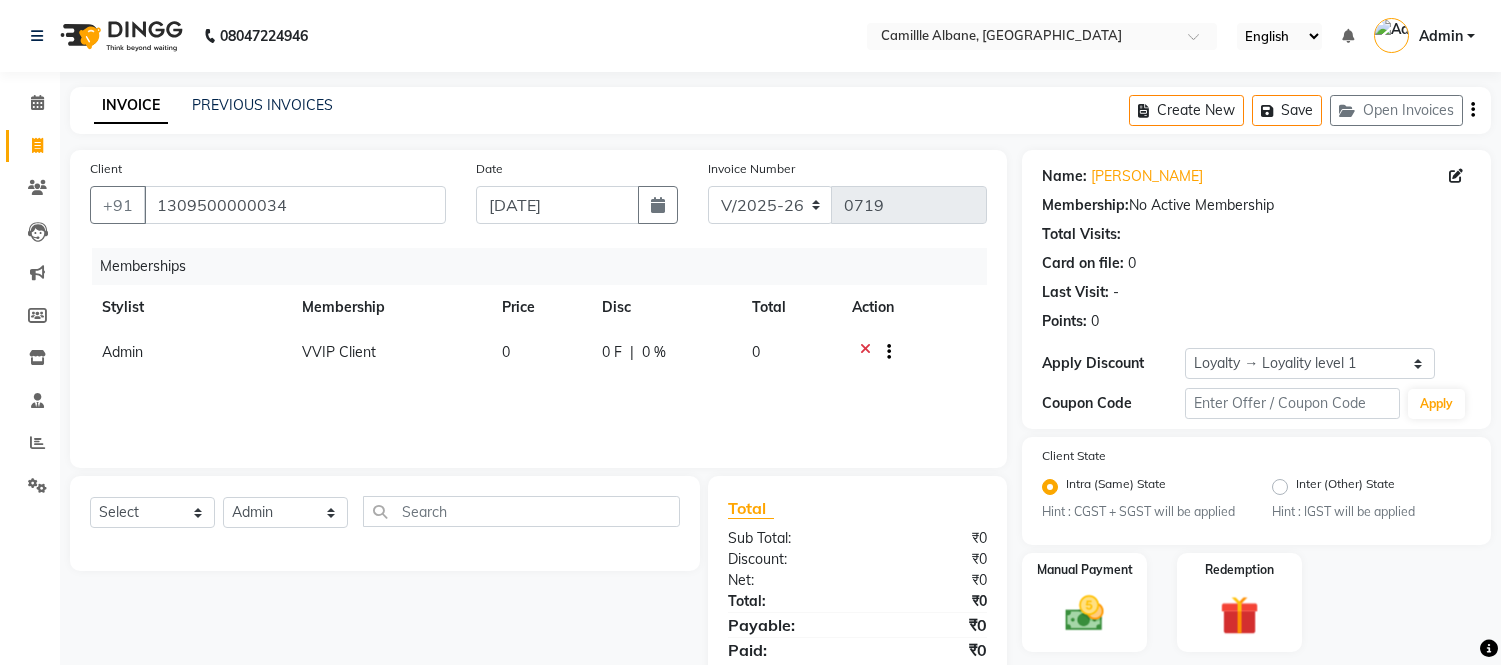 select on "7025" 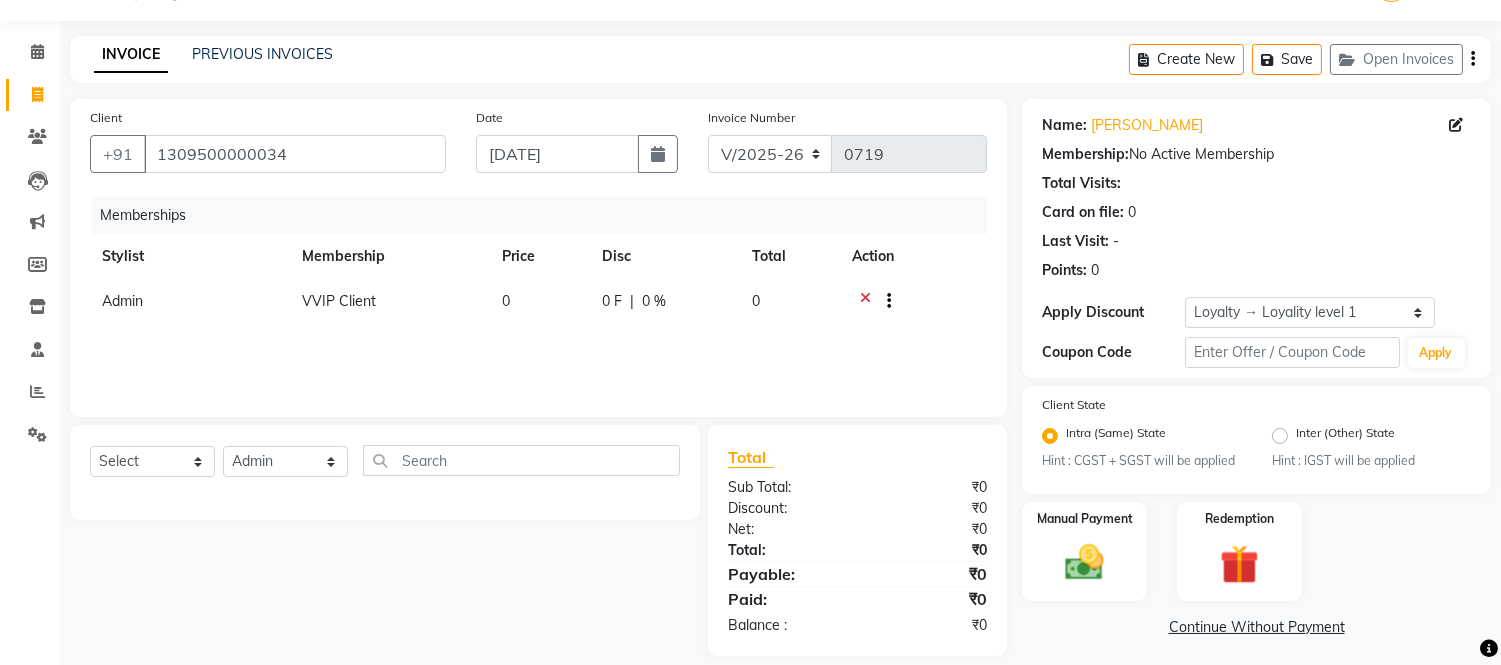 scroll, scrollTop: 0, scrollLeft: 0, axis: both 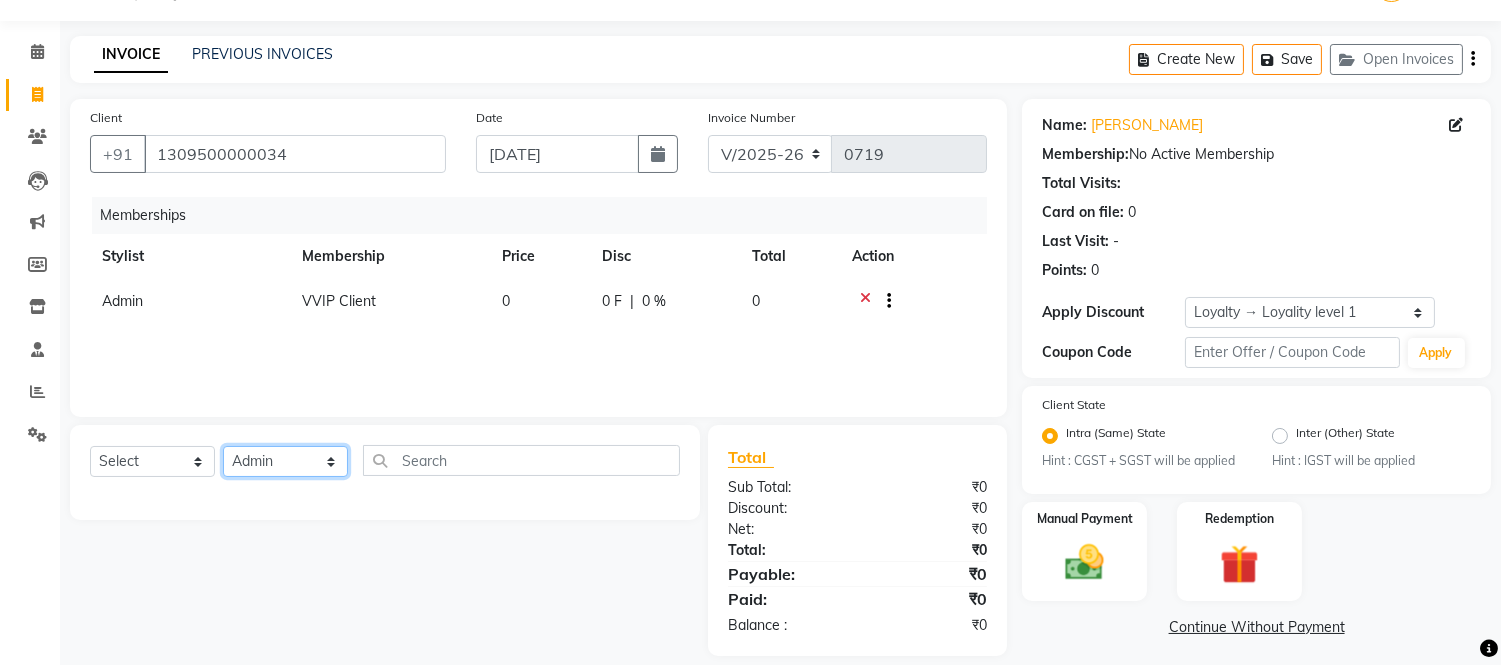 click on "Select Stylist Admin Amit Danish Dr, [PERSON_NAME] [PERSON_NAME] [PERSON_NAME] [PERSON_NAME] [PERSON_NAME]" 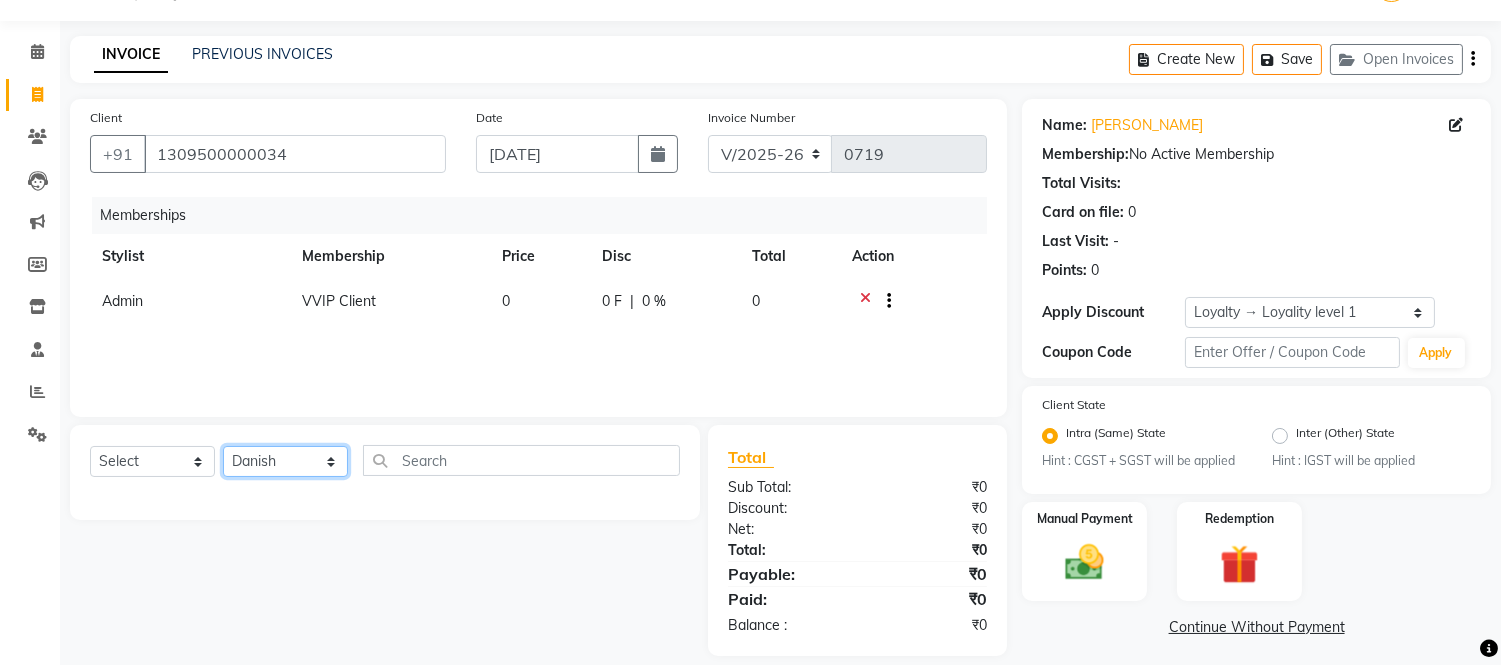 click on "Select Stylist Admin Amit Danish Dr, [PERSON_NAME] [PERSON_NAME] [PERSON_NAME] [PERSON_NAME] [PERSON_NAME]" 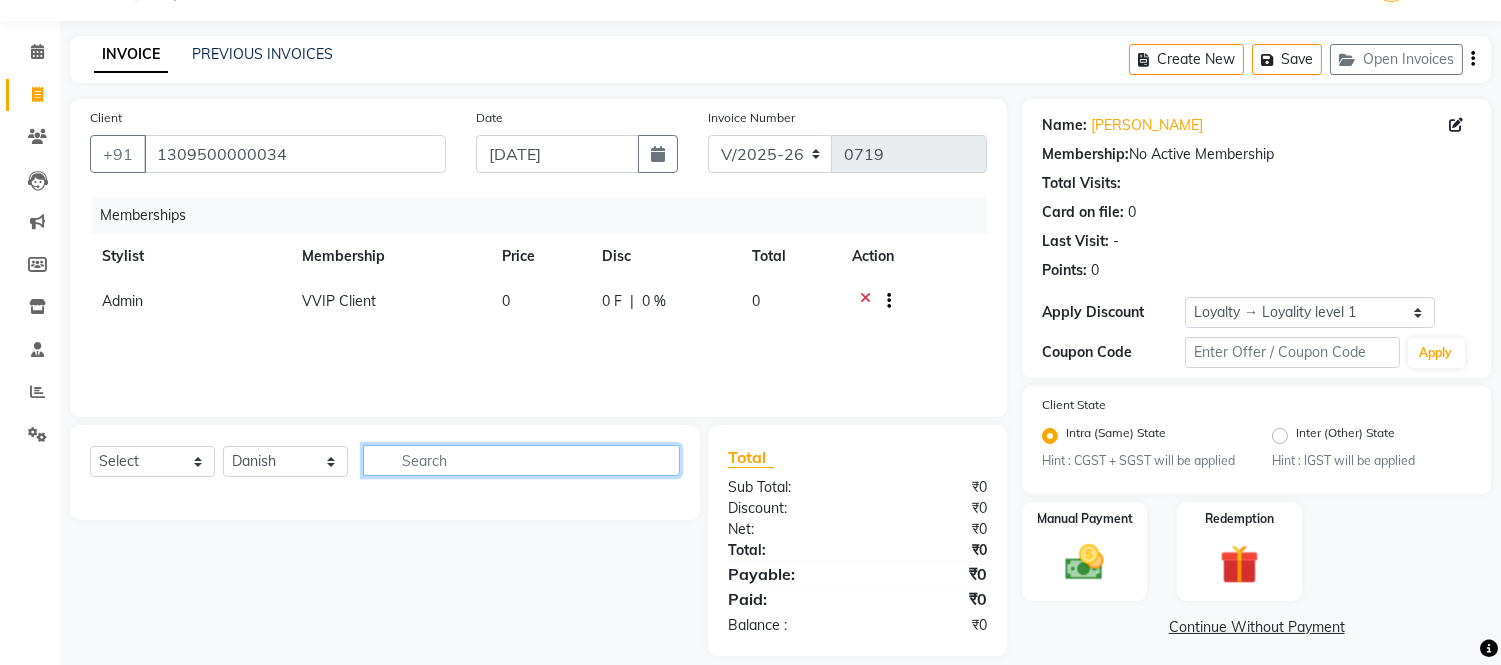 click 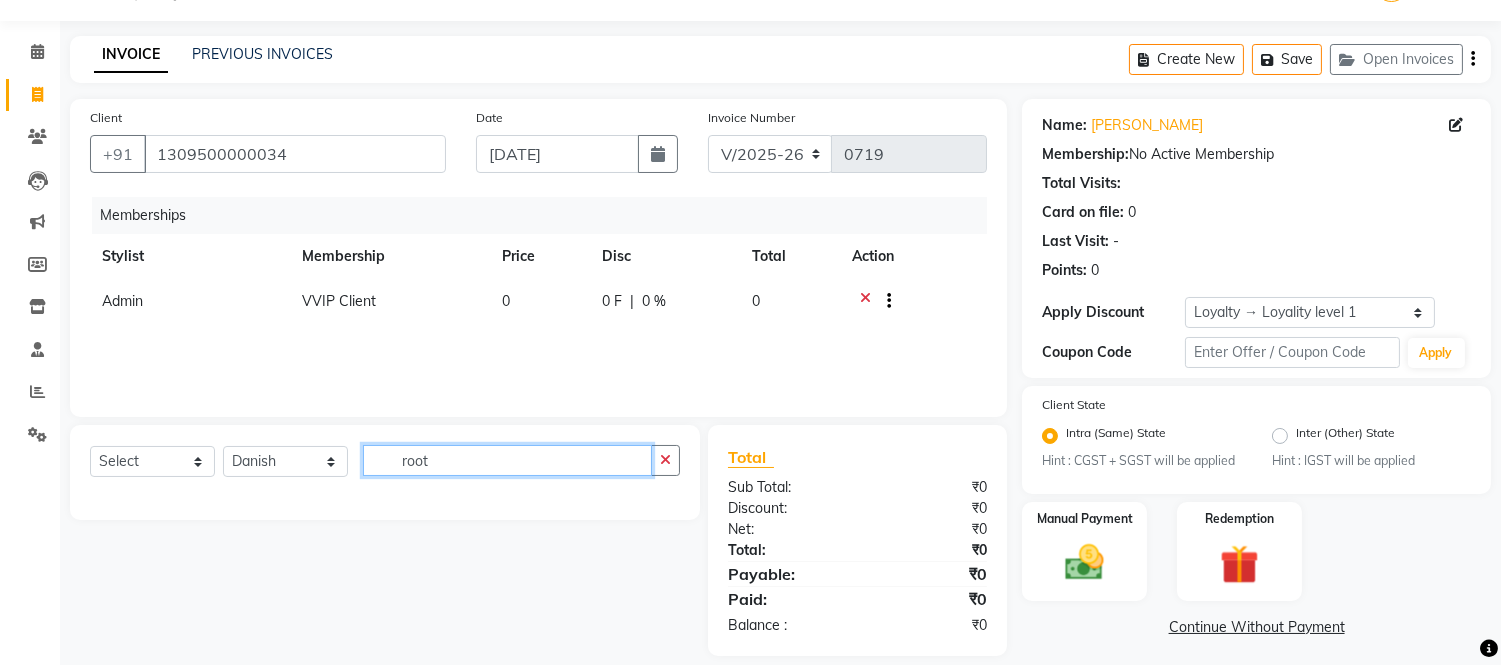 type on "root" 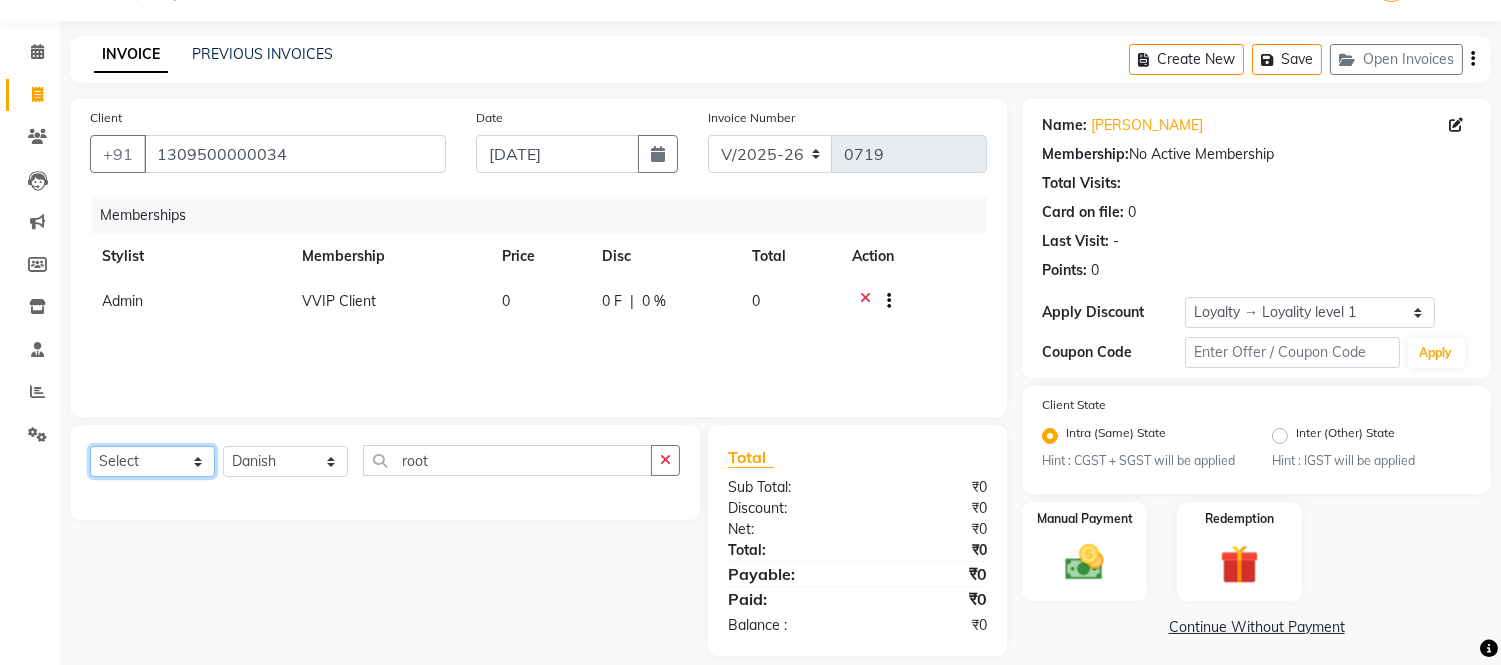 click on "Select  Service  Product  Package Voucher Prepaid Gift Card" 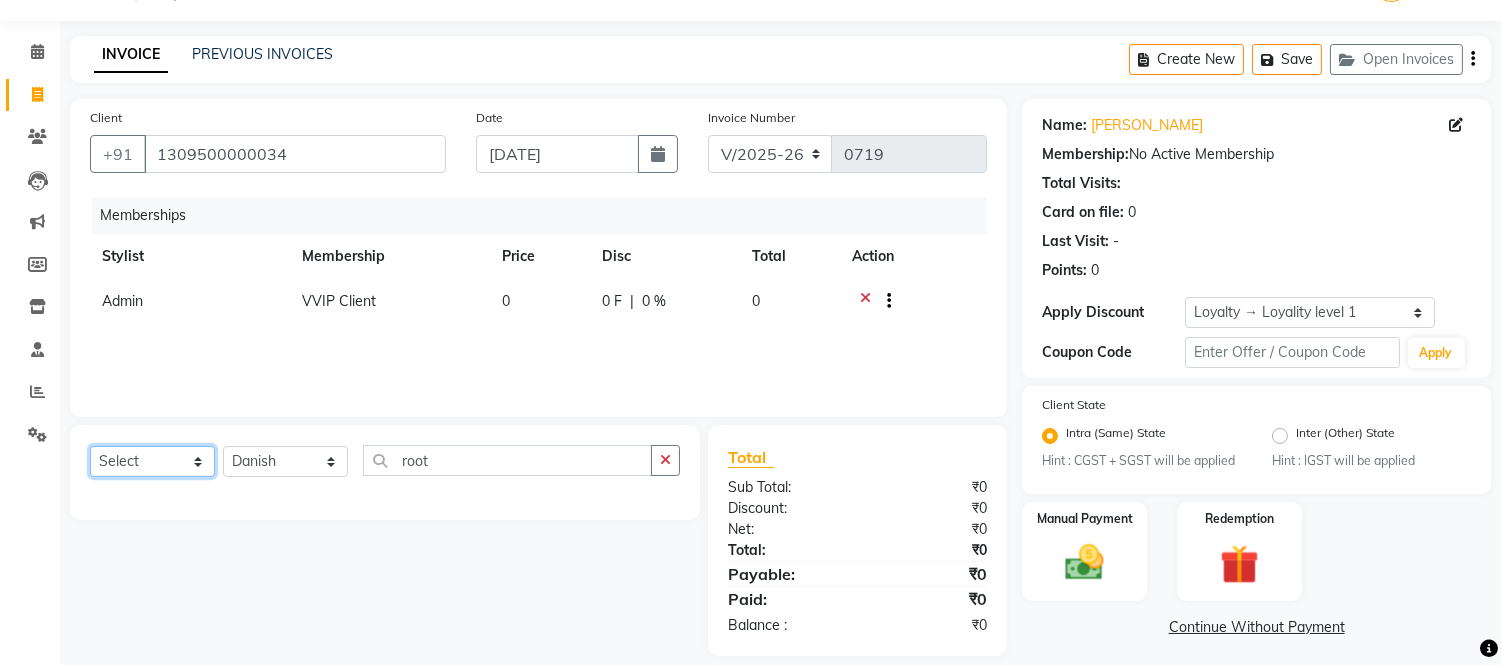 select on "service" 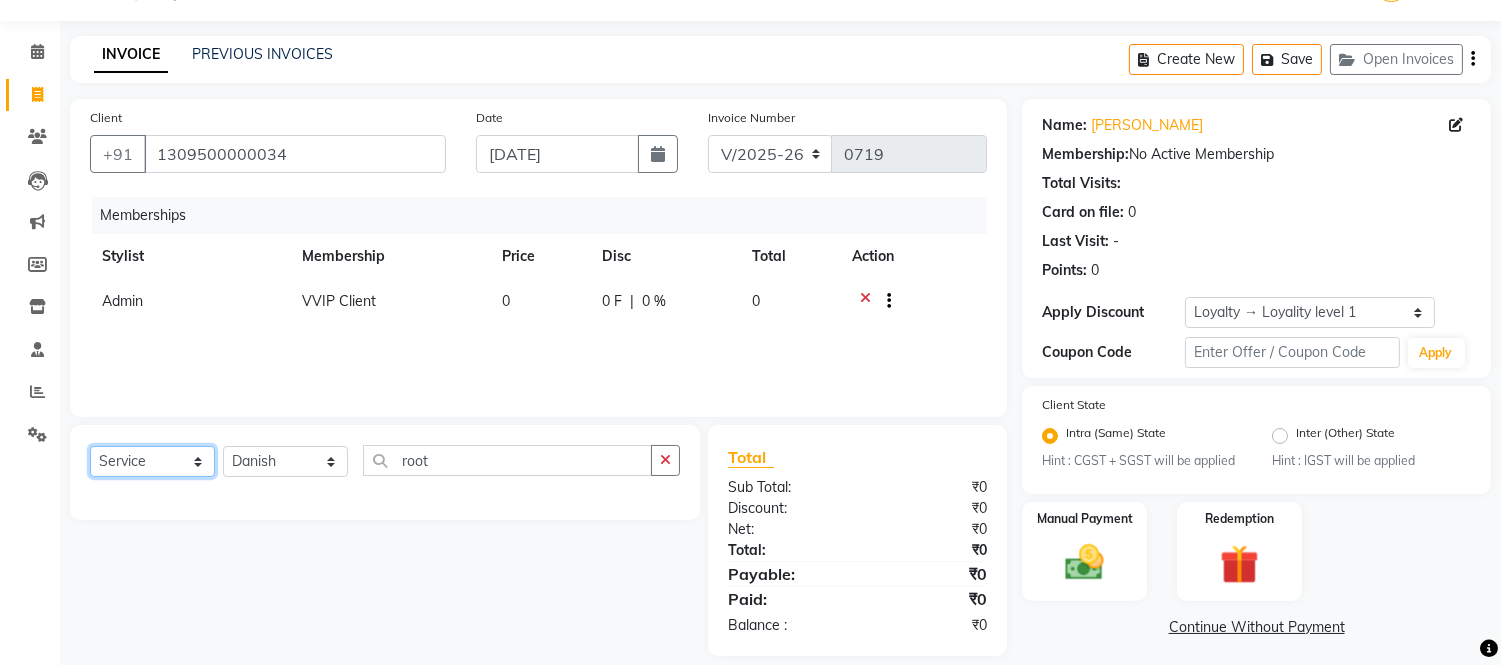 click on "Select  Service  Product  Package Voucher Prepaid Gift Card" 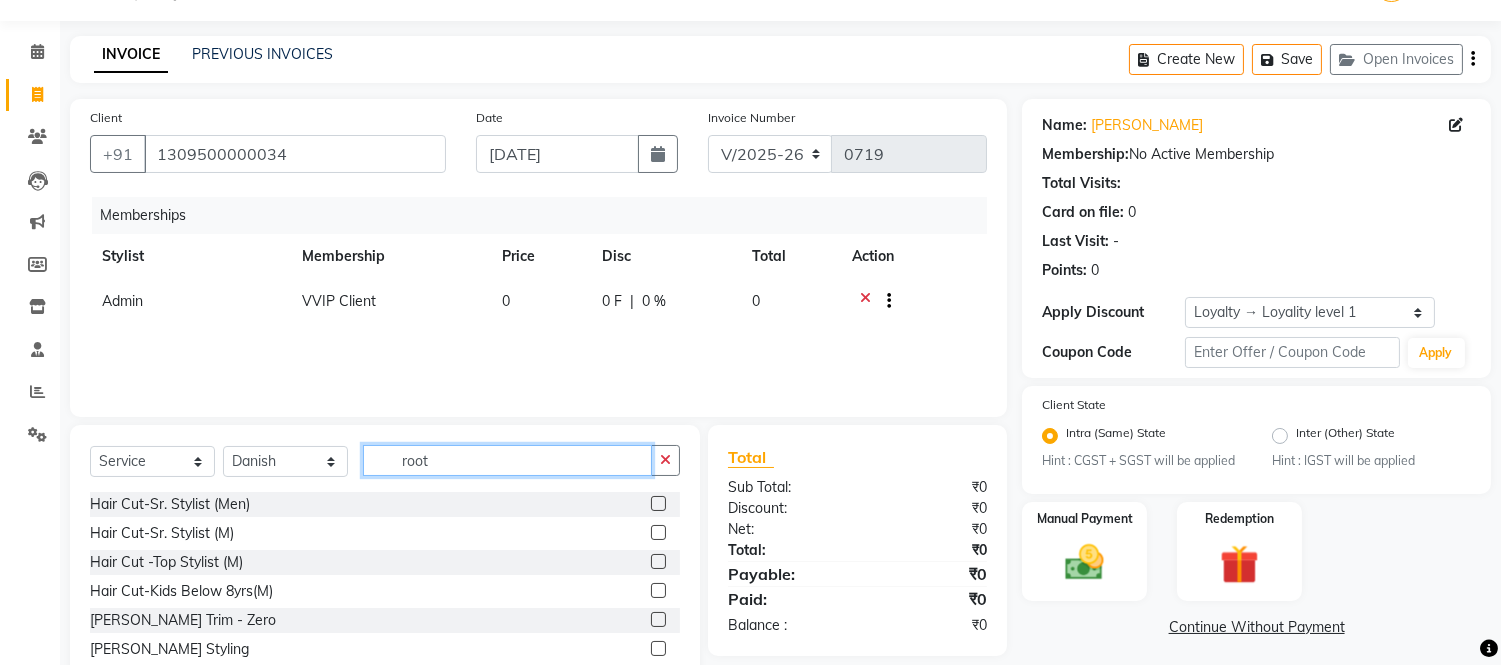 click on "root" 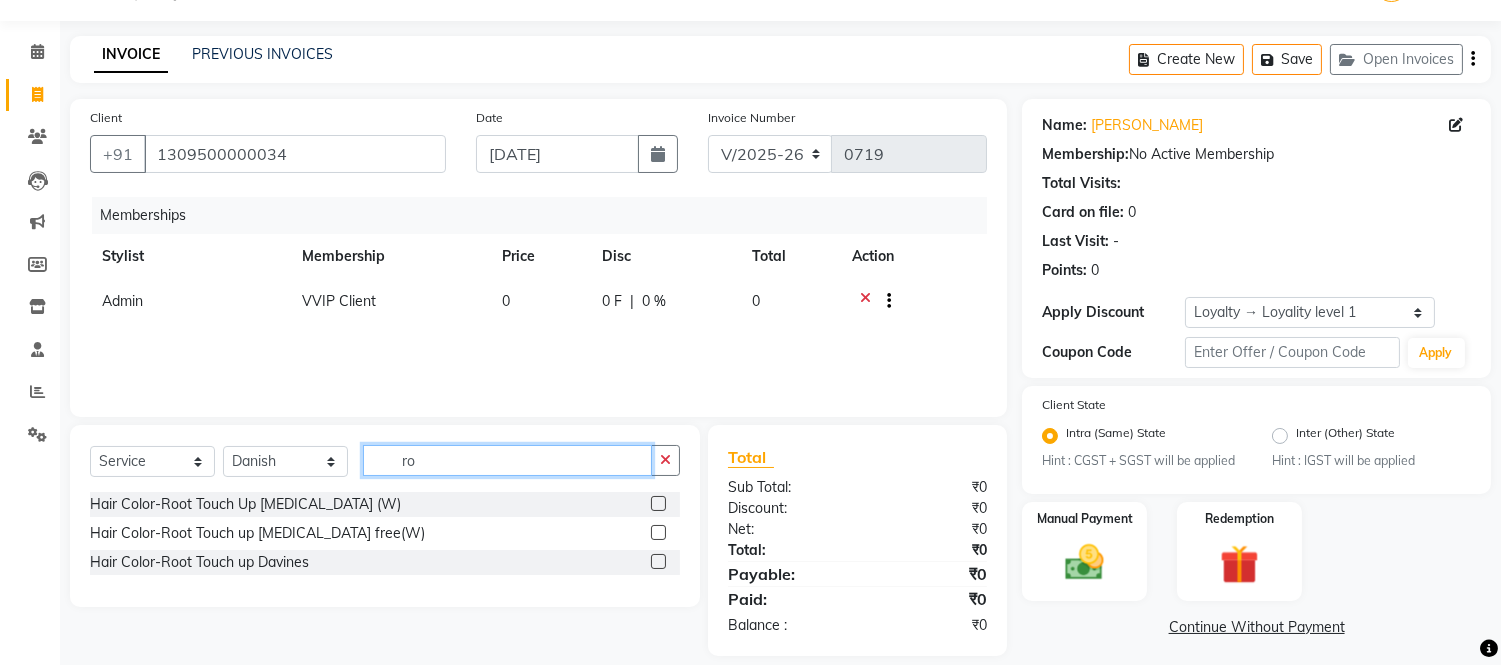 type on "r" 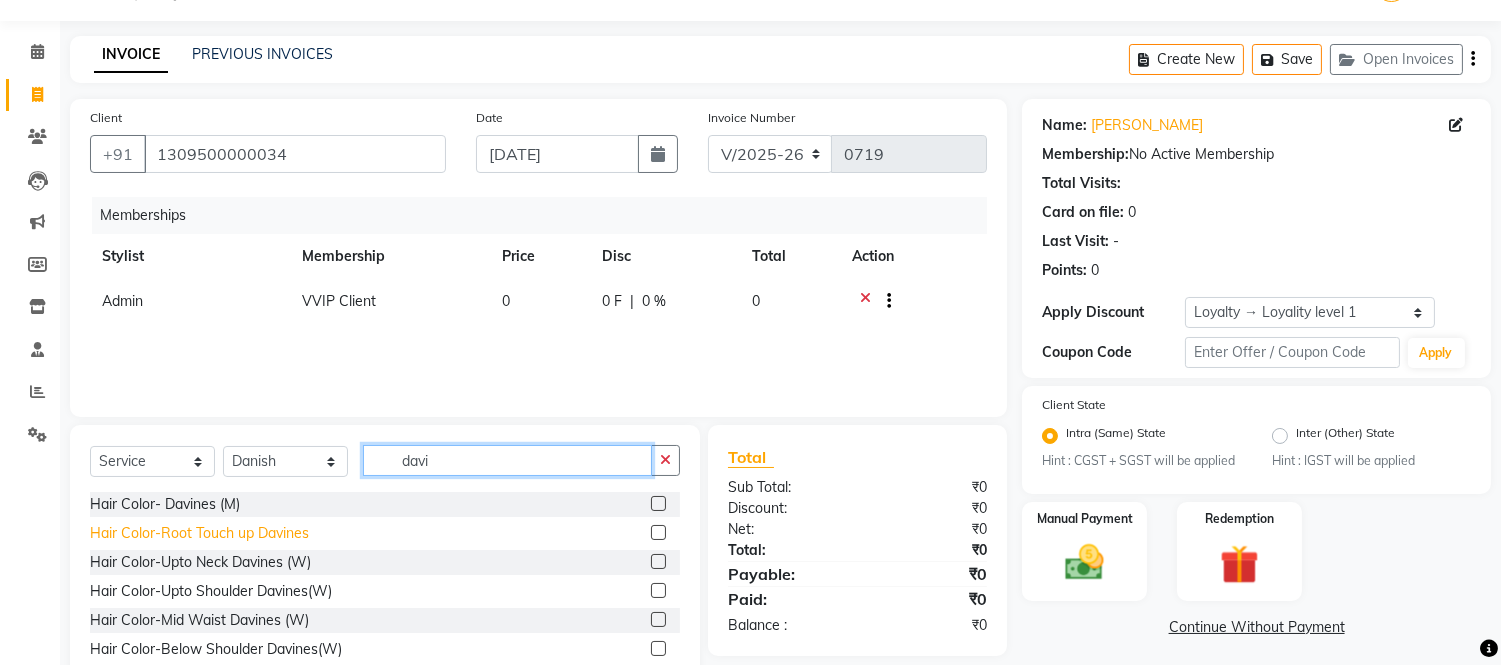 type on "davi" 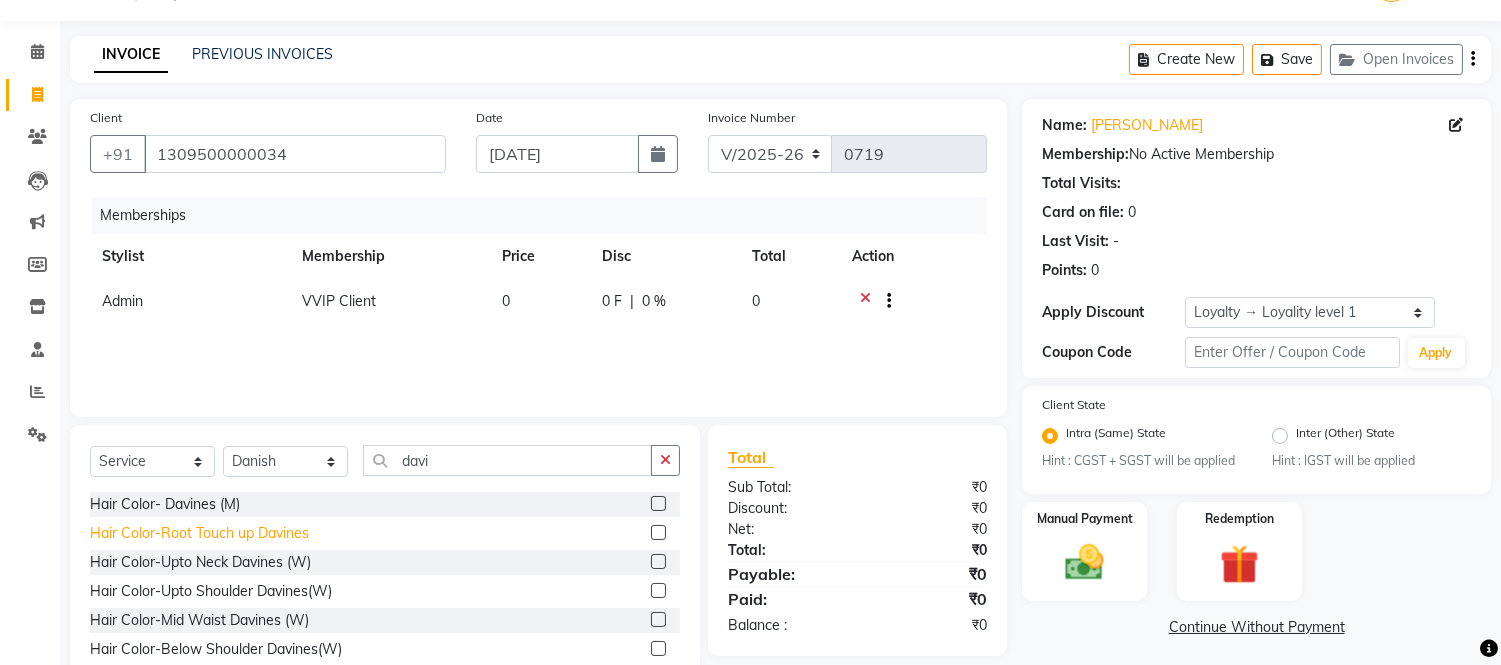 click on "Hair Color-Root Touch up Davines" 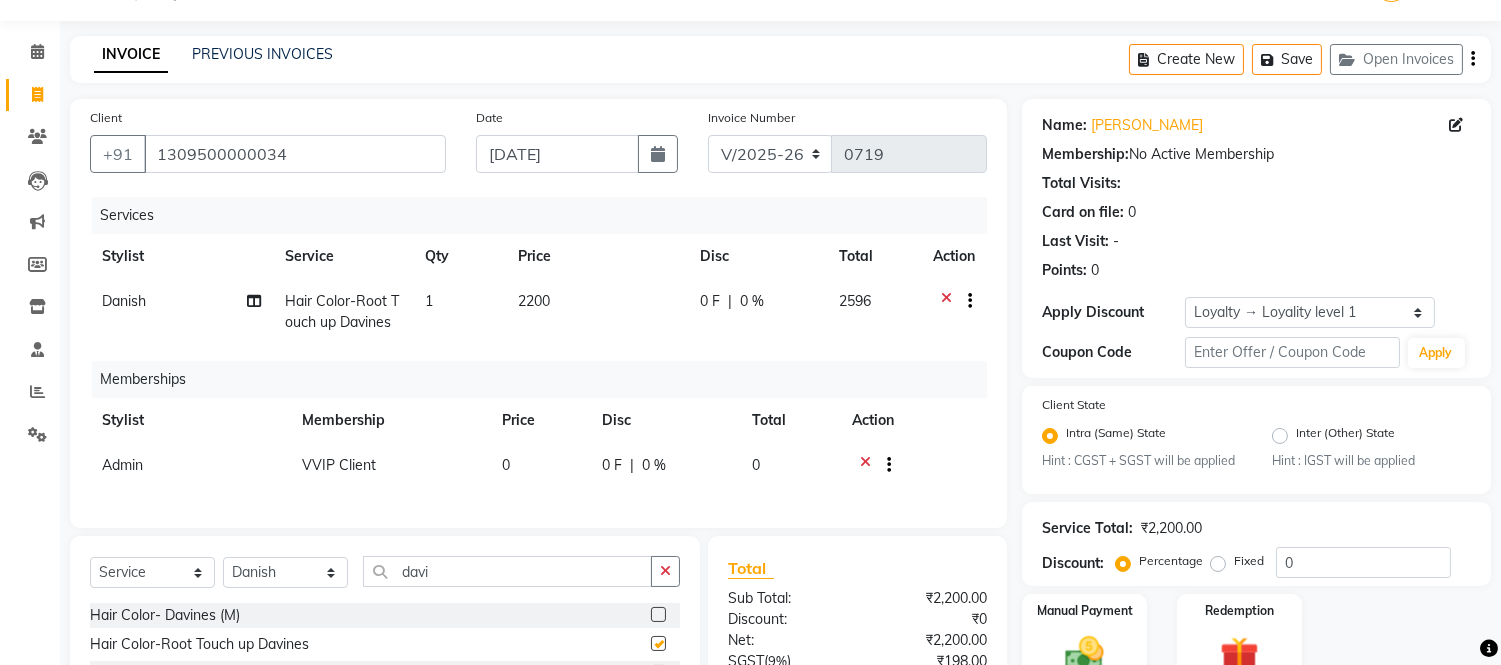 checkbox on "false" 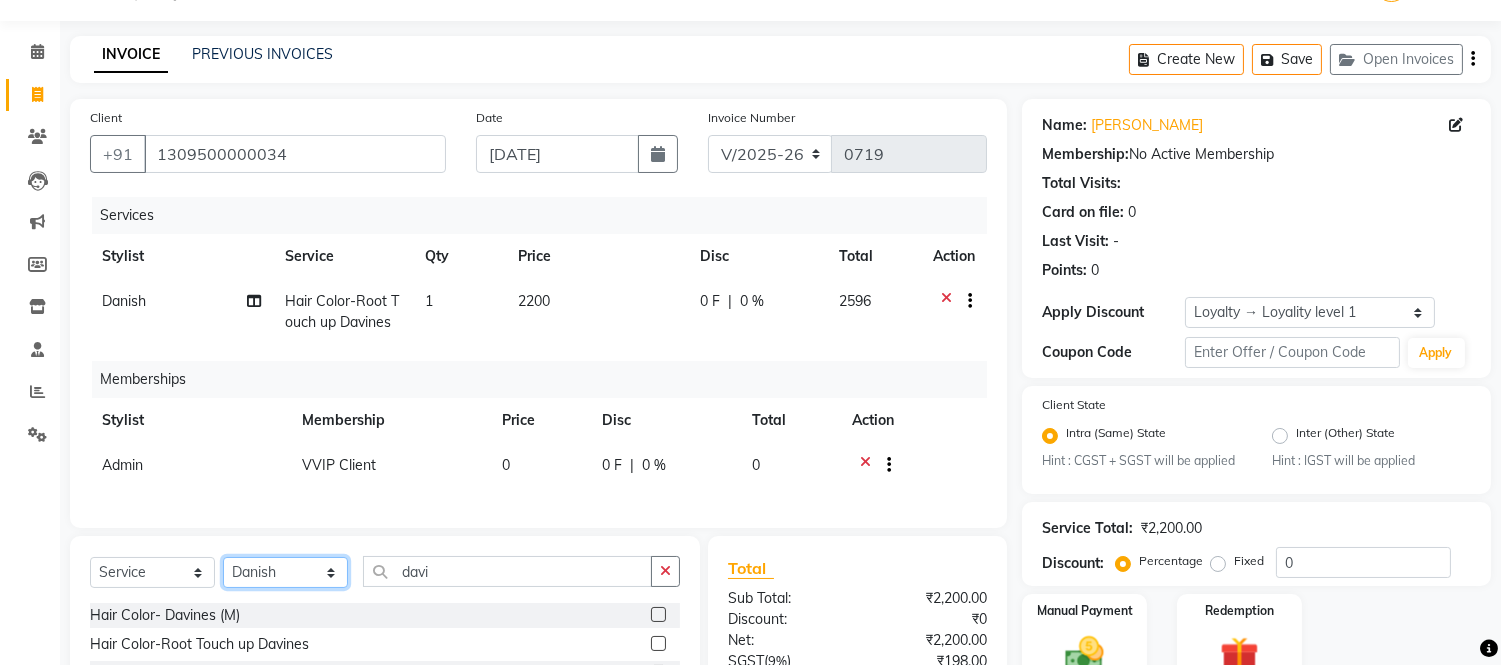 drag, startPoint x: 305, startPoint y: 597, endPoint x: 298, endPoint y: 584, distance: 14.764823 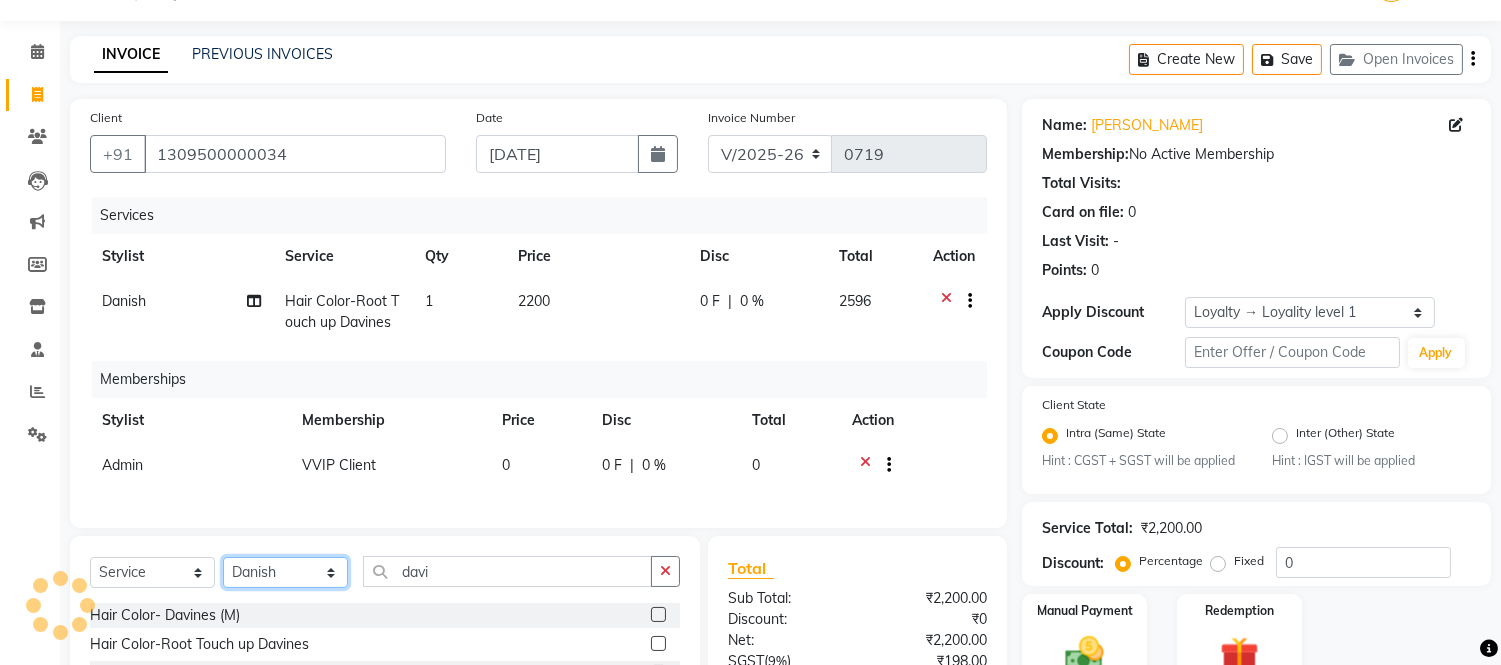 select on "57811" 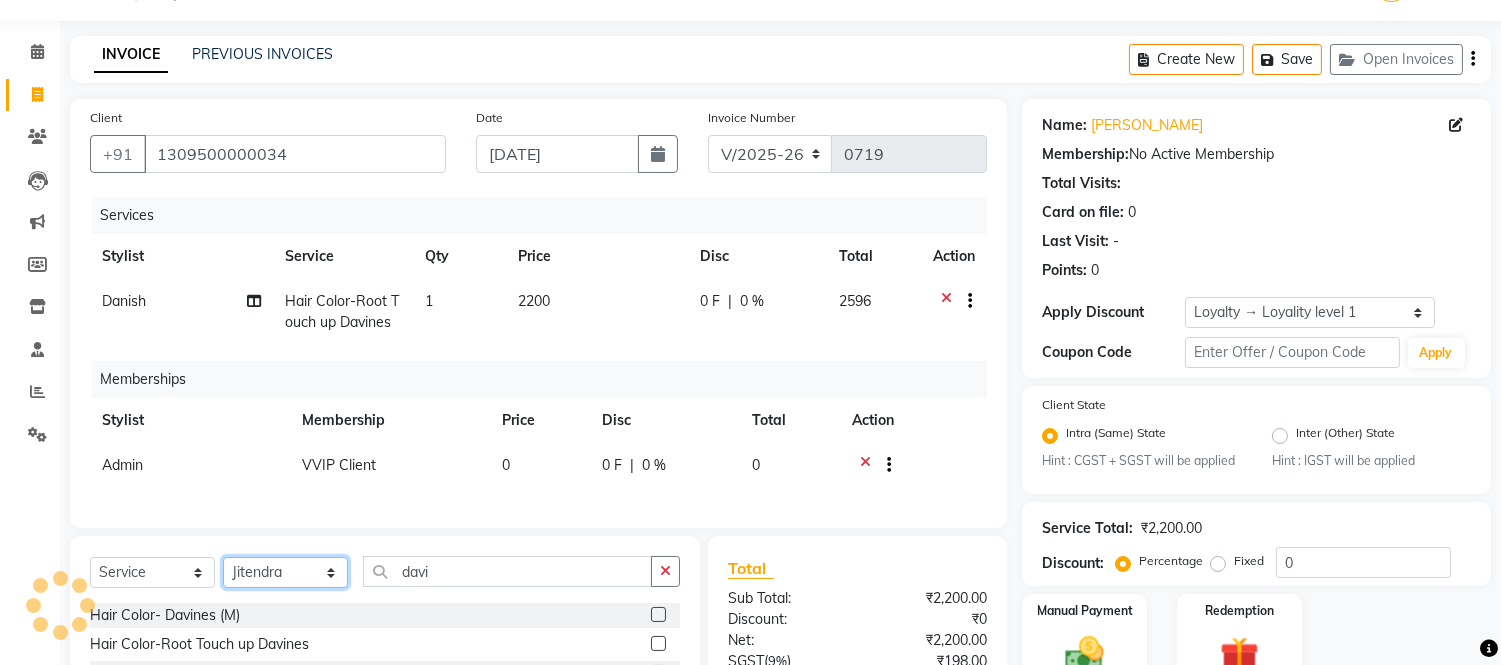 click on "Select Stylist Admin Amit Danish Dr, [PERSON_NAME] [PERSON_NAME] [PERSON_NAME] [PERSON_NAME] [PERSON_NAME]" 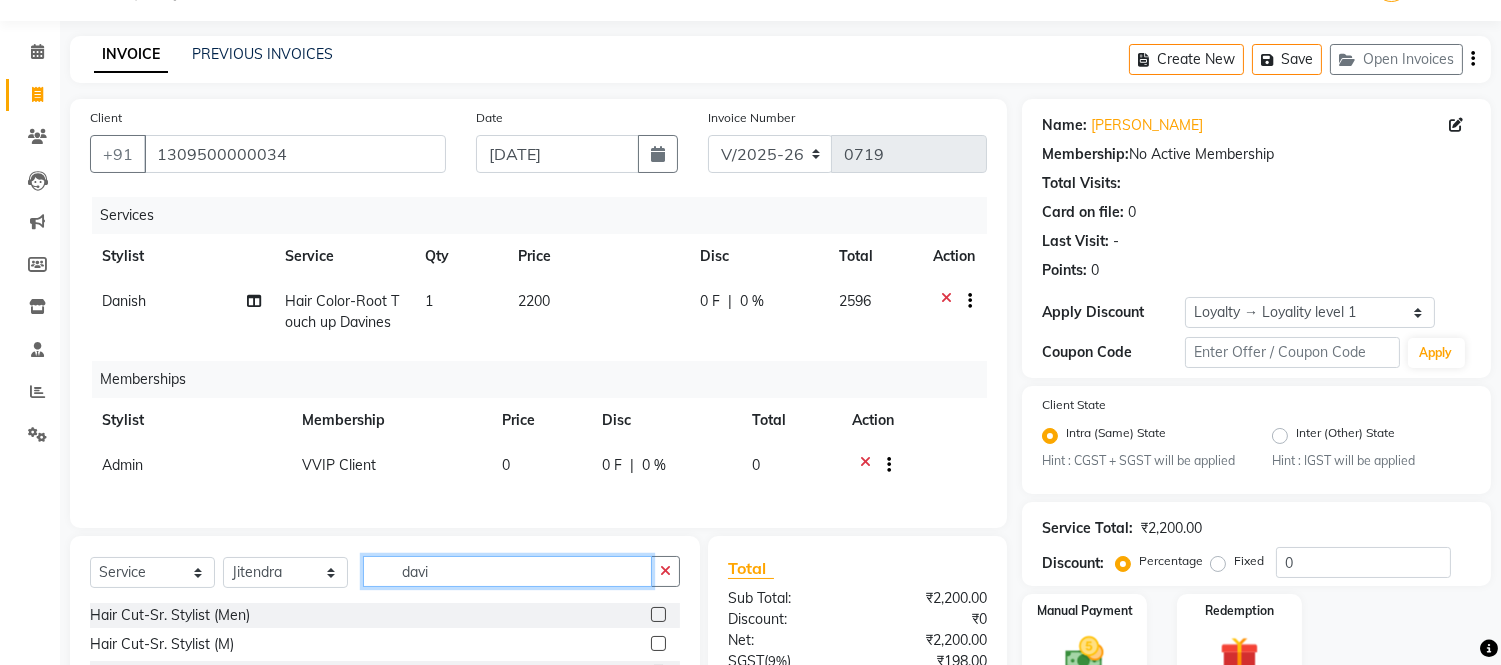 click on "davi" 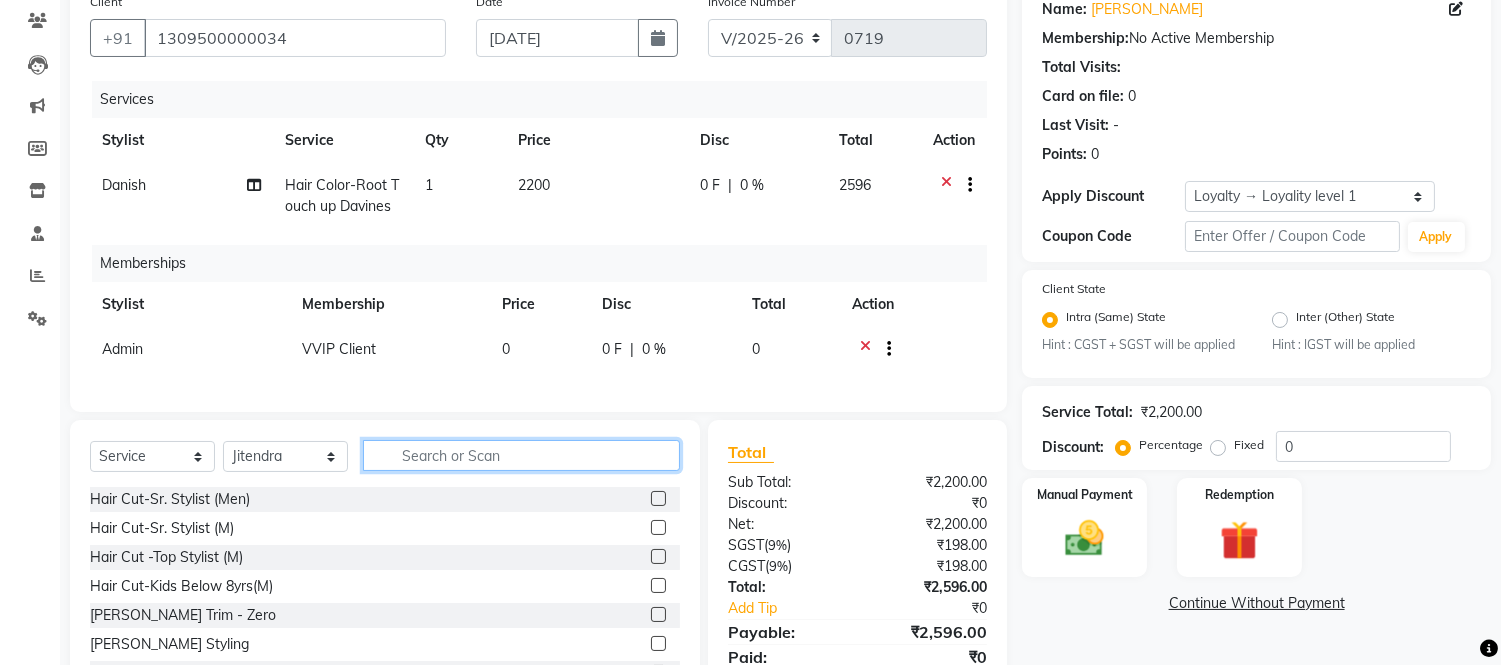 scroll, scrollTop: 263, scrollLeft: 0, axis: vertical 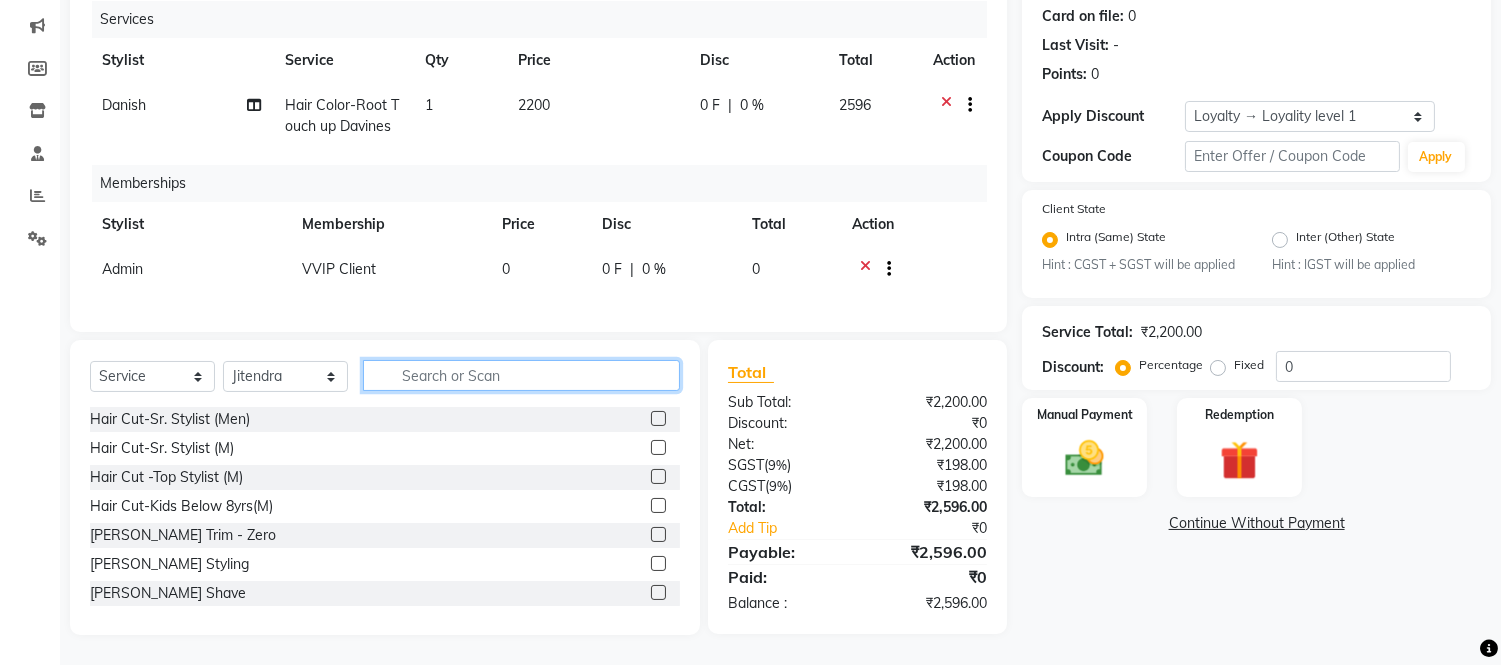 type 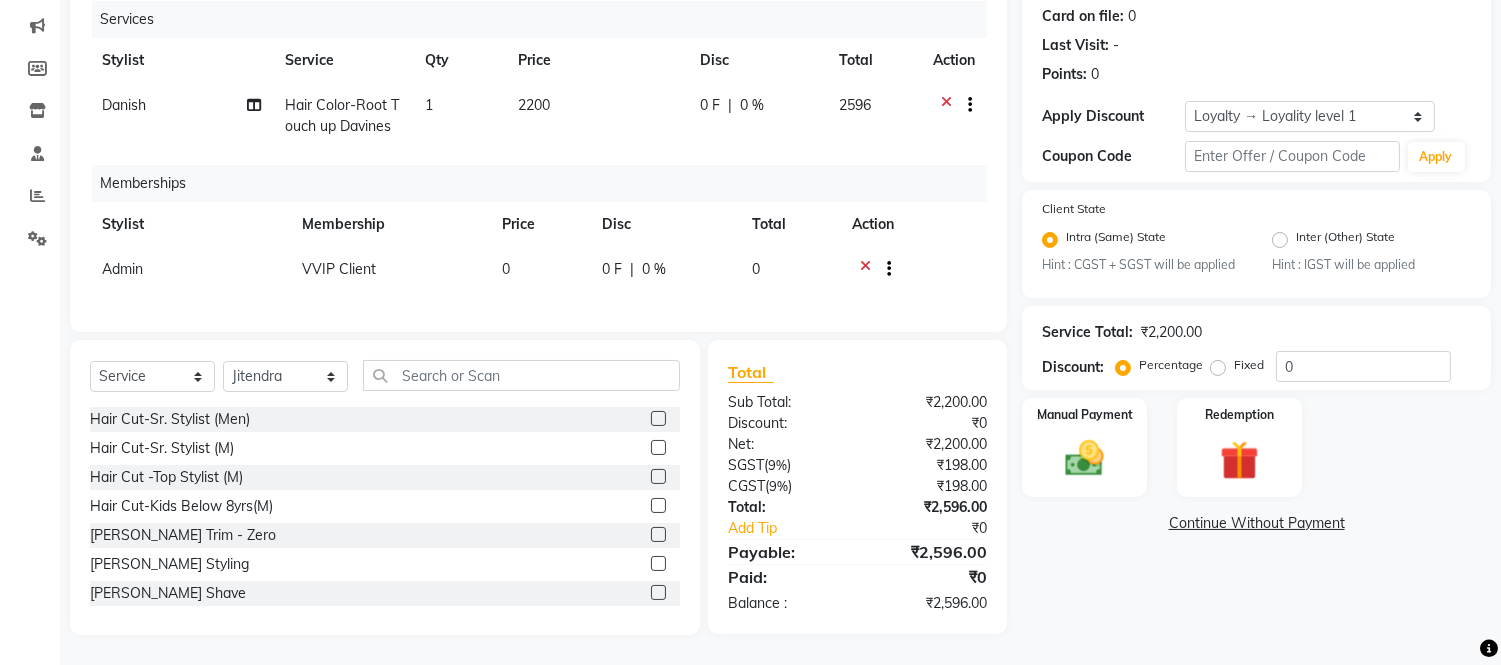 click 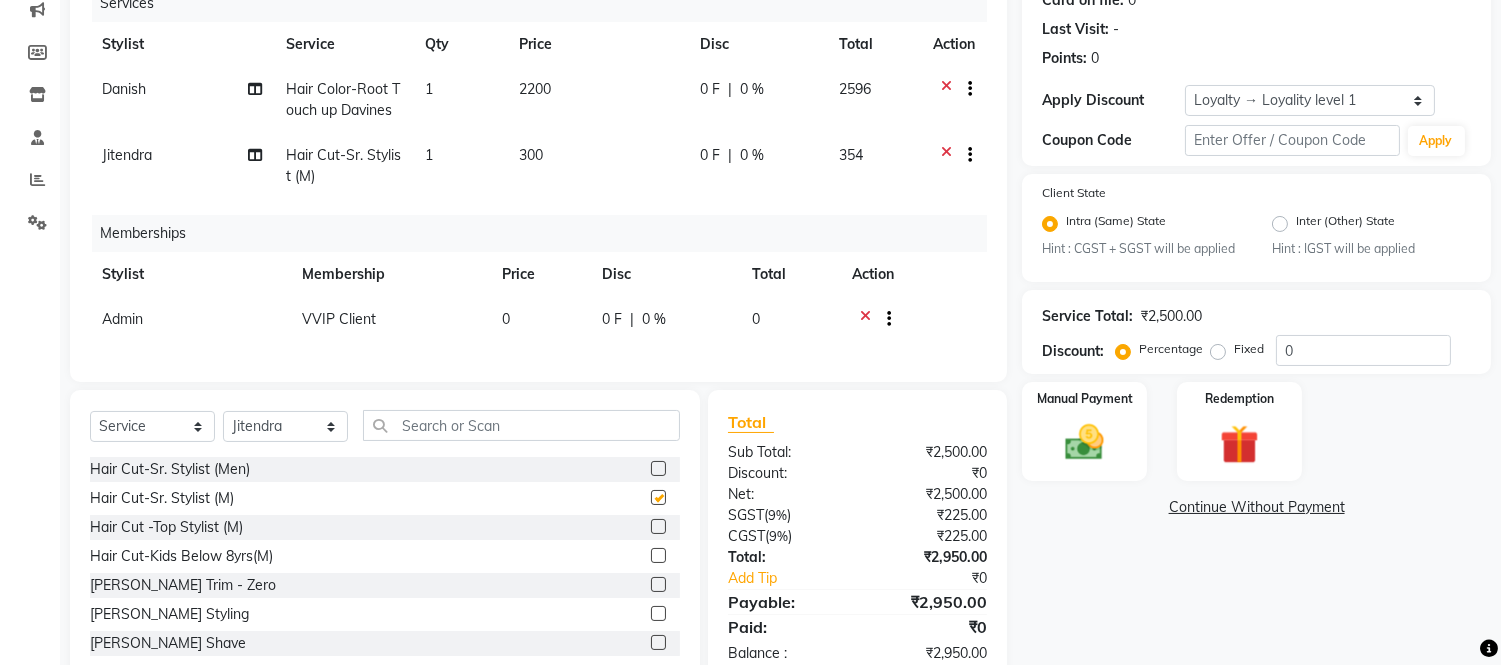 checkbox on "false" 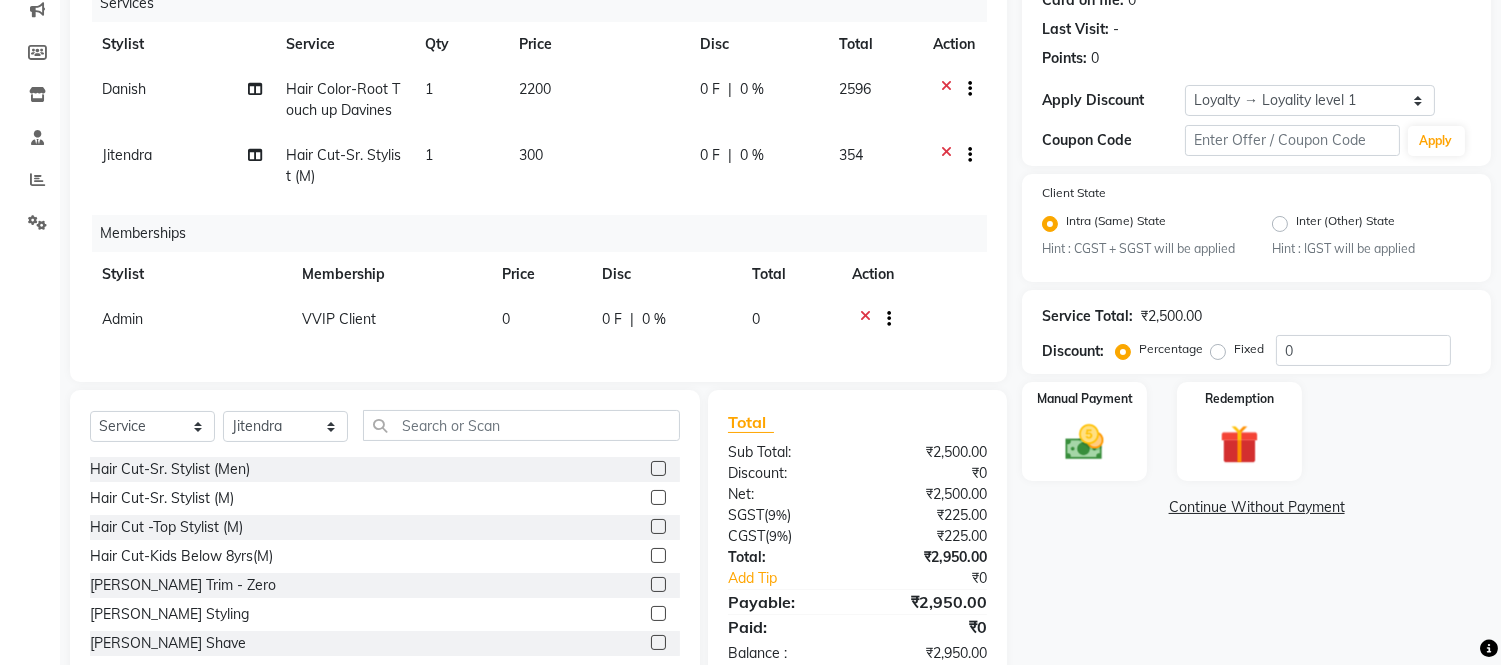 scroll, scrollTop: 77, scrollLeft: 0, axis: vertical 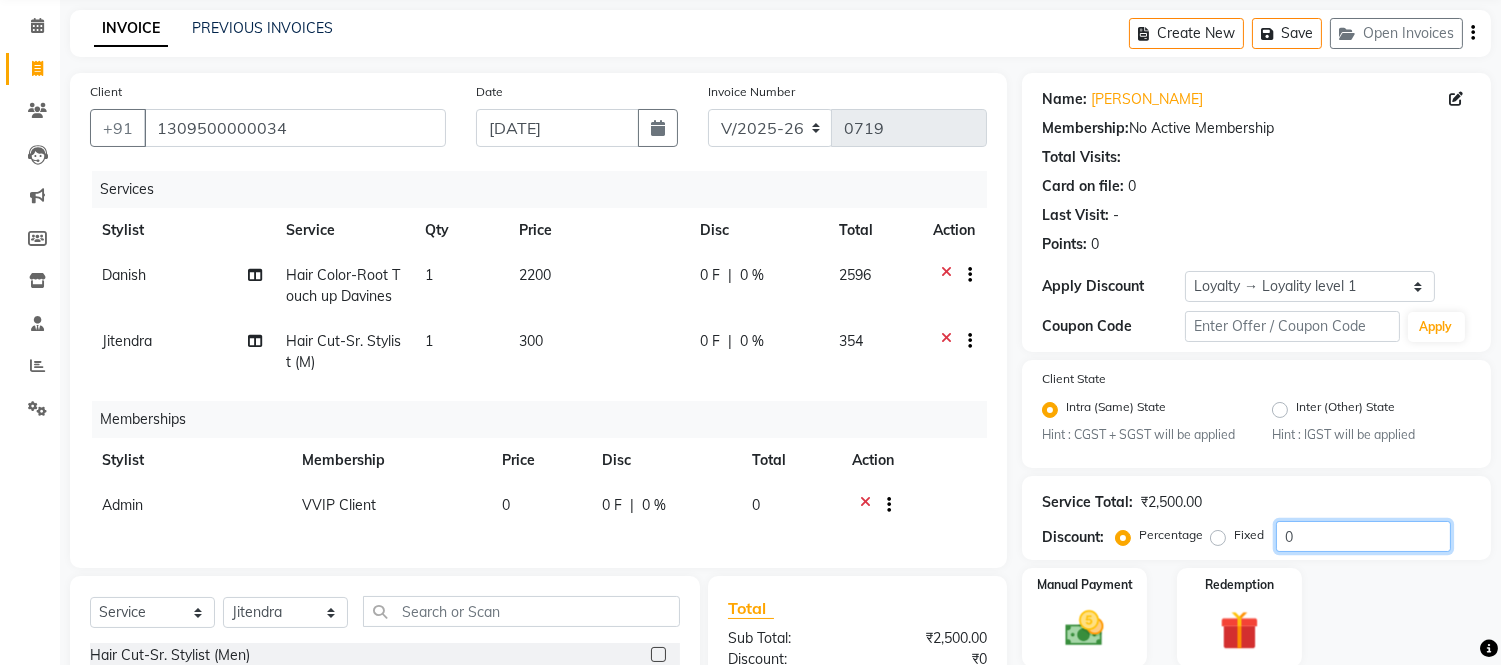 click on "0" 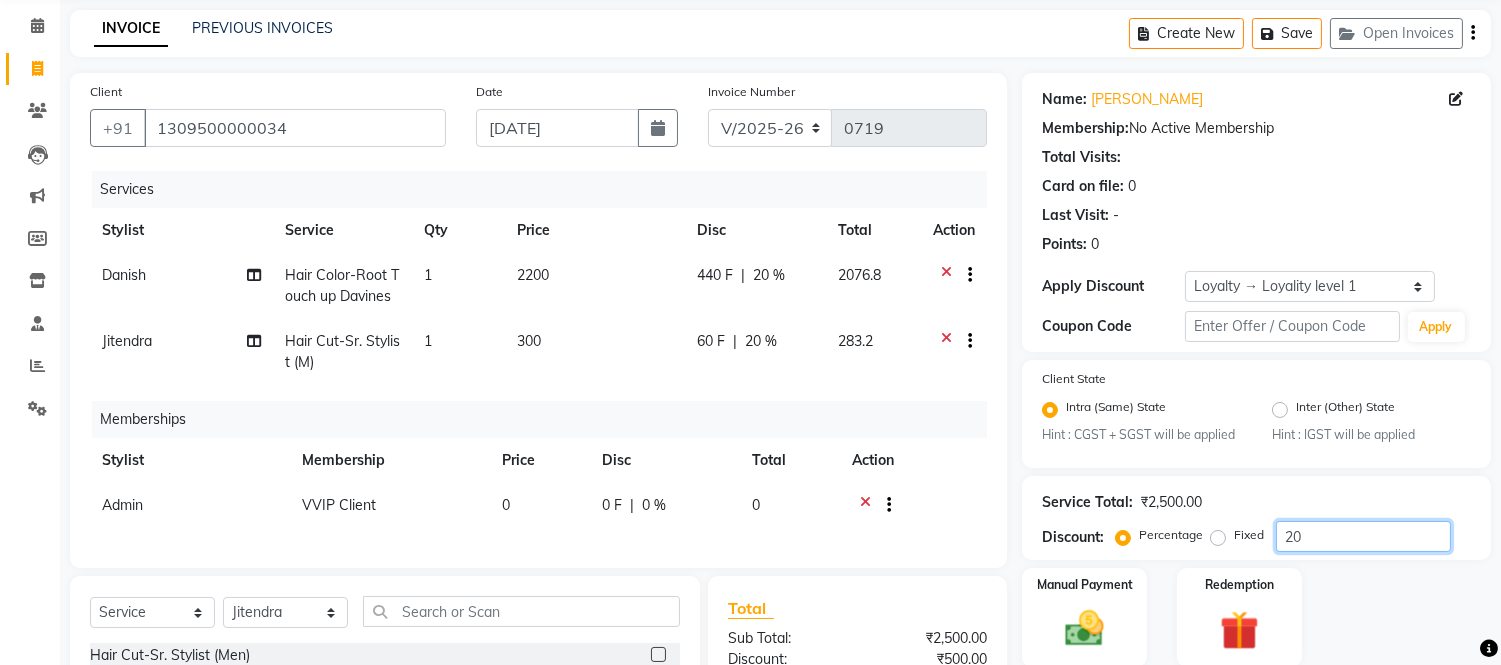 type on "2" 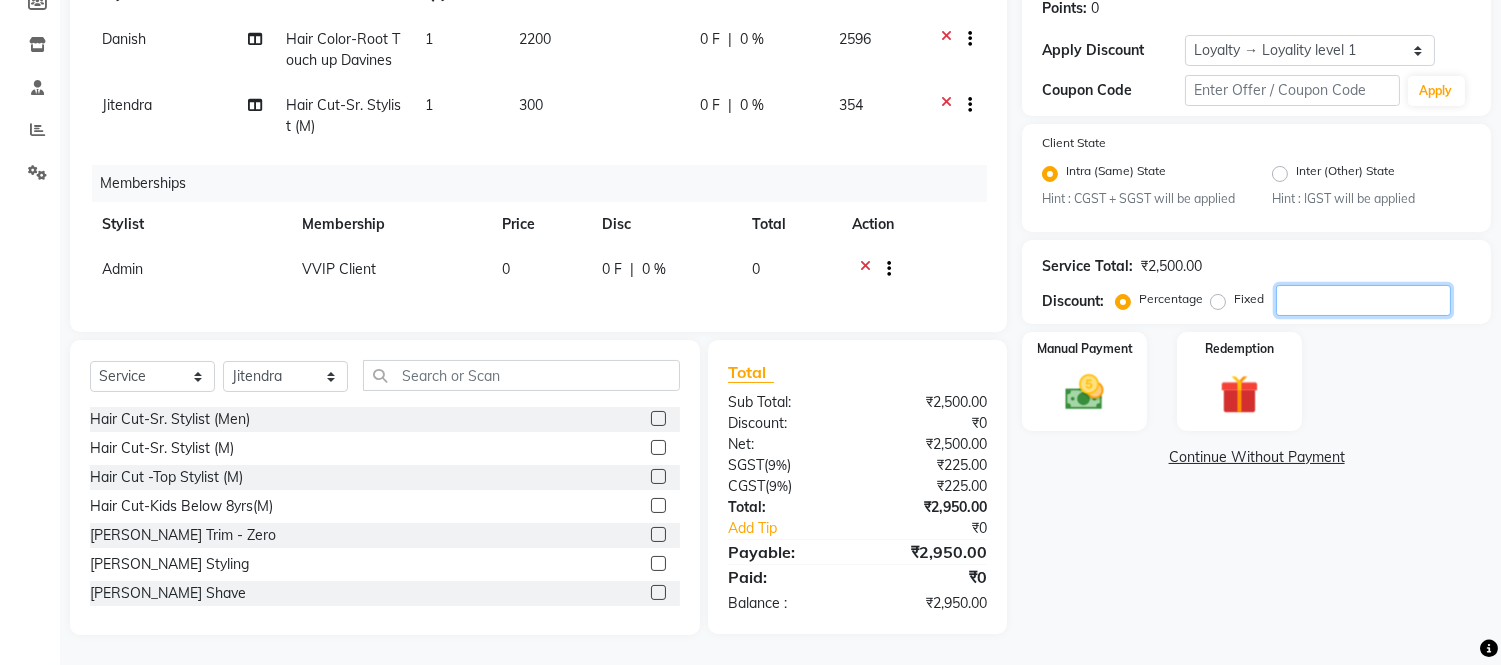 scroll, scrollTop: 328, scrollLeft: 0, axis: vertical 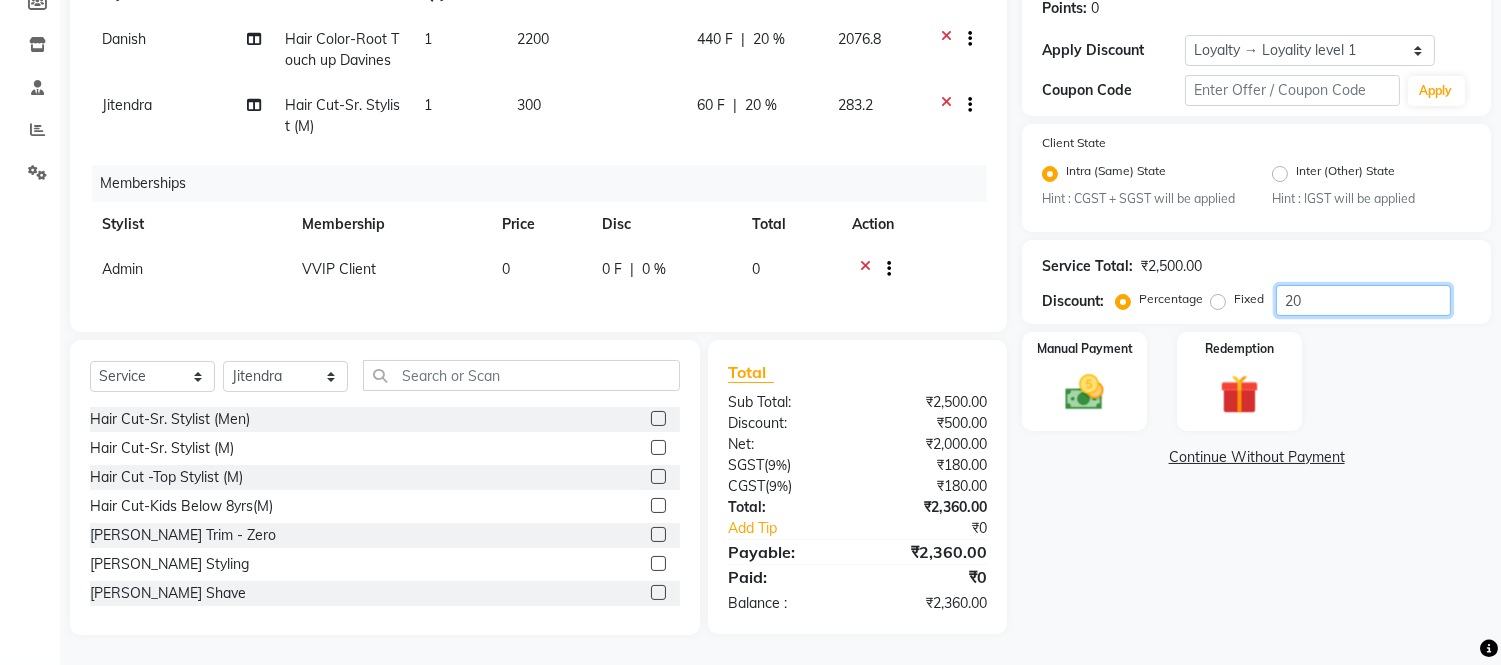 type on "20" 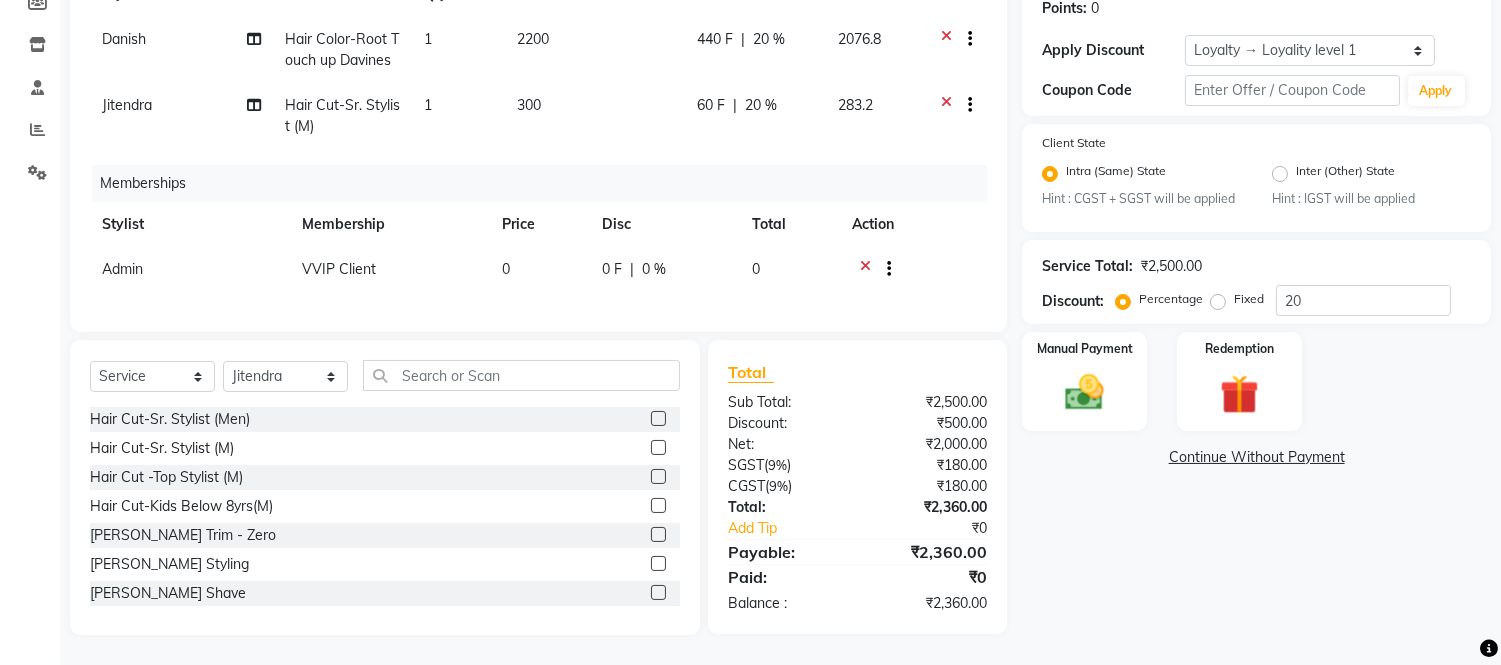 click on "Manual Payment Redemption" 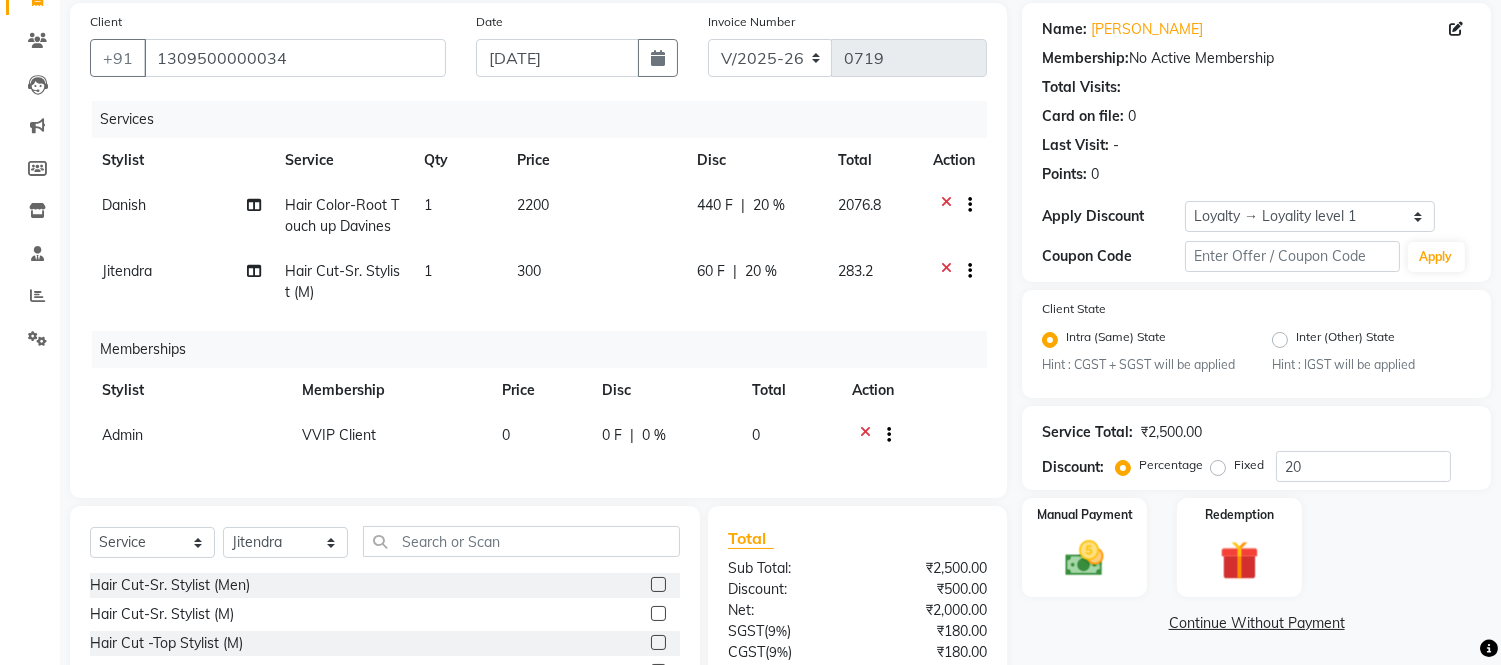 scroll, scrollTop: 328, scrollLeft: 0, axis: vertical 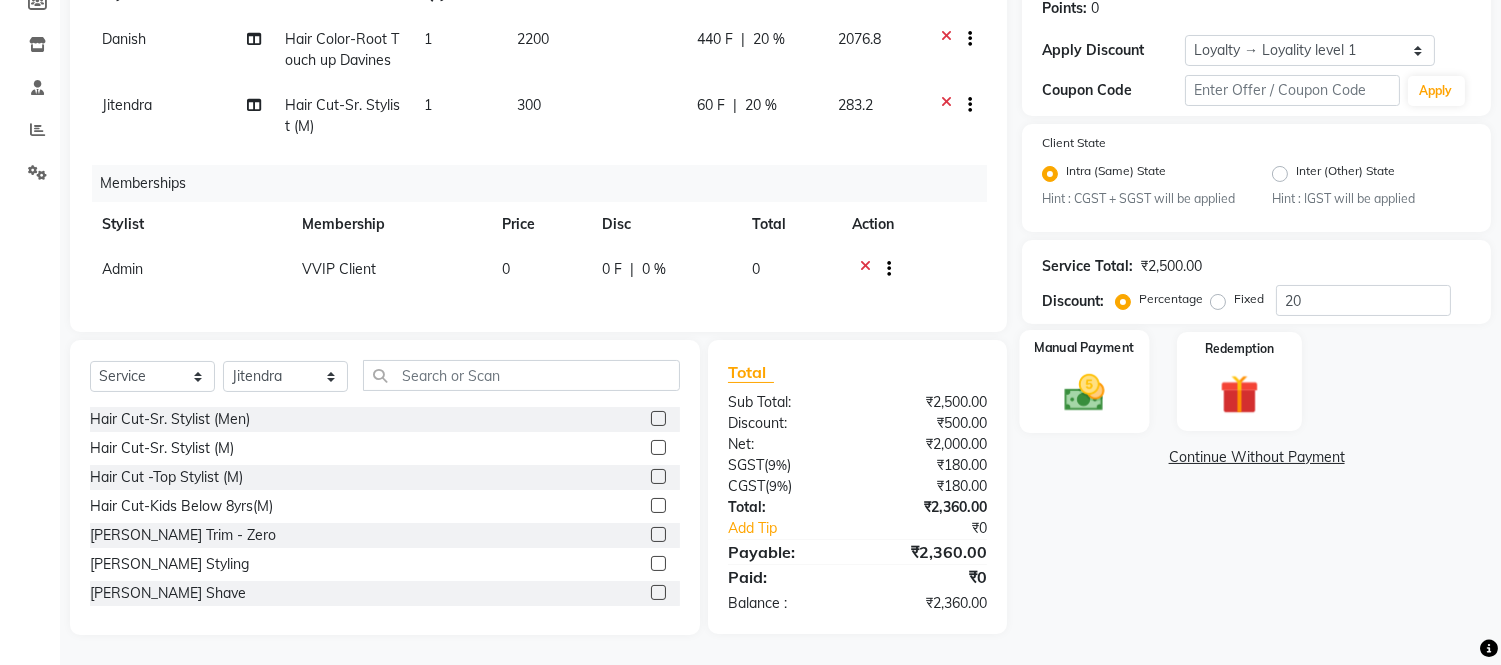 click 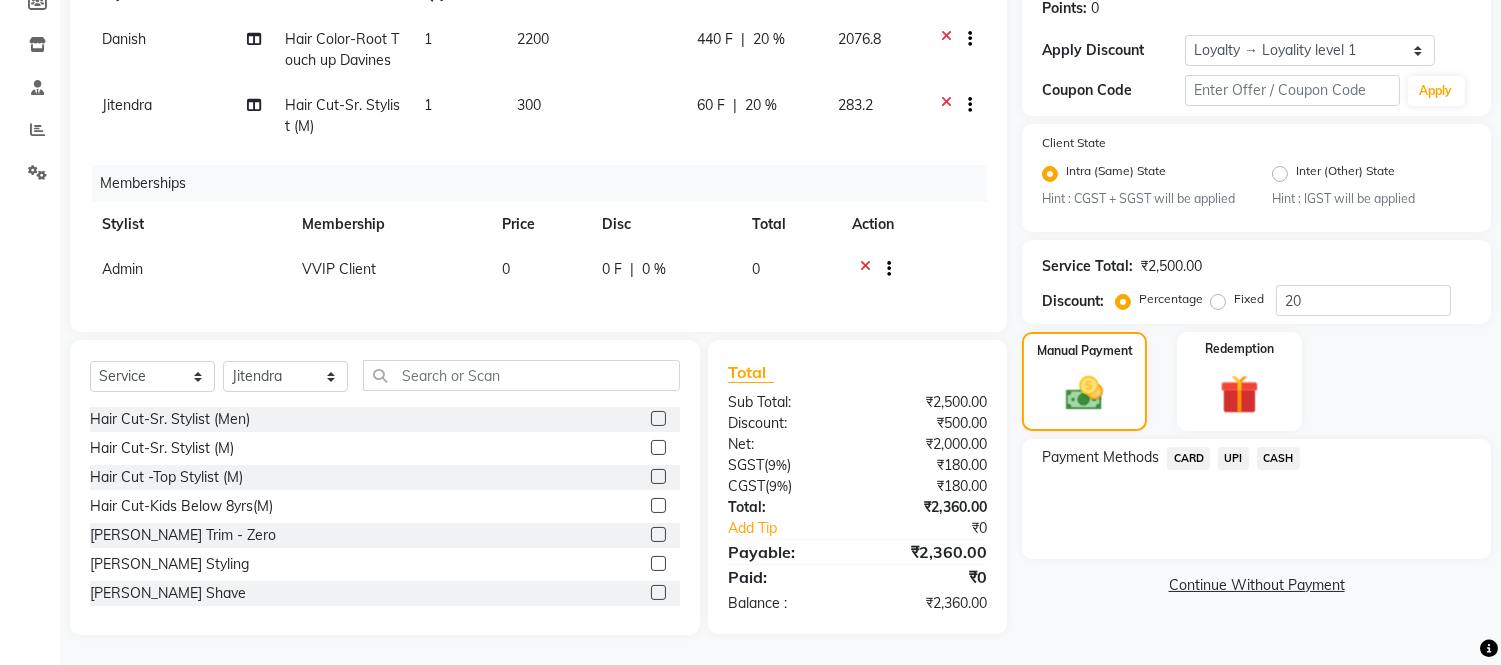 click on "UPI" 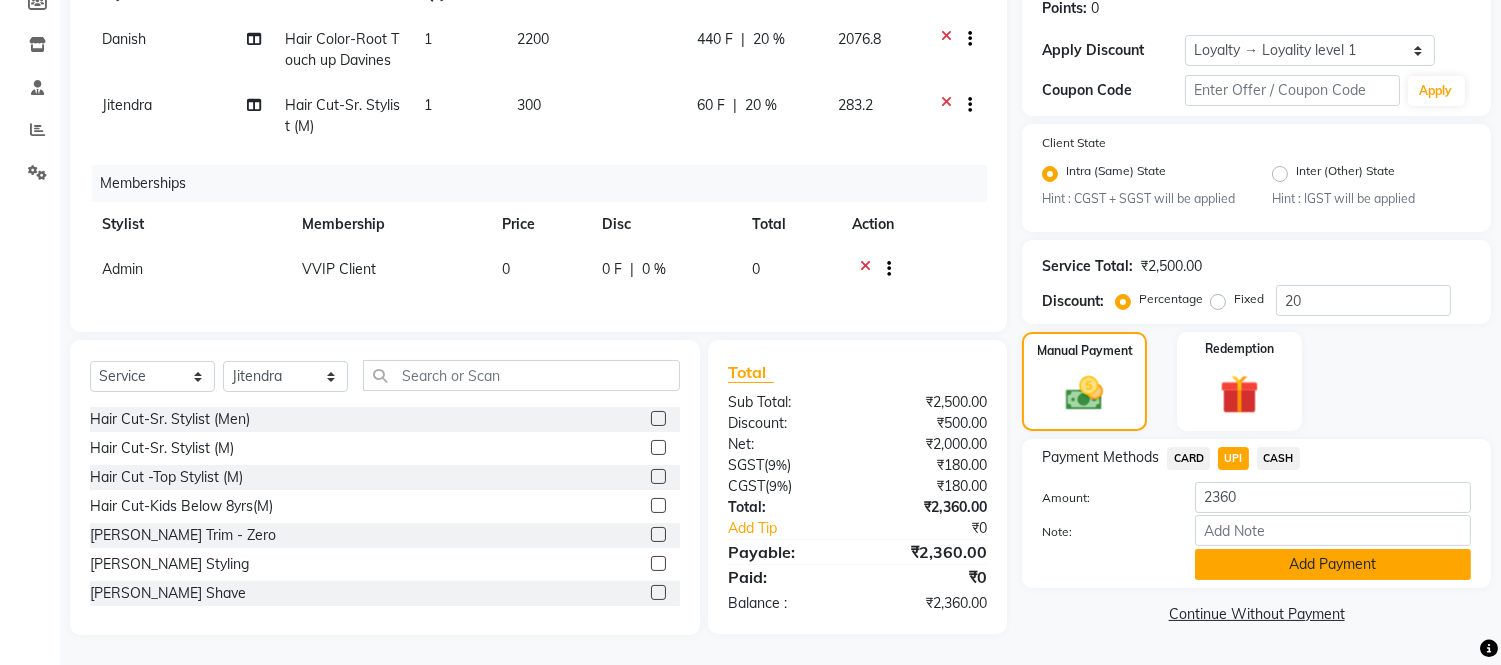 click on "Add Payment" 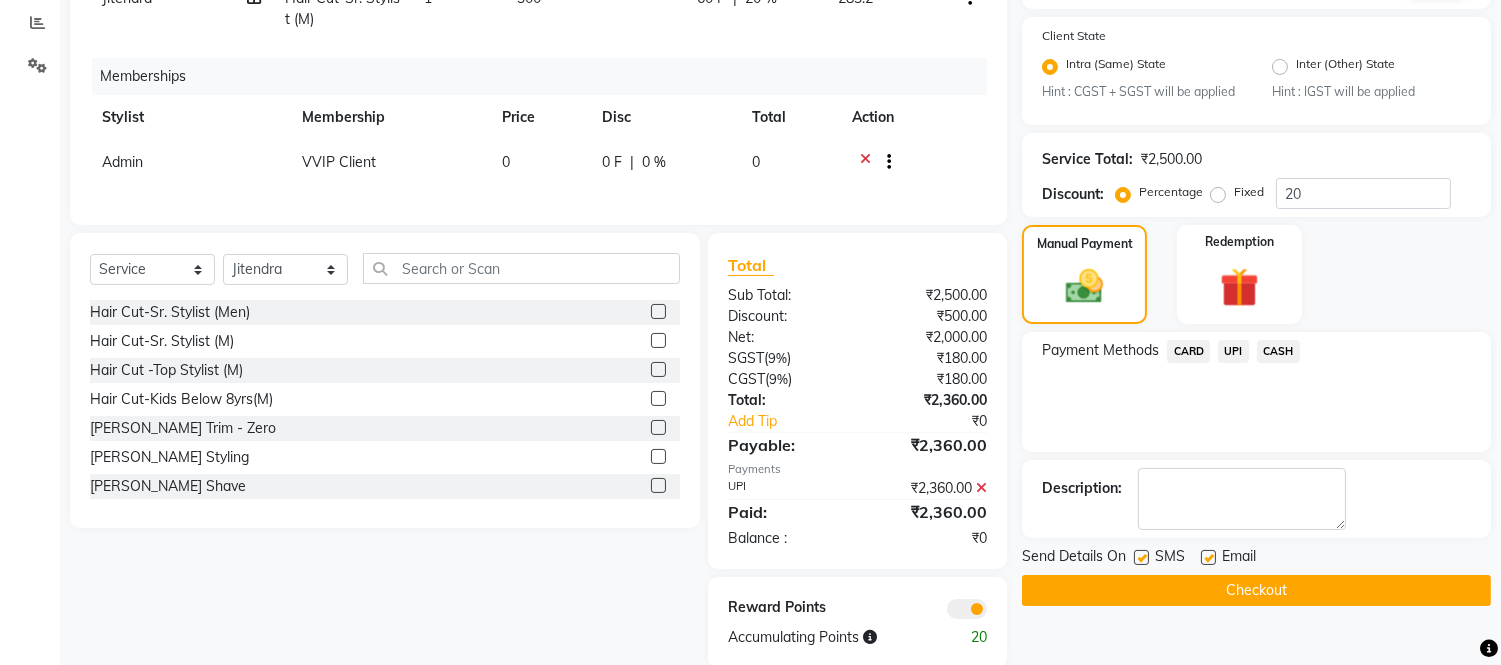 scroll, scrollTop: 468, scrollLeft: 0, axis: vertical 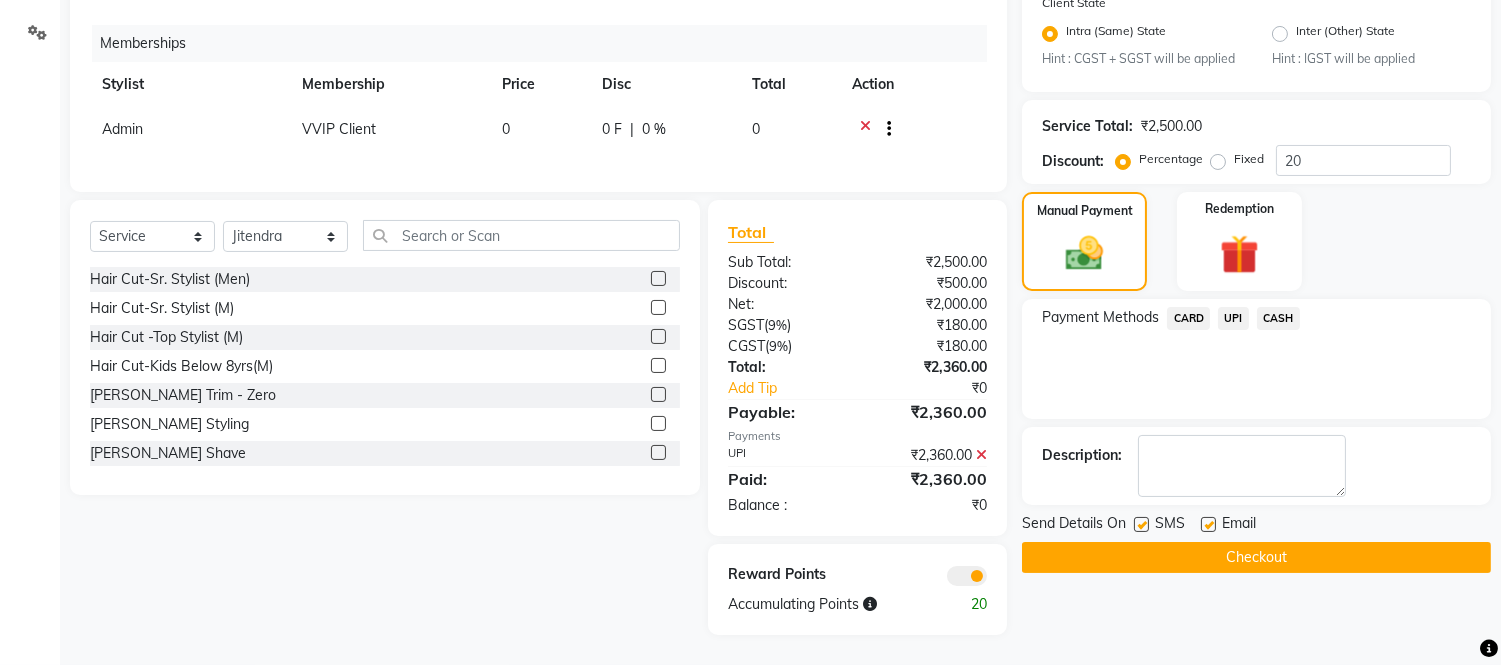 click on "Checkout" 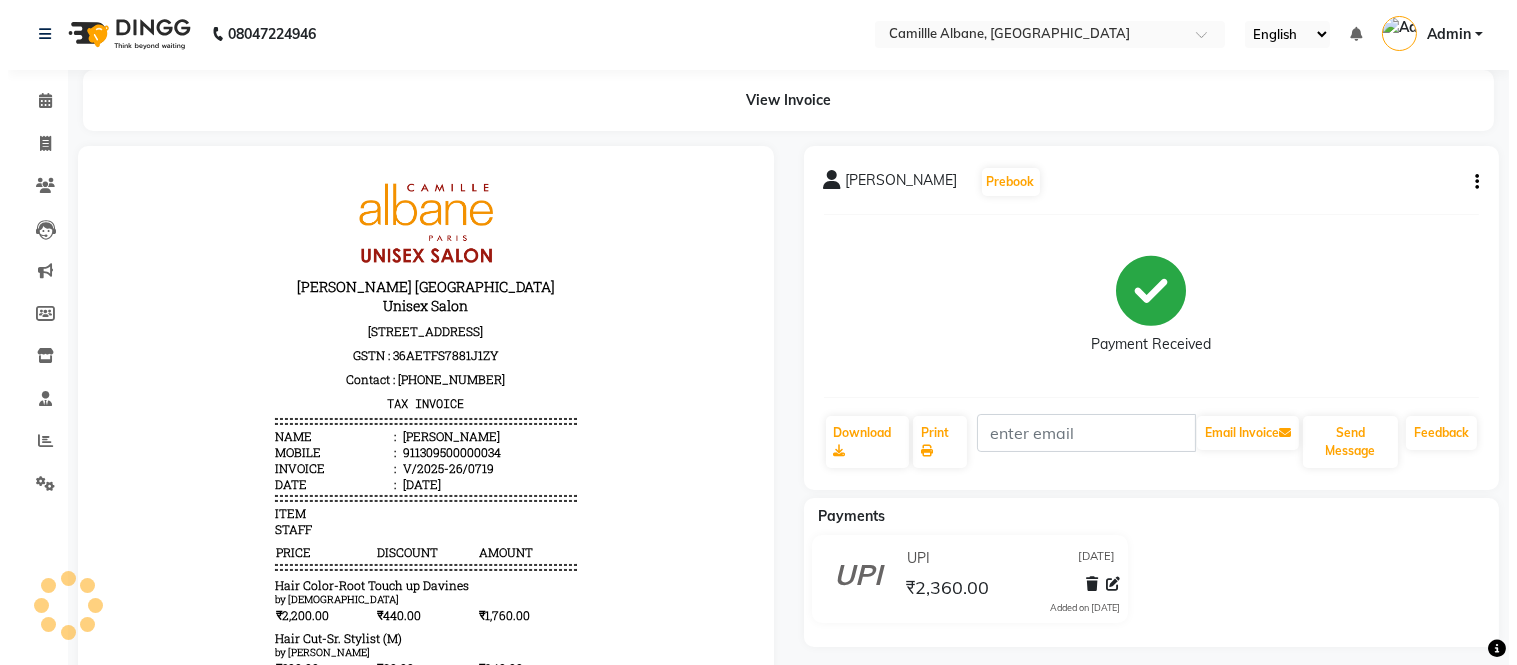 scroll, scrollTop: 0, scrollLeft: 0, axis: both 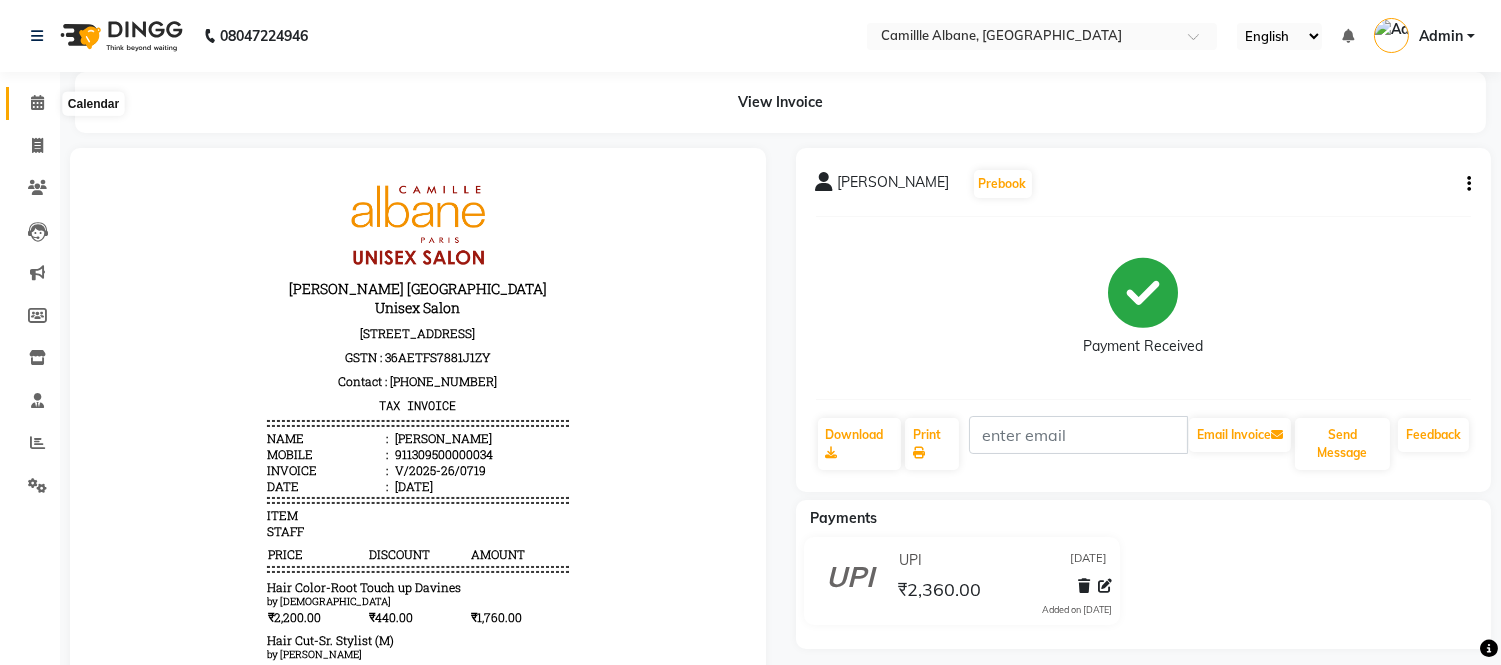 click 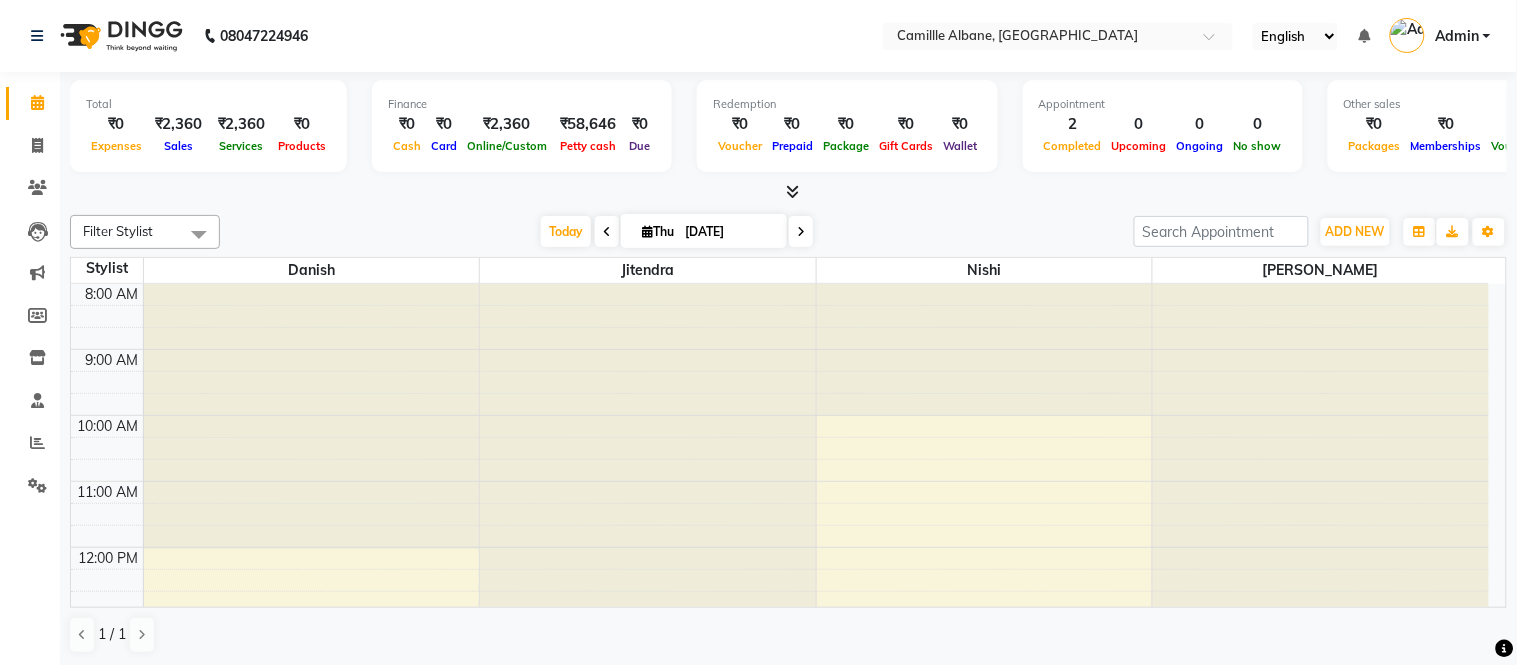 click at bounding box center (792, 191) 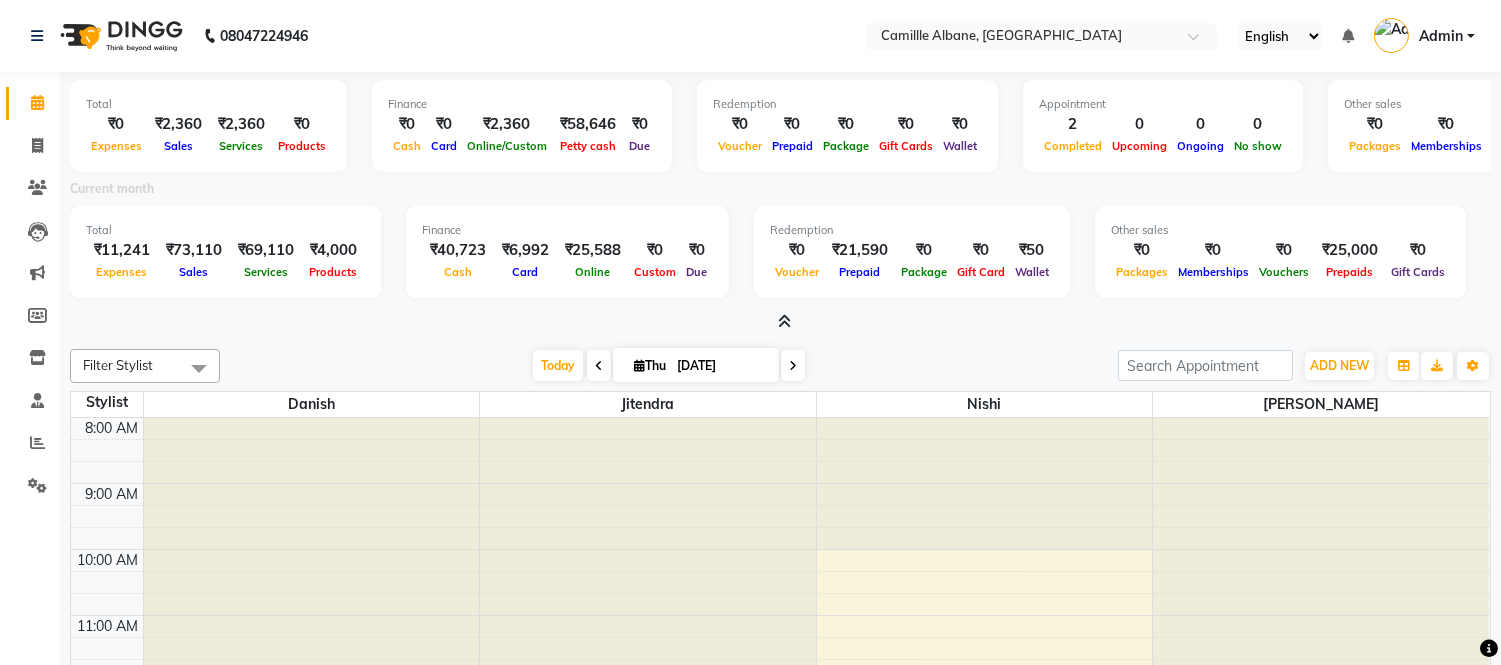 click at bounding box center [784, 321] 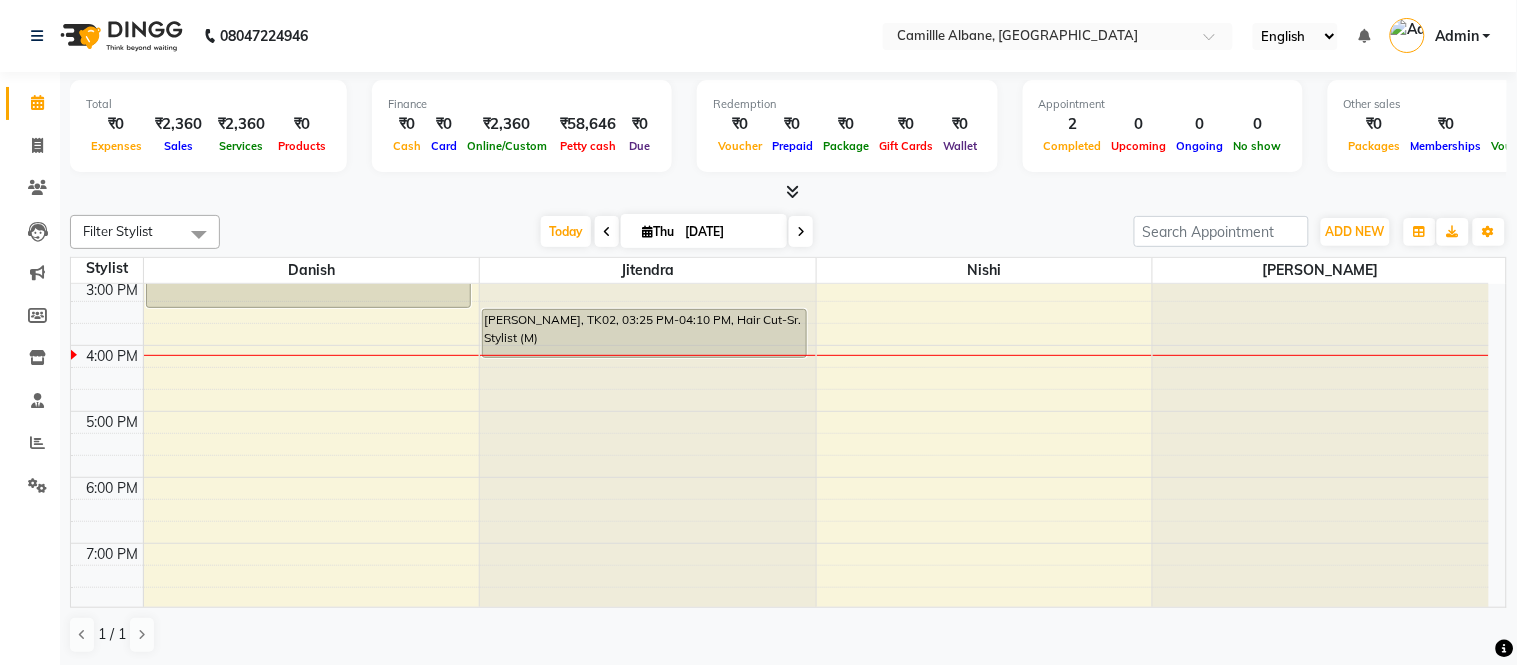 scroll, scrollTop: 420, scrollLeft: 0, axis: vertical 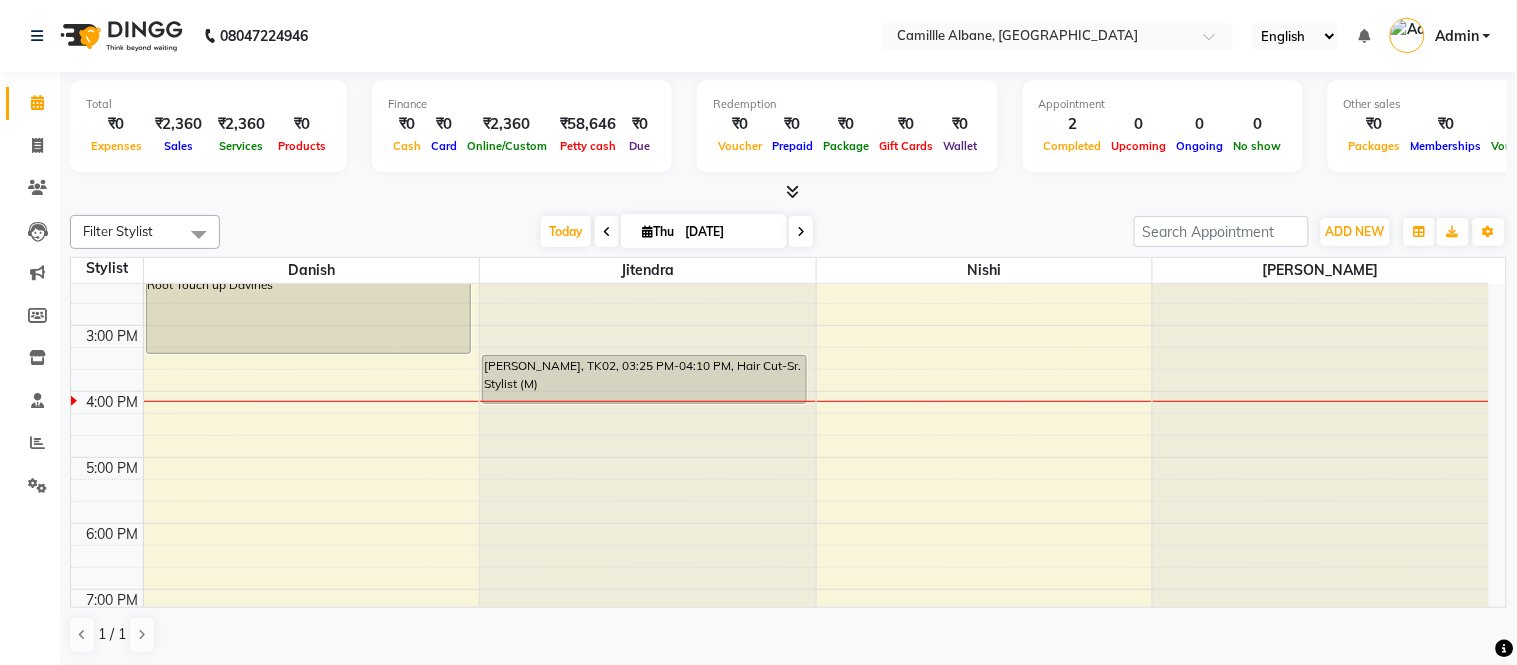 click at bounding box center [1321, -136] 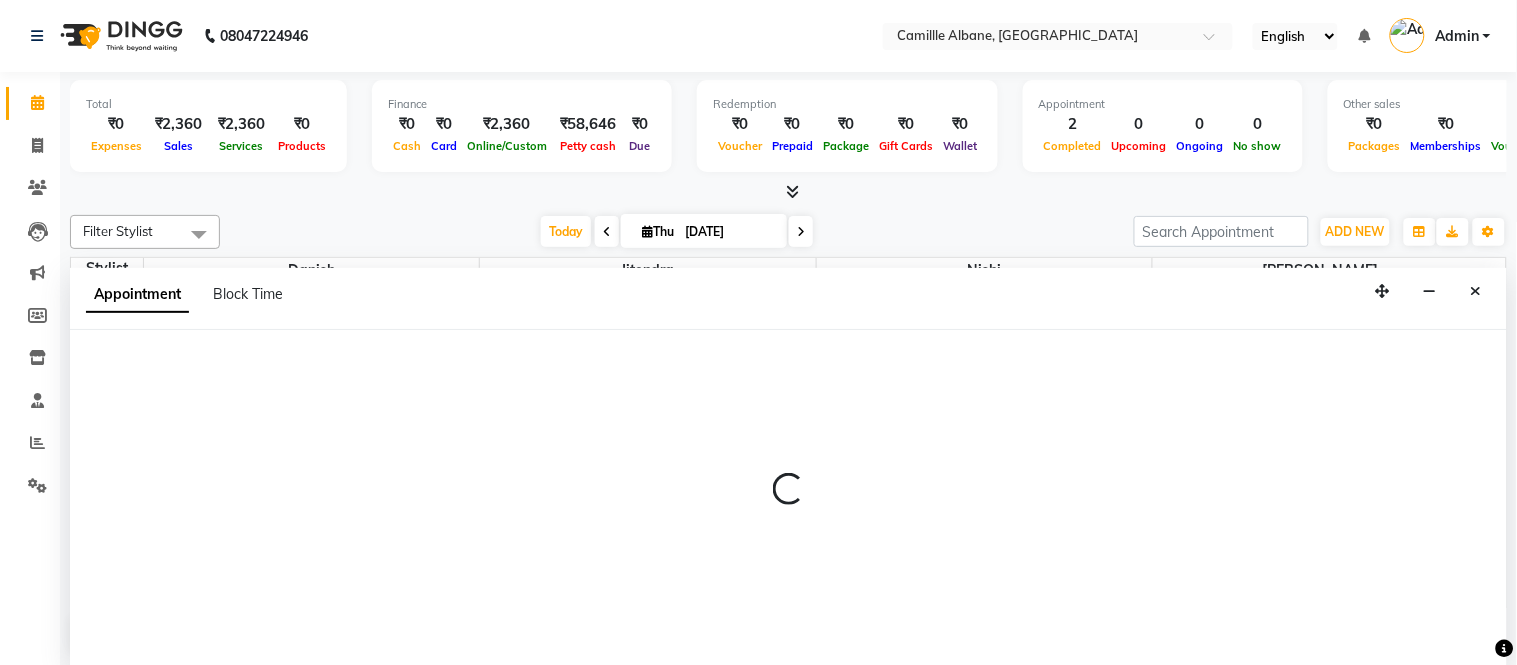 select on "57814" 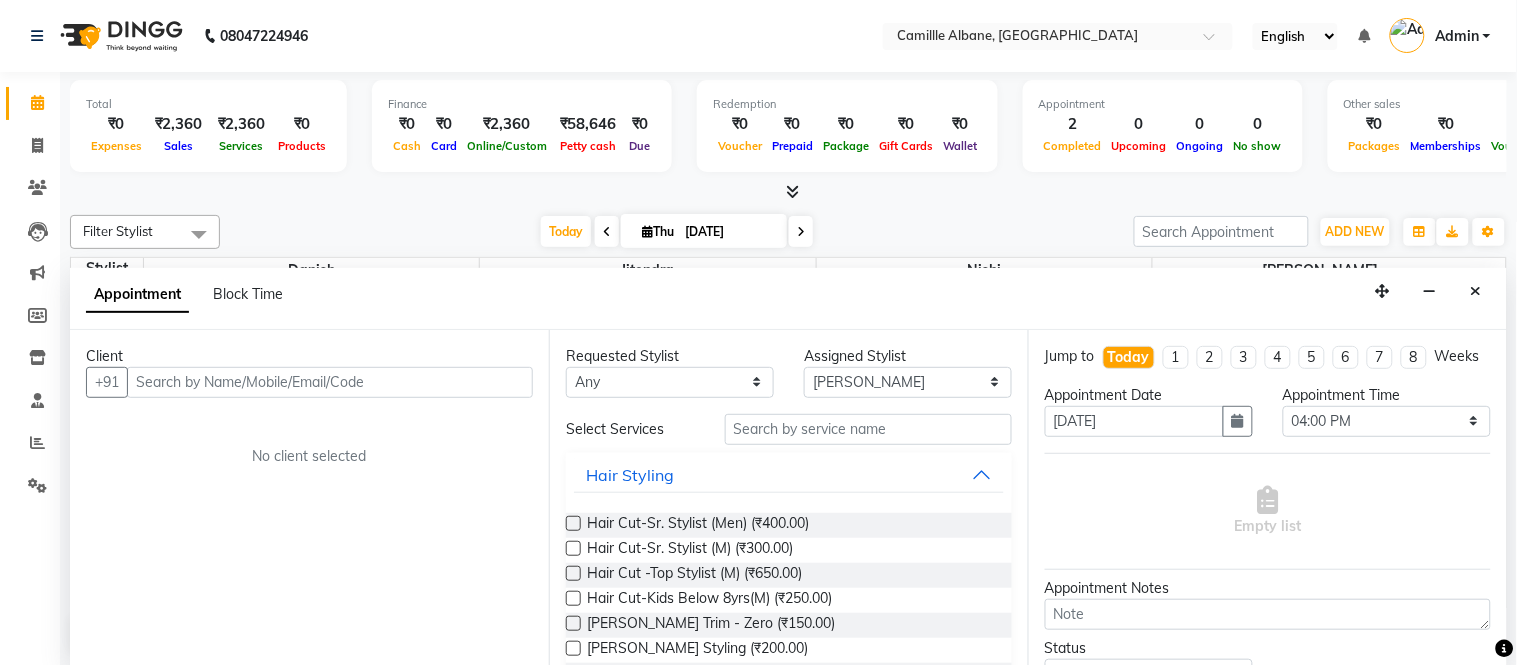 click at bounding box center [330, 382] 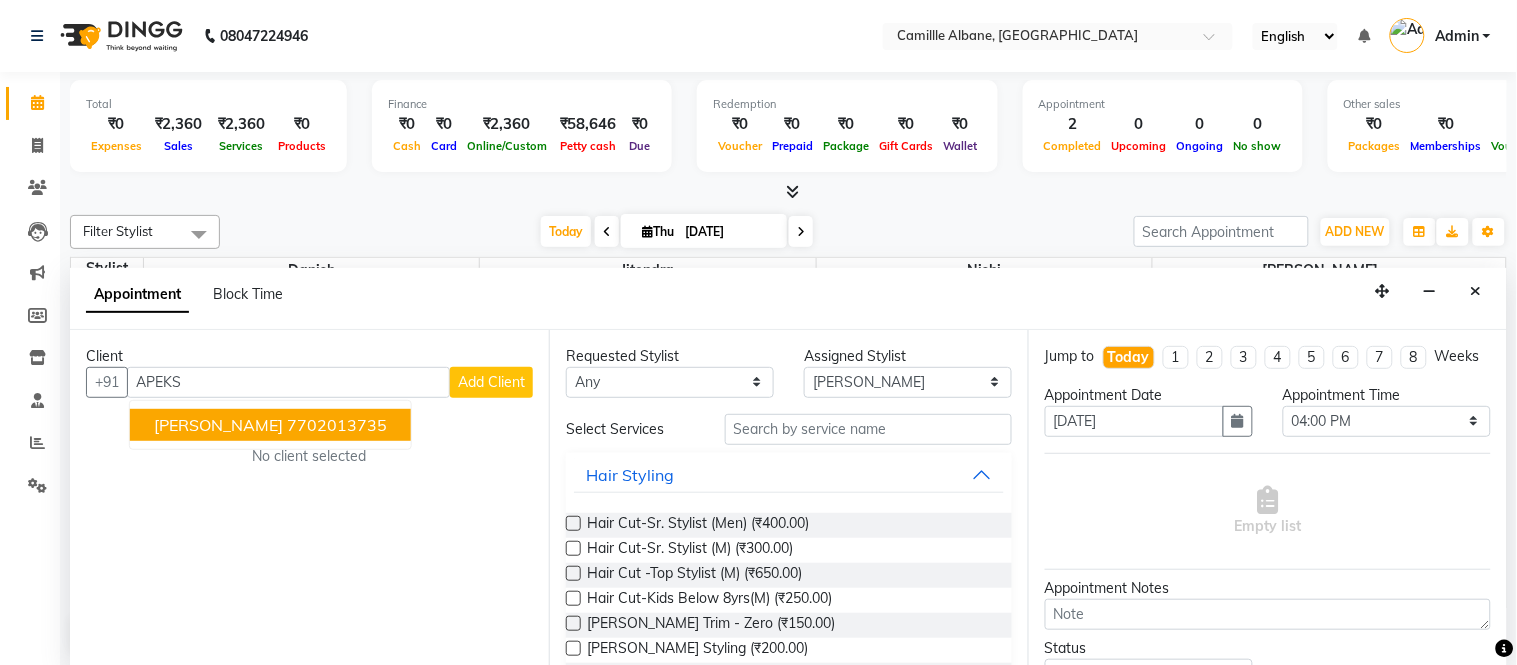 click on "7702013735" at bounding box center [337, 425] 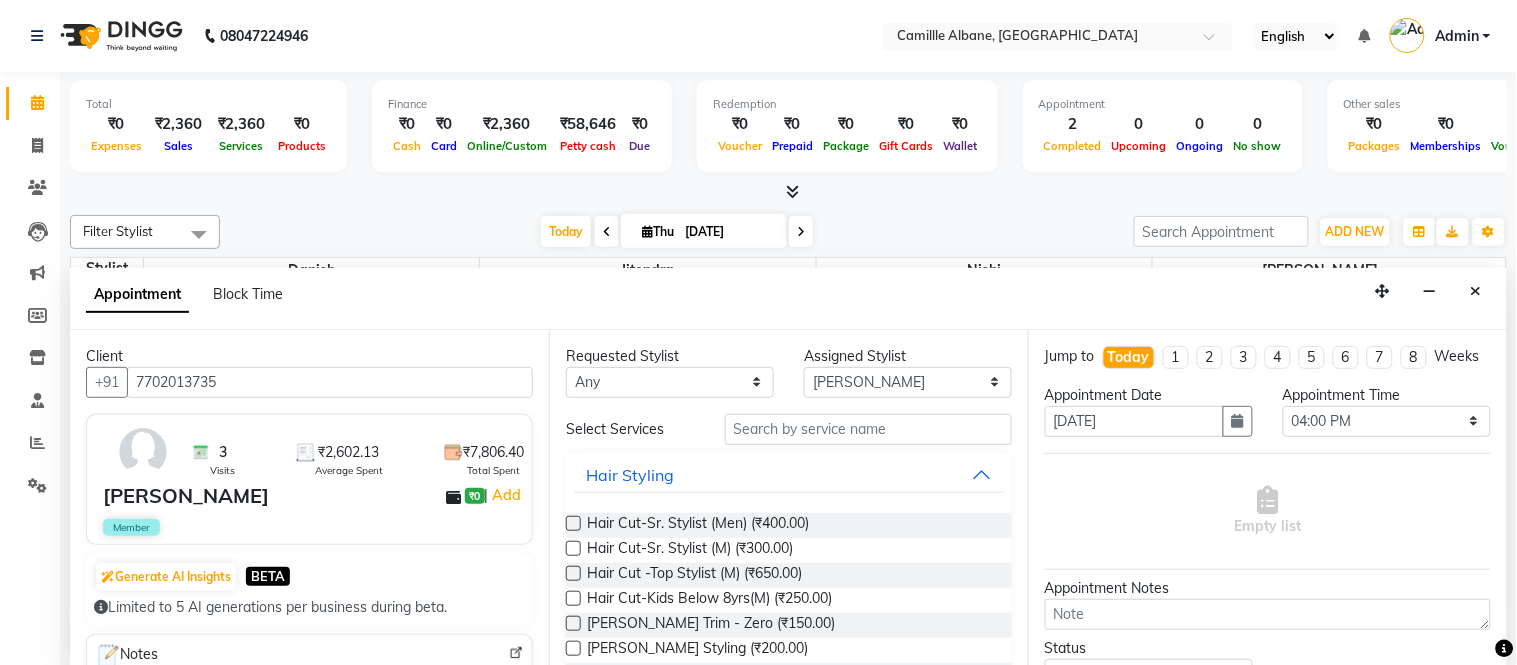 type on "7702013735" 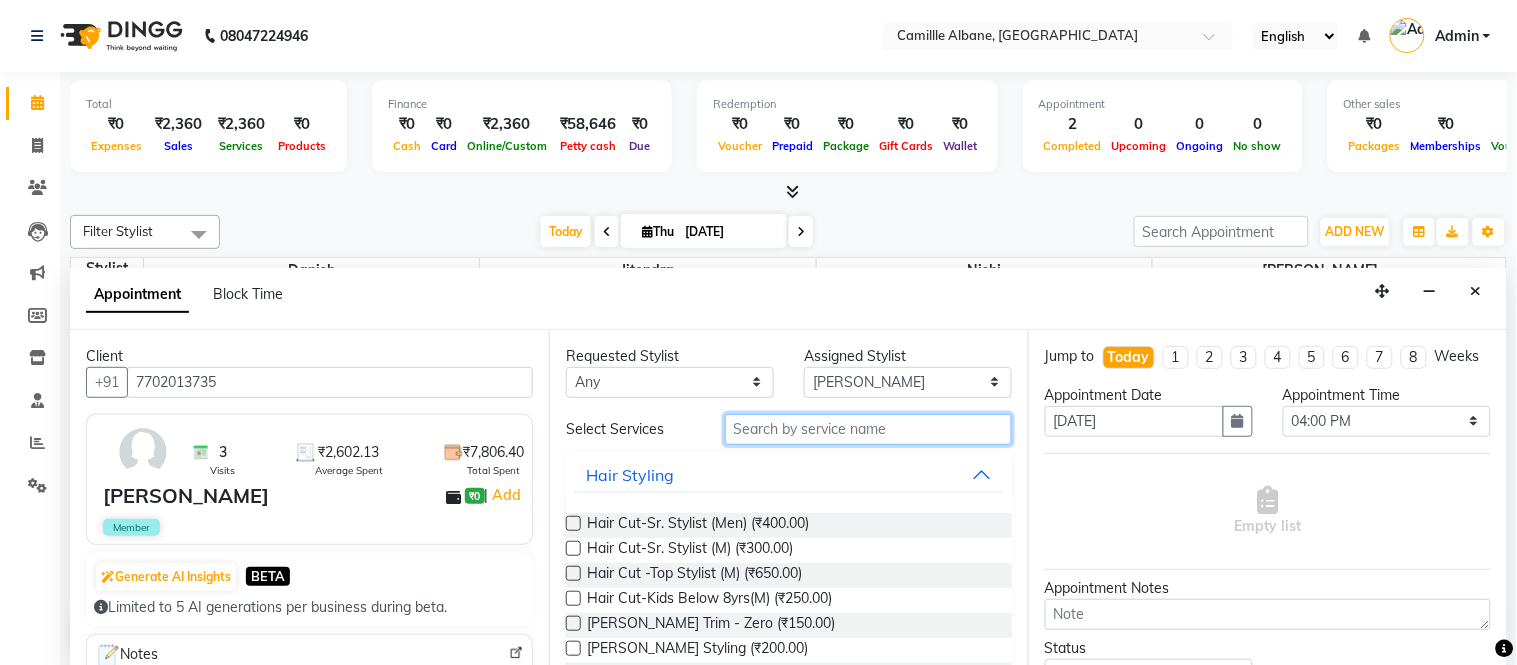 click at bounding box center (868, 429) 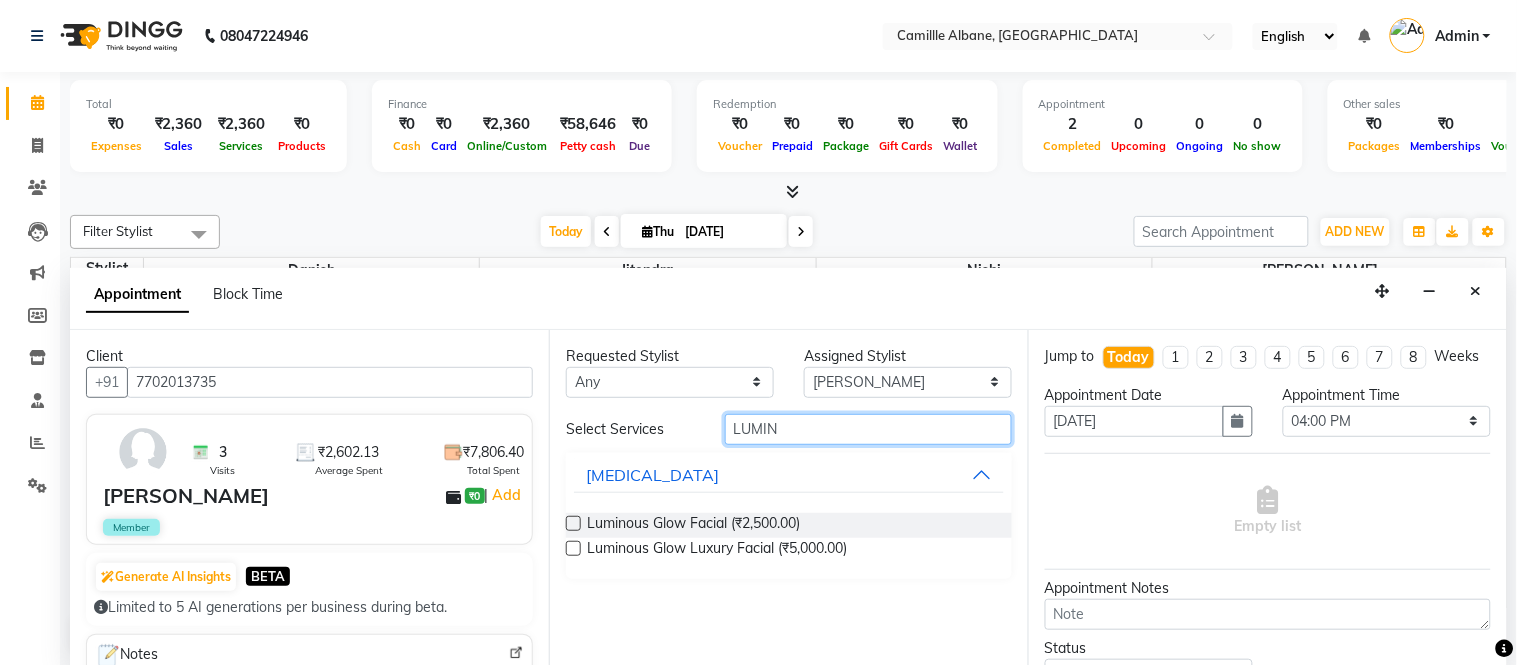 type on "LUMIN" 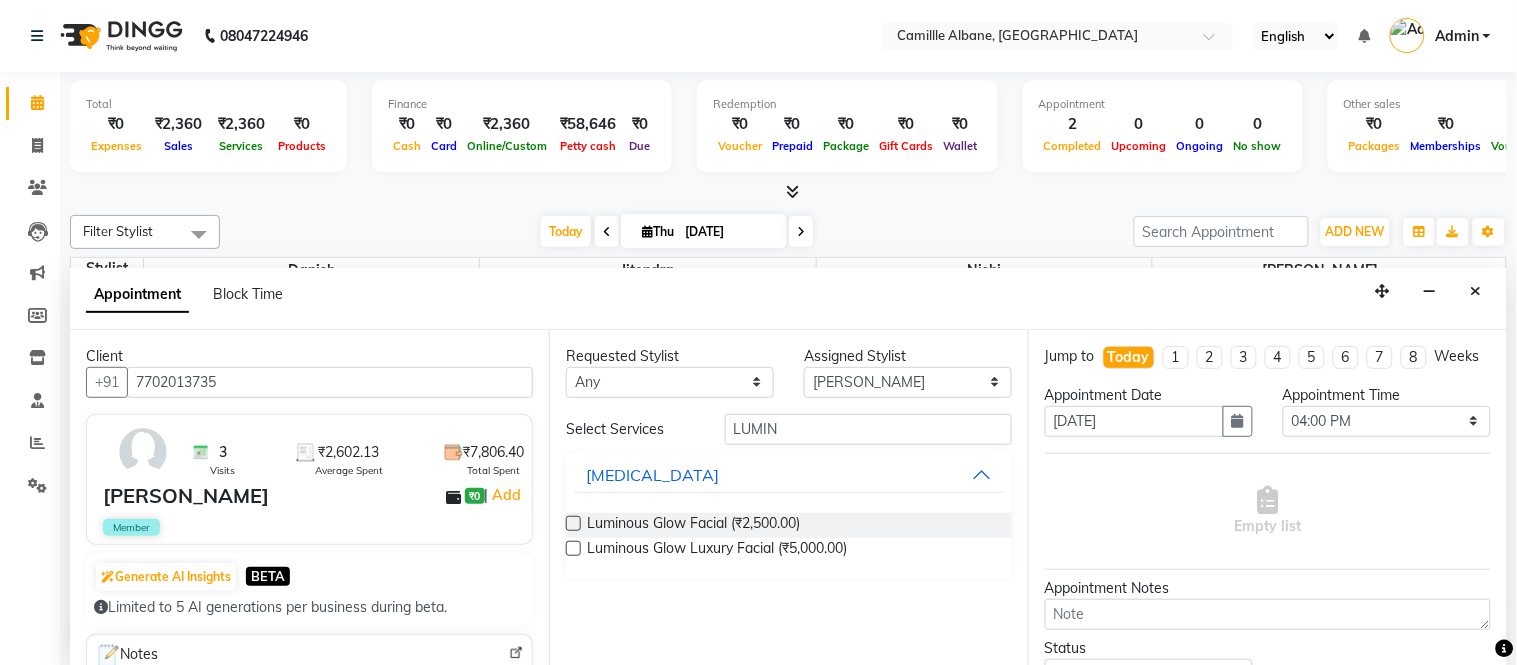 click on "Luminous Glow Facial (₹2,500.00)" at bounding box center (693, 525) 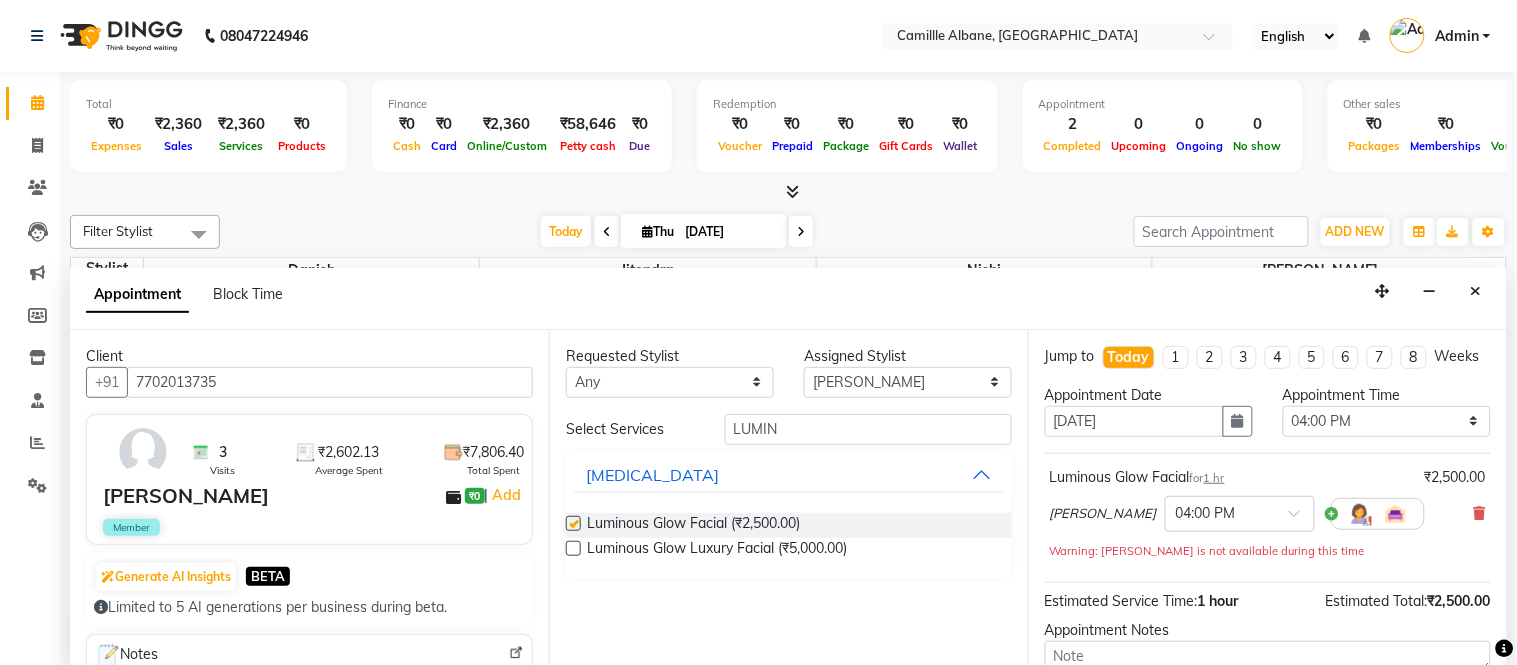 checkbox on "false" 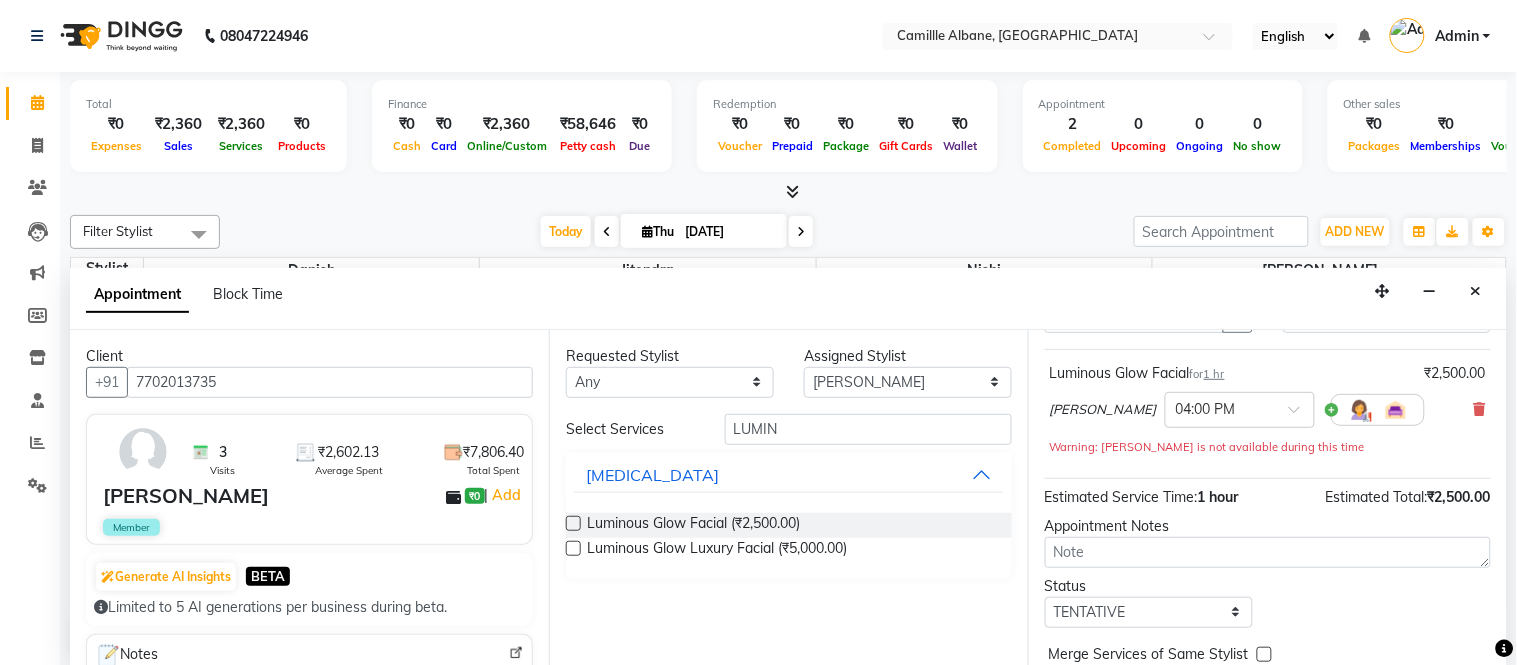 scroll, scrollTop: 185, scrollLeft: 0, axis: vertical 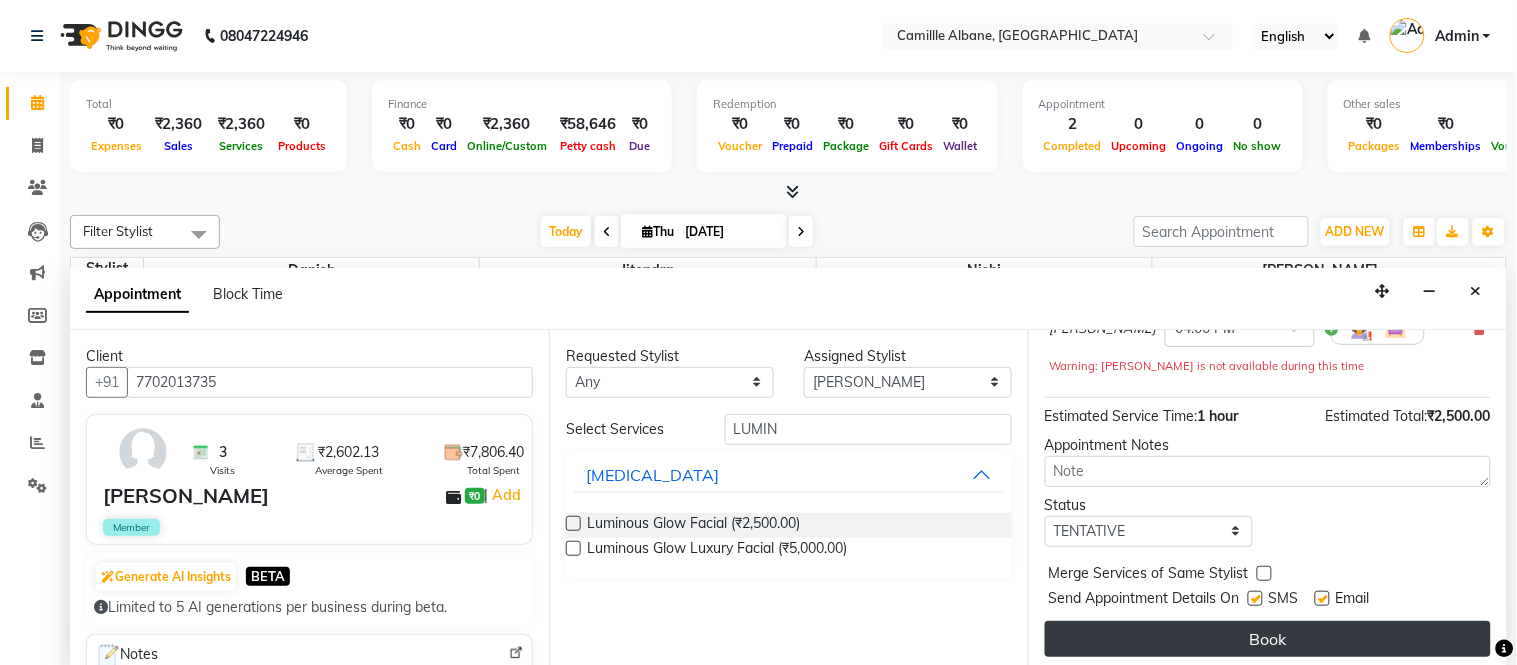 click on "Book" at bounding box center [1268, 639] 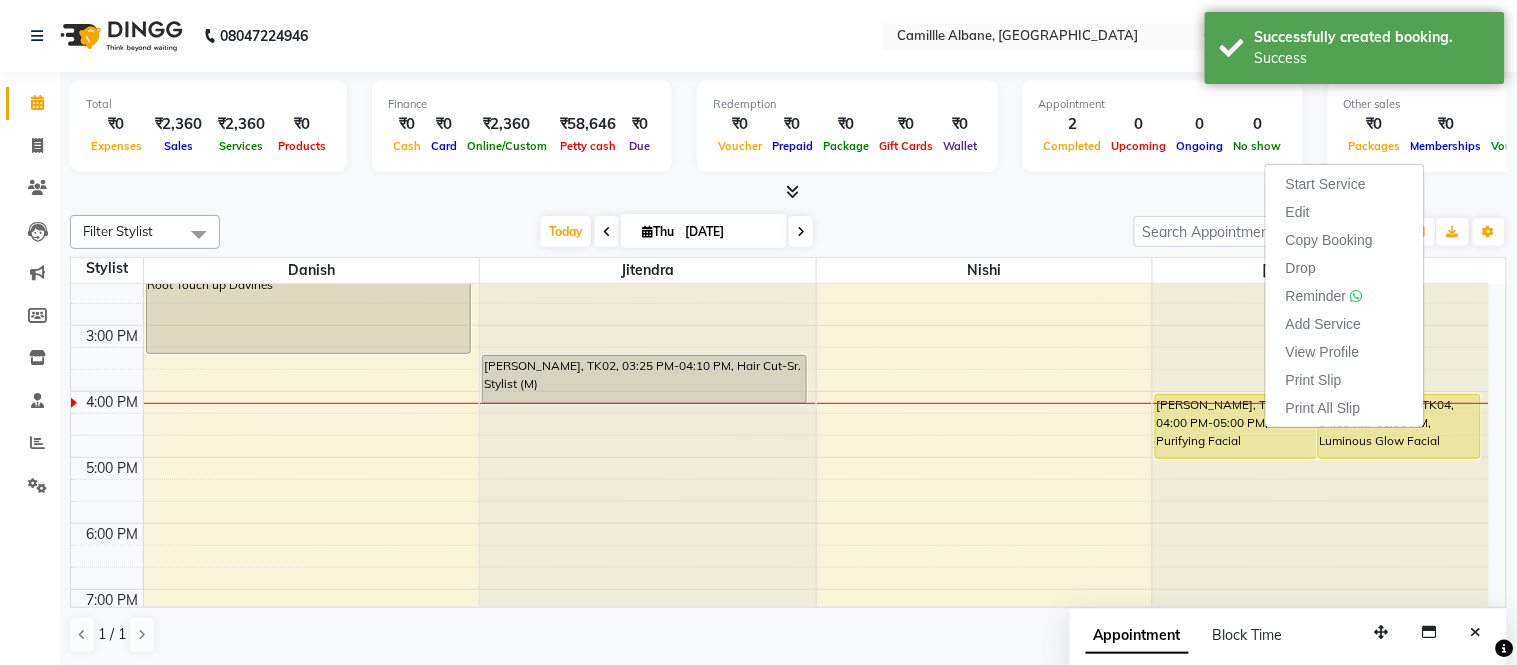 click on "Start Service" at bounding box center [1345, 184] 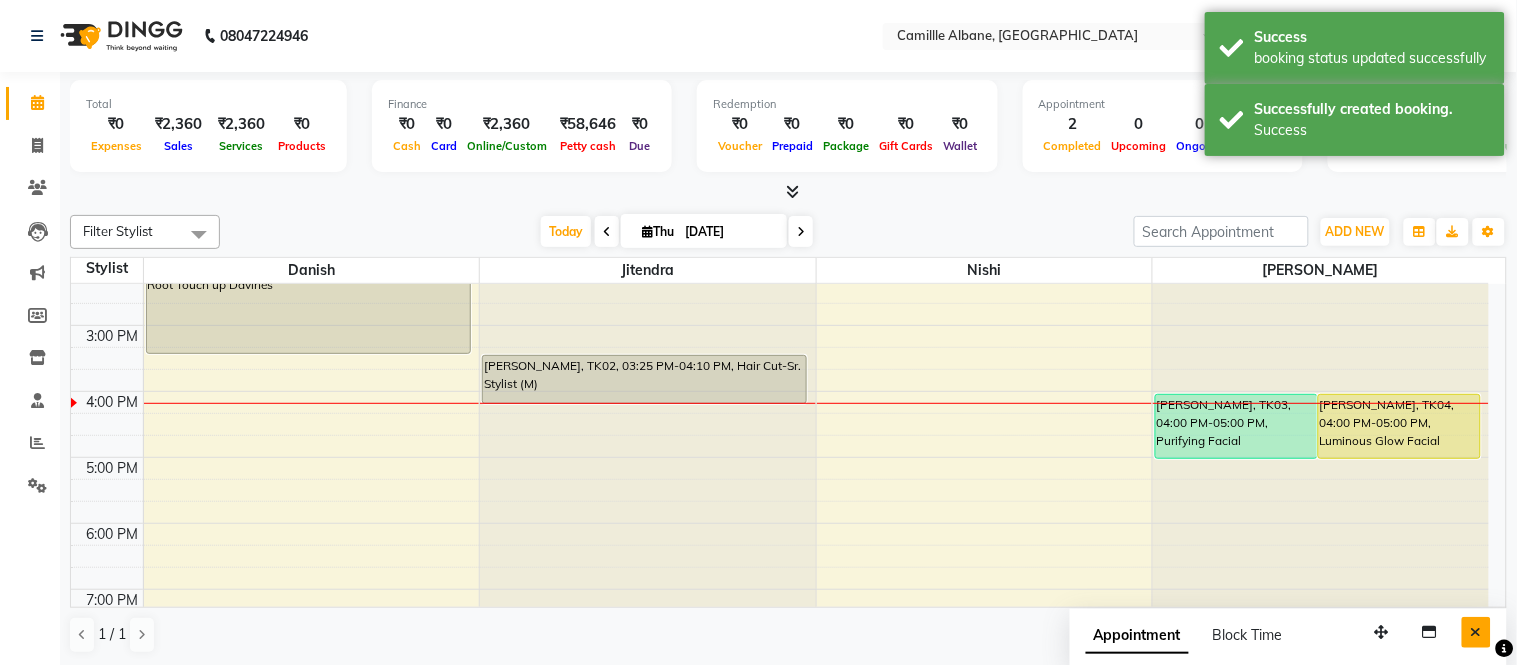 click at bounding box center [1476, 632] 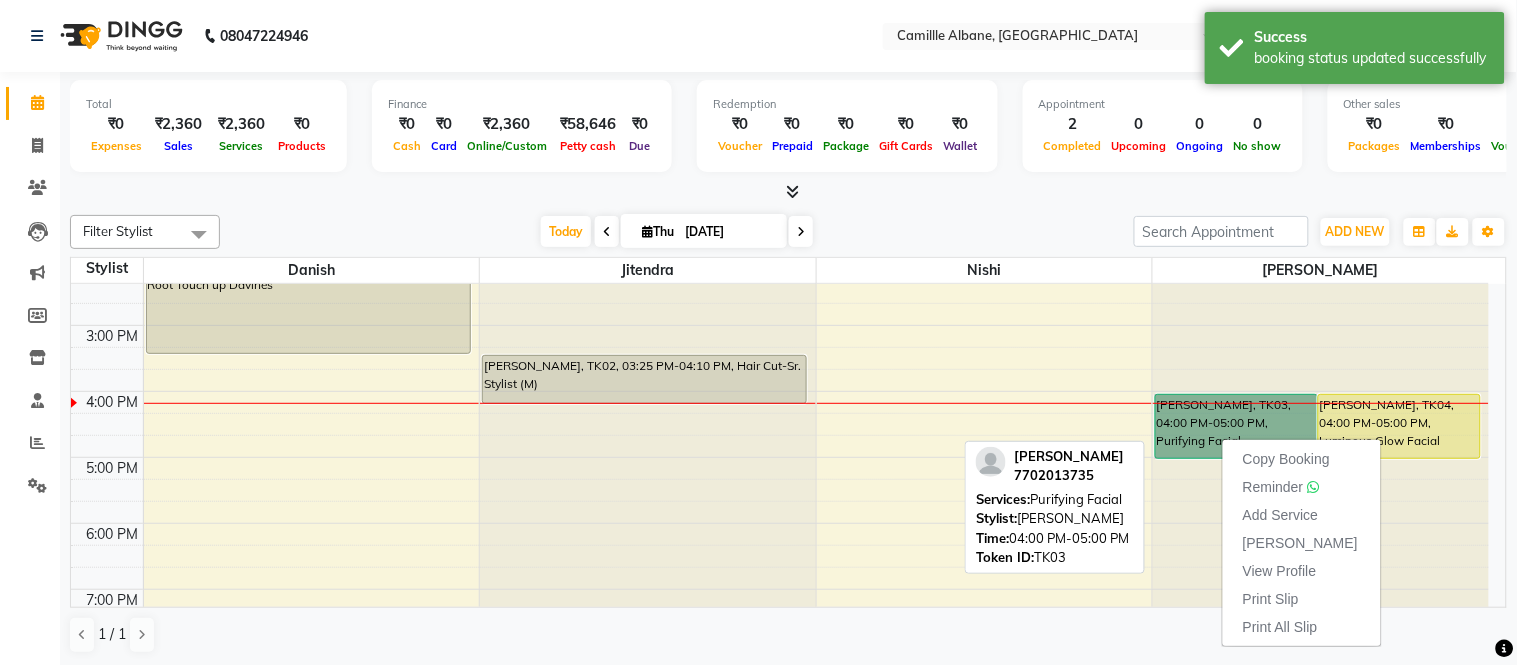 click on "[PERSON_NAME], TK03, 04:00 PM-05:00 PM, Purifying Facial" at bounding box center (1236, 426) 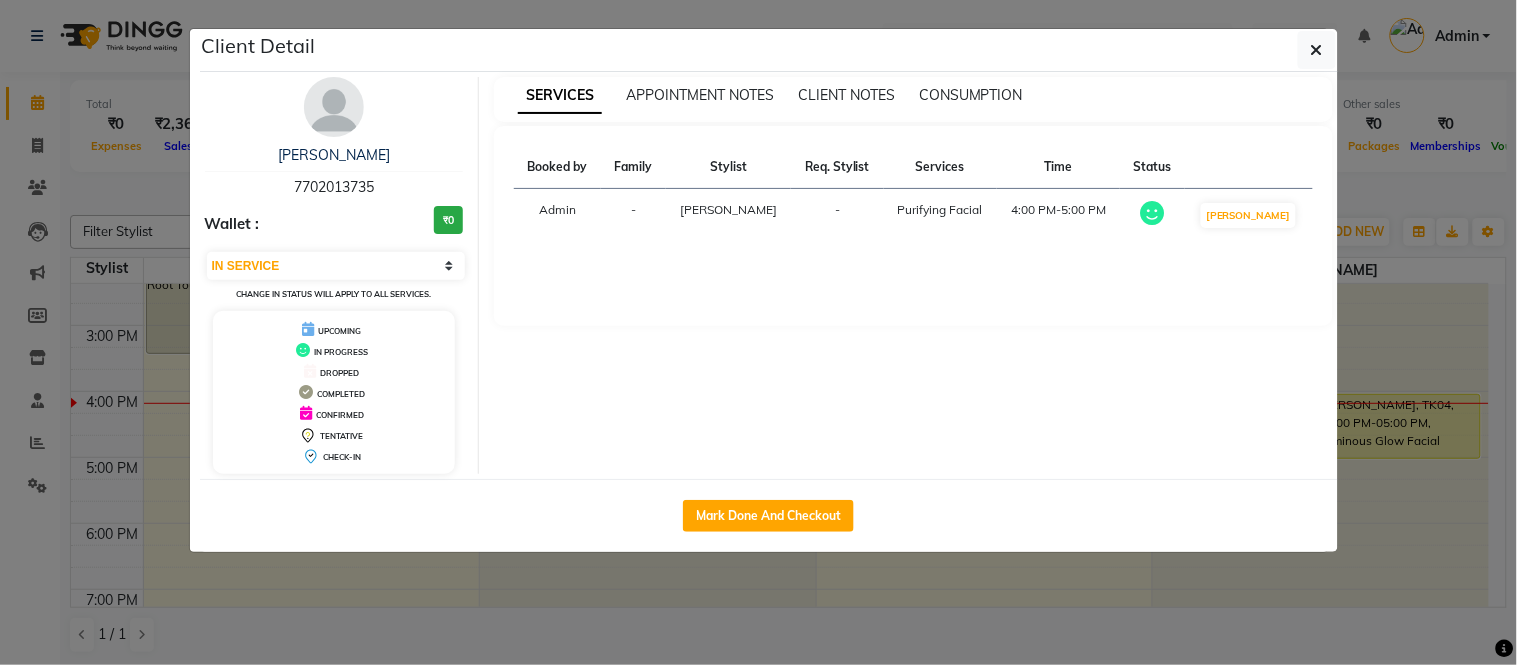 click on "Wallet : ₹0" at bounding box center (334, 224) 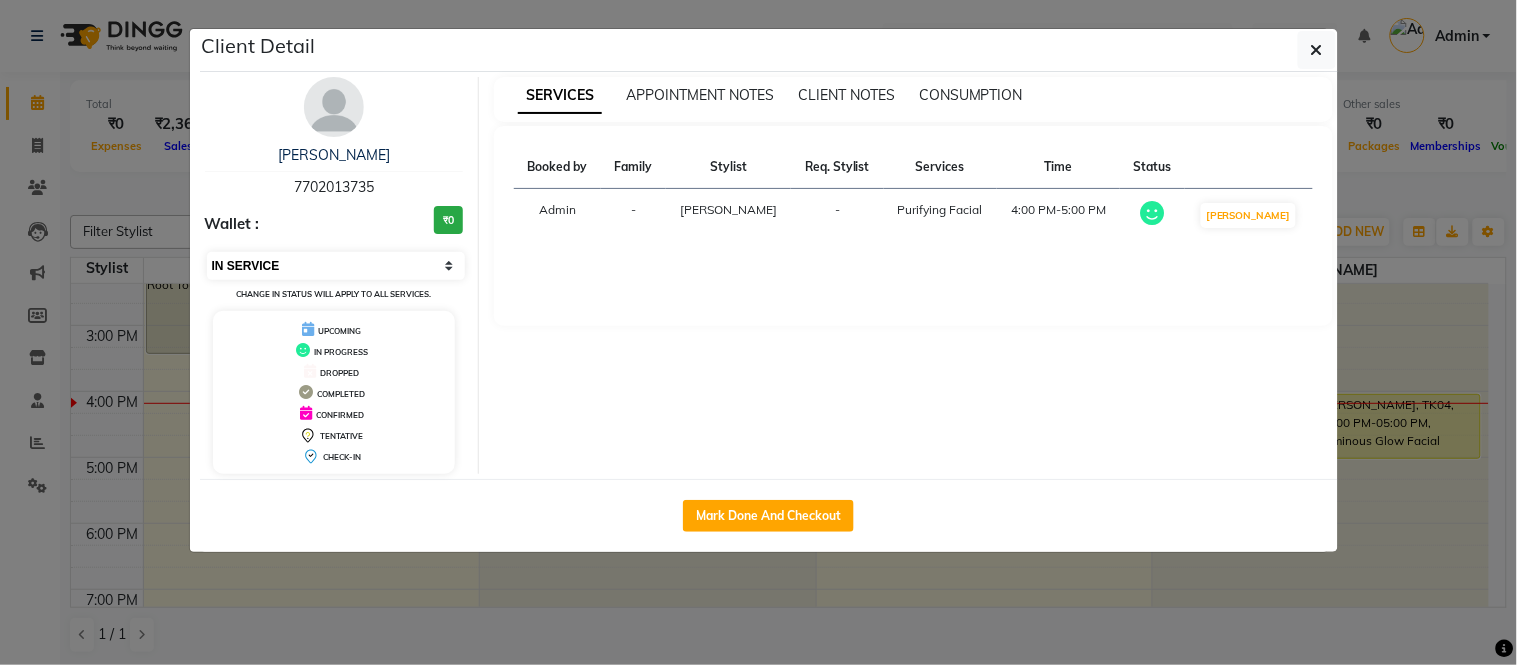 click on "Select IN SERVICE CONFIRMED TENTATIVE CHECK IN MARK DONE DROPPED UPCOMING" at bounding box center (336, 266) 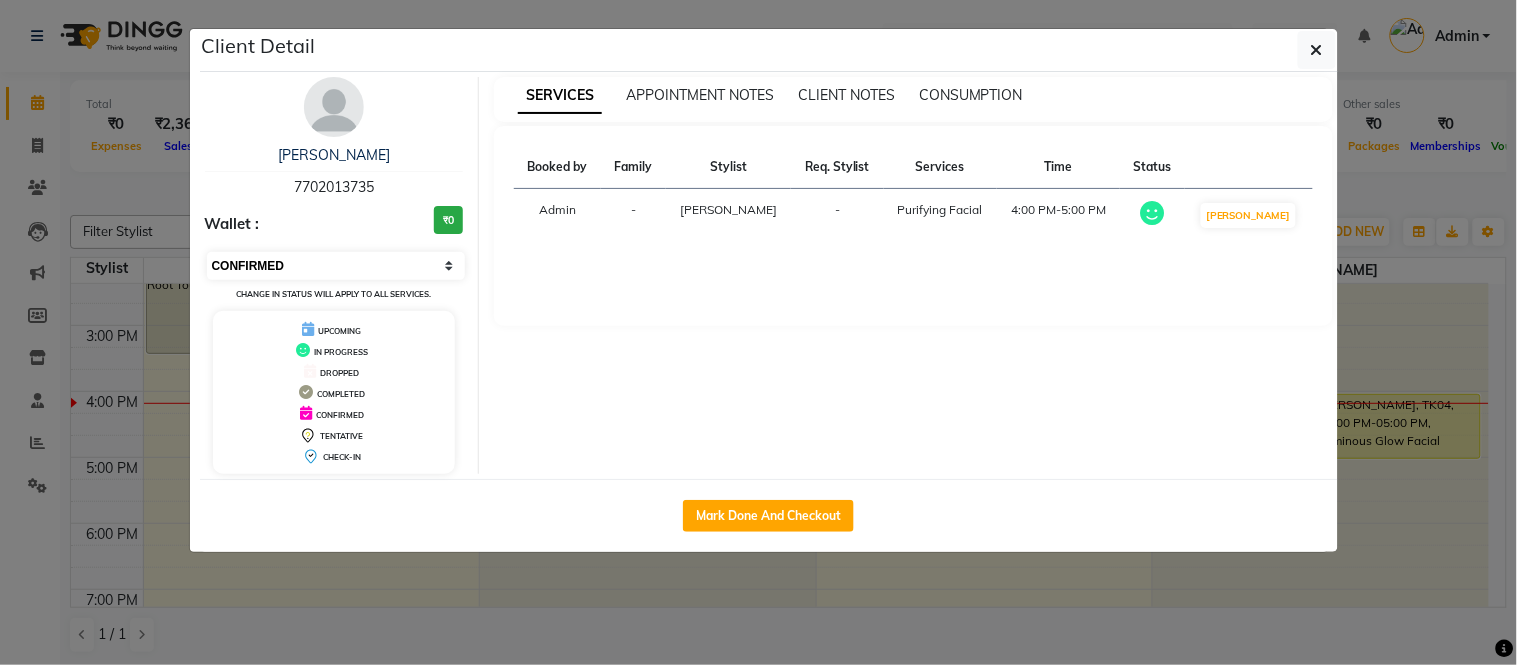 click on "Select IN SERVICE CONFIRMED TENTATIVE CHECK IN MARK DONE DROPPED UPCOMING" at bounding box center [336, 266] 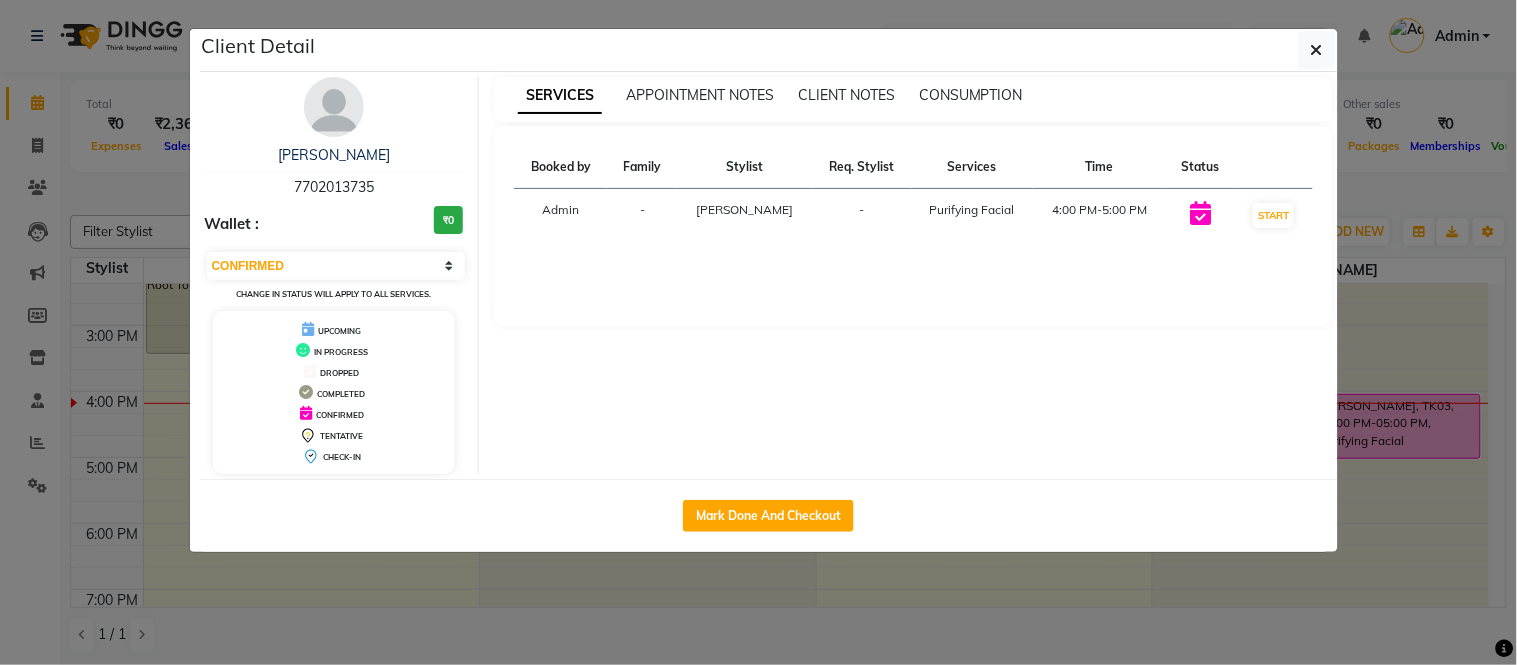 click on "Client Detail  [PERSON_NAME]    7702013735 Wallet : ₹0 Select IN SERVICE CONFIRMED TENTATIVE CHECK IN MARK DONE DROPPED UPCOMING Change in status will apply to all services. UPCOMING IN PROGRESS DROPPED COMPLETED CONFIRMED TENTATIVE CHECK-IN SERVICES APPOINTMENT NOTES CLIENT NOTES CONSUMPTION Booked by Family Stylist Req. Stylist Services Time Status  Admin  - [PERSON_NAME] -  Purifying Facial   4:00 PM-5:00 PM   START   Mark Done And Checkout" 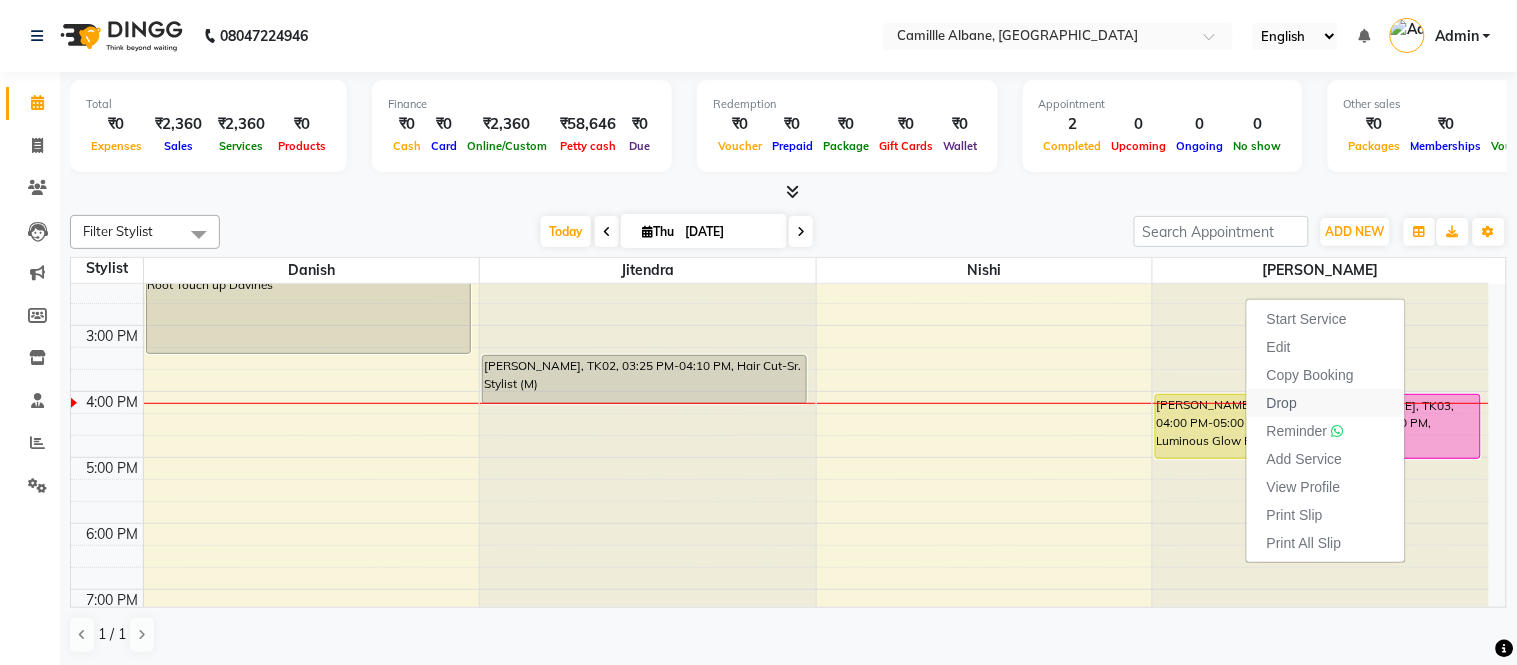 click on "Drop" at bounding box center [1326, 403] 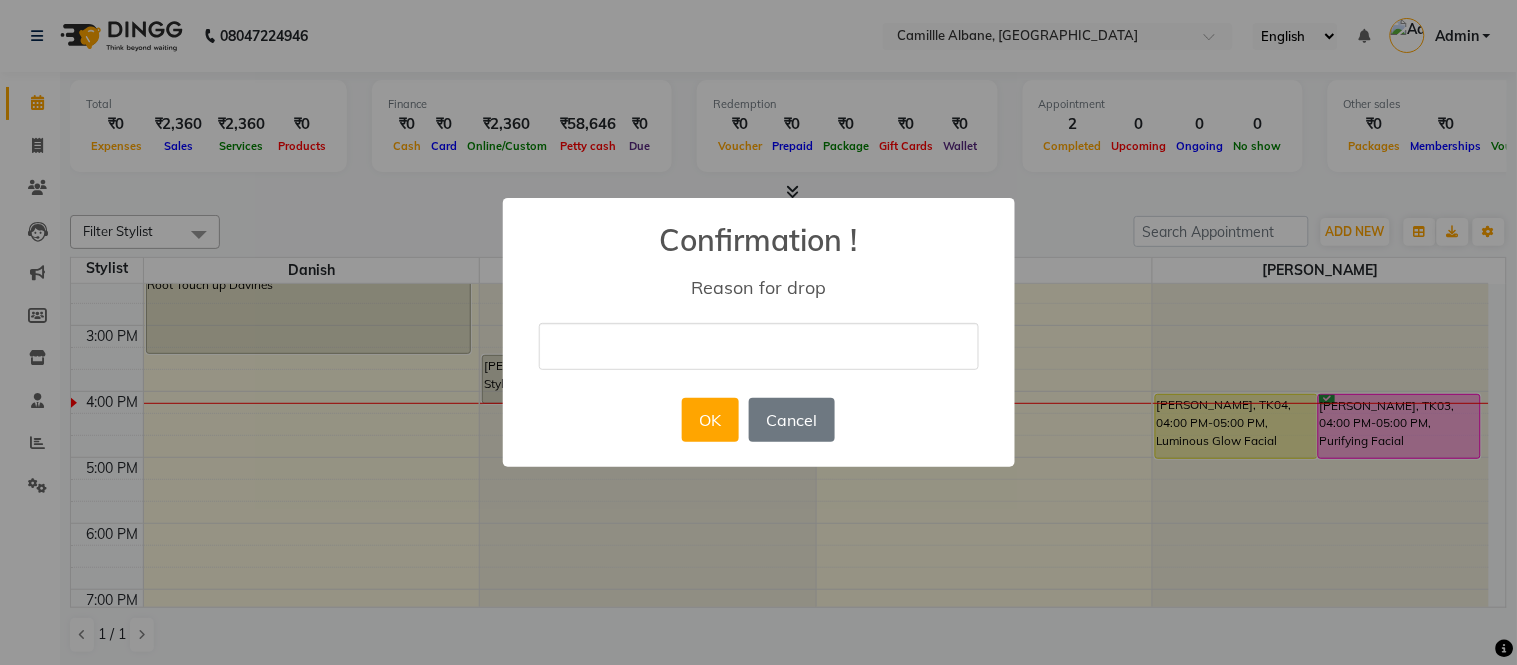 click at bounding box center (759, 346) 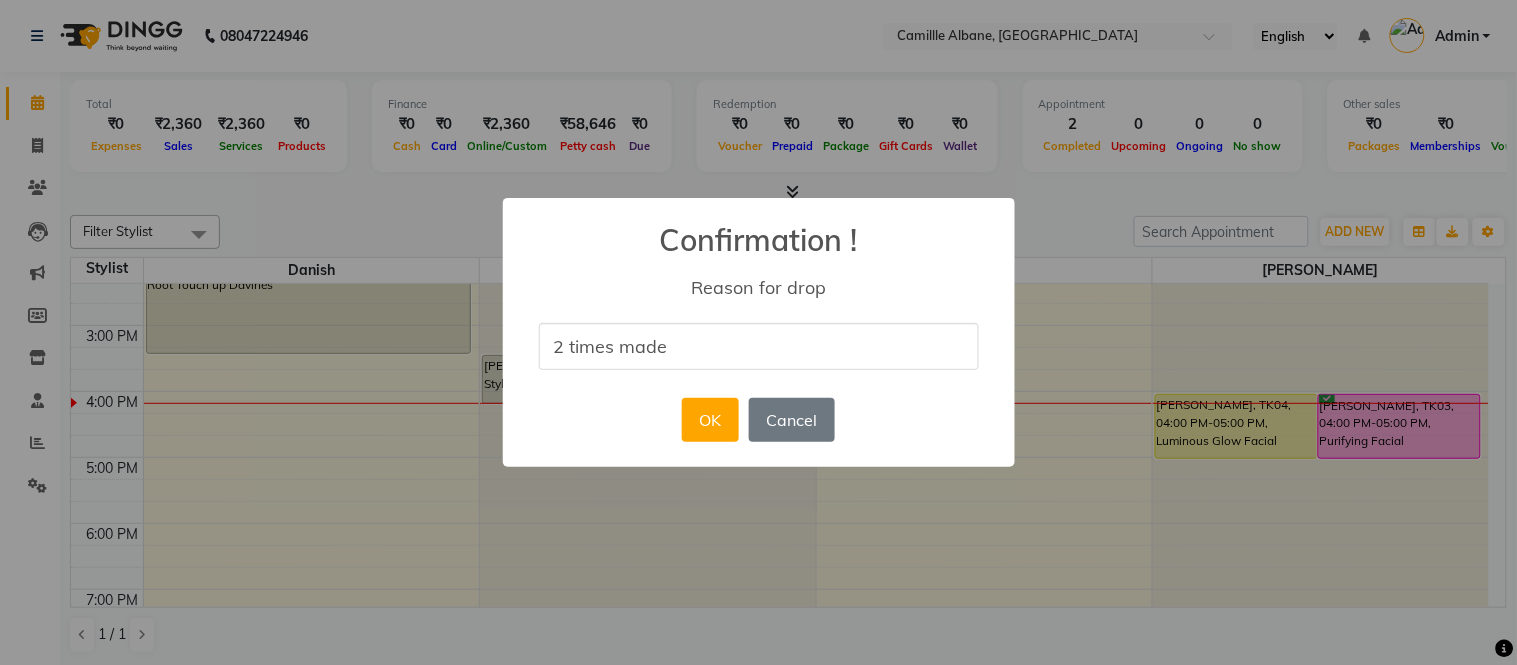 click on "OK No Cancel" at bounding box center [758, 420] 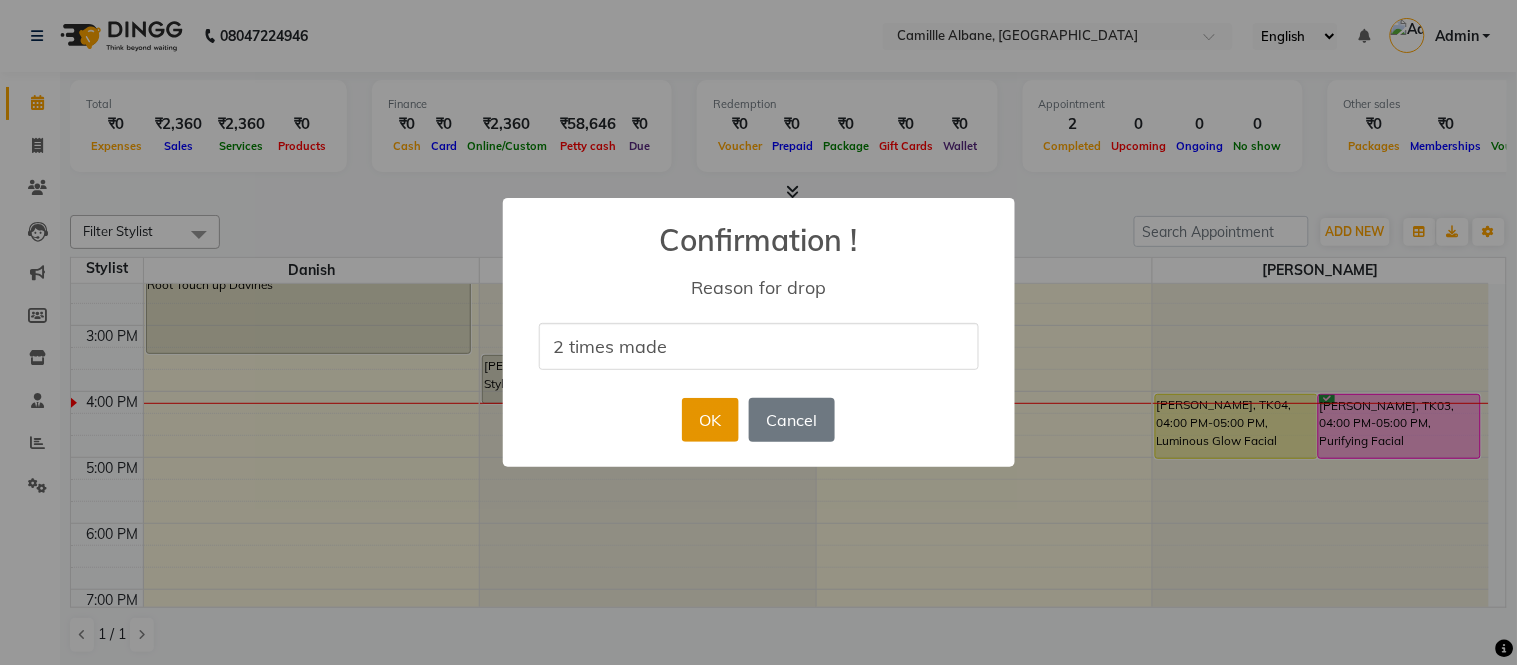 click on "OK" at bounding box center (710, 420) 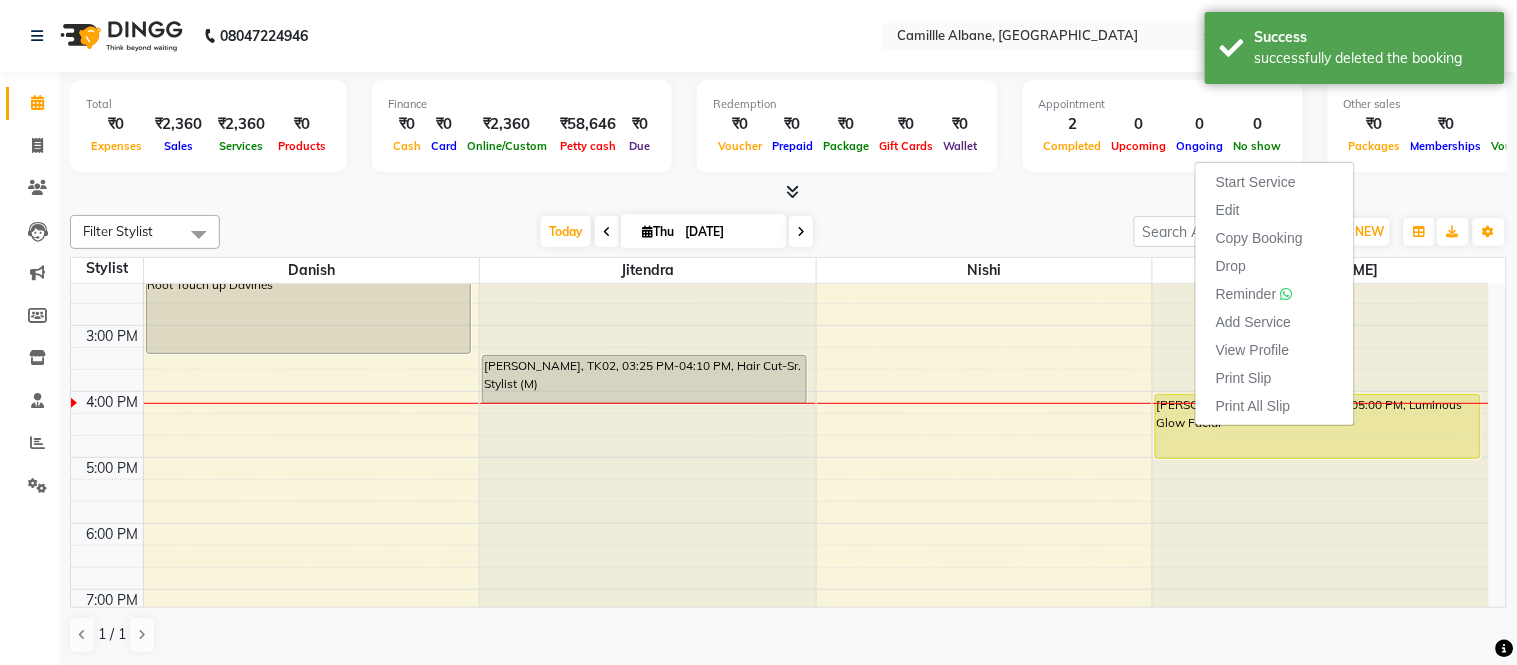 click on "Start Service" at bounding box center [1256, 182] 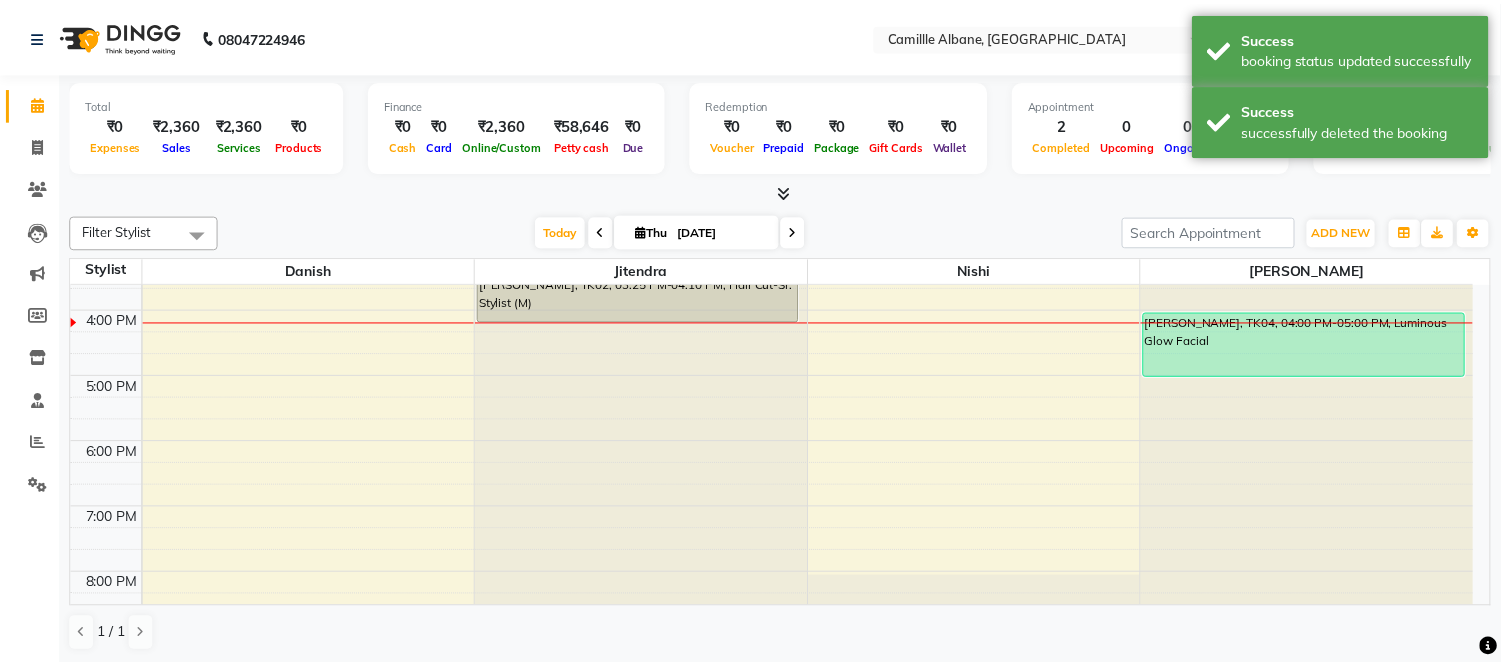 scroll, scrollTop: 604, scrollLeft: 0, axis: vertical 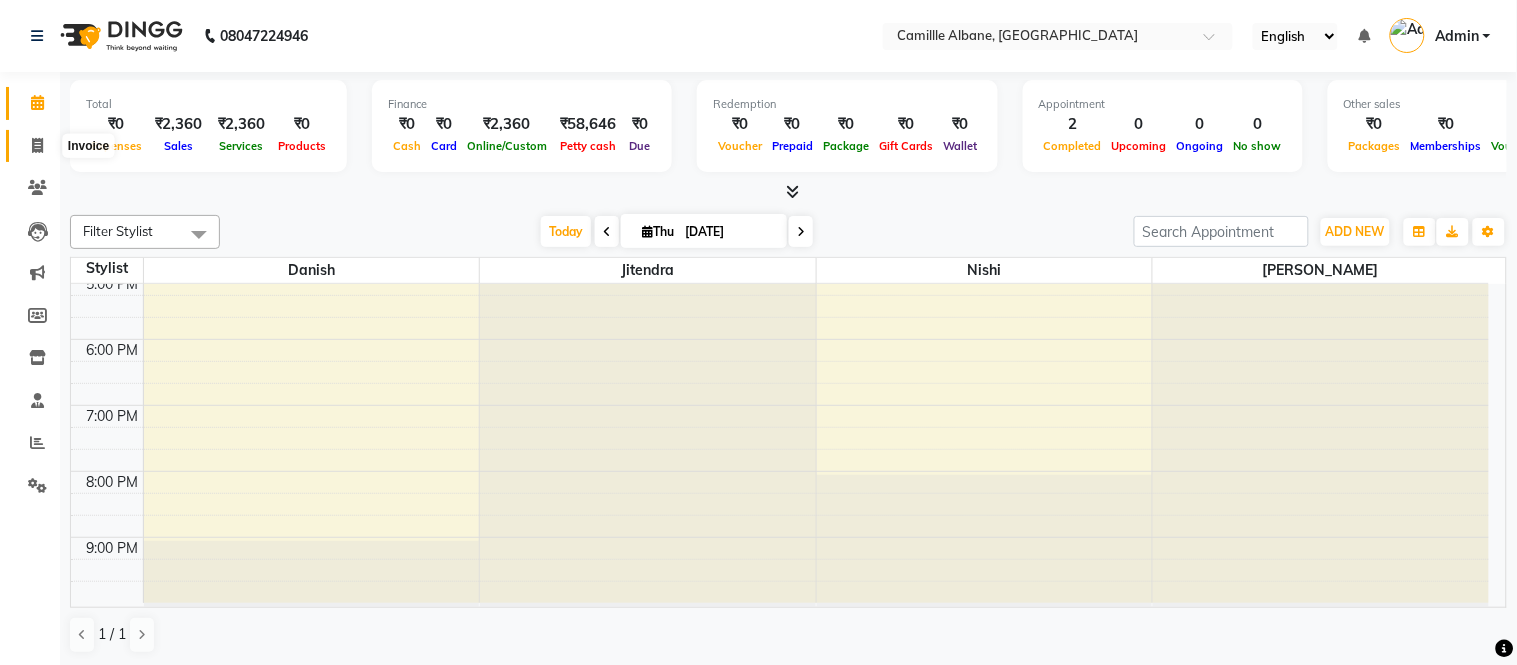 click 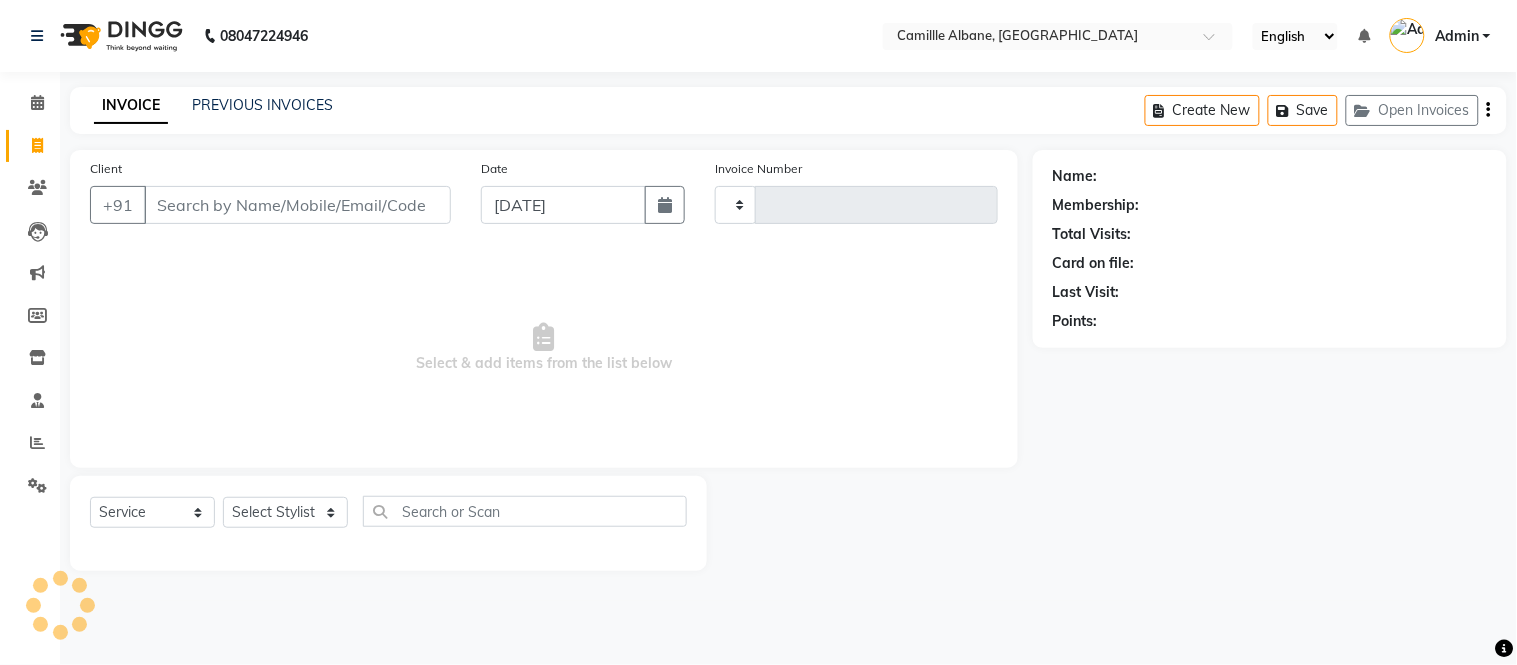 type on "0720" 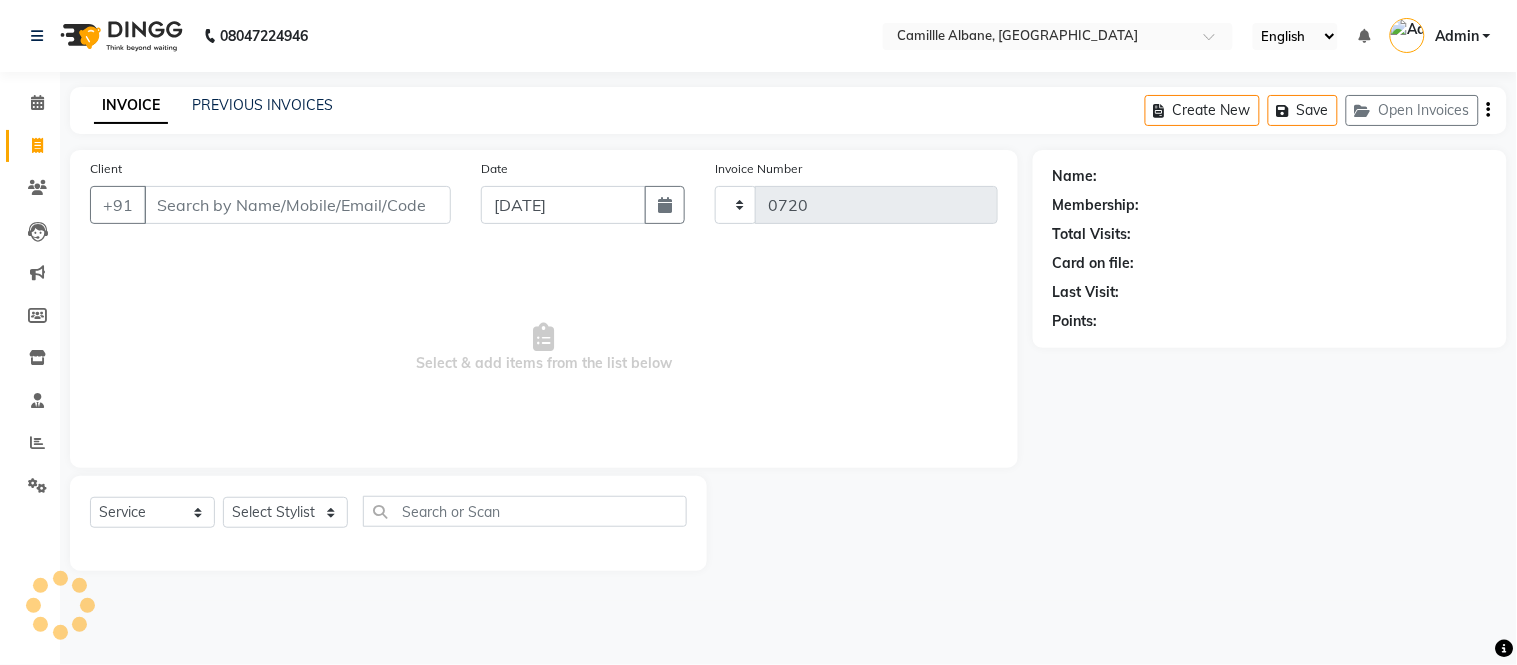 select on "7025" 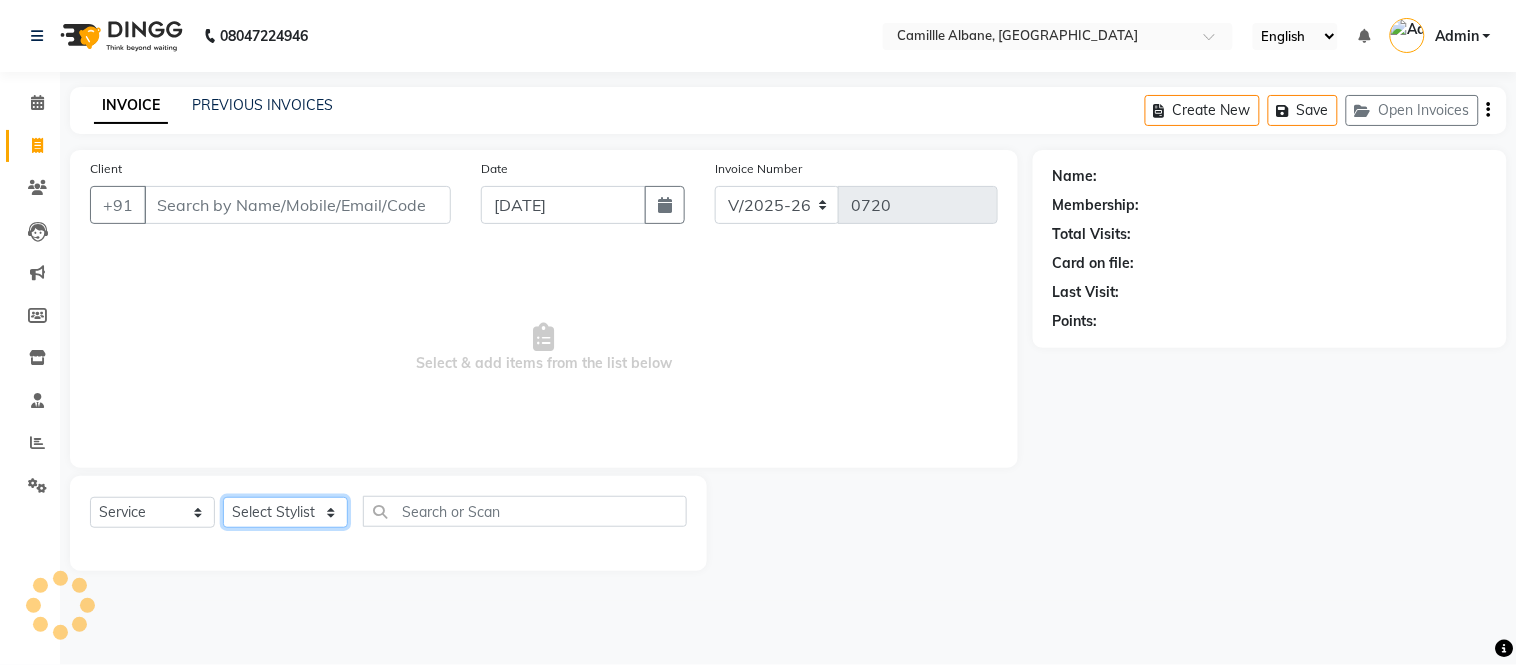 click on "Select Stylist" 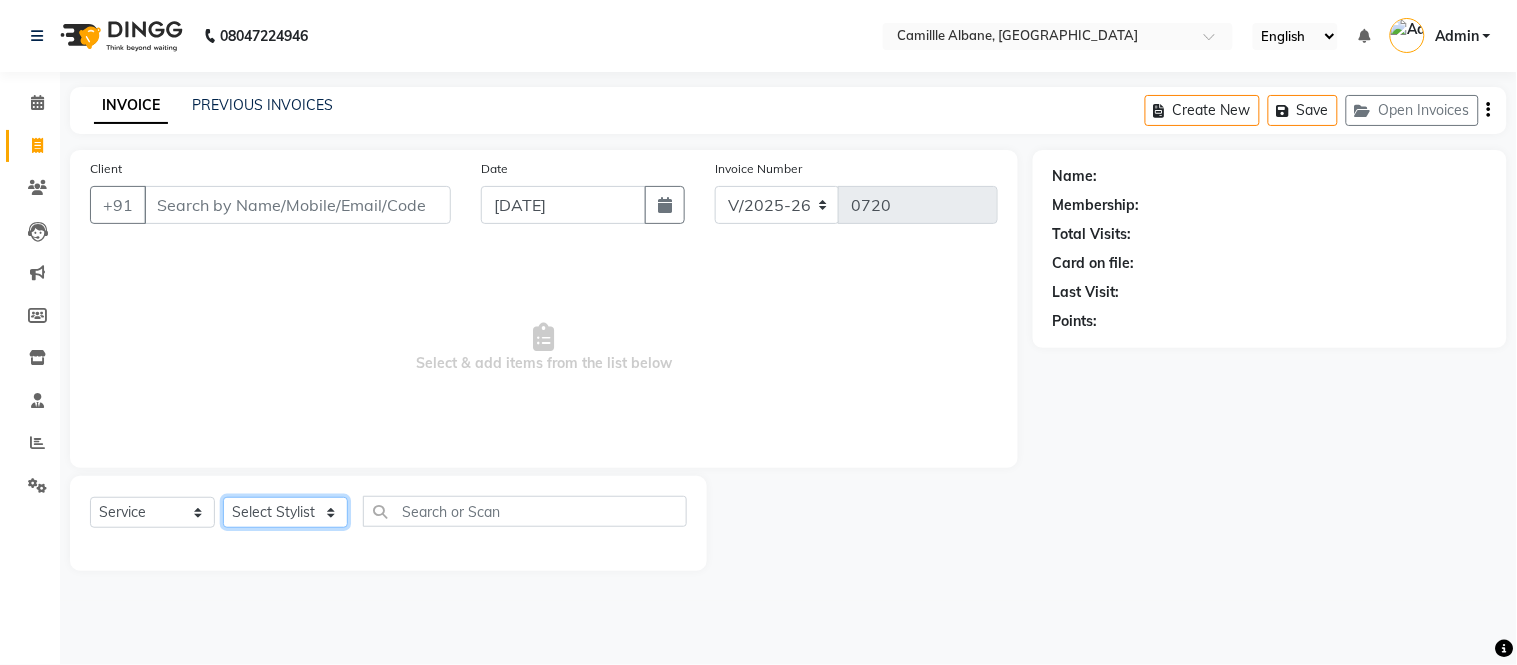 select on "57811" 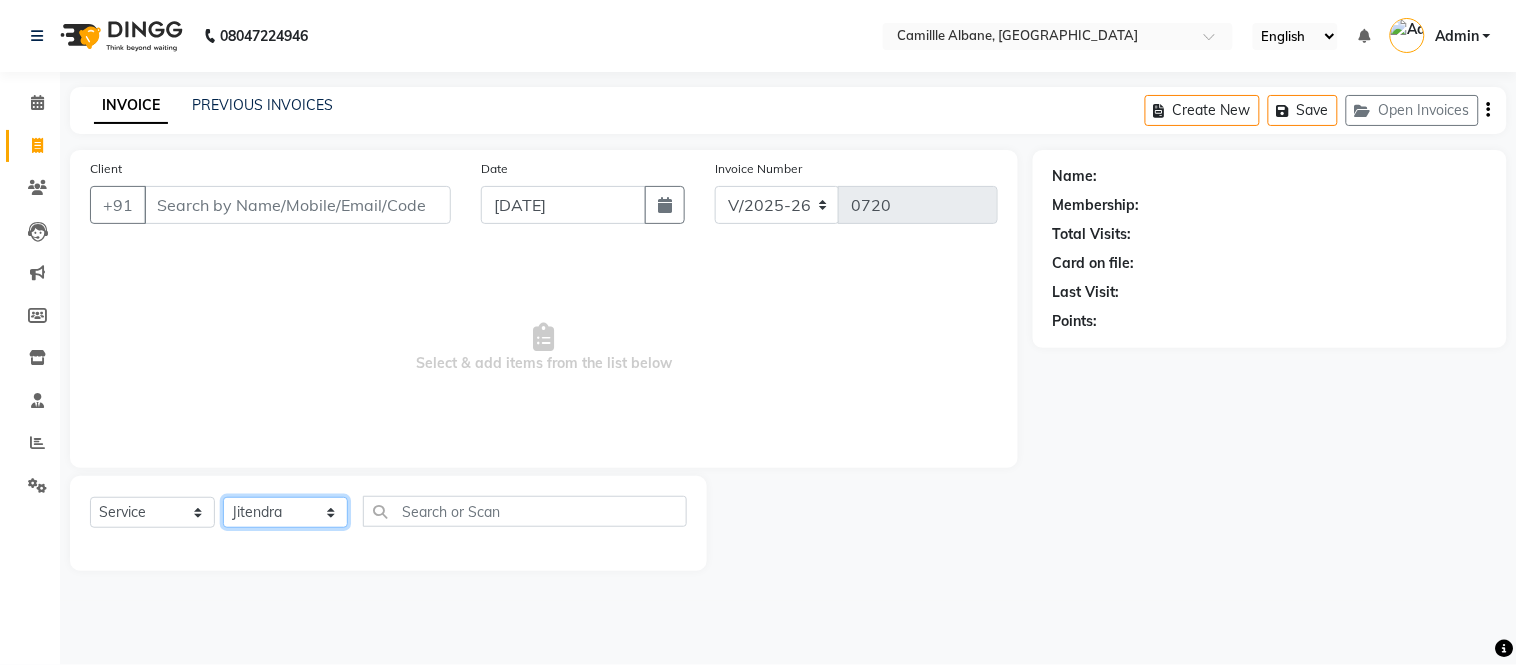 click on "Select Stylist Admin Amit Danish Dr, [PERSON_NAME] [PERSON_NAME] [PERSON_NAME] [PERSON_NAME] [PERSON_NAME]" 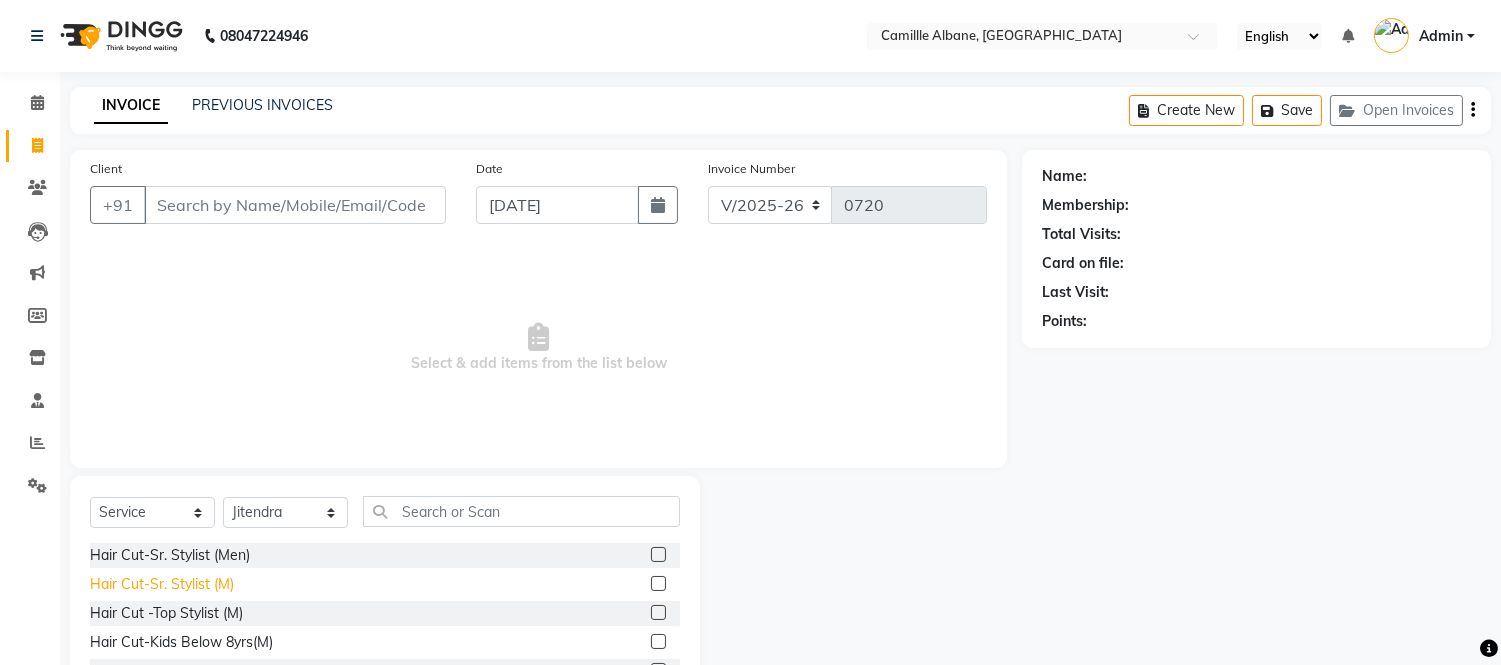 click on "Hair Cut-Sr. Stylist (M)" 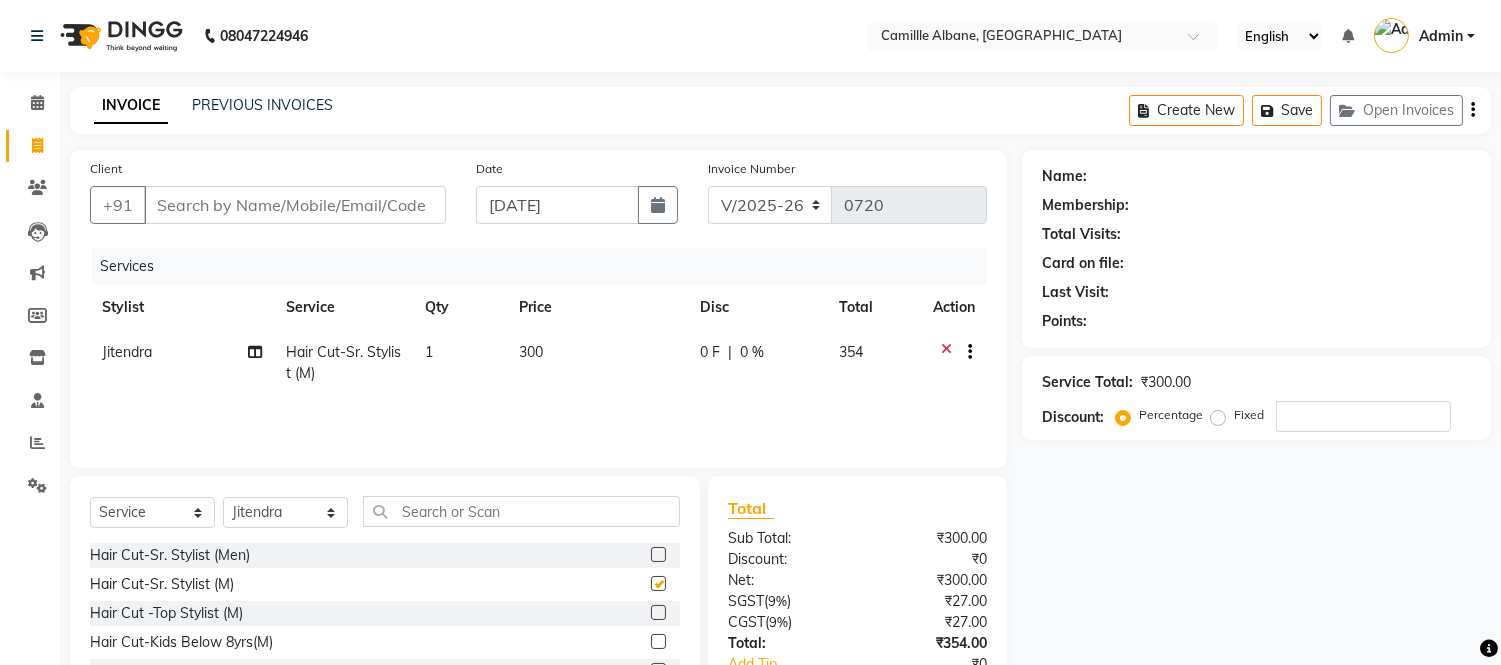 checkbox on "false" 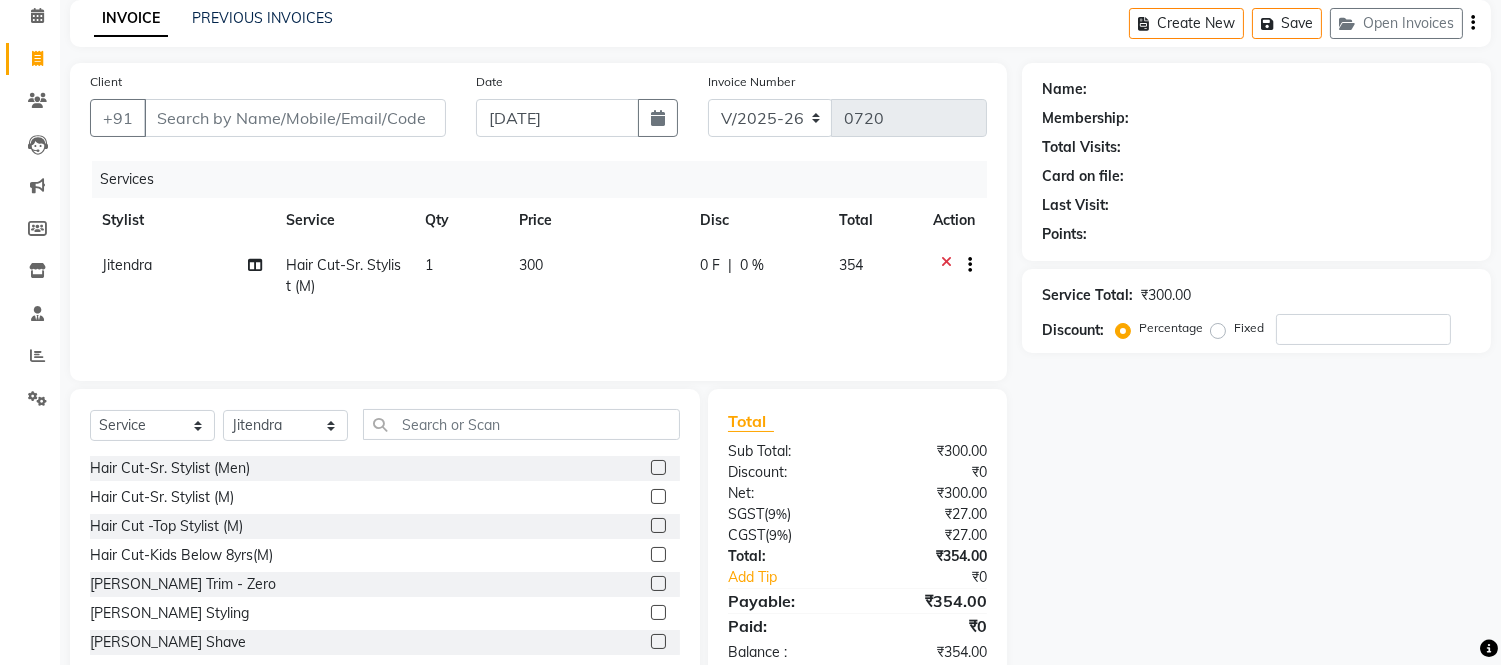 scroll, scrollTop: 135, scrollLeft: 0, axis: vertical 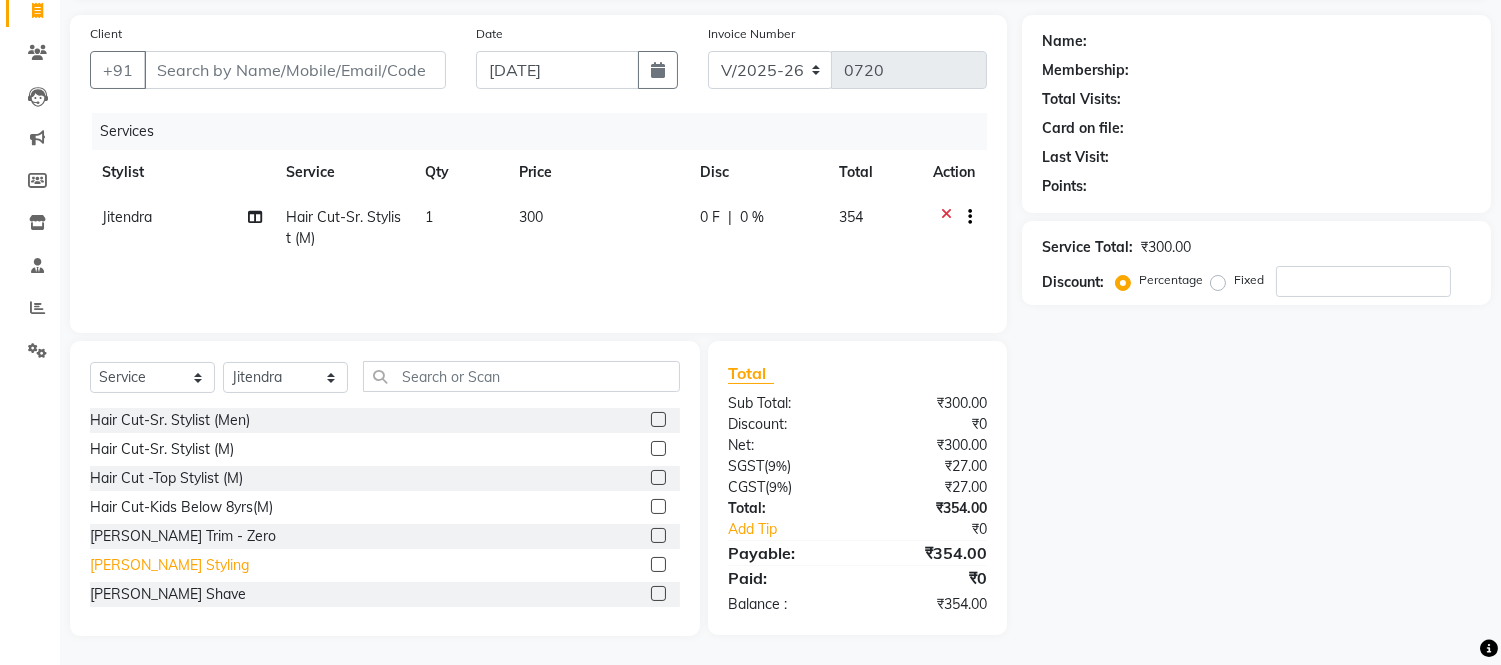 click on "[PERSON_NAME] Styling" 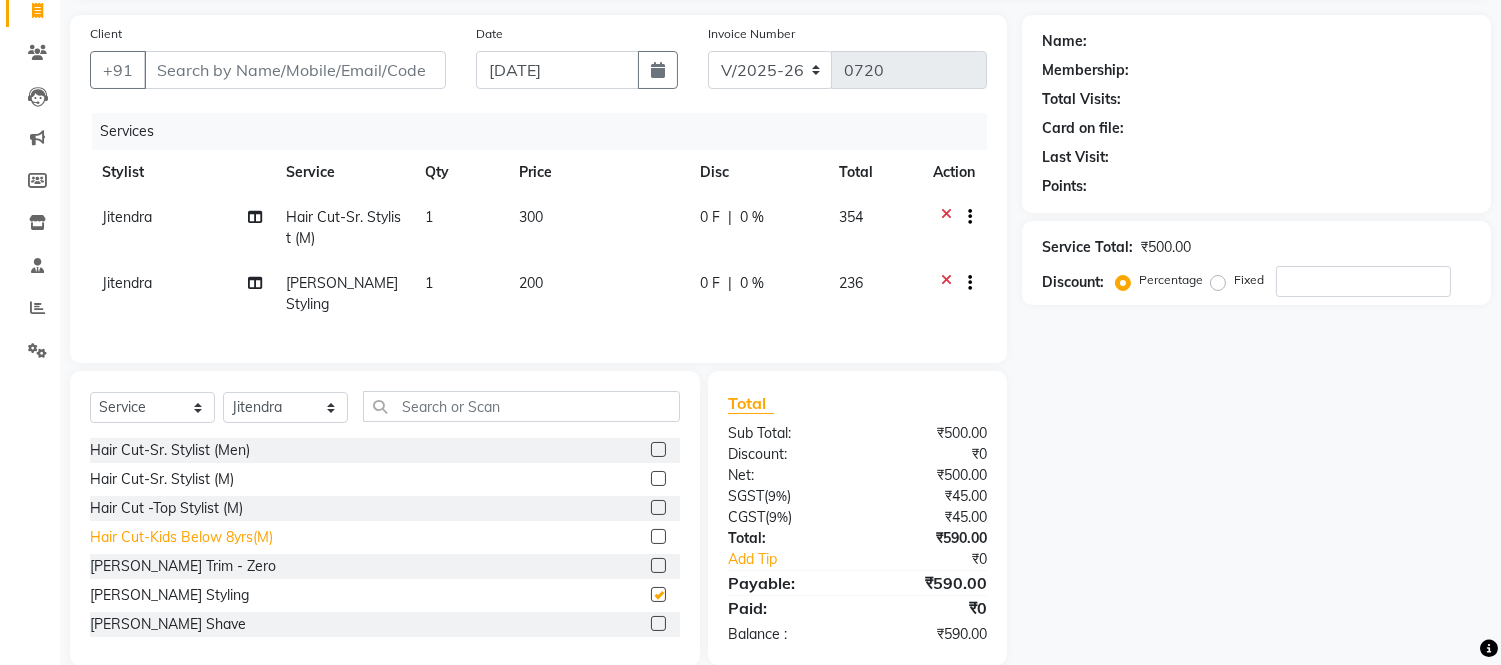 checkbox on "false" 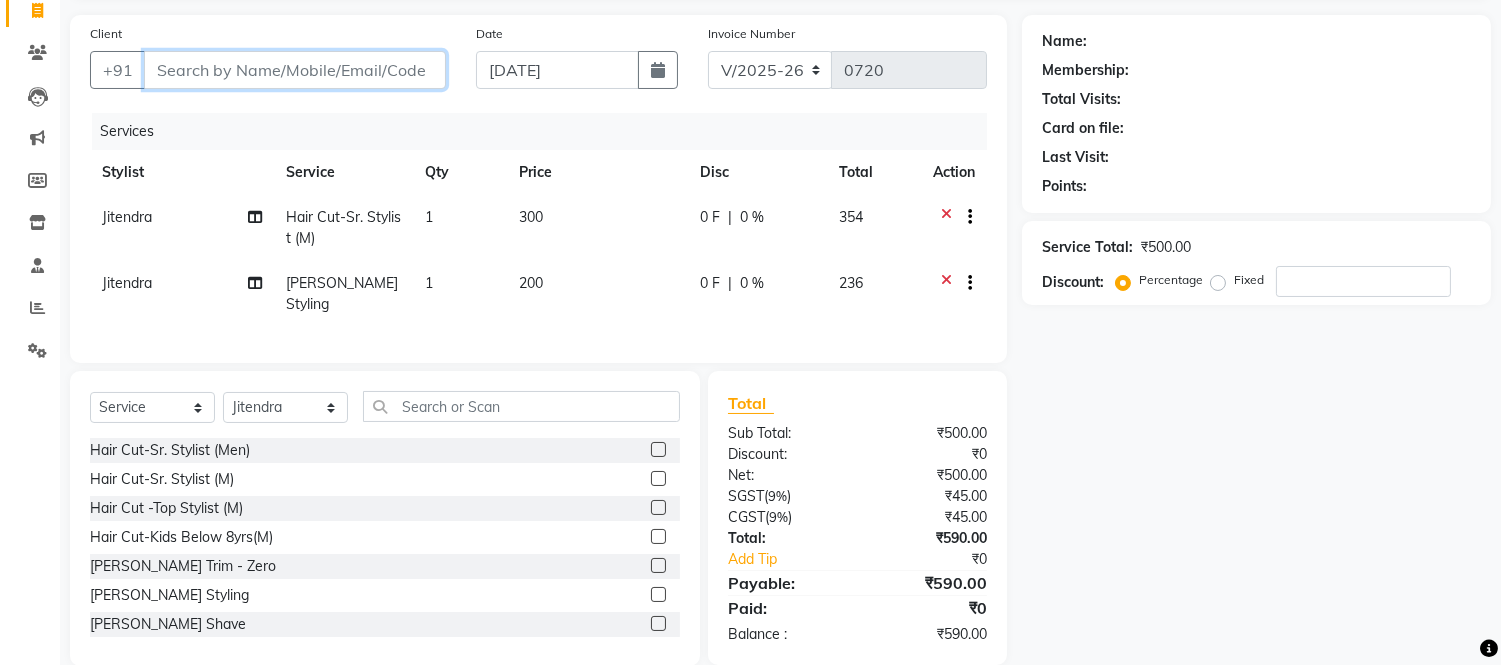 click on "Client" at bounding box center (295, 70) 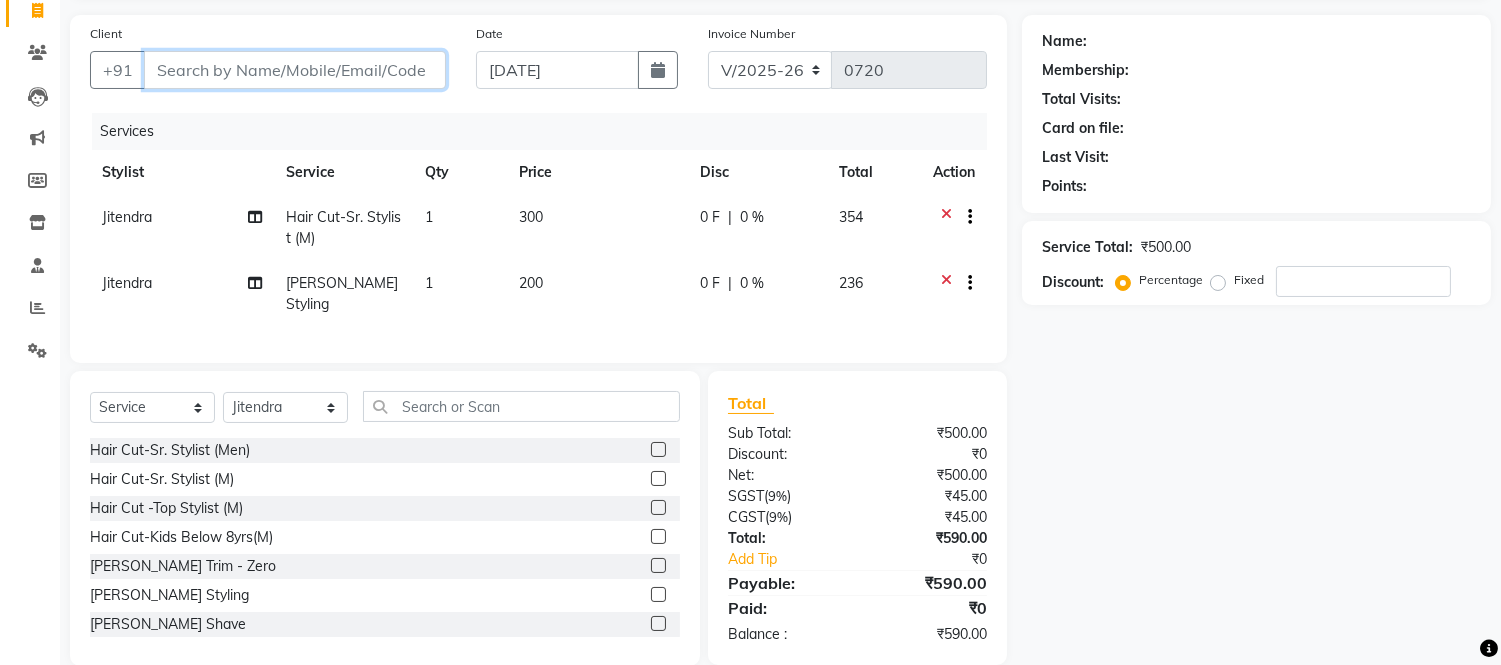 type on "9" 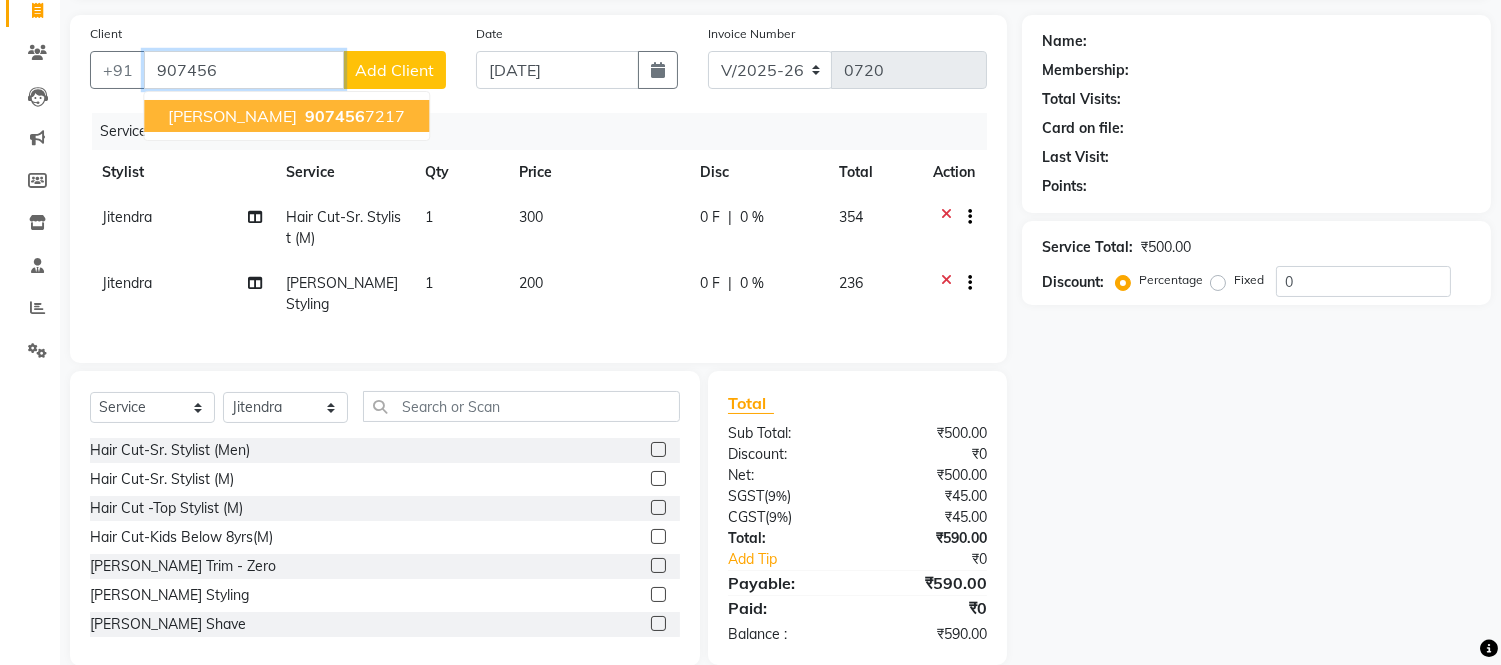 click on "907456" at bounding box center (335, 116) 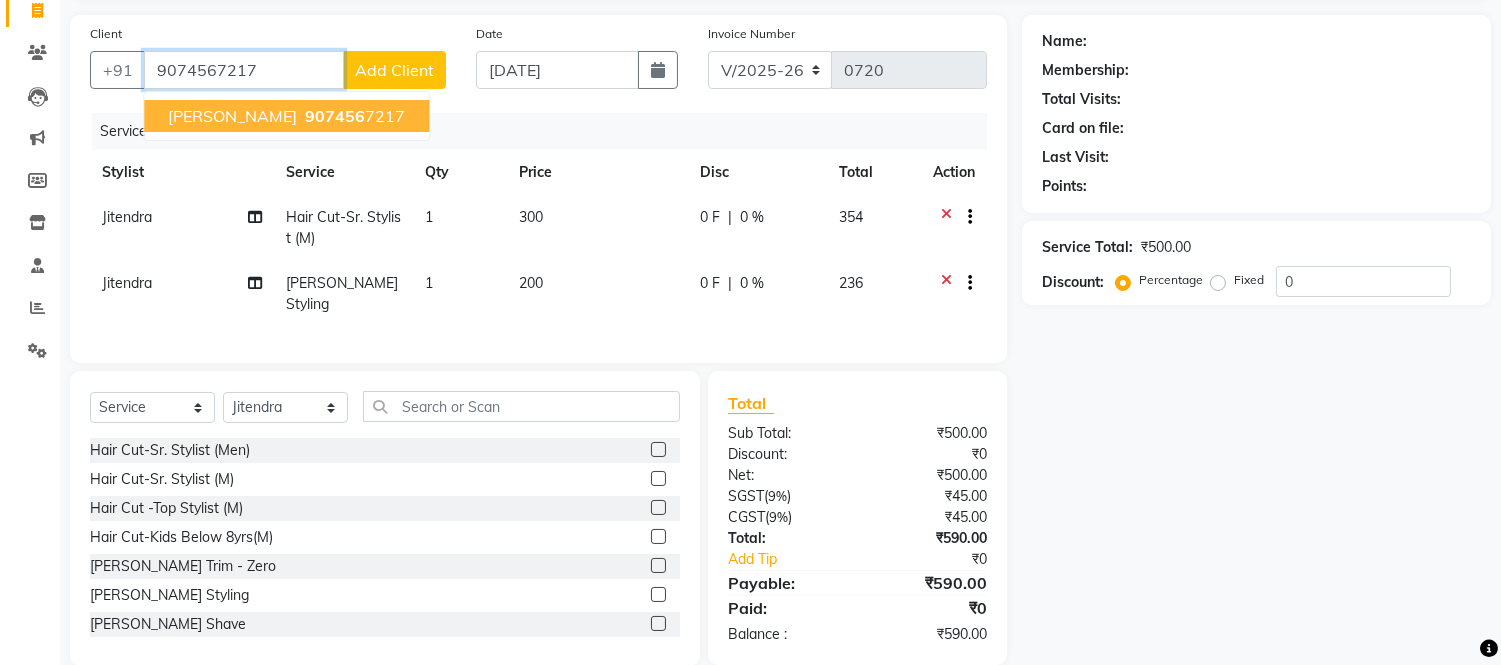 type on "9074567217" 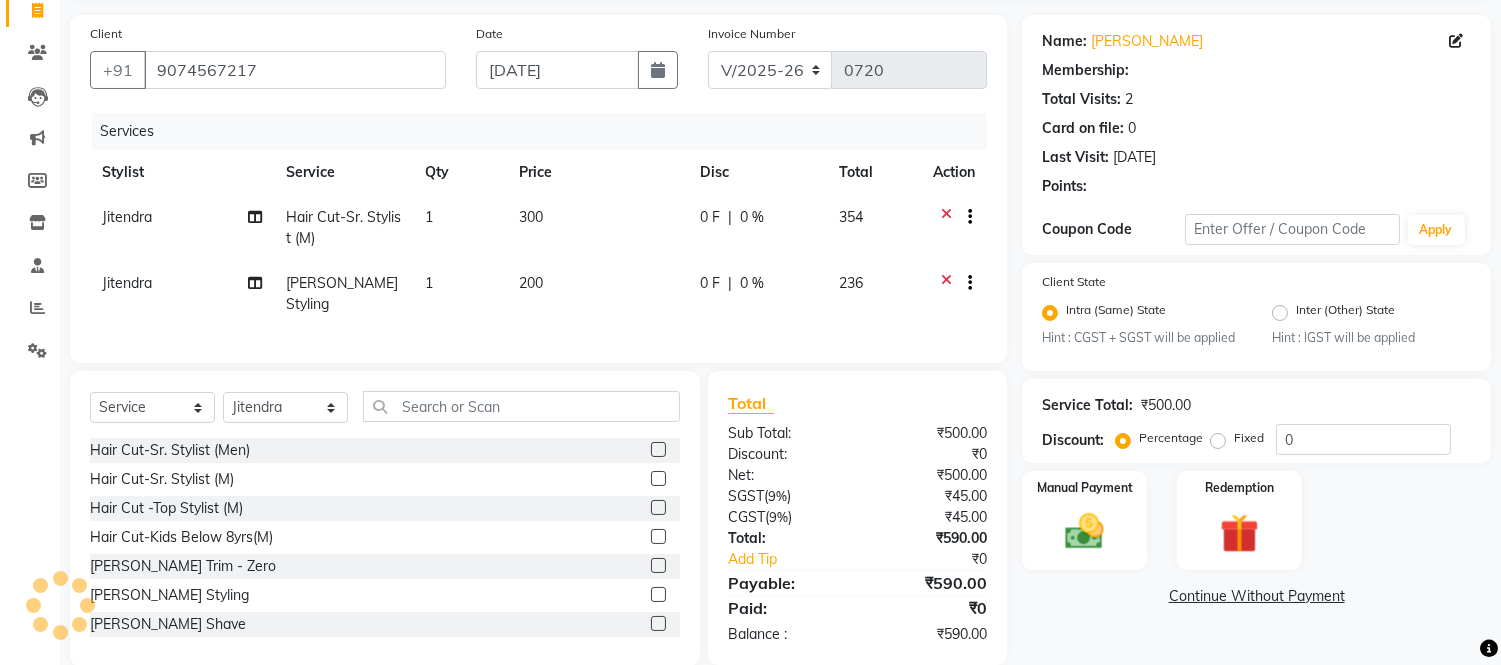 select on "1: Object" 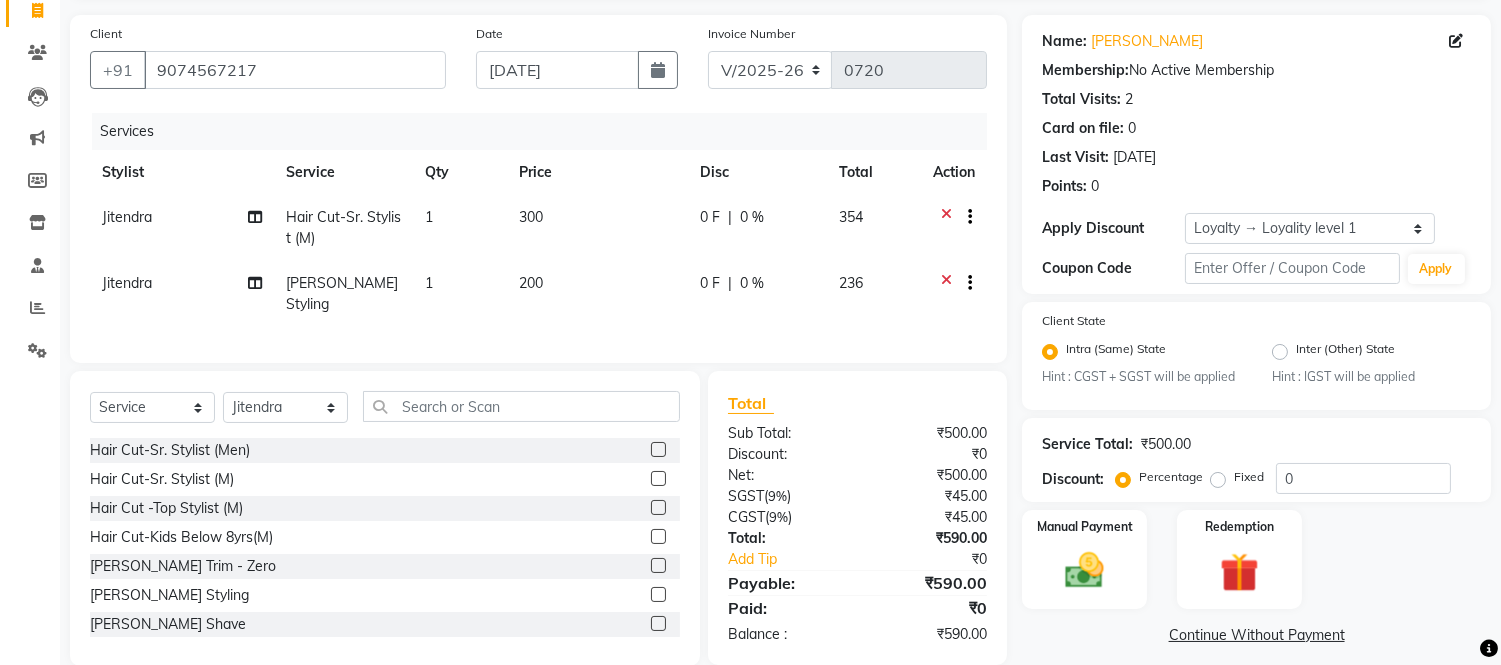 scroll, scrollTop: 182, scrollLeft: 0, axis: vertical 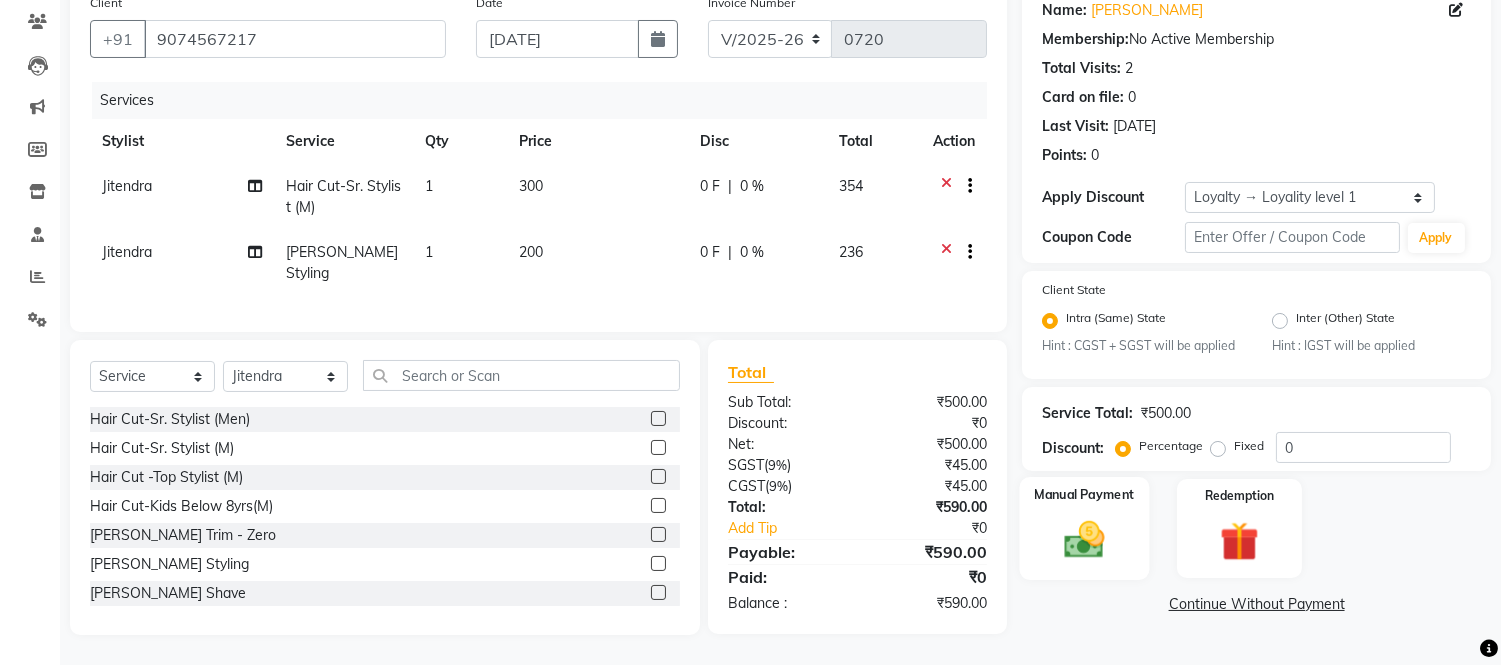 click 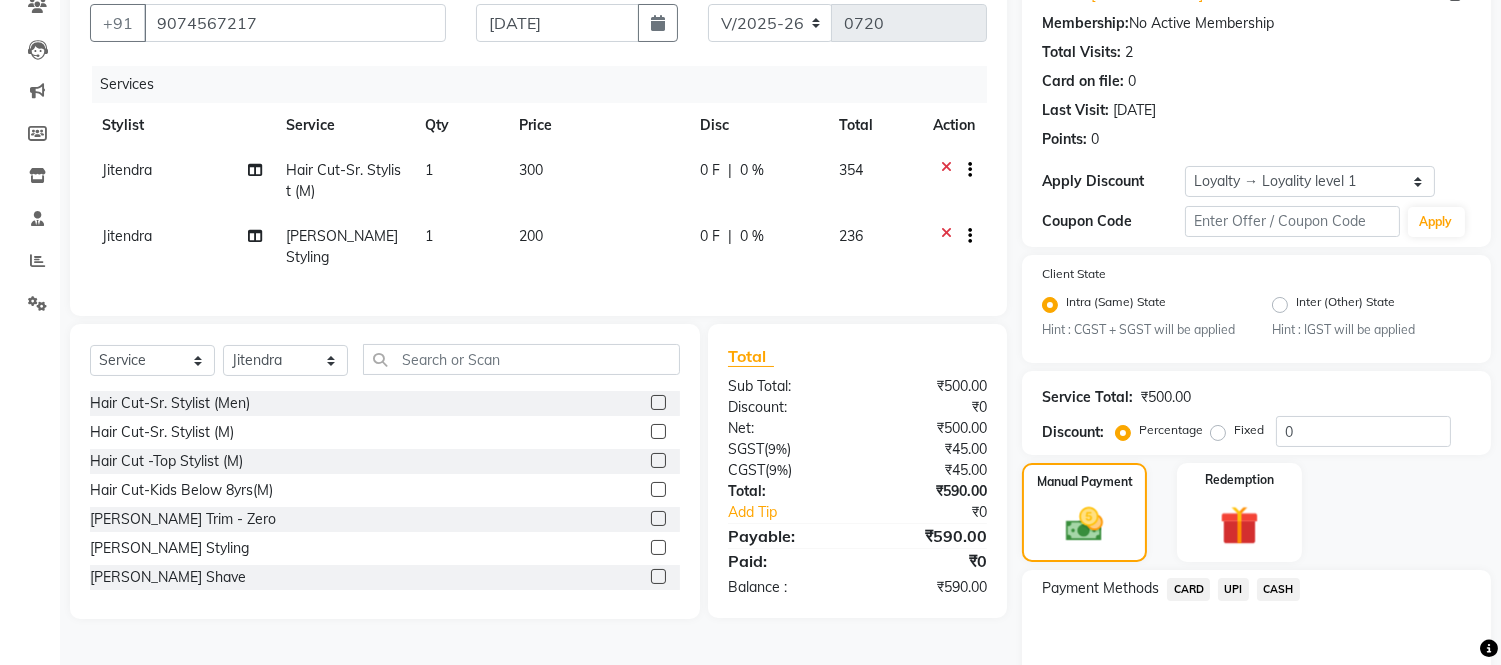 scroll, scrollTop: 277, scrollLeft: 0, axis: vertical 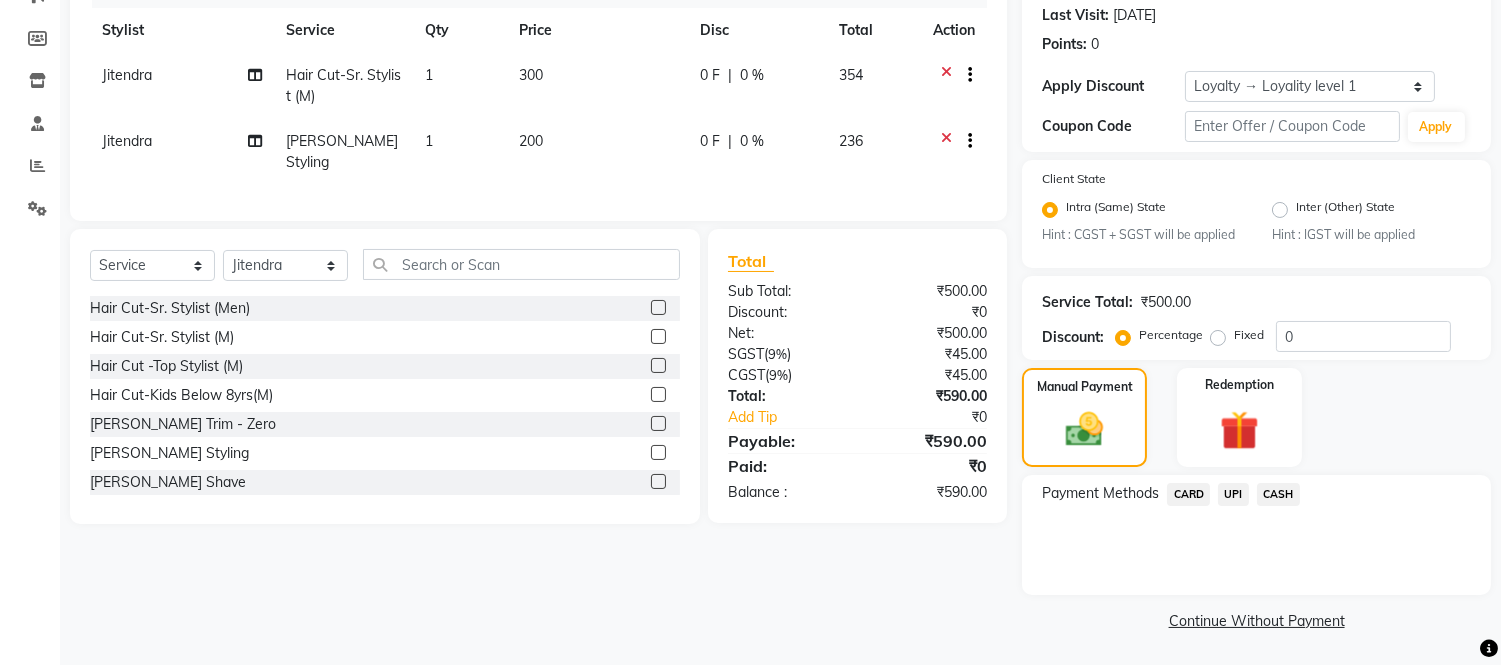 click on "CARD" 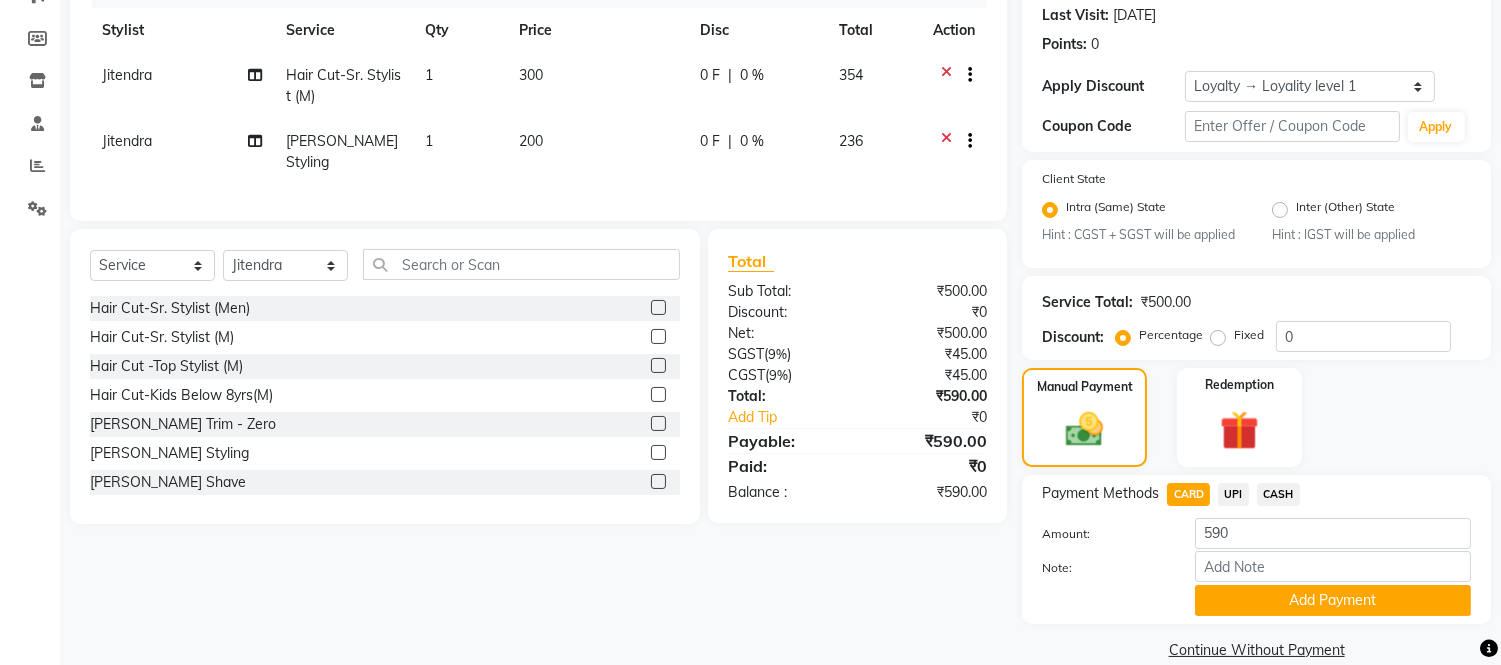 scroll, scrollTop: 306, scrollLeft: 0, axis: vertical 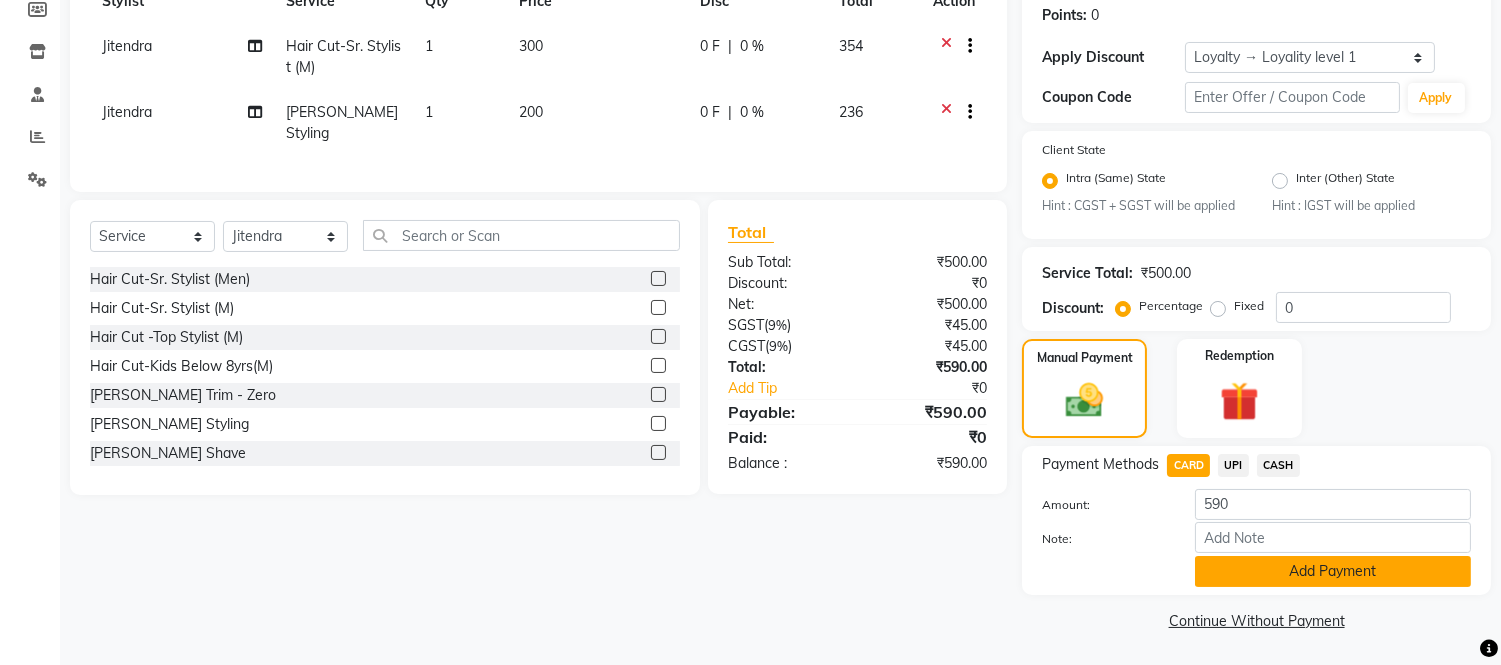 click on "Add Payment" 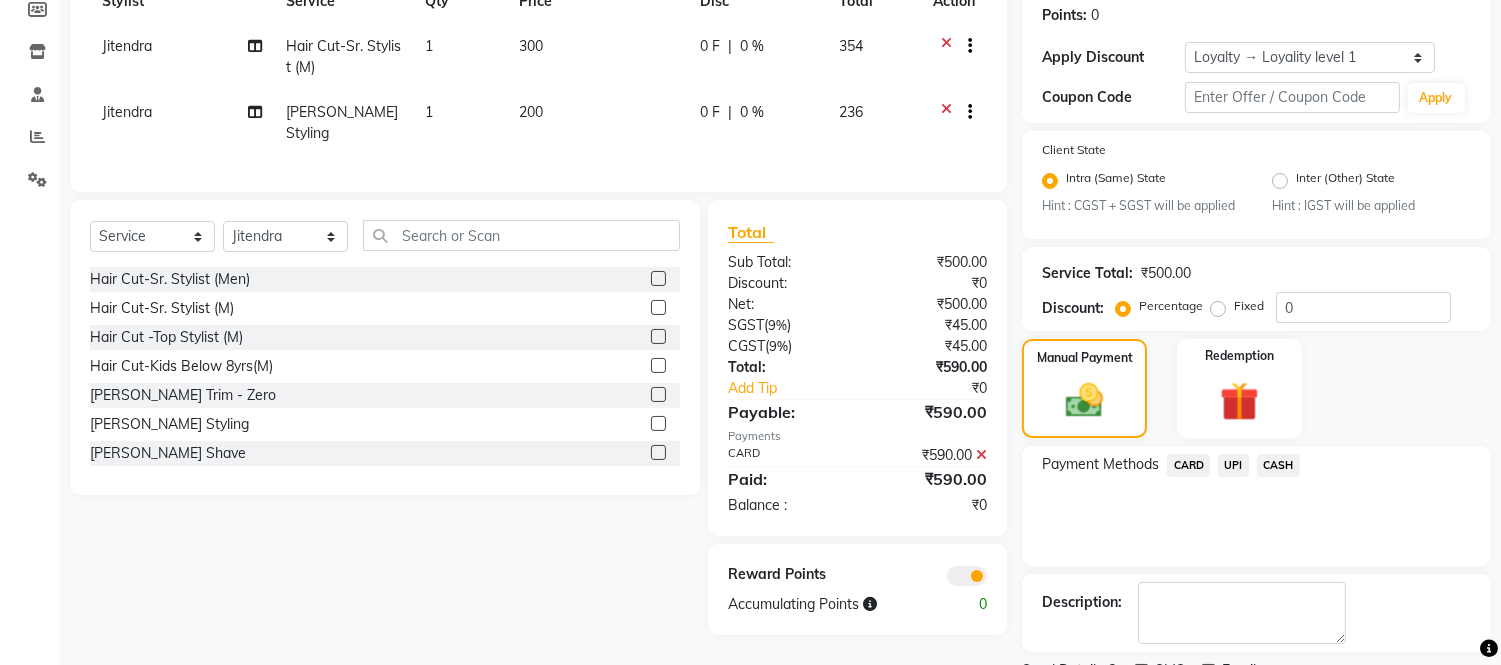 scroll, scrollTop: 391, scrollLeft: 0, axis: vertical 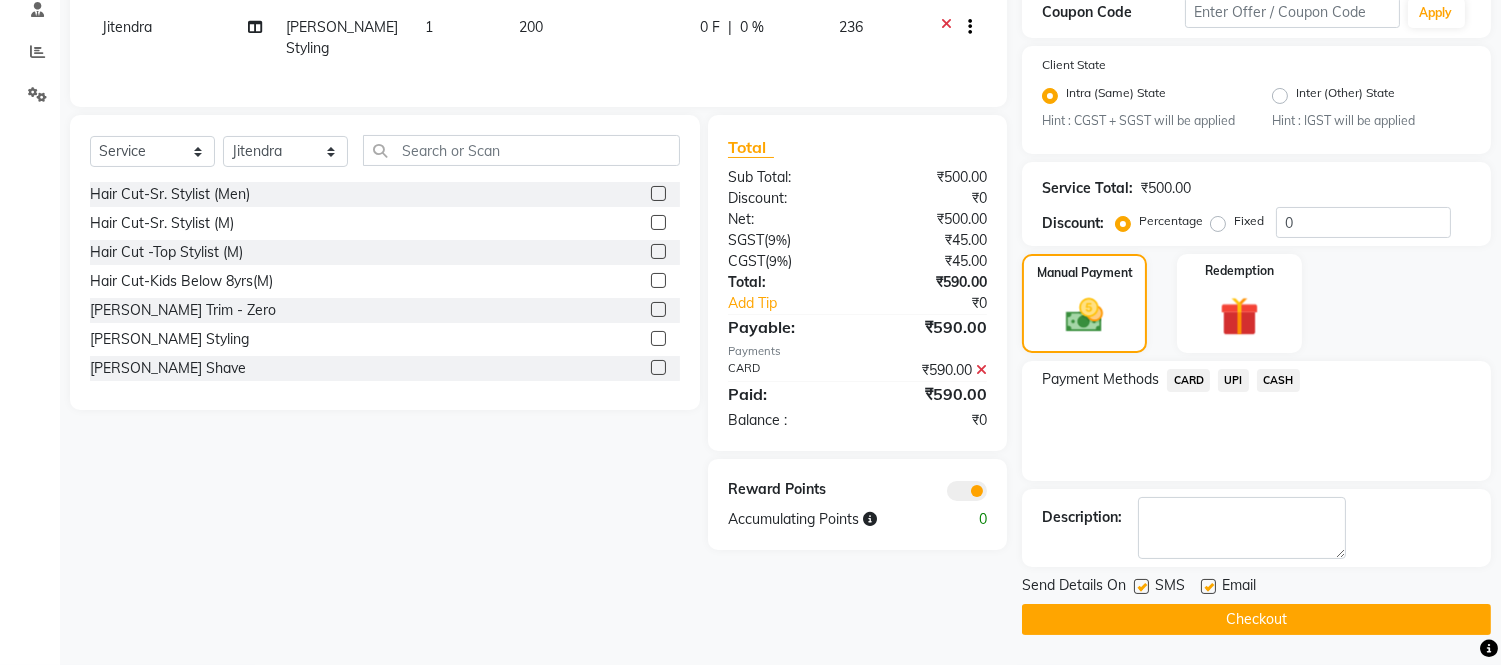 click on "Checkout" 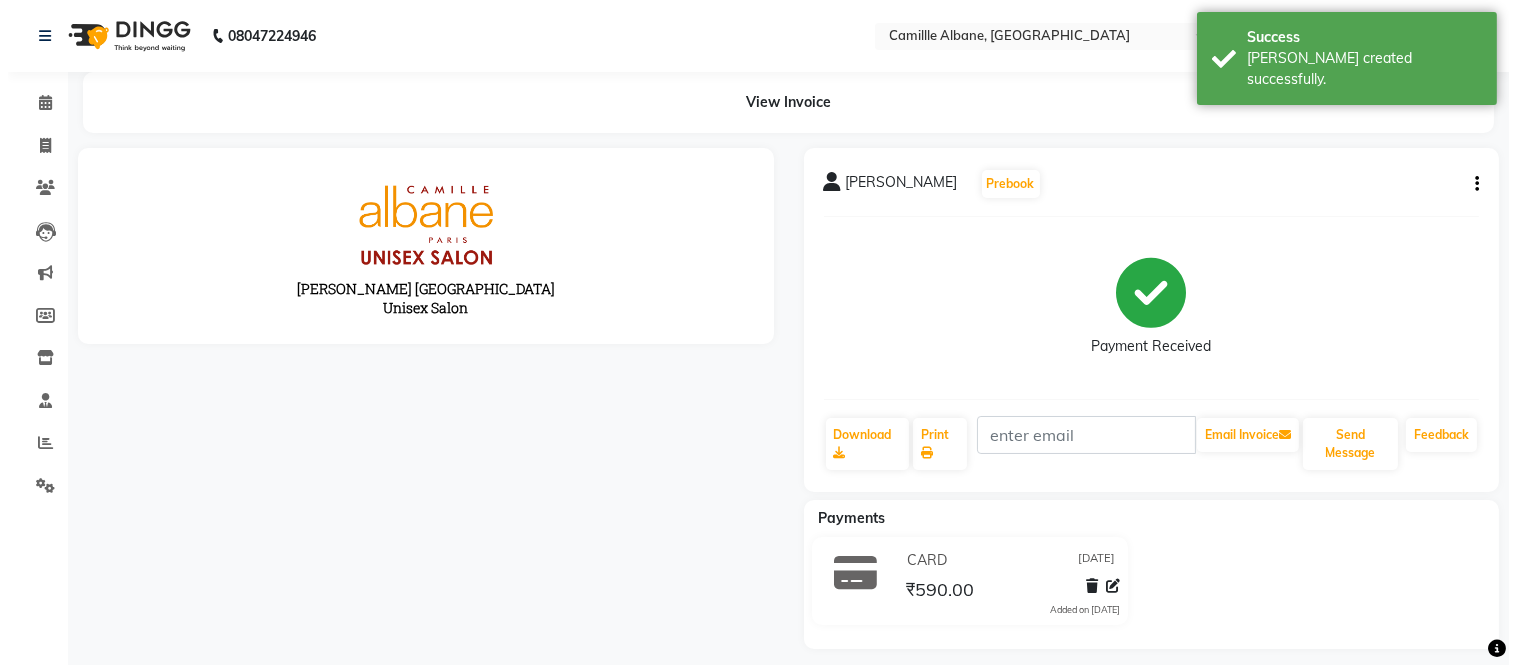 scroll, scrollTop: 0, scrollLeft: 0, axis: both 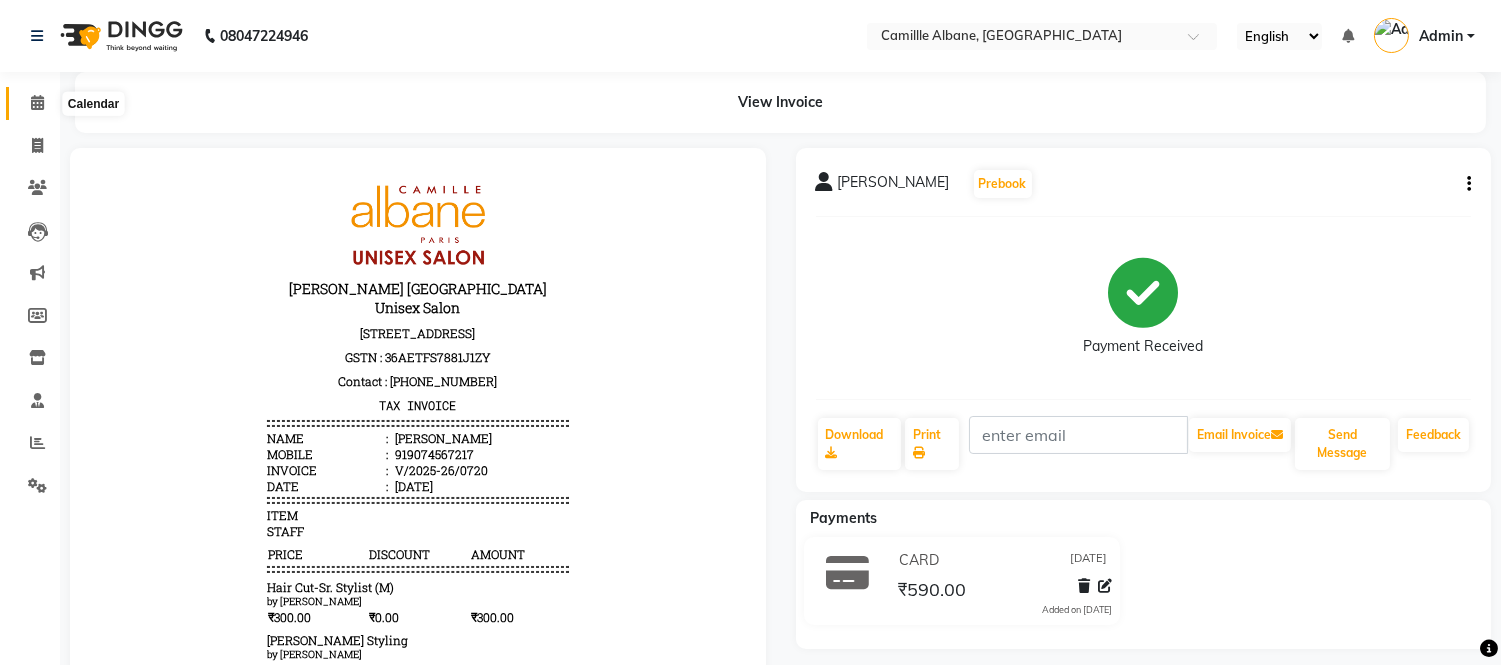 click 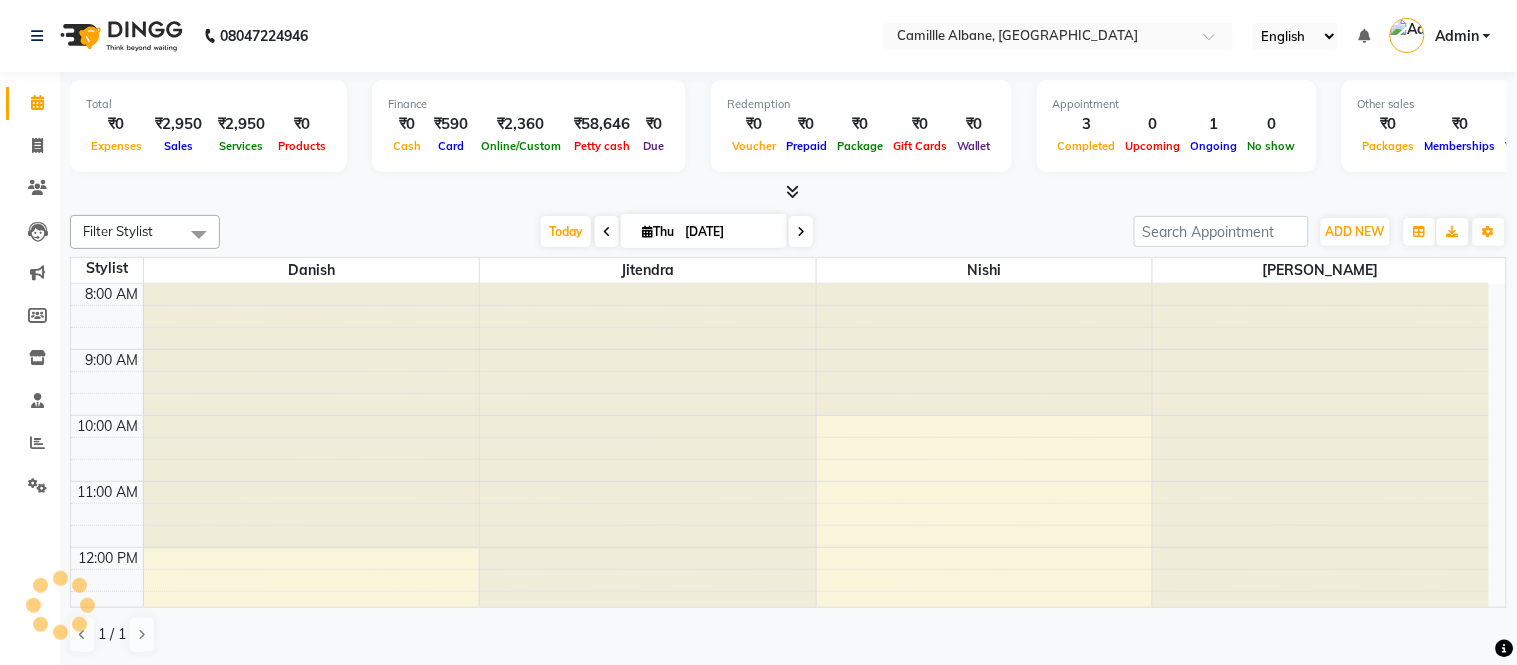 scroll, scrollTop: 0, scrollLeft: 0, axis: both 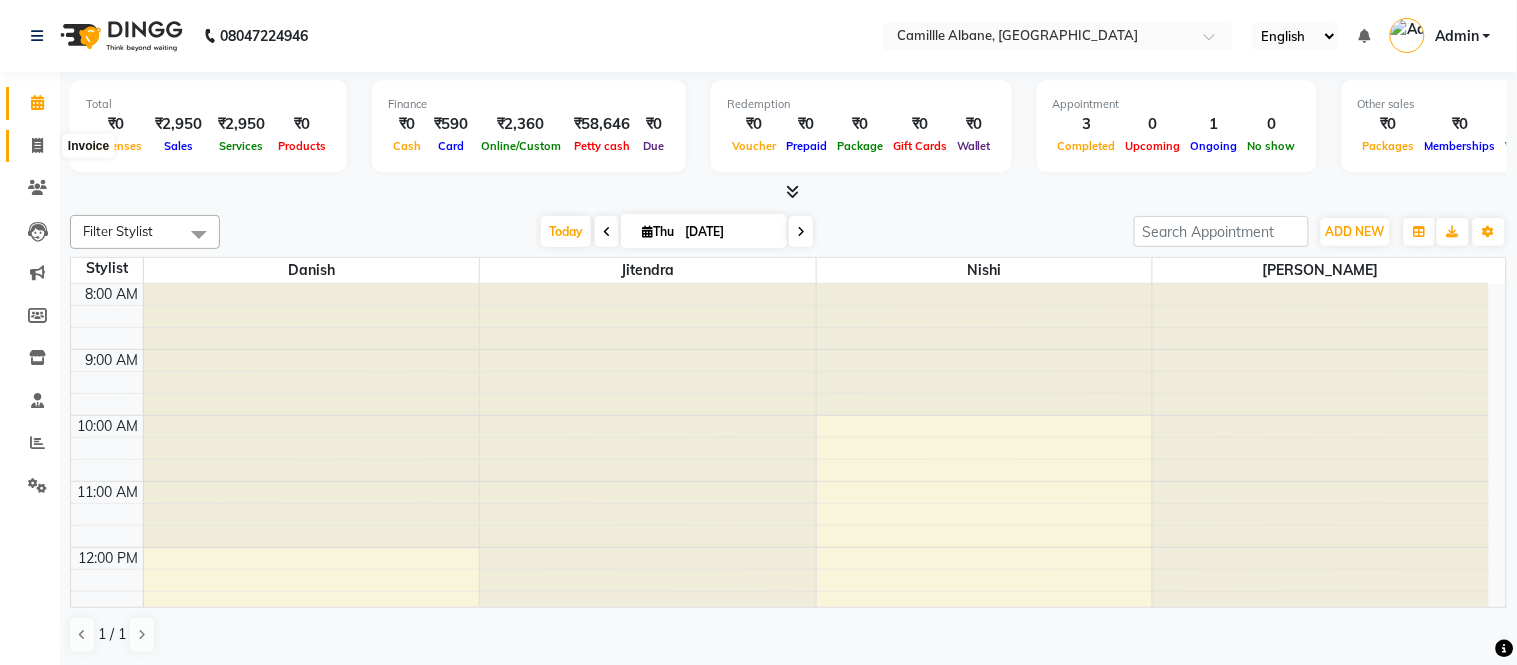 click 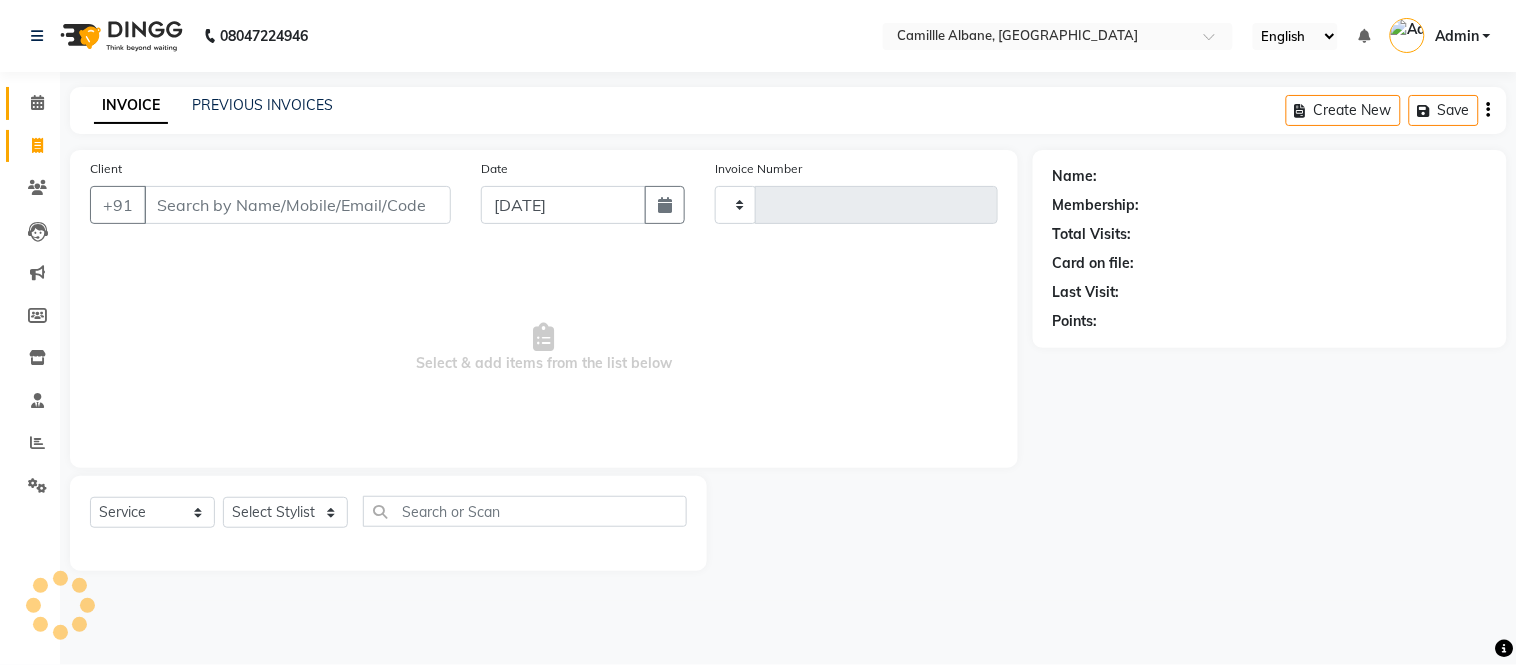 type on "0721" 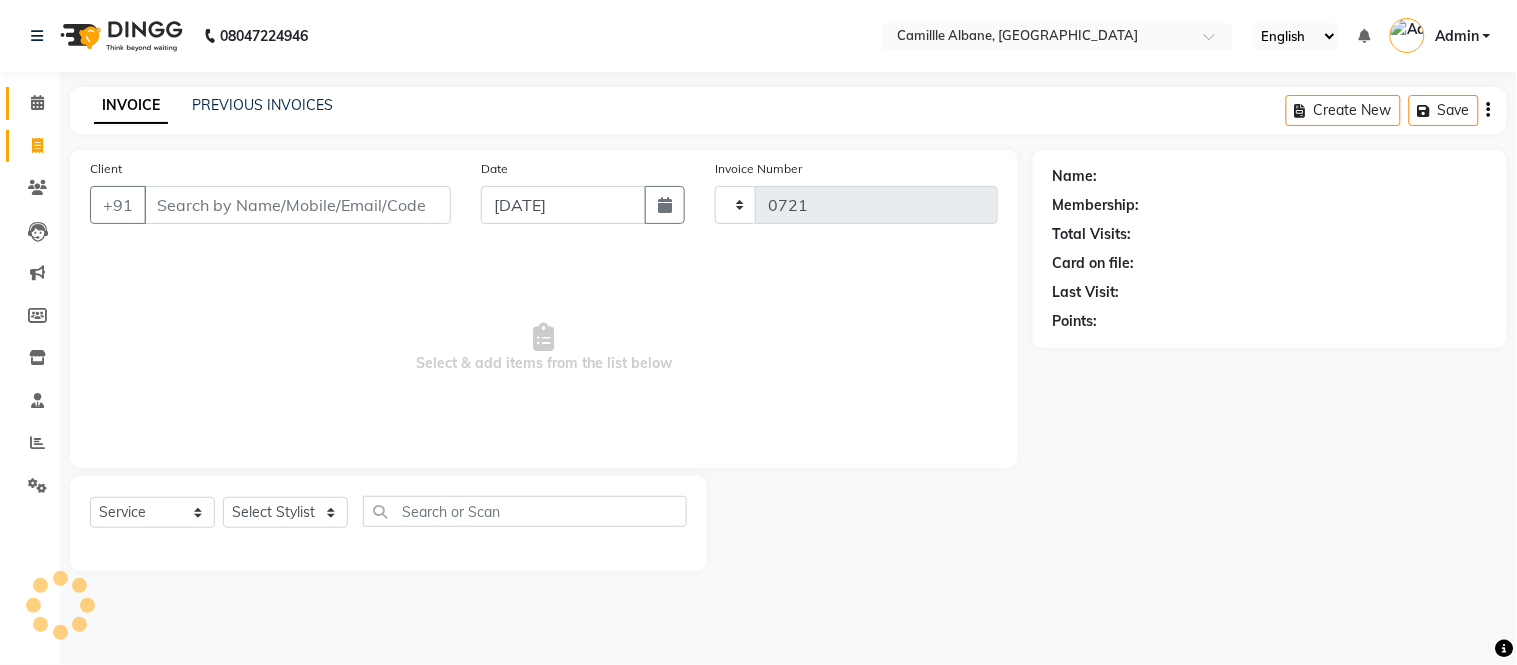 select on "7025" 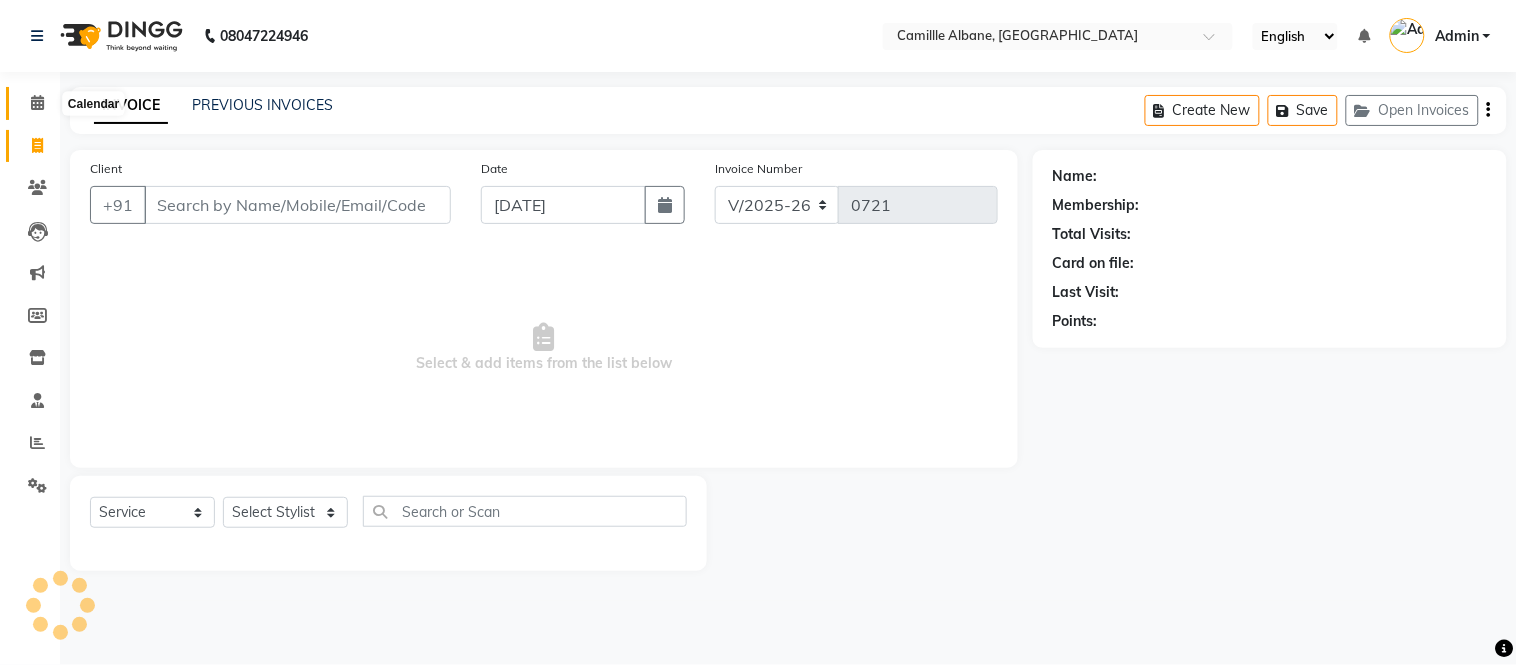 click 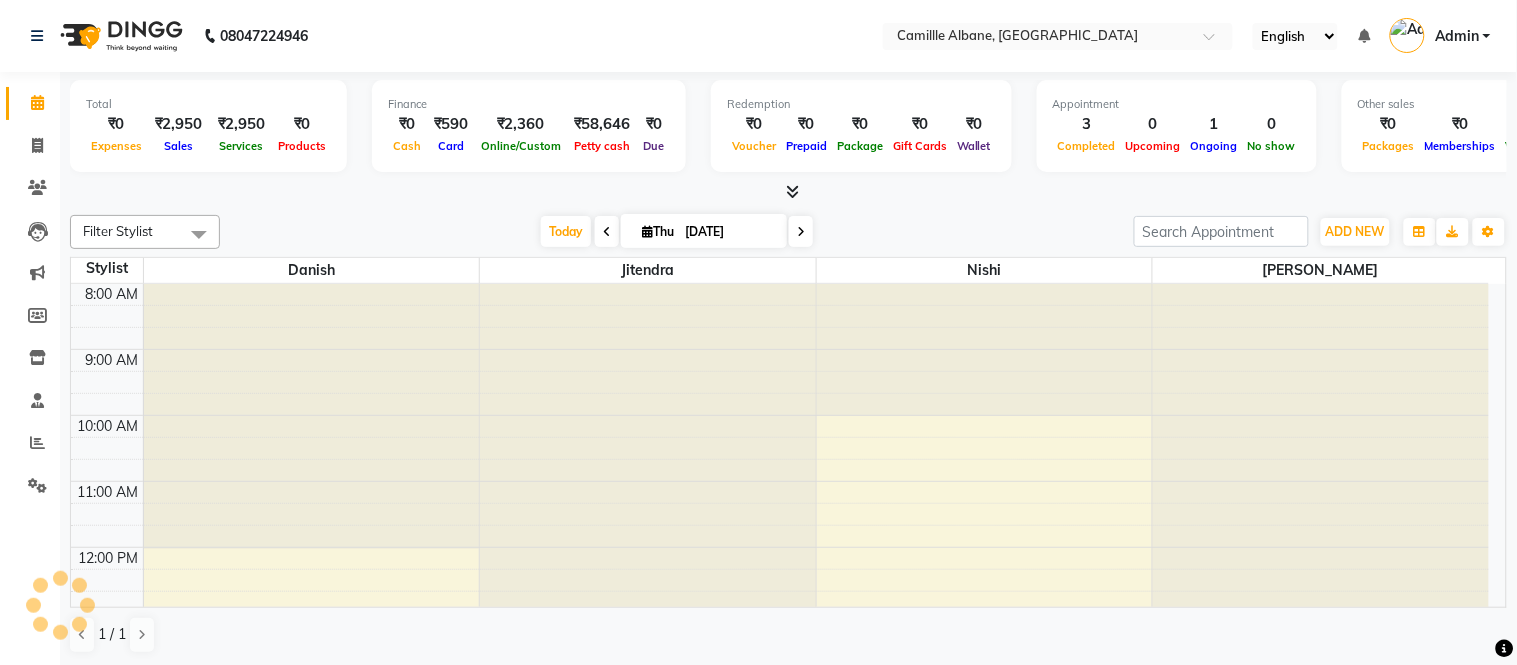 scroll, scrollTop: 0, scrollLeft: 0, axis: both 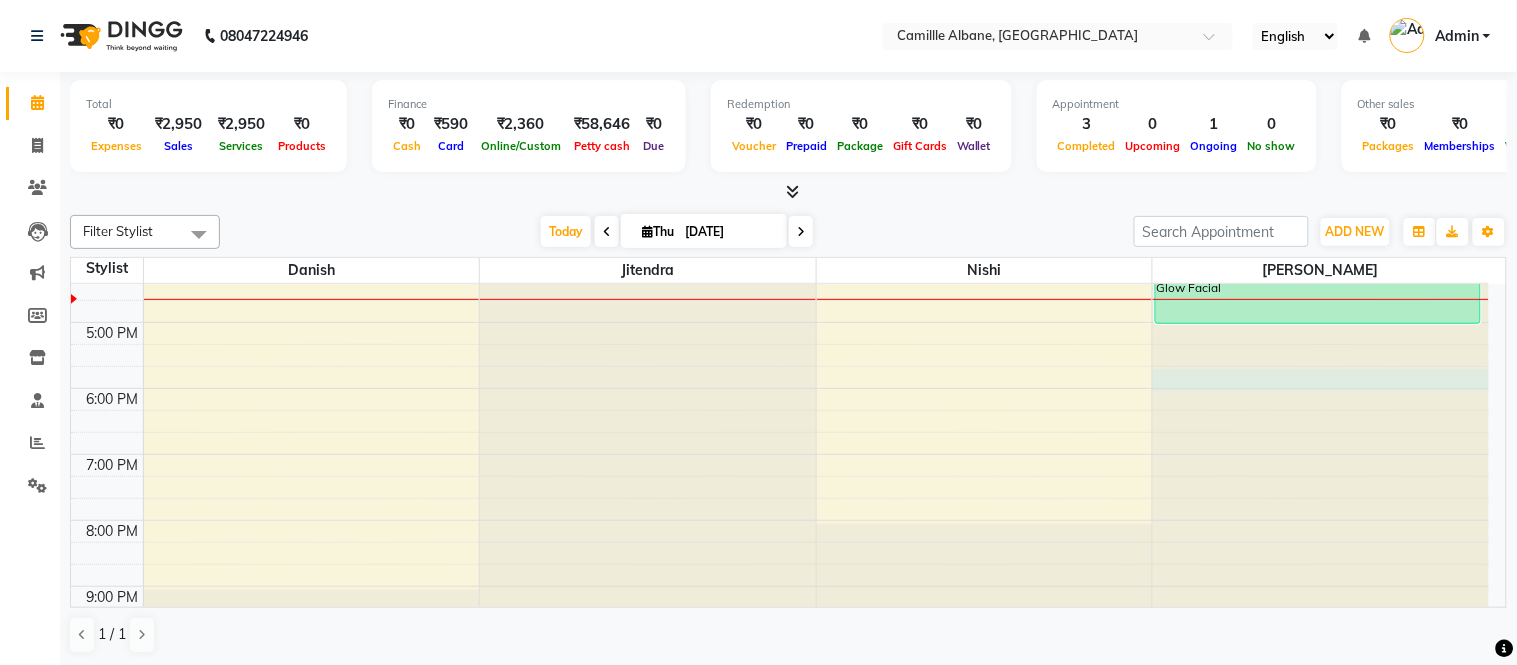 click at bounding box center [1321, -271] 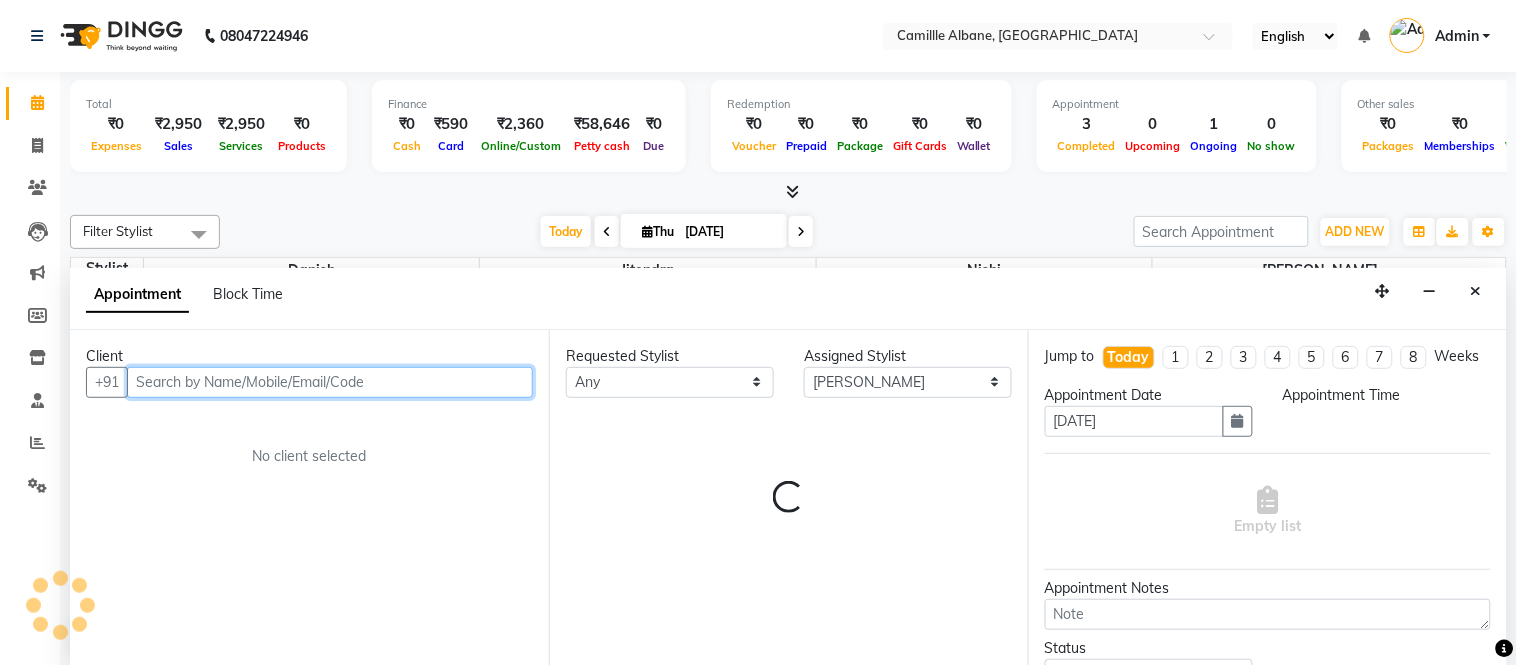 select on "1065" 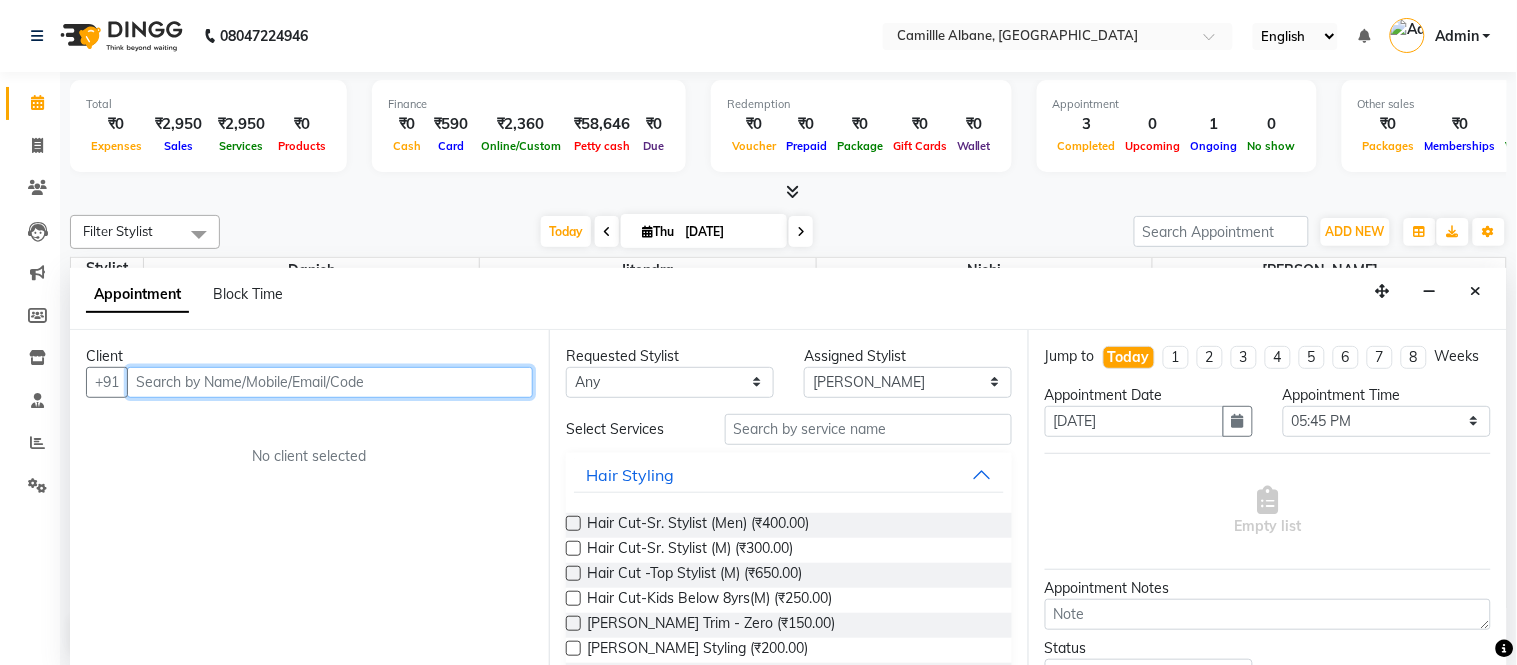 paste on "[PHONE_NUMBER]" 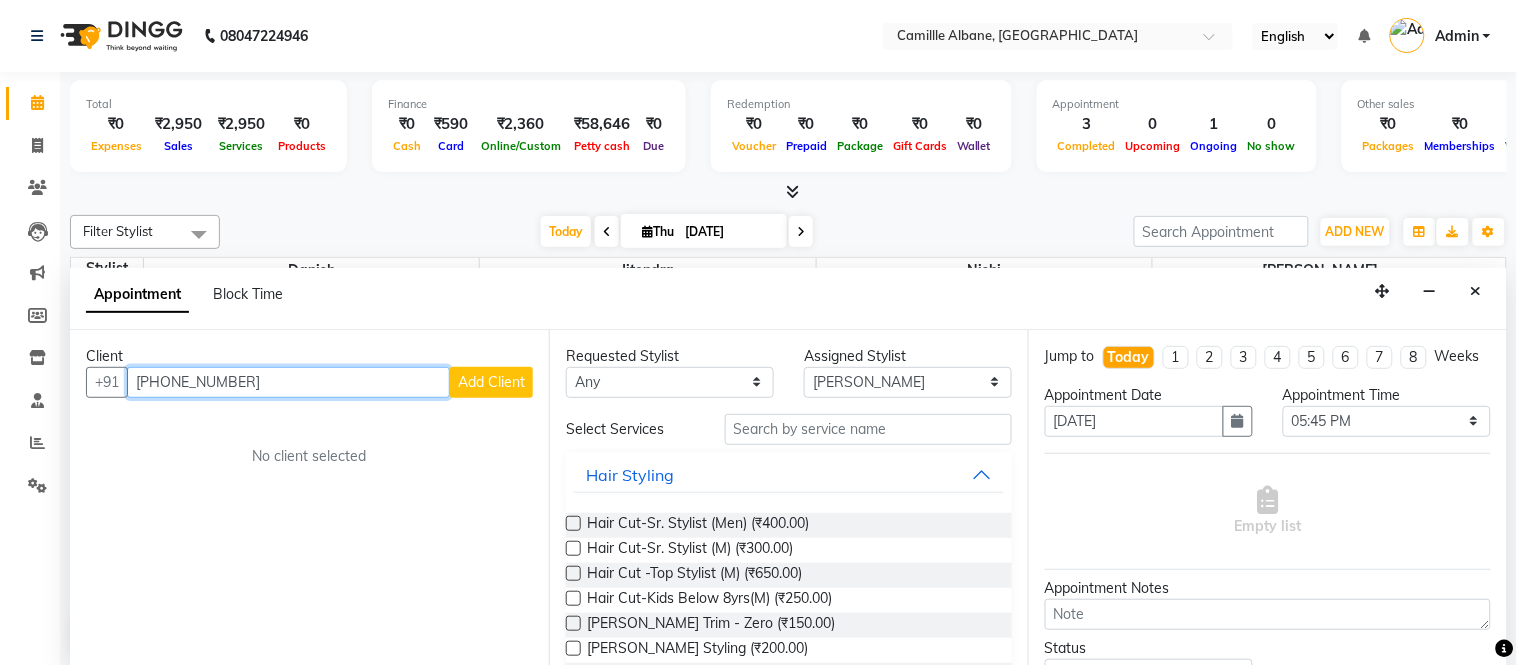 click on "[PHONE_NUMBER]" at bounding box center [288, 382] 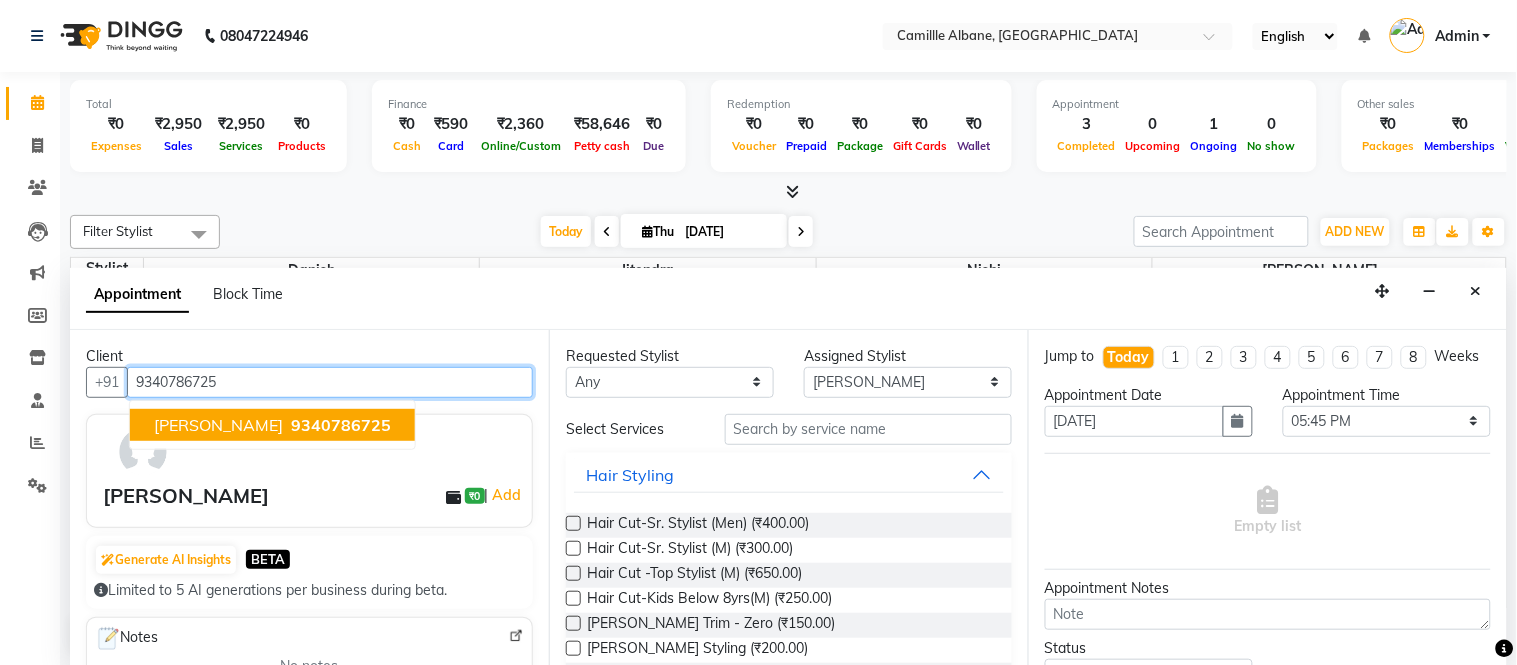 click on "9340786725" at bounding box center [341, 425] 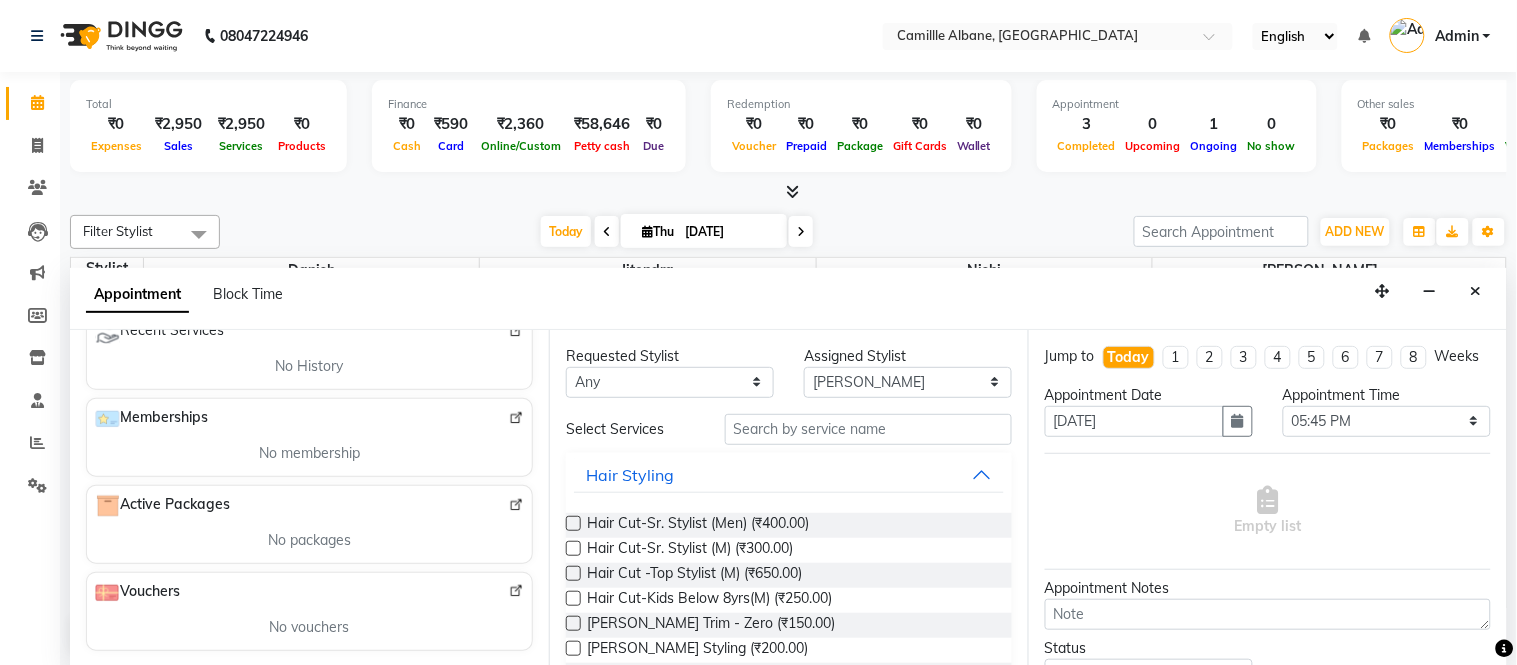 scroll, scrollTop: 202, scrollLeft: 0, axis: vertical 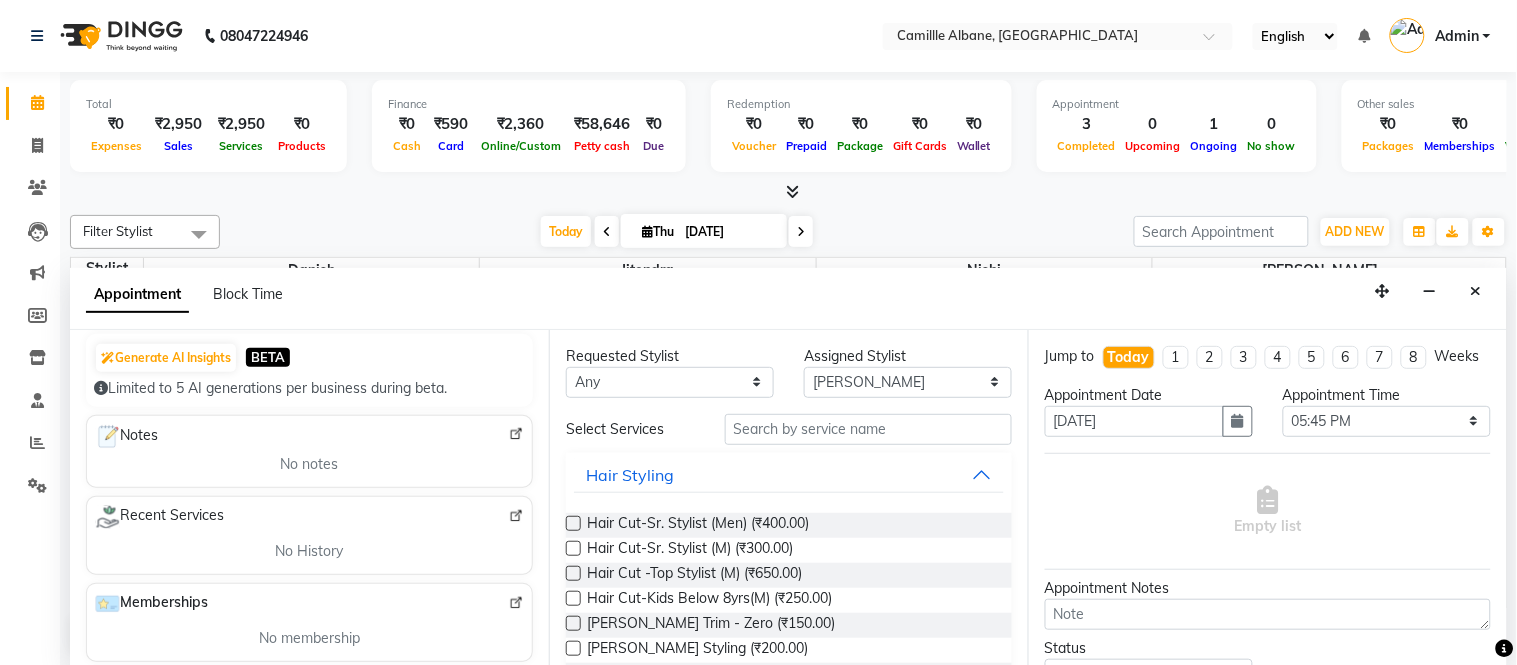type on "9340786725" 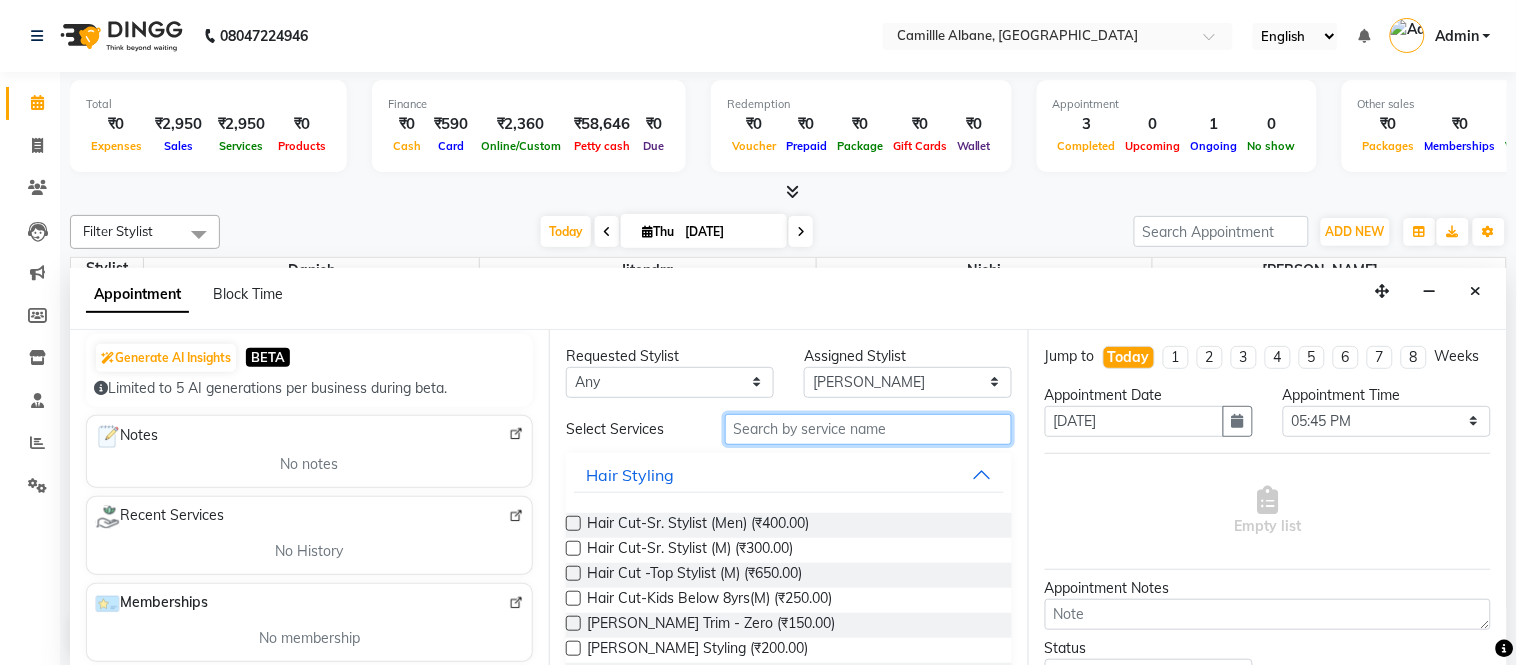 click at bounding box center (868, 429) 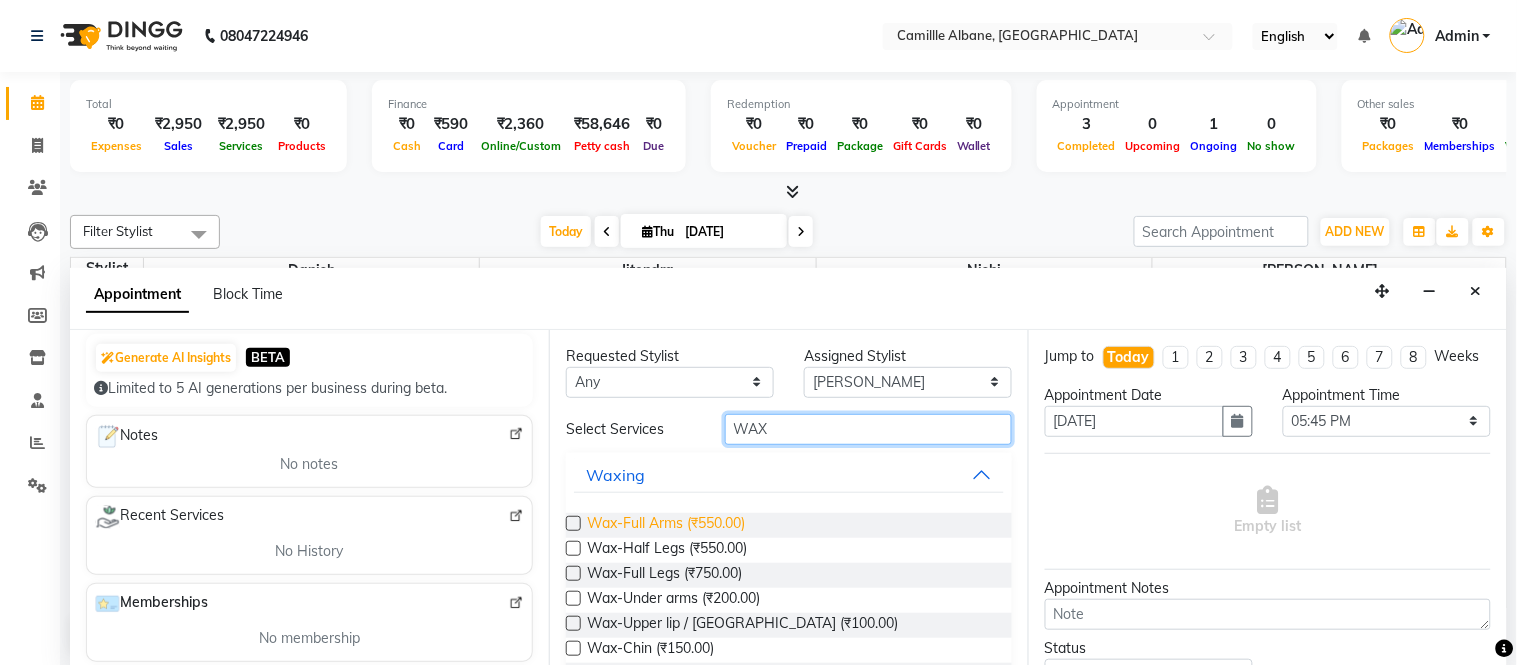 type on "WAX" 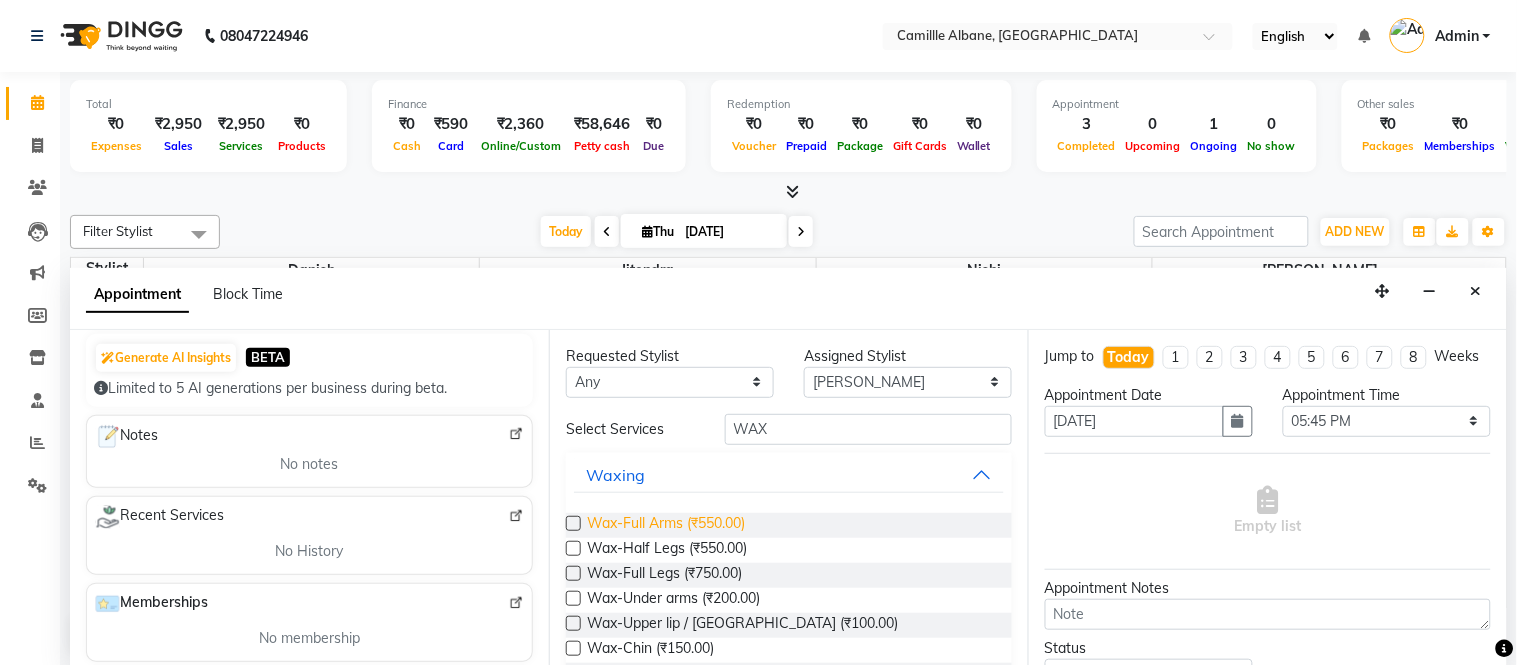 click on "Wax-Full Arms (₹550.00)" at bounding box center [666, 525] 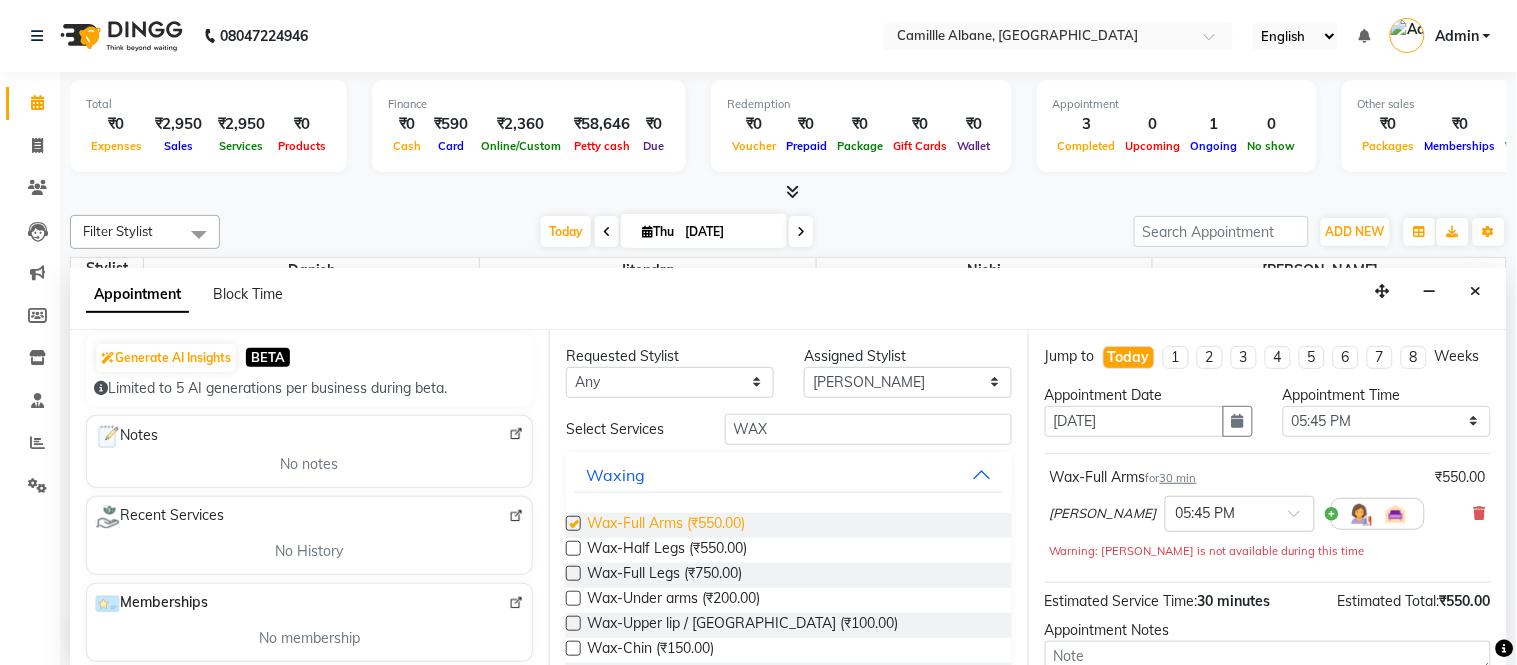 checkbox on "false" 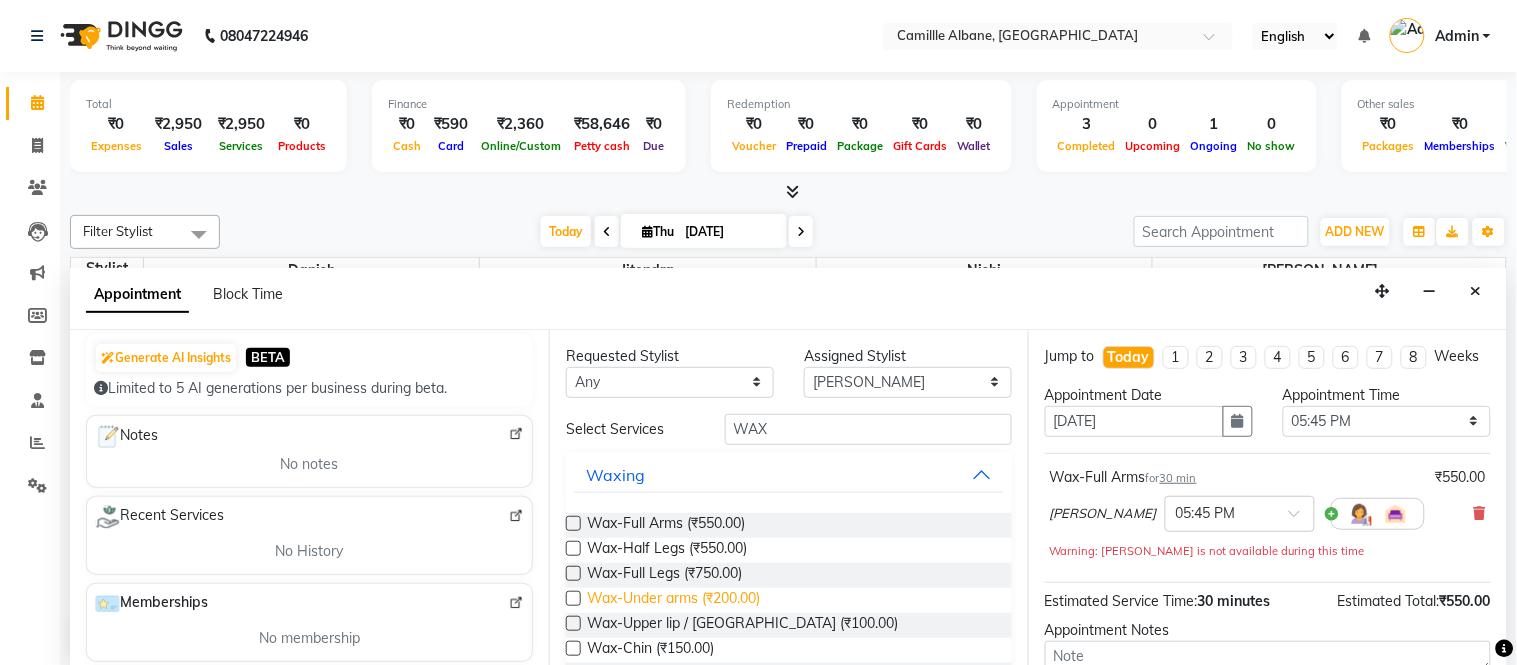 click on "Wax-Under arms (₹200.00)" at bounding box center [673, 600] 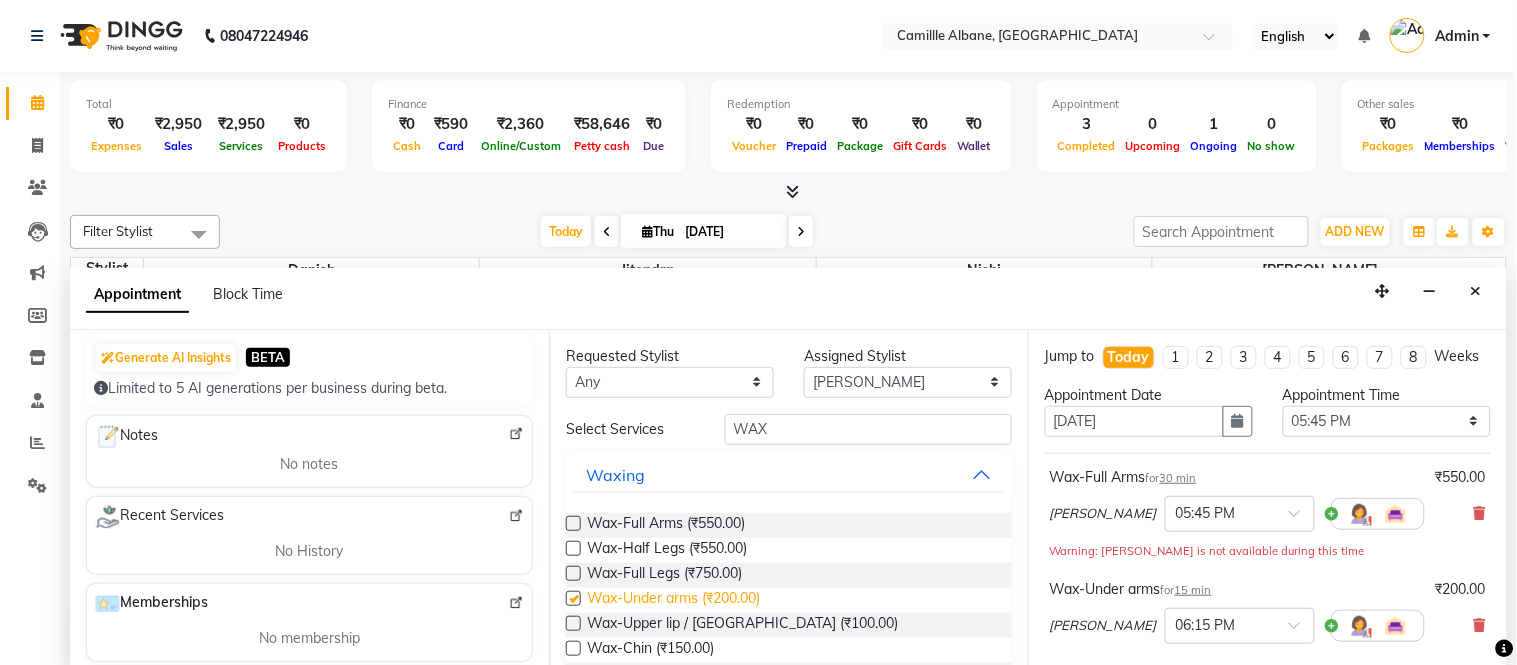 checkbox on "false" 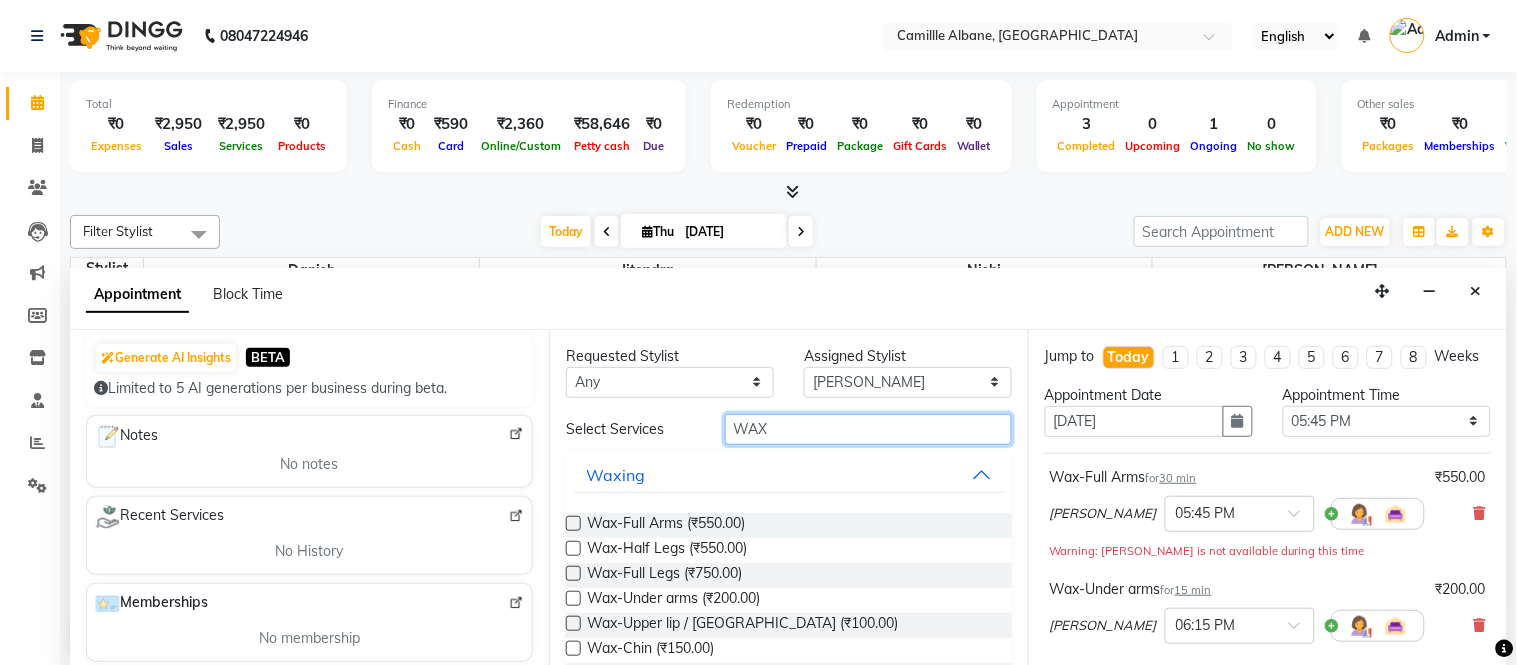 click on "WAX" at bounding box center [868, 429] 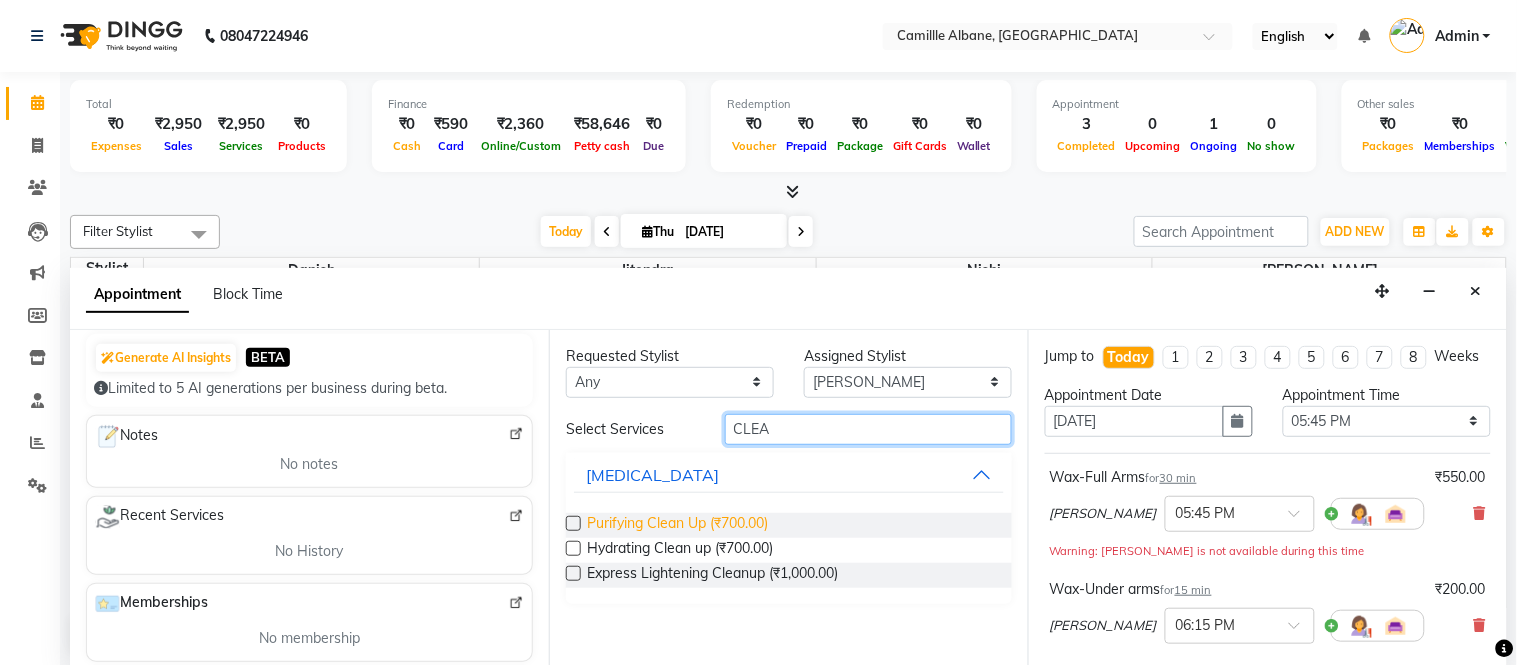 type on "CLEA" 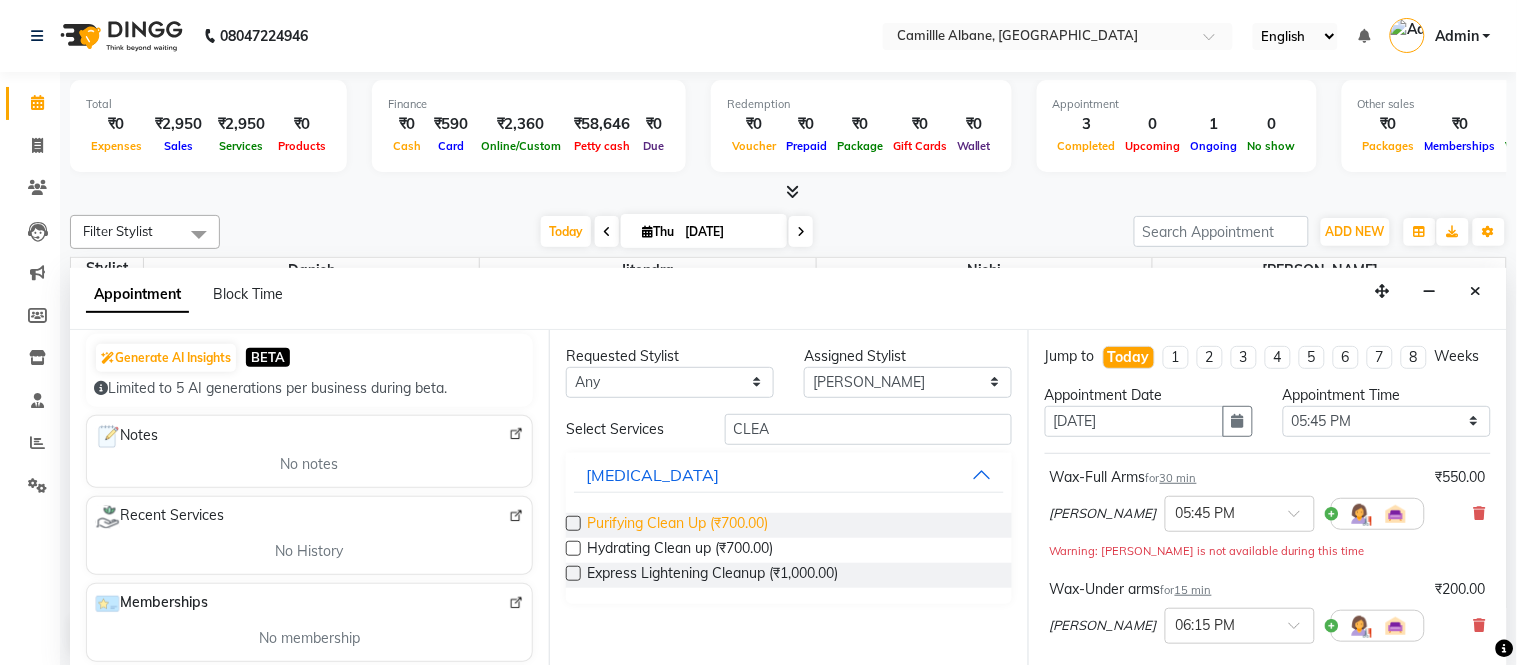click on "Purifying Clean Up (₹700.00)" at bounding box center [677, 525] 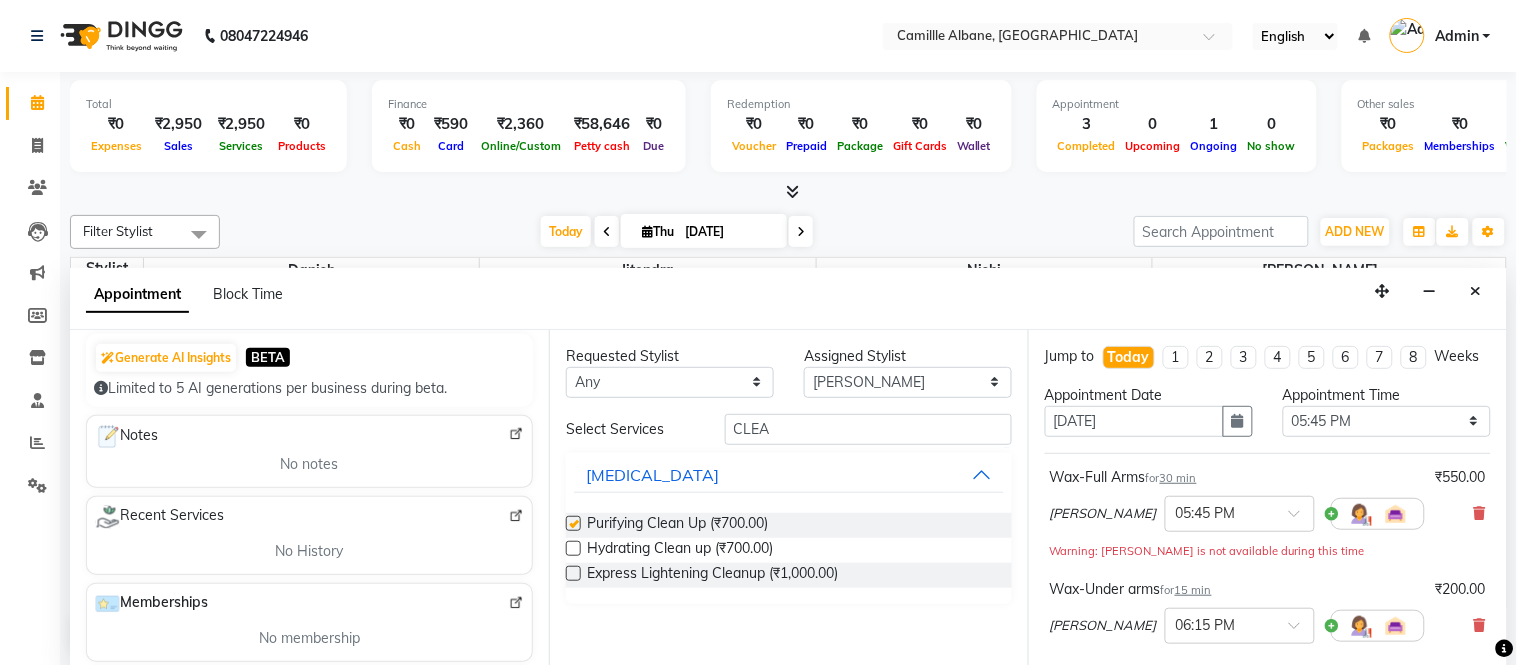 checkbox on "false" 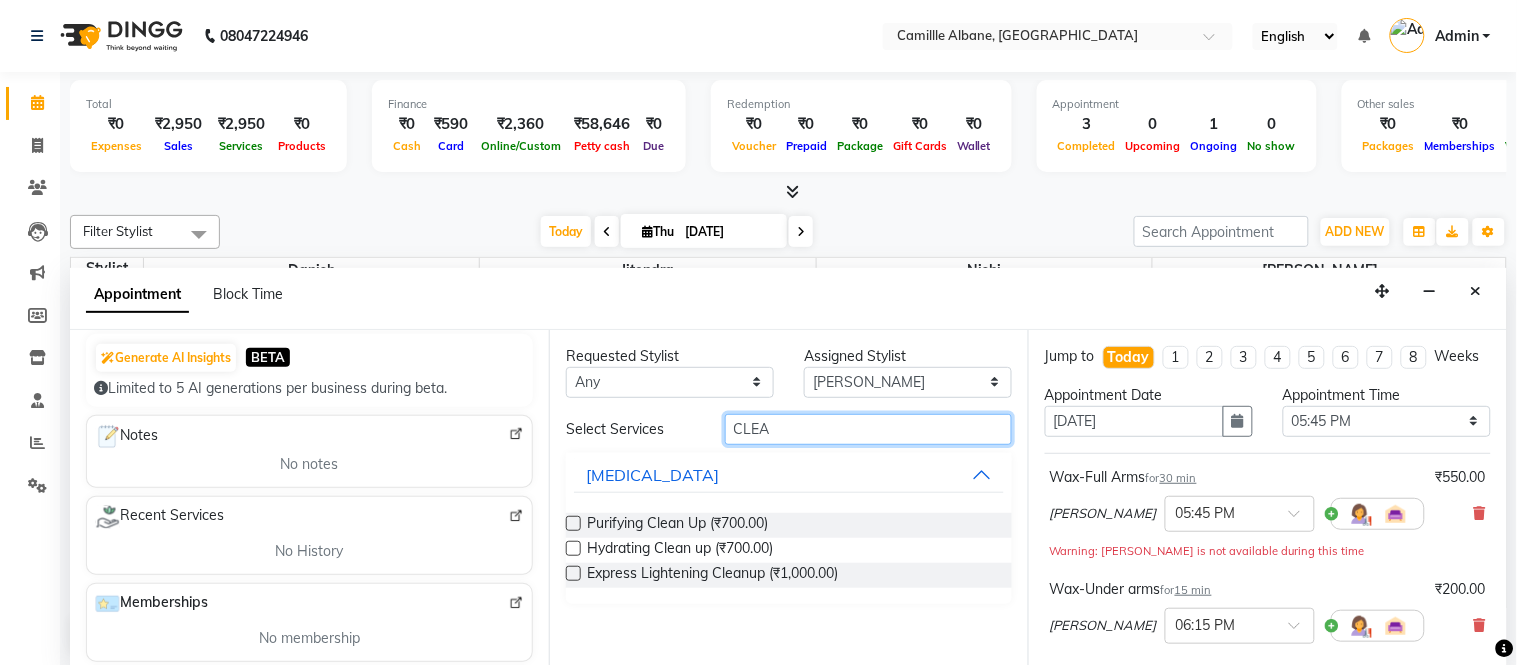 click on "CLEA" at bounding box center (868, 429) 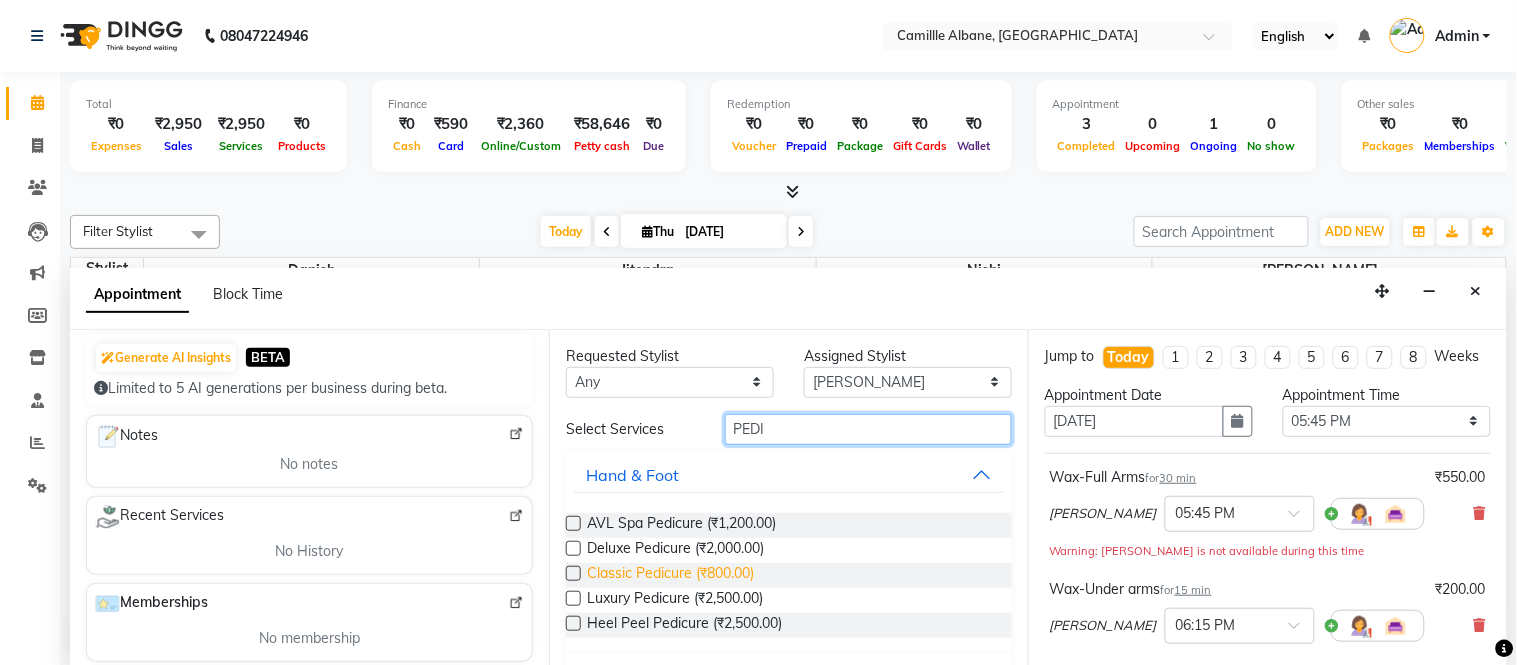 type on "PEDI" 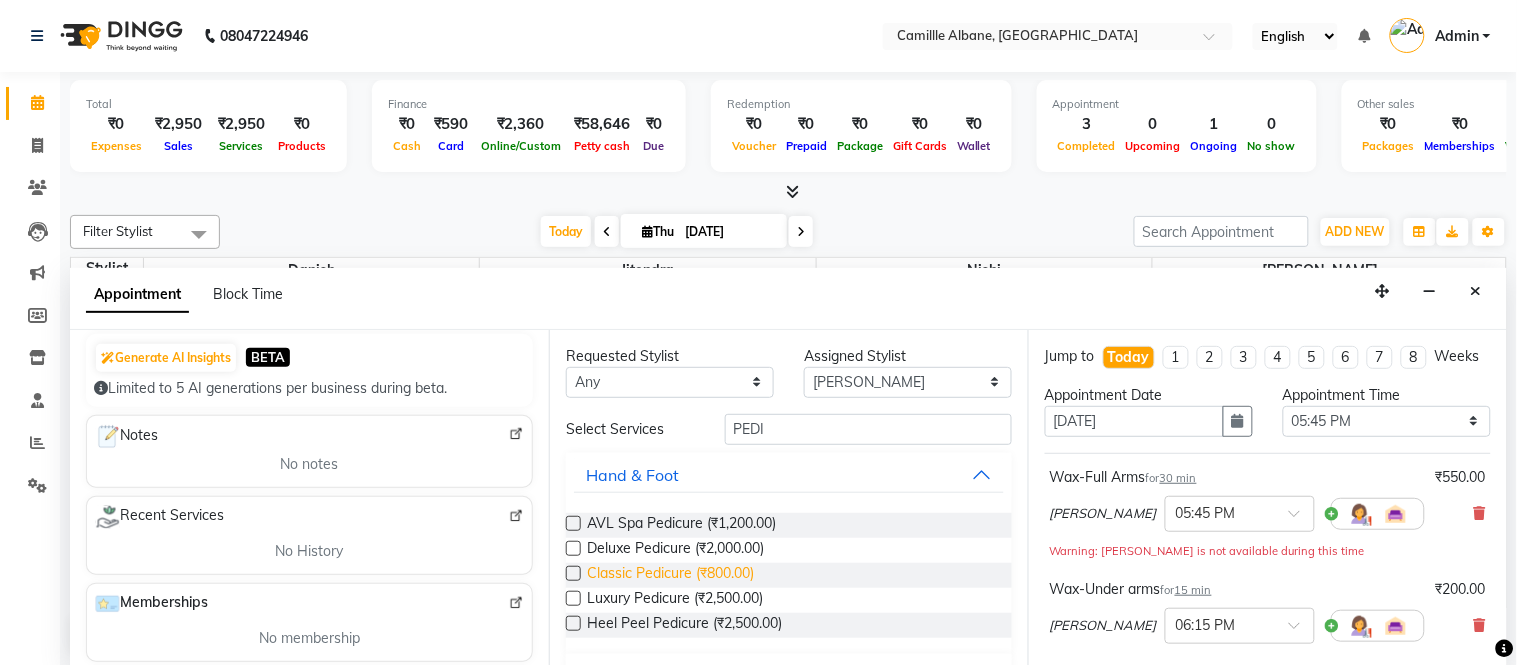 click on "Classic Pedicure (₹800.00)" at bounding box center [670, 575] 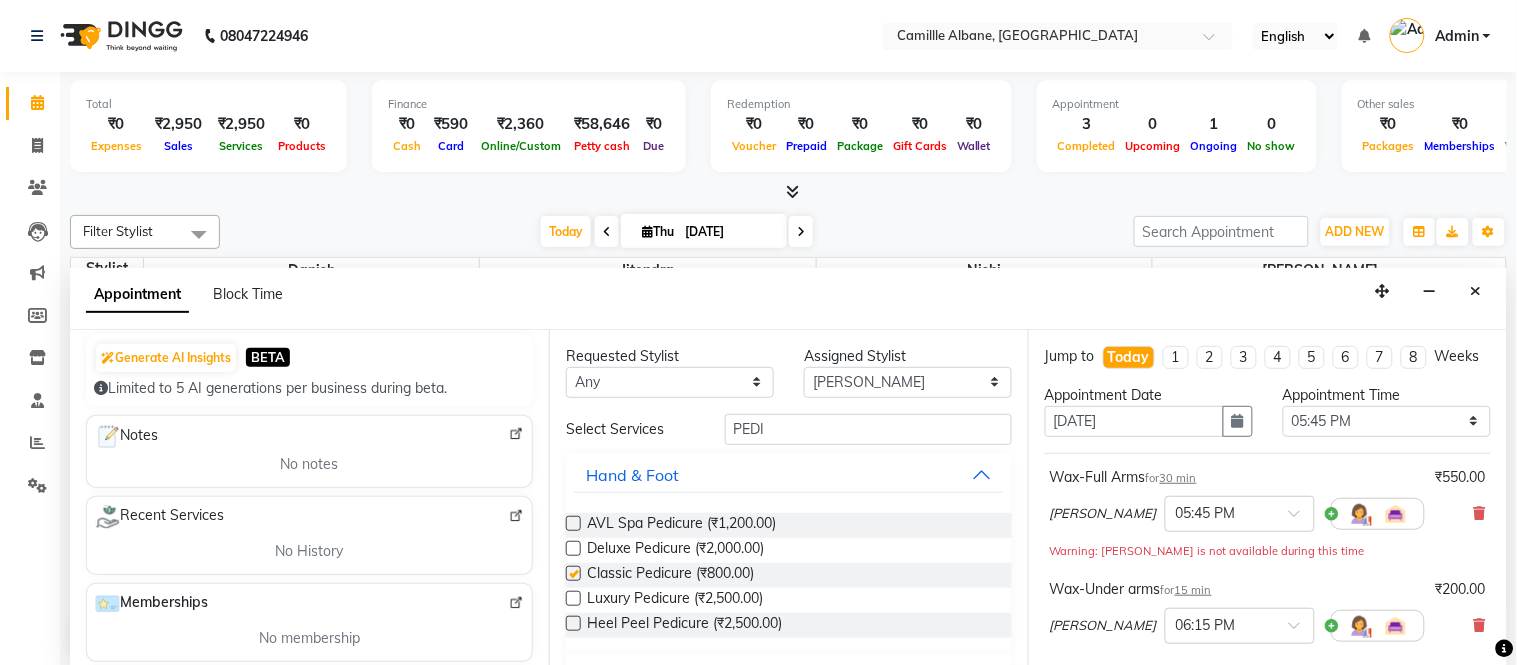 checkbox on "false" 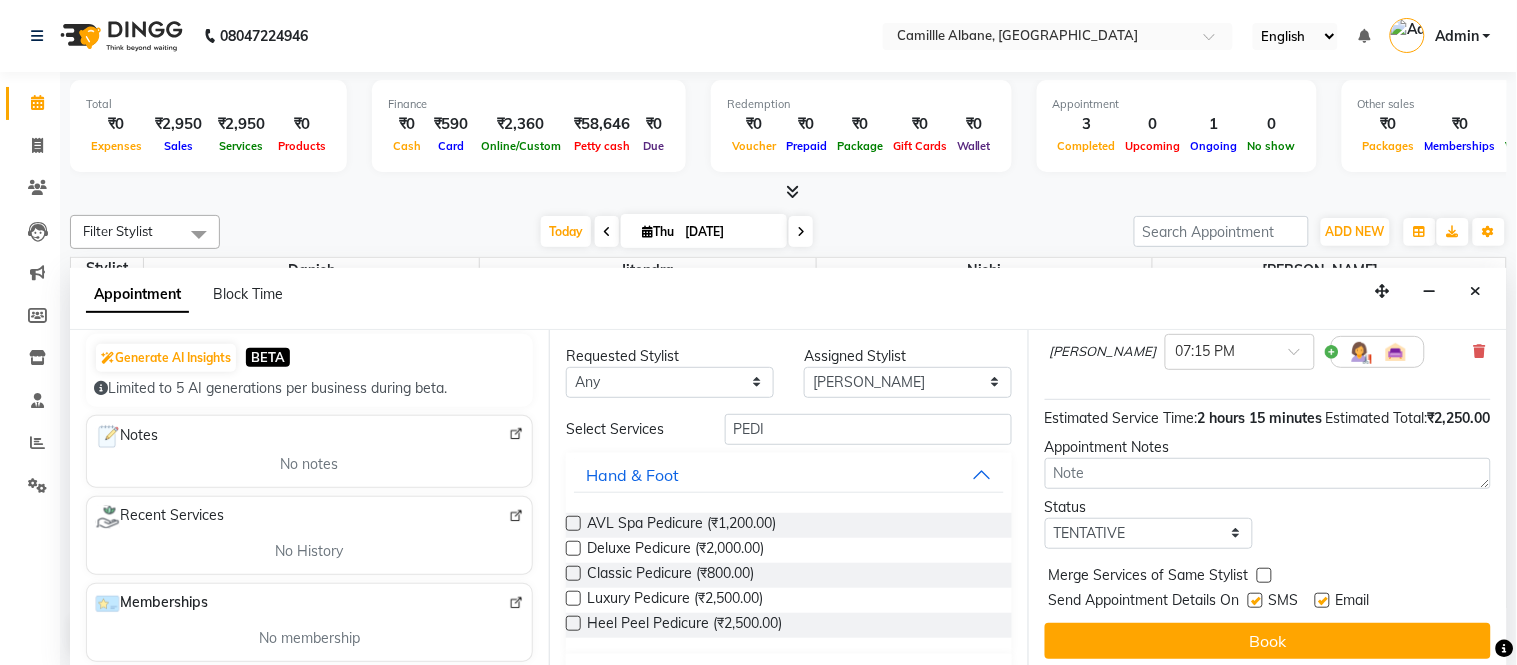 scroll, scrollTop: 503, scrollLeft: 0, axis: vertical 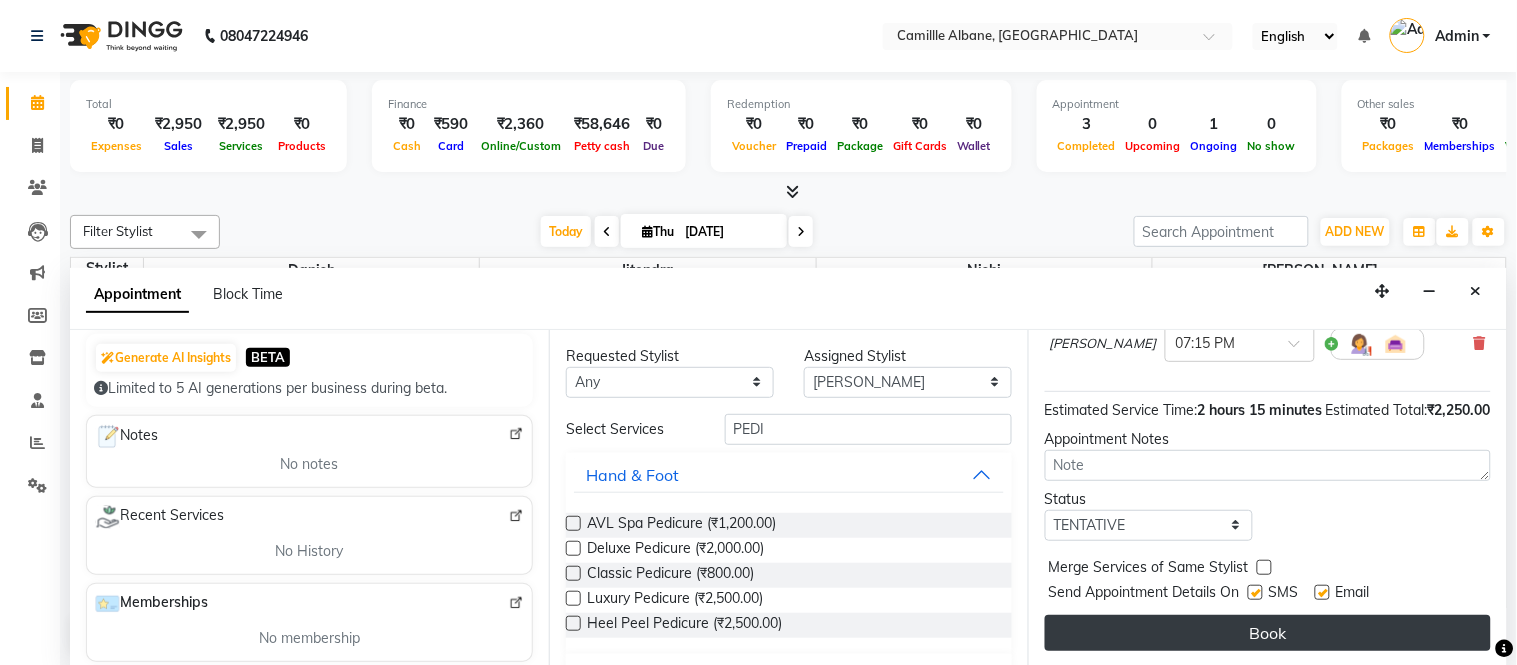click on "Book" at bounding box center (1268, 633) 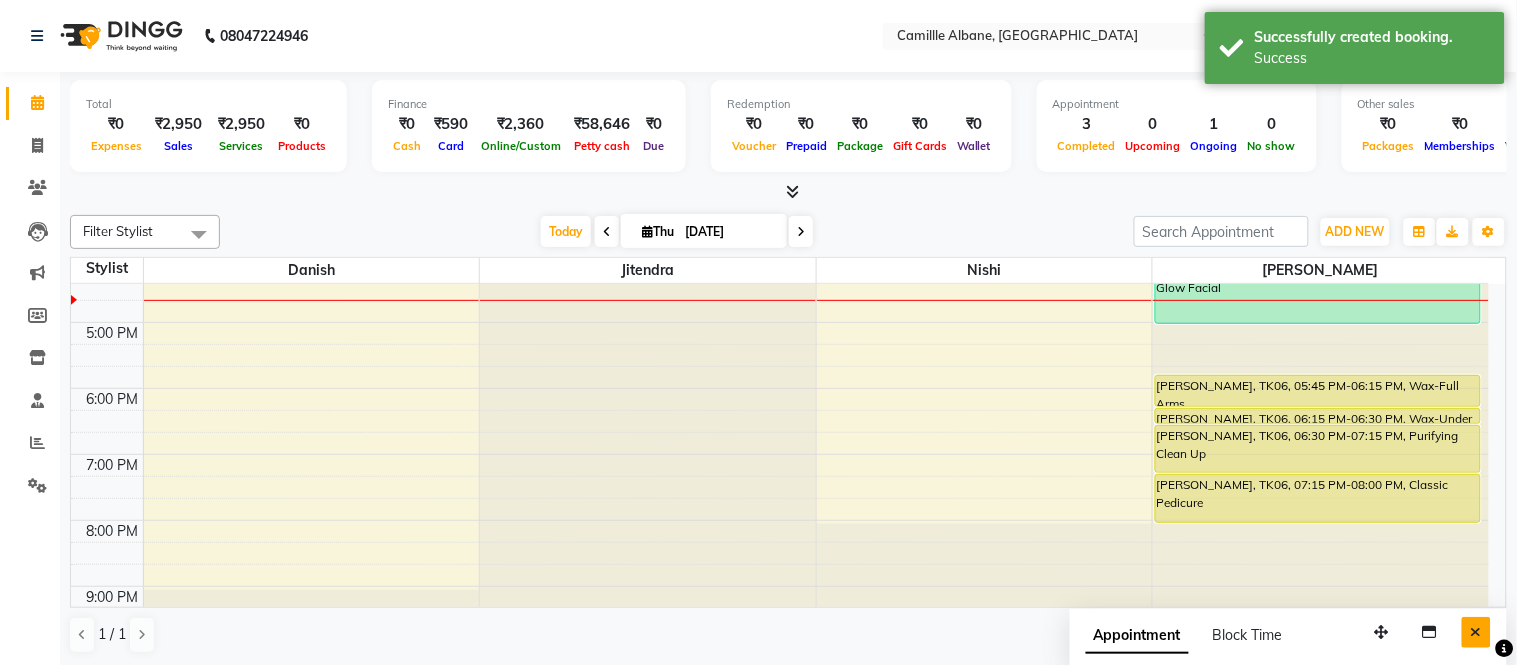 click at bounding box center [1476, 632] 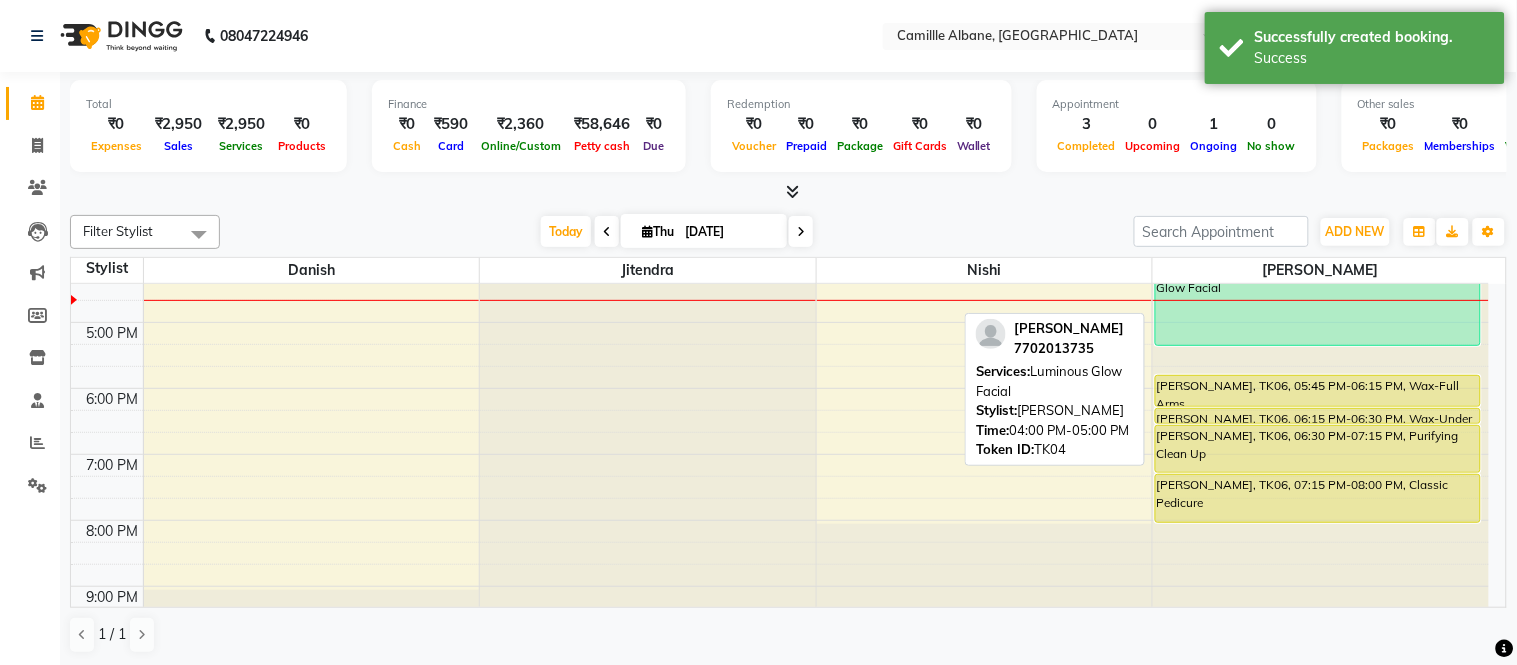 drag, startPoint x: 1295, startPoint y: 317, endPoint x: 1295, endPoint y: 336, distance: 19 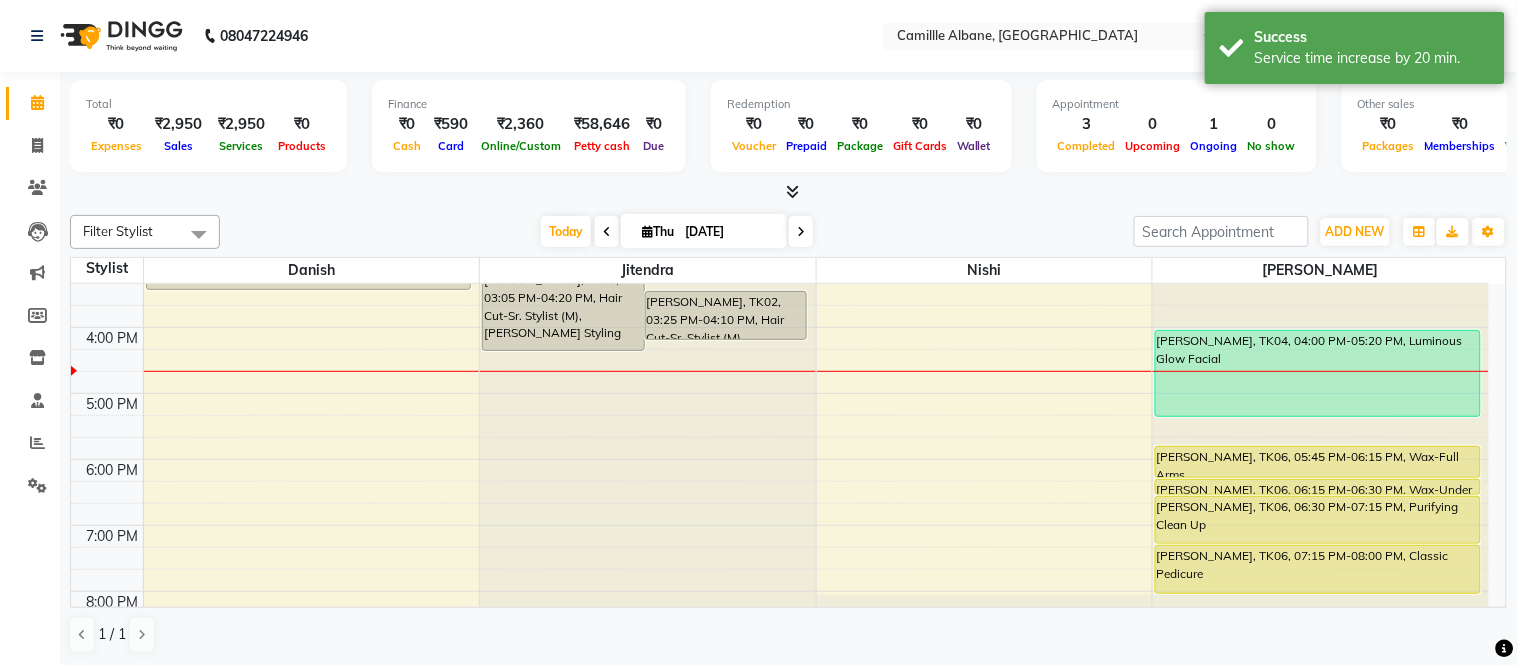 scroll, scrollTop: 604, scrollLeft: 0, axis: vertical 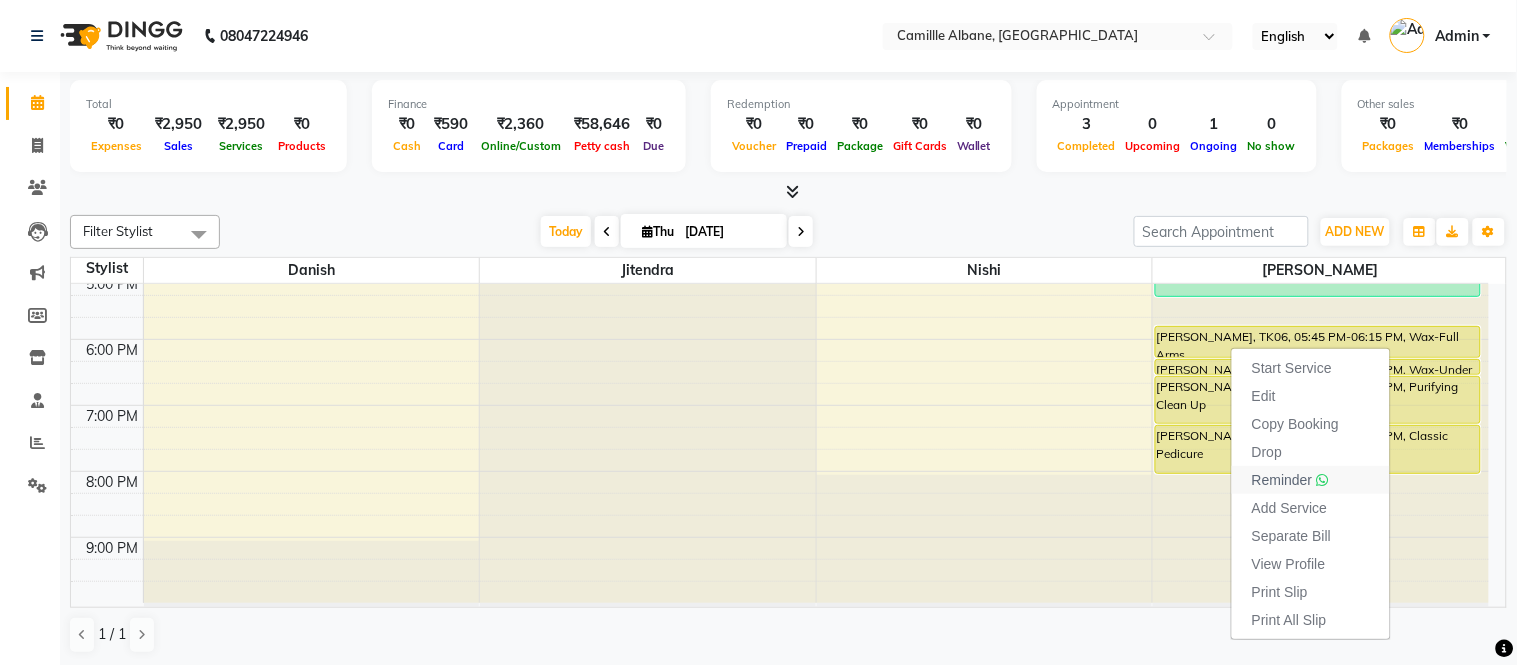 click on "Reminder" at bounding box center [1282, 480] 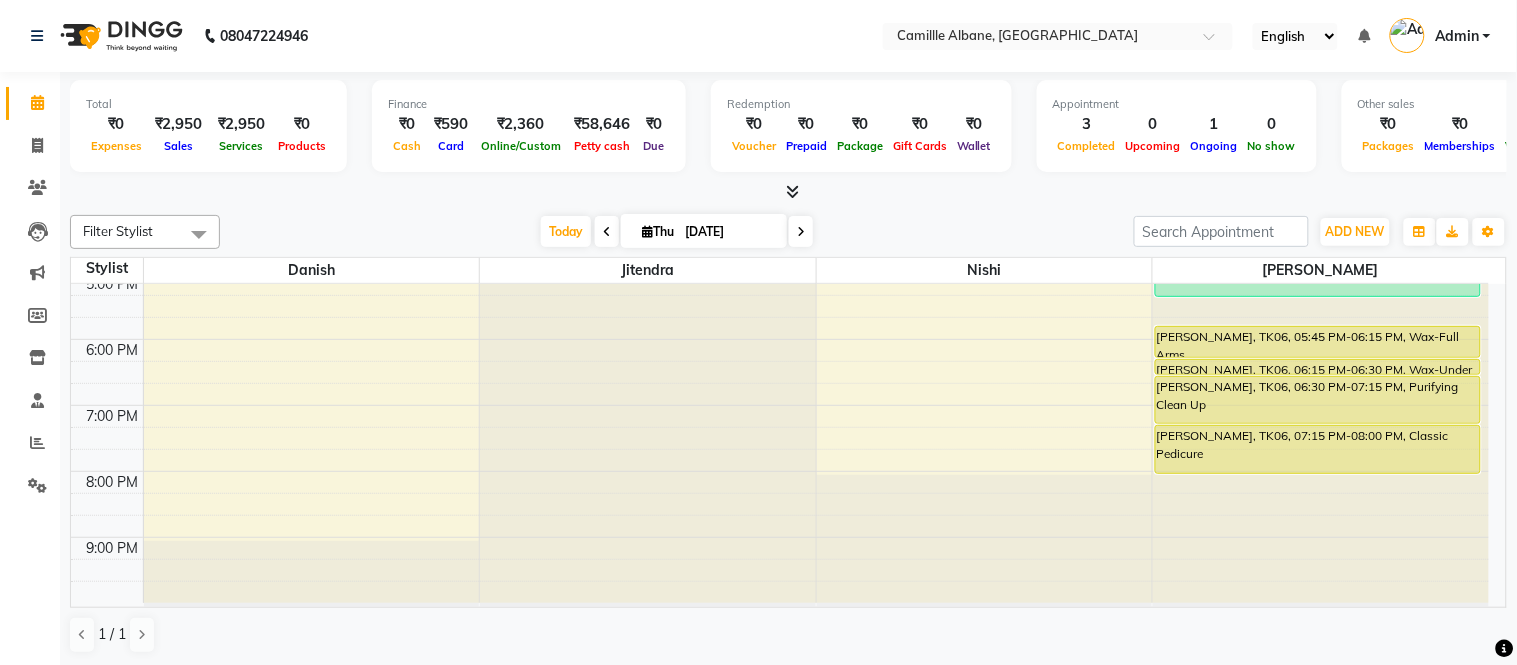 click on "8:00 AM 9:00 AM 10:00 AM 11:00 AM 12:00 PM 1:00 PM 2:00 PM 3:00 PM 4:00 PM 5:00 PM 6:00 PM 7:00 PM 8:00 PM 9:00 PM    [PERSON_NAME][GEOGRAPHIC_DATA], 01:55 PM-03:25 PM, Hair Color-Root Touch up Davines    [PERSON_NAME], TK05, 03:05 PM-04:20 PM, Hair Cut-Sr. Stylist (M),[PERSON_NAME] Styling    [PERSON_NAME], TK02, 03:25 PM-04:10 PM, Hair Cut-Sr. Stylist (M)    [PERSON_NAME], TK04, 04:00 PM-05:20 PM, Luminous Glow Facial    [PERSON_NAME], TK06, 05:45 PM-06:15 PM, Wax-Full Arms    [PERSON_NAME], TK06, 06:15 PM-06:30 PM, Wax-Under arms    [PERSON_NAME], TK06, 06:30 PM-07:15 PM, Purifying Clean Up    [PERSON_NAME], TK06, 07:15 PM-08:00 PM, Classic Pedicure" at bounding box center [780, 141] 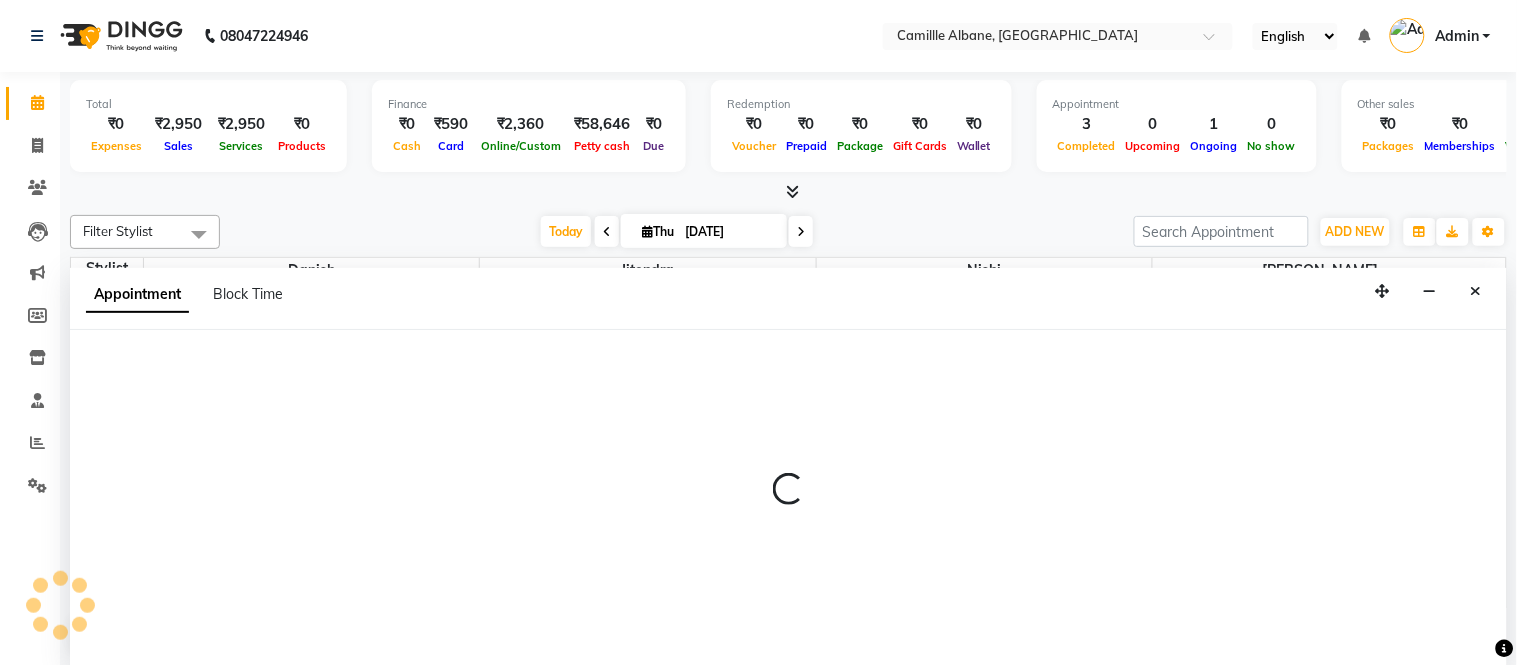 select on "57813" 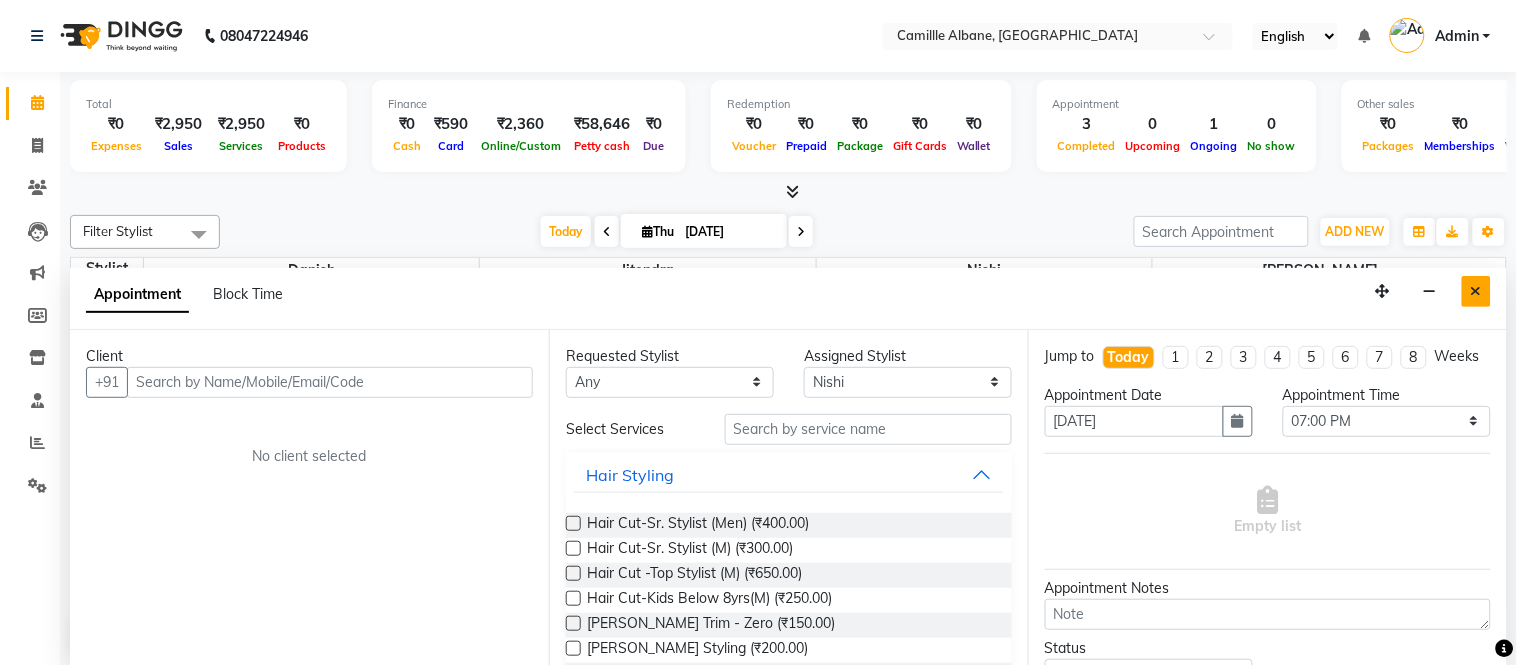 click at bounding box center (1476, 291) 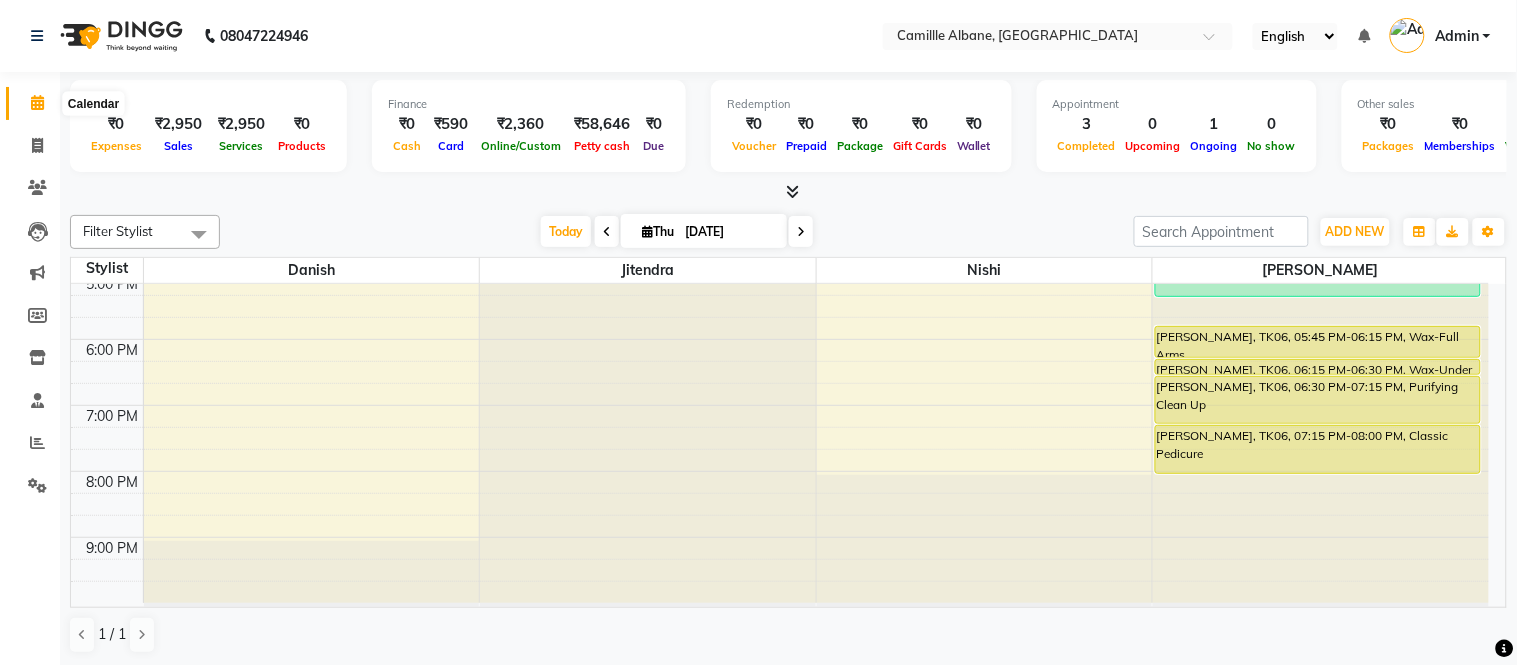 click 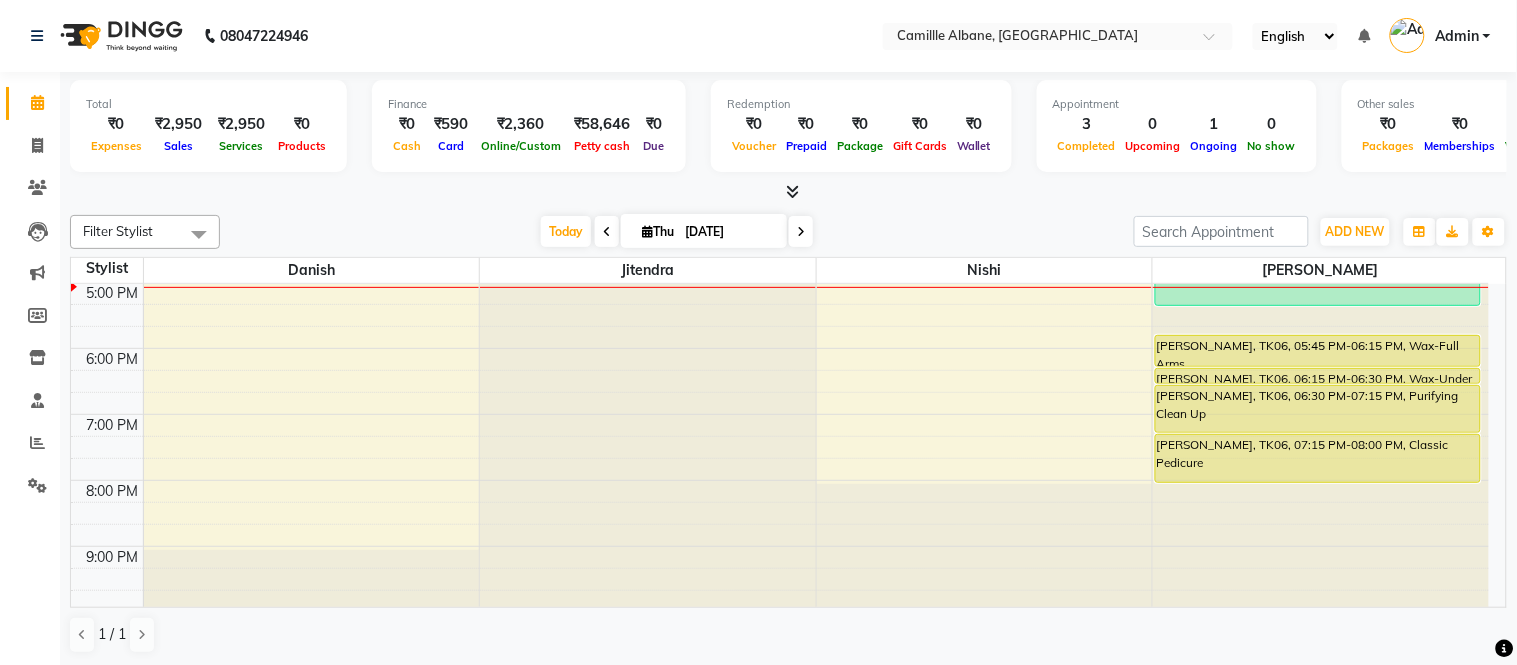 scroll, scrollTop: 604, scrollLeft: 0, axis: vertical 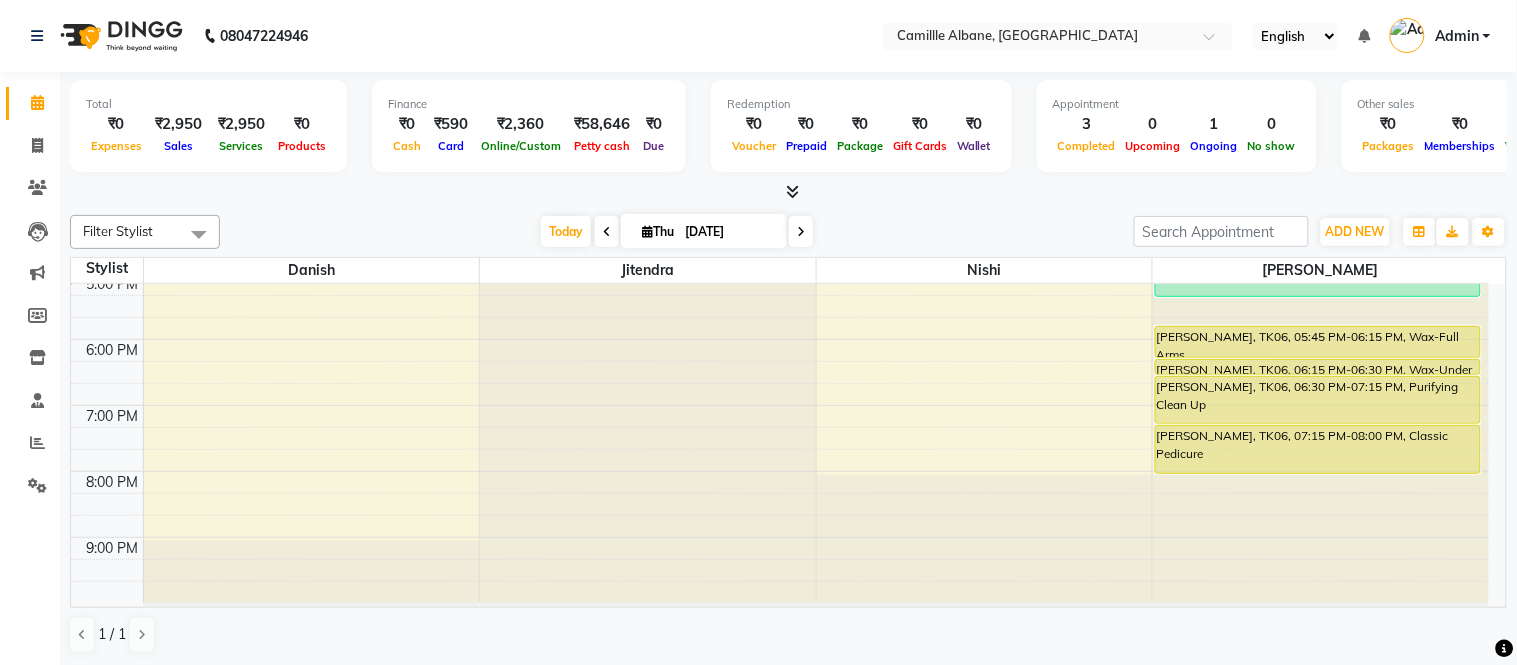 click on "[DATE]" at bounding box center (729, 232) 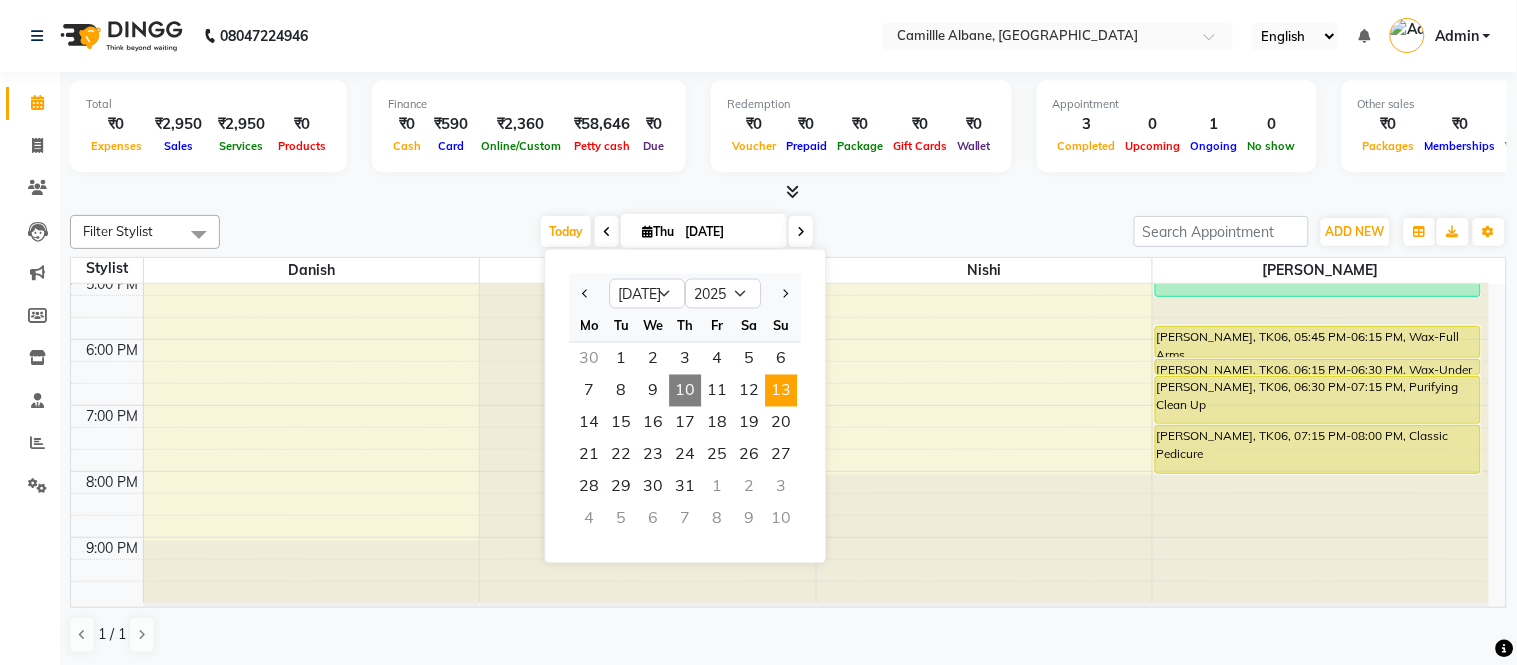 click on "13" at bounding box center [781, 391] 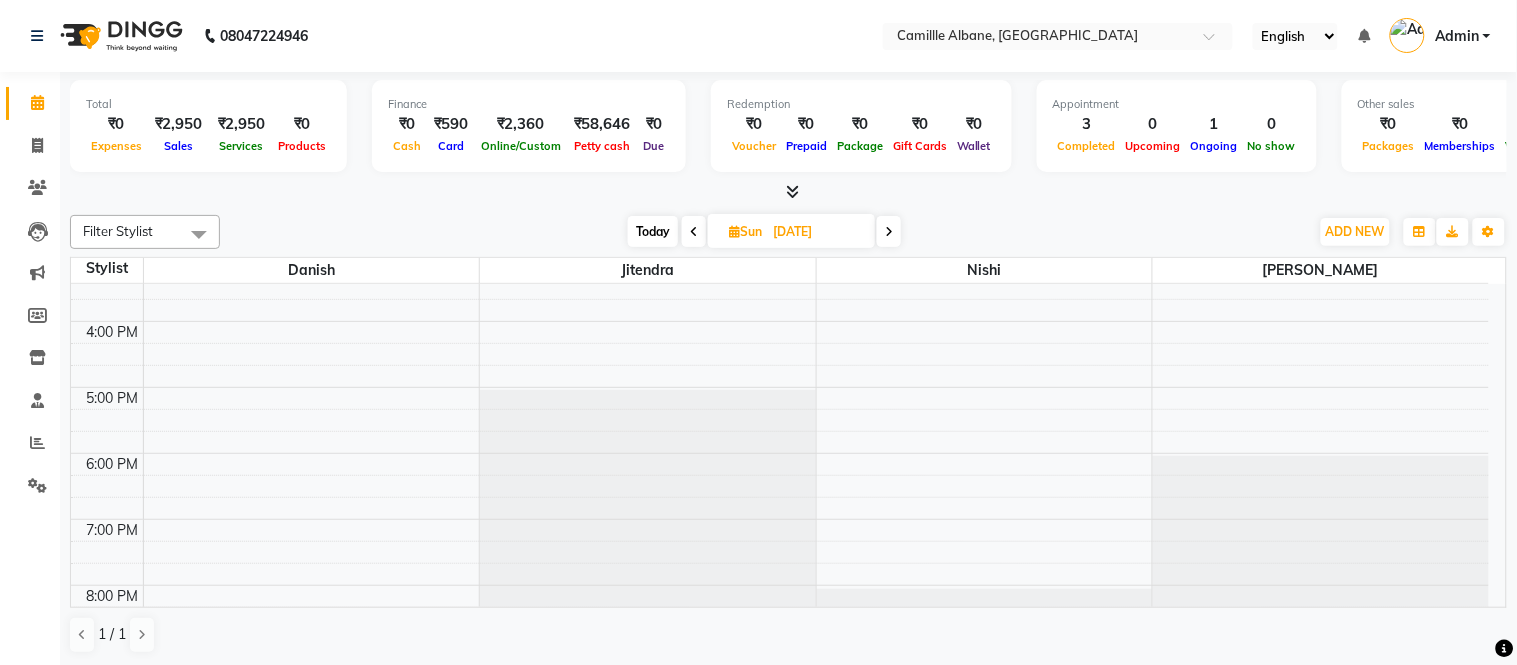 scroll, scrollTop: 412, scrollLeft: 0, axis: vertical 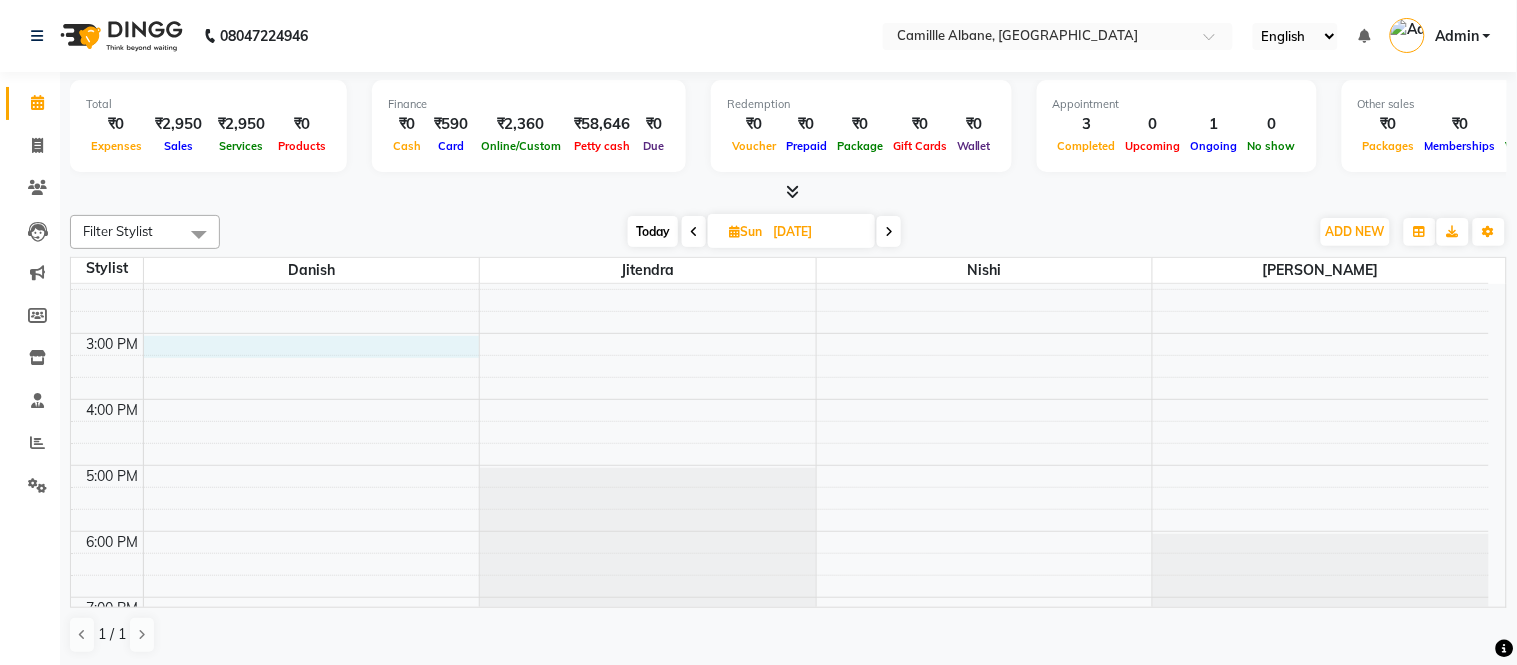 click on "8:00 AM 9:00 AM 10:00 AM 11:00 AM 12:00 PM 1:00 PM 2:00 PM 3:00 PM 4:00 PM 5:00 PM 6:00 PM 7:00 PM 8:00 PM 9:00 PM" at bounding box center (780, 333) 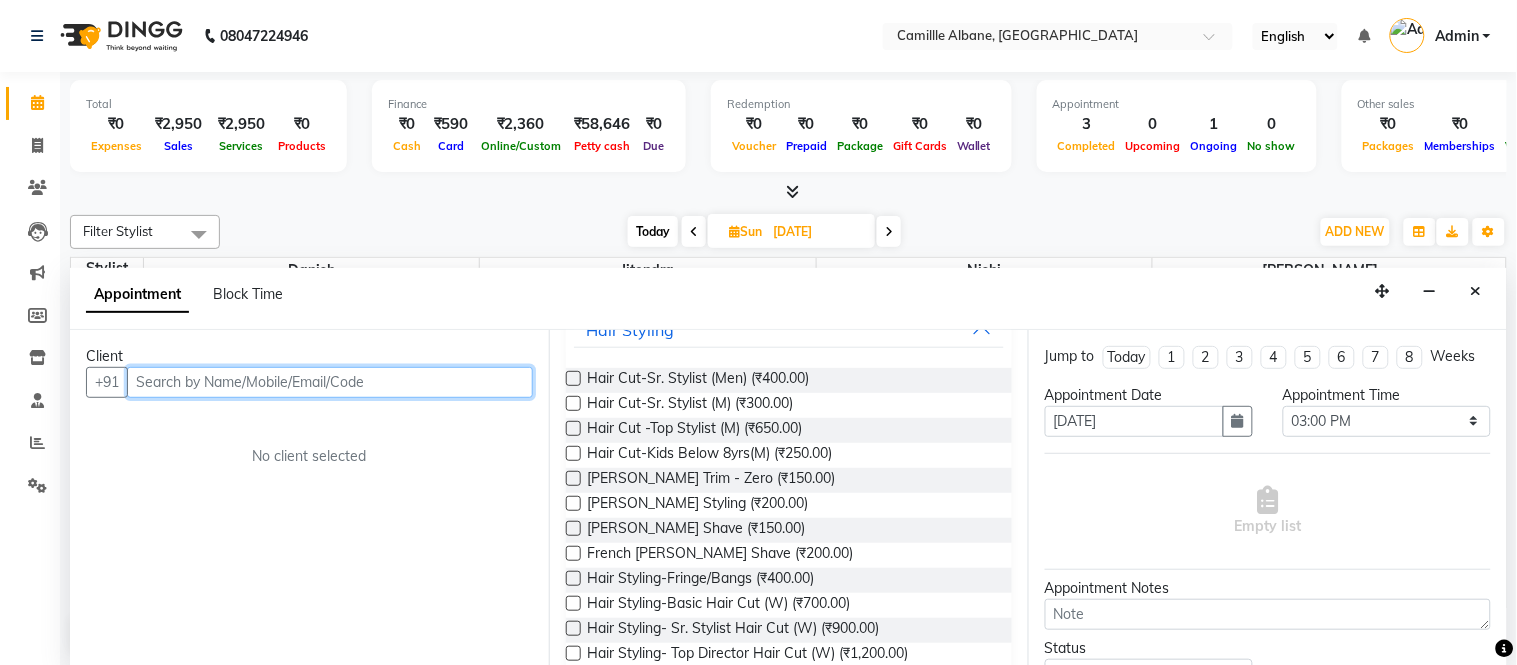 scroll, scrollTop: 227, scrollLeft: 0, axis: vertical 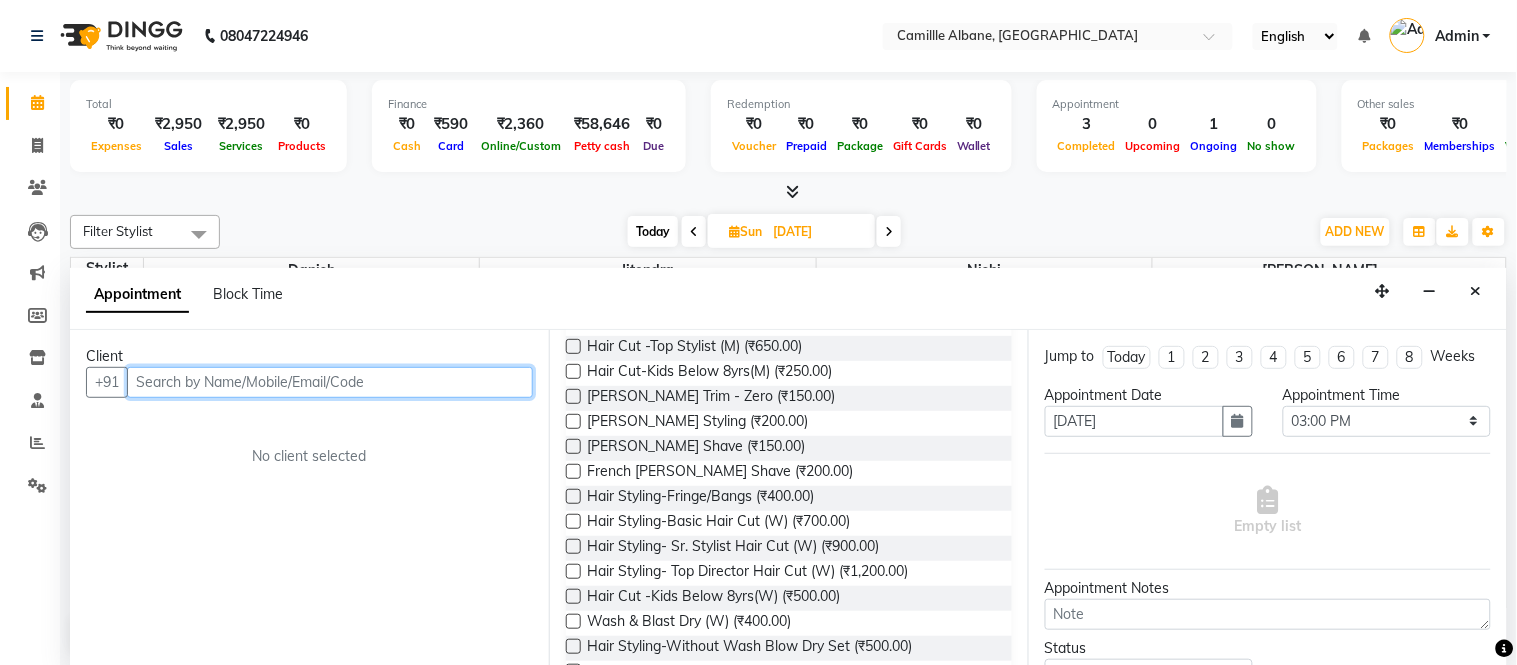 click at bounding box center [330, 382] 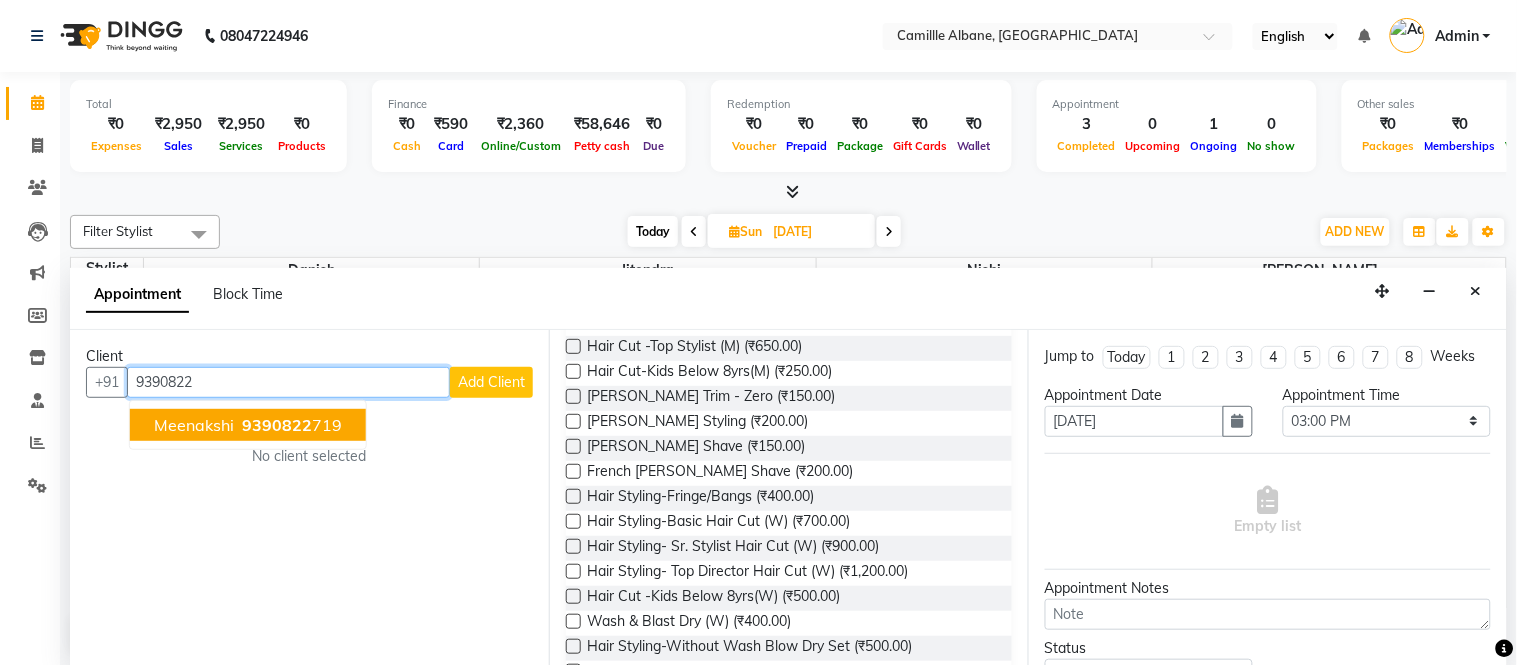 click on "9390822" at bounding box center (277, 425) 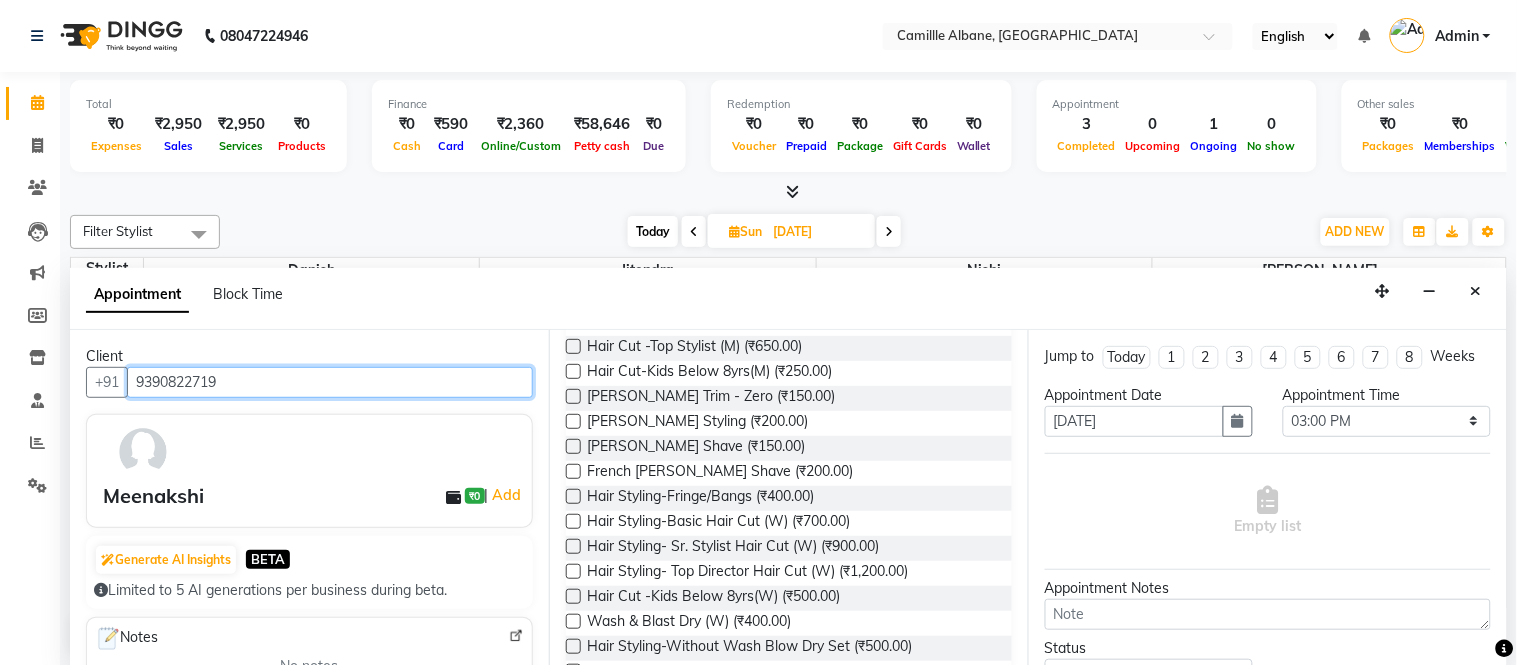scroll, scrollTop: 185, scrollLeft: 0, axis: vertical 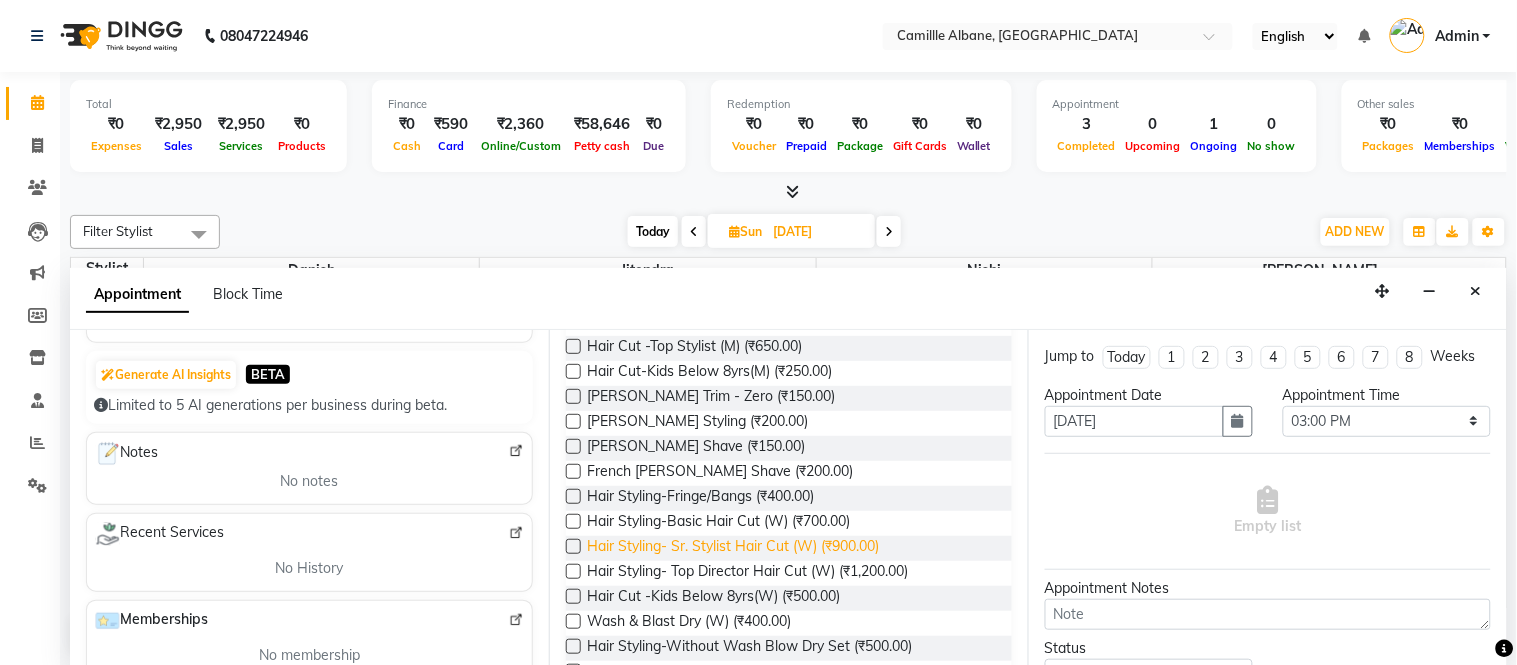 type on "9390822719" 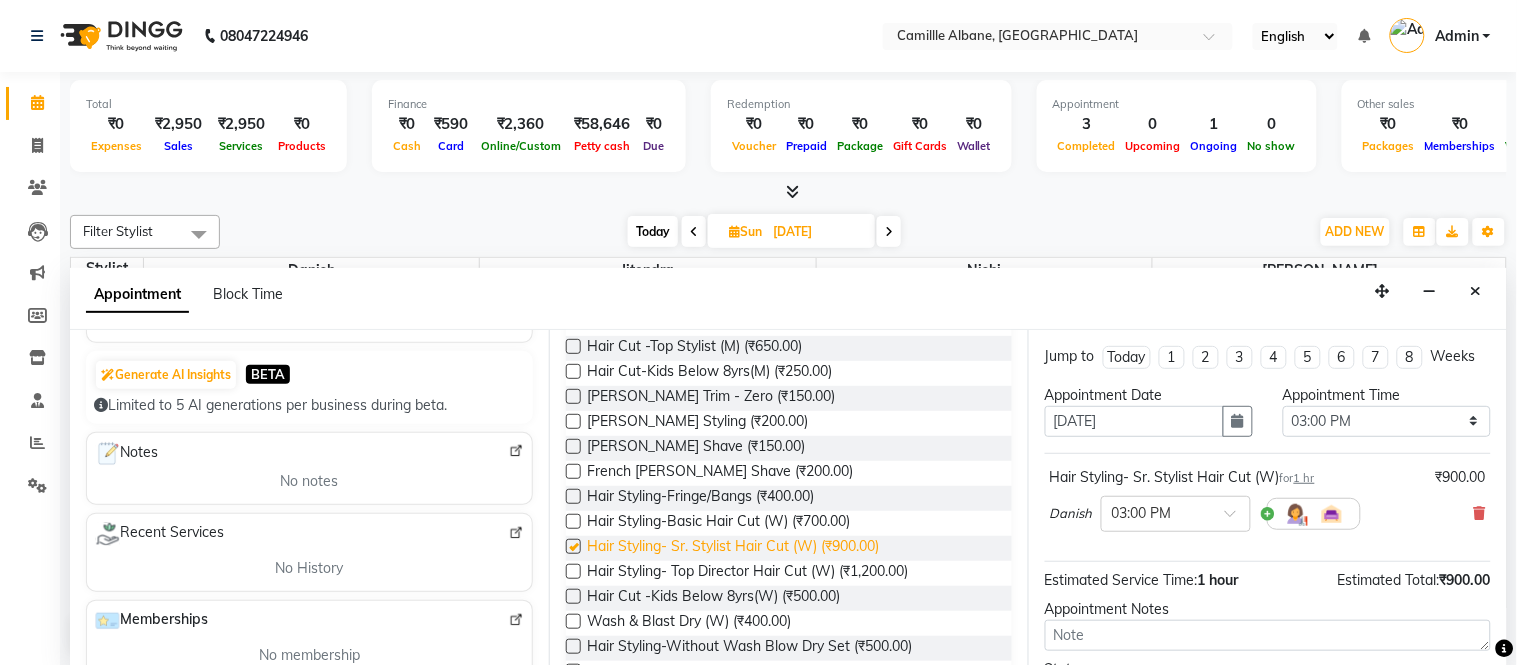 checkbox on "false" 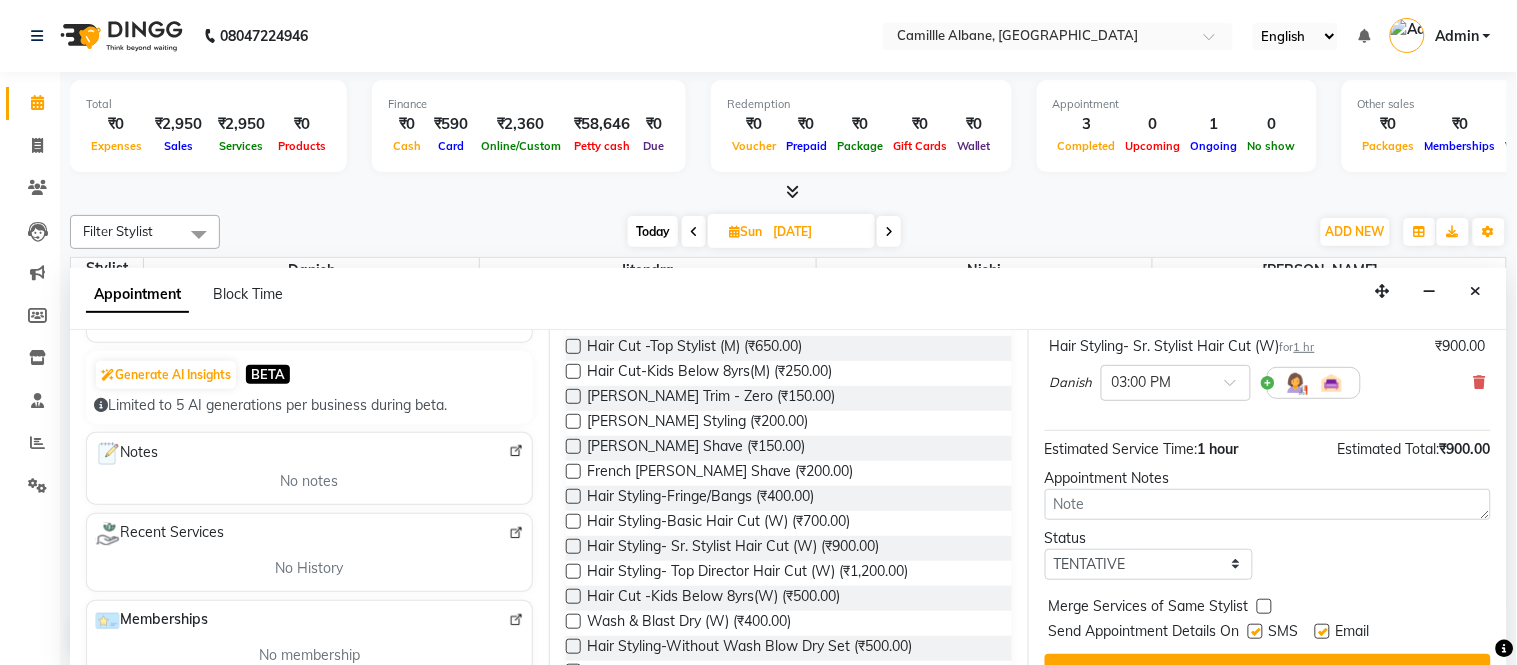 scroll, scrollTop: 185, scrollLeft: 0, axis: vertical 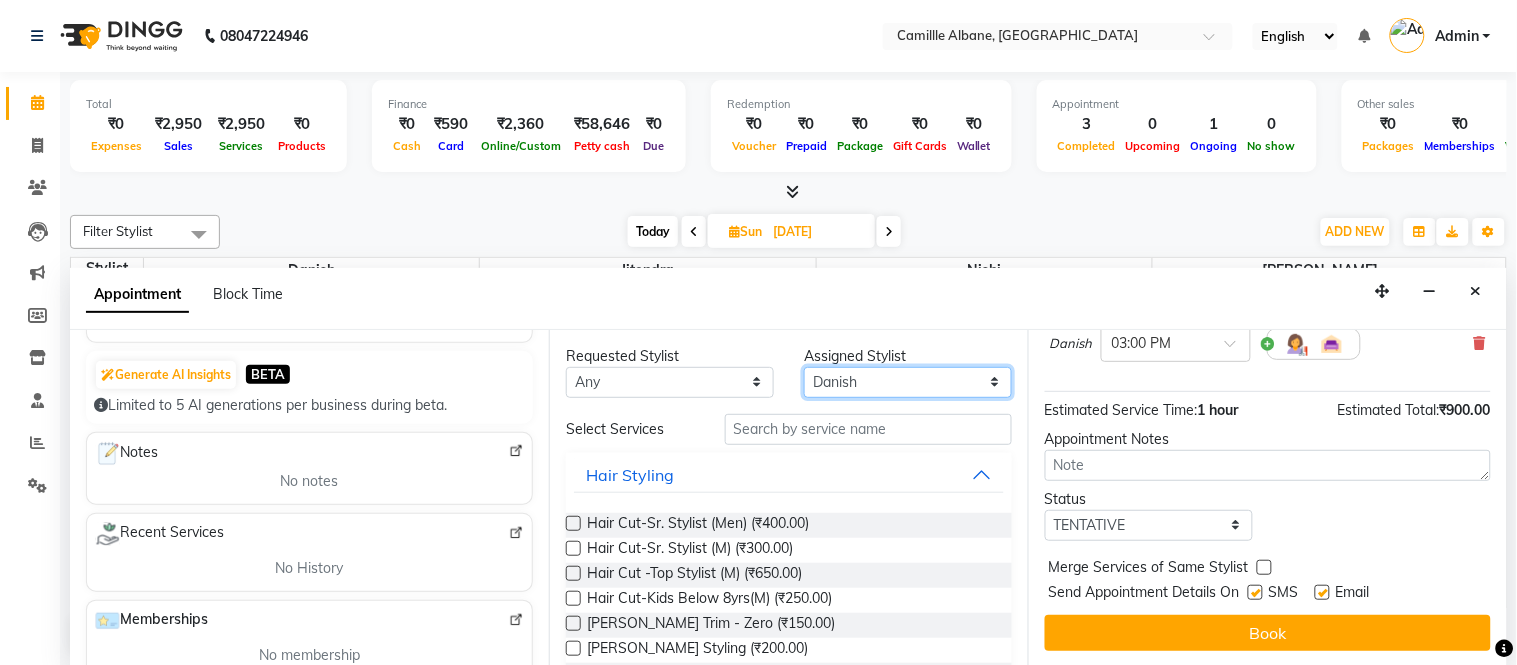 click on "Select Danish [PERSON_NAME] [PERSON_NAME]" at bounding box center (908, 382) 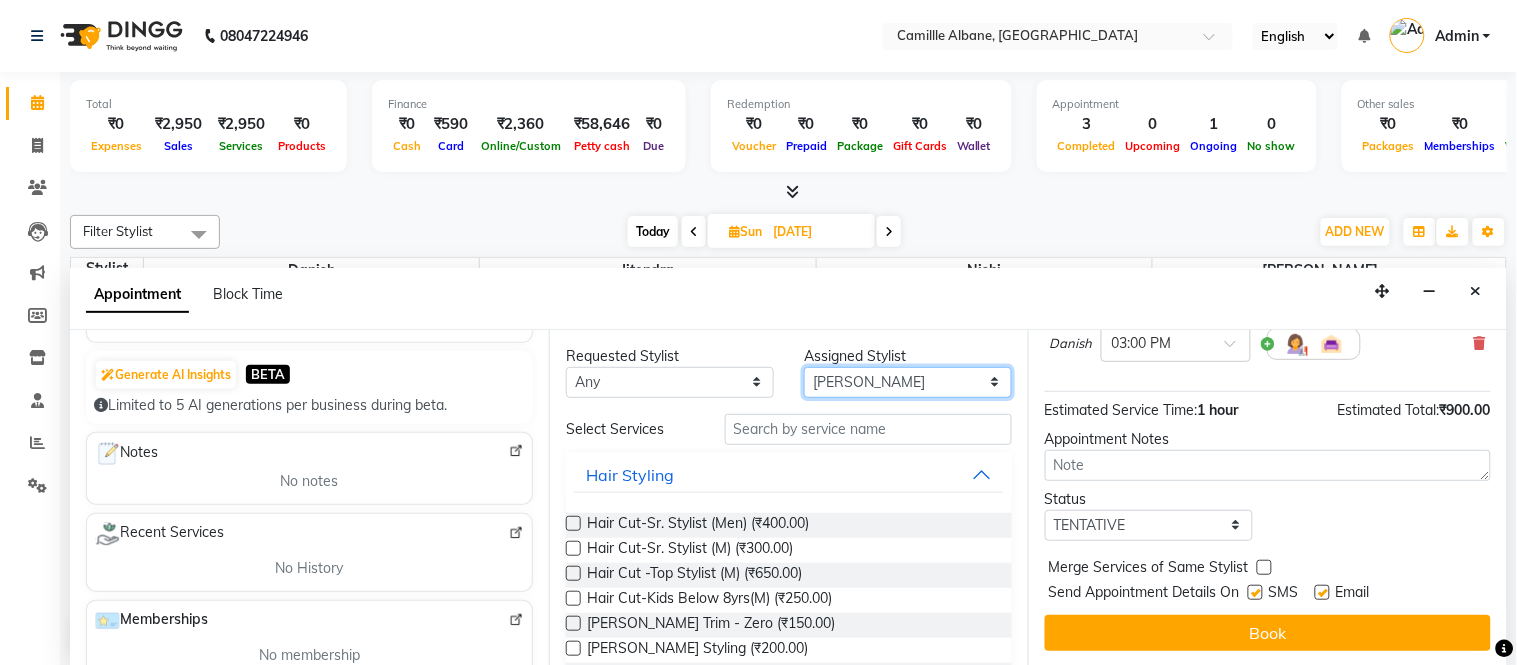 click on "Select Danish [PERSON_NAME] [PERSON_NAME]" at bounding box center (908, 382) 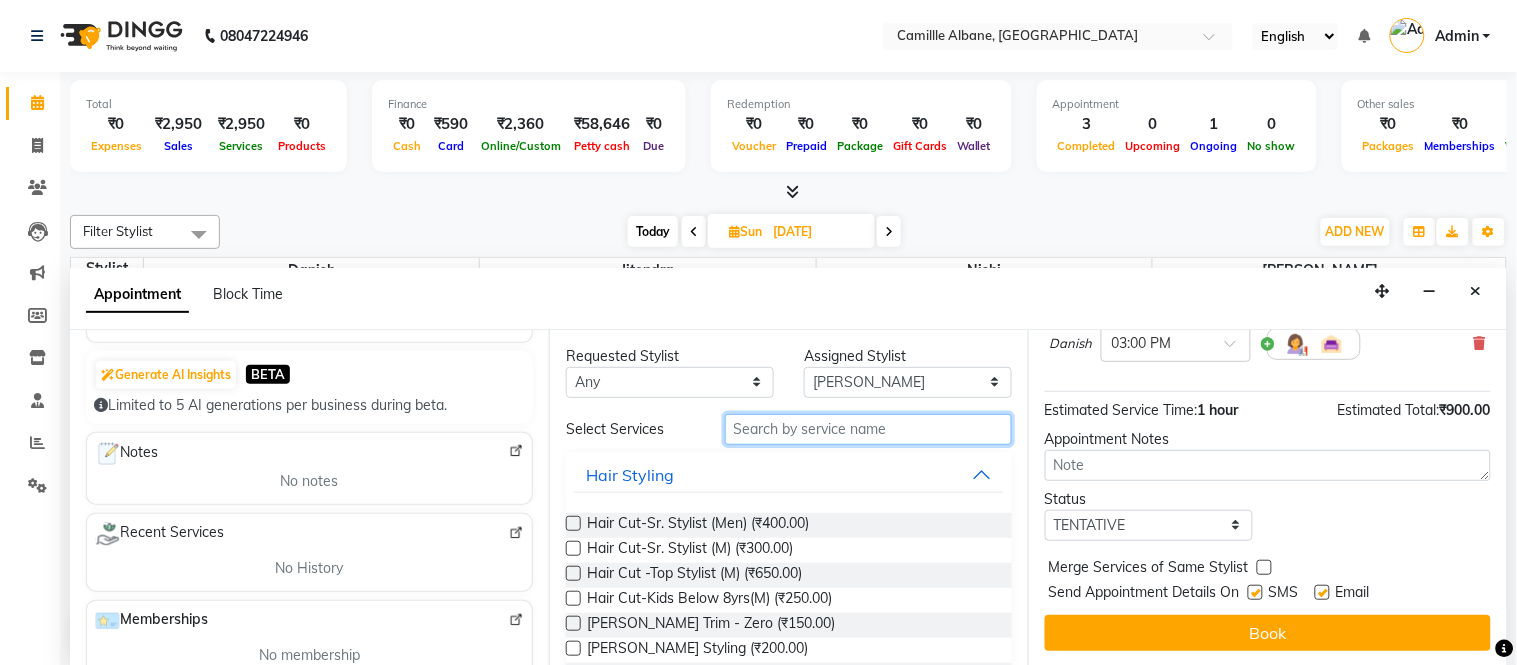 click at bounding box center (868, 429) 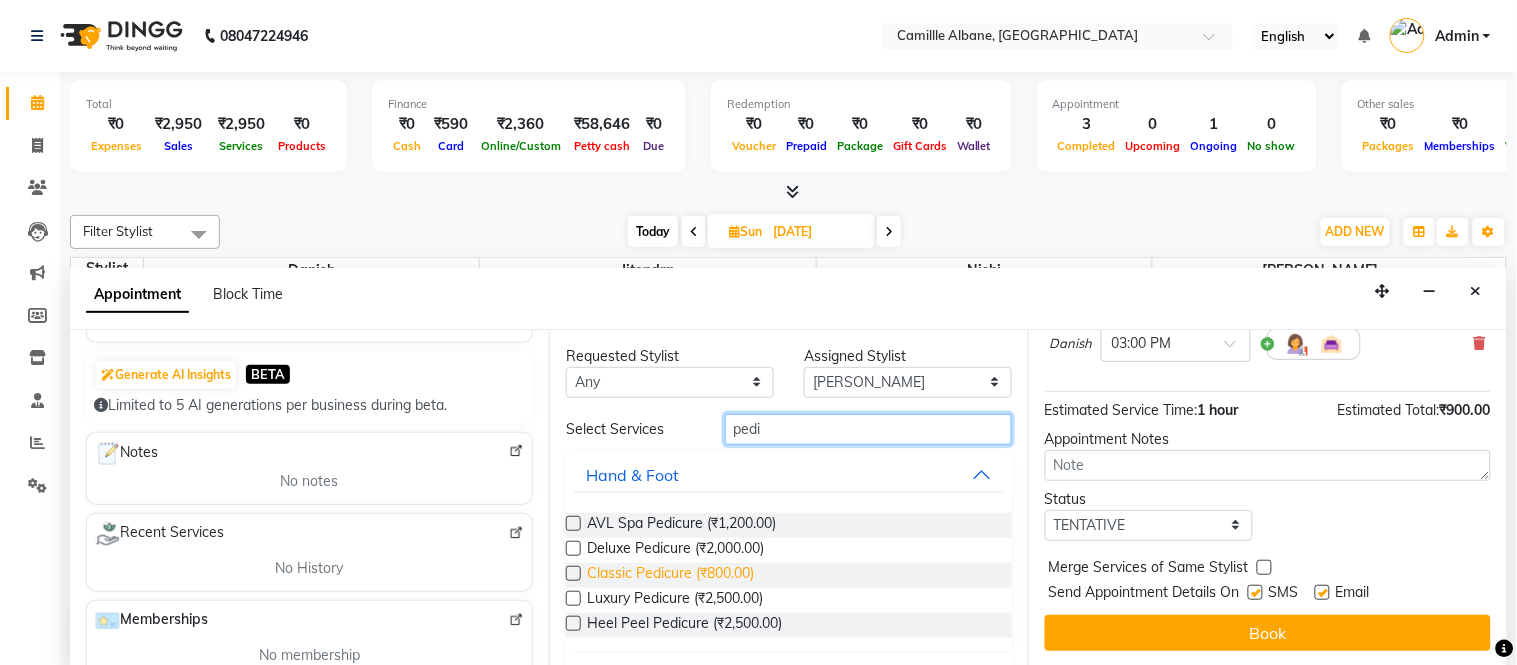 type on "pedi" 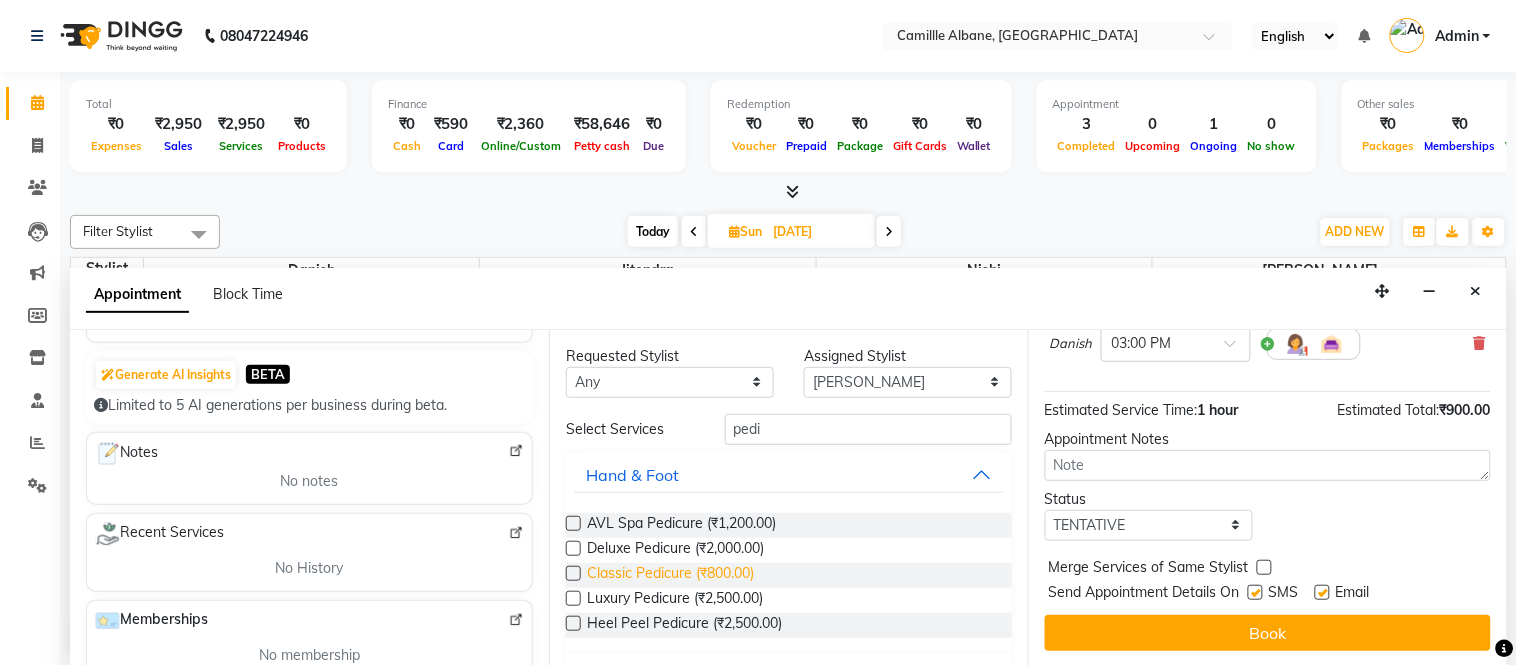 click on "Classic Pedicure (₹800.00)" at bounding box center (670, 575) 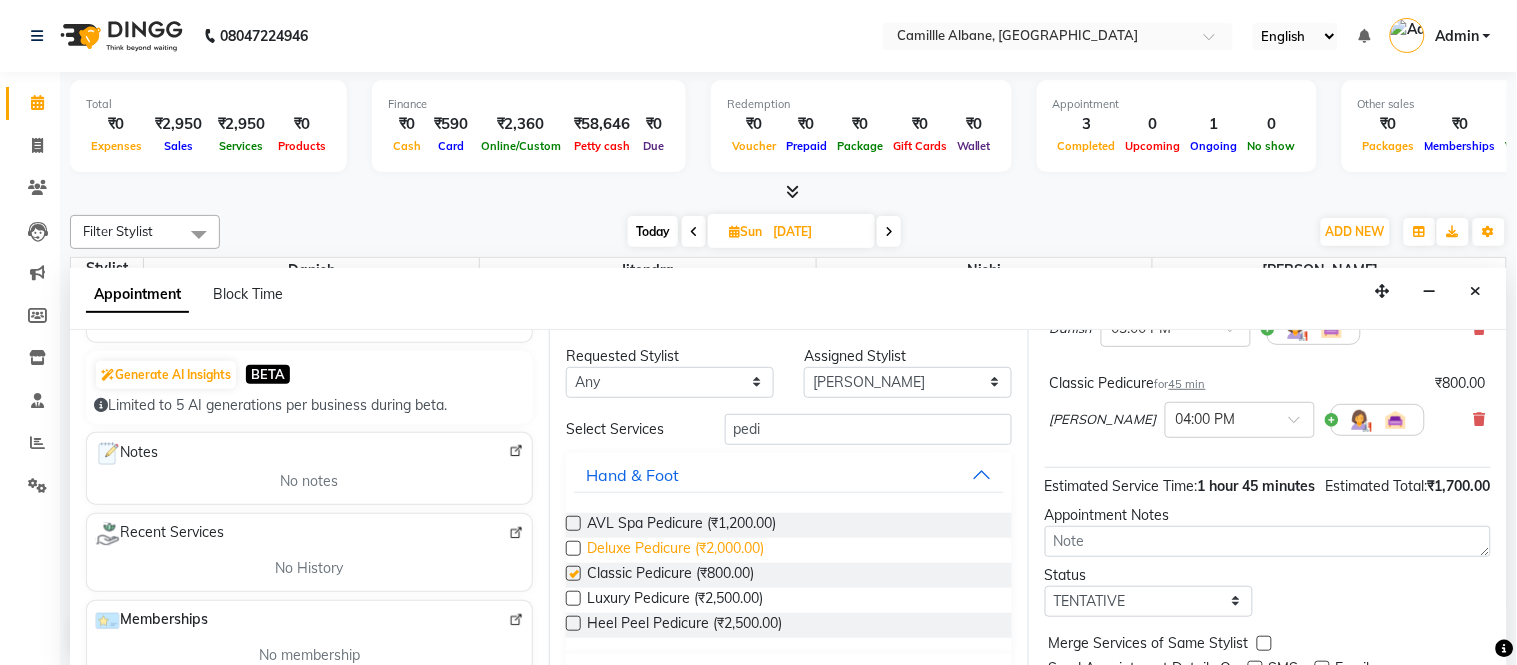 checkbox on "false" 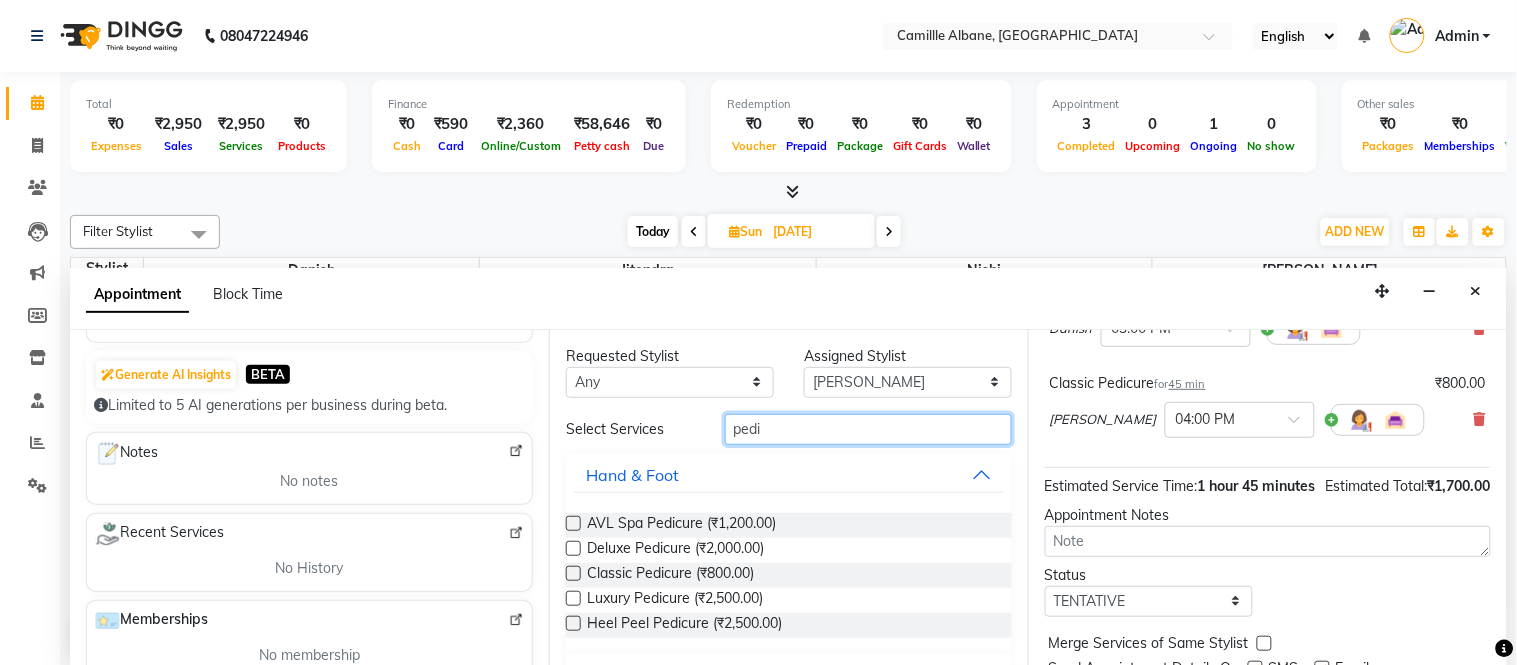 click on "pedi" at bounding box center (868, 429) 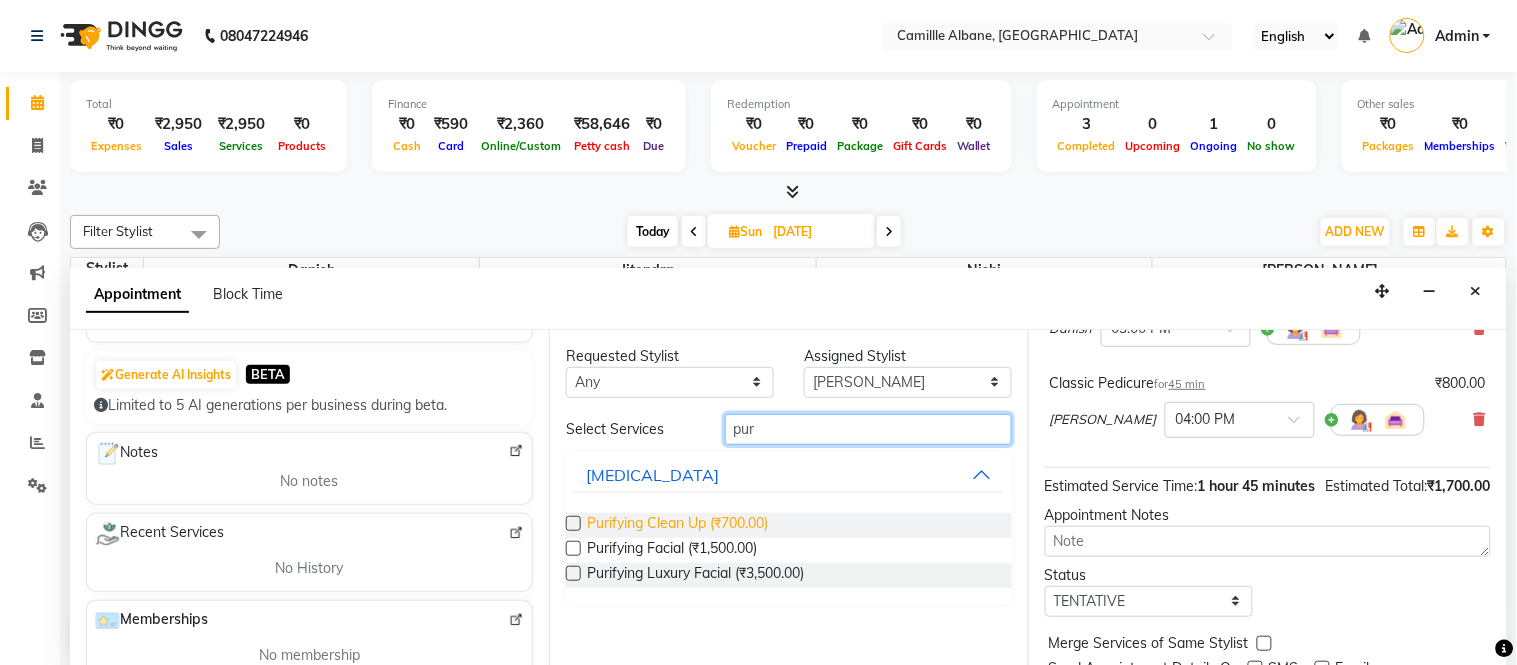 type on "pur" 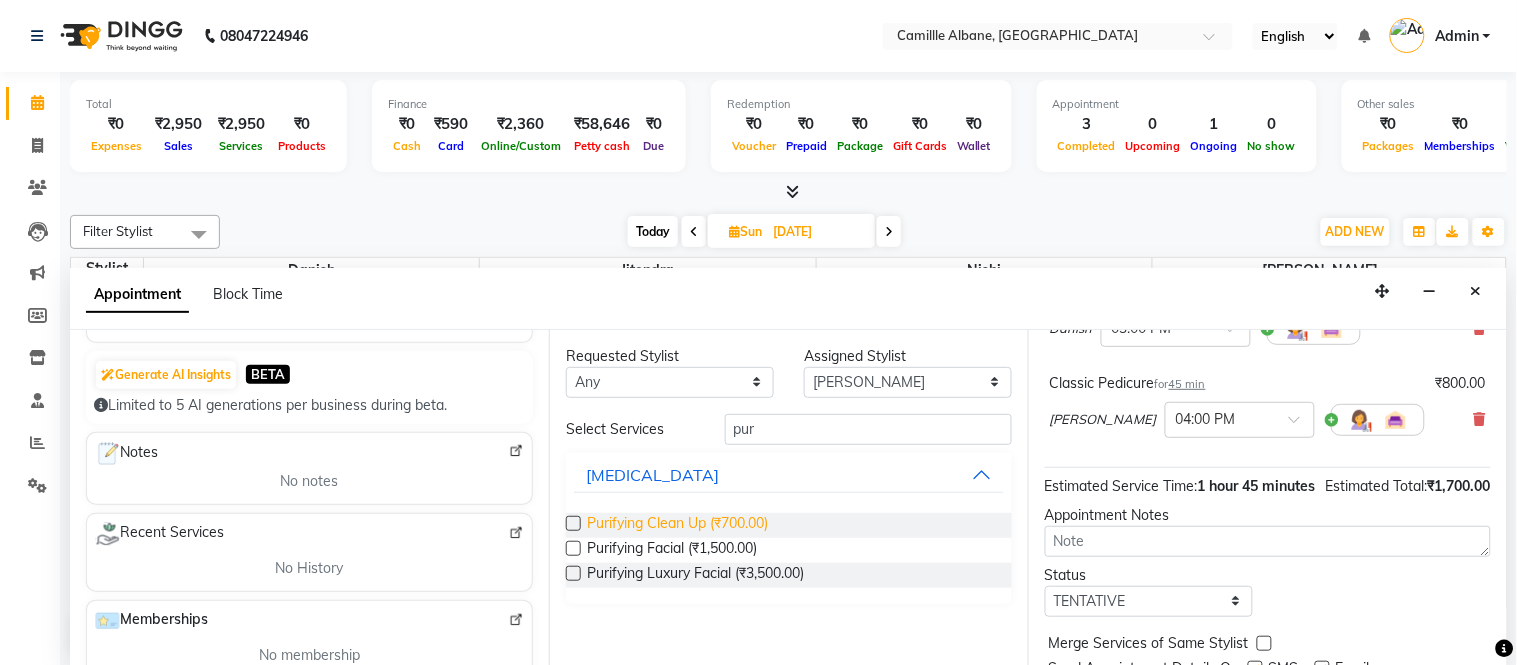 click on "Purifying Clean Up (₹700.00)" at bounding box center (677, 525) 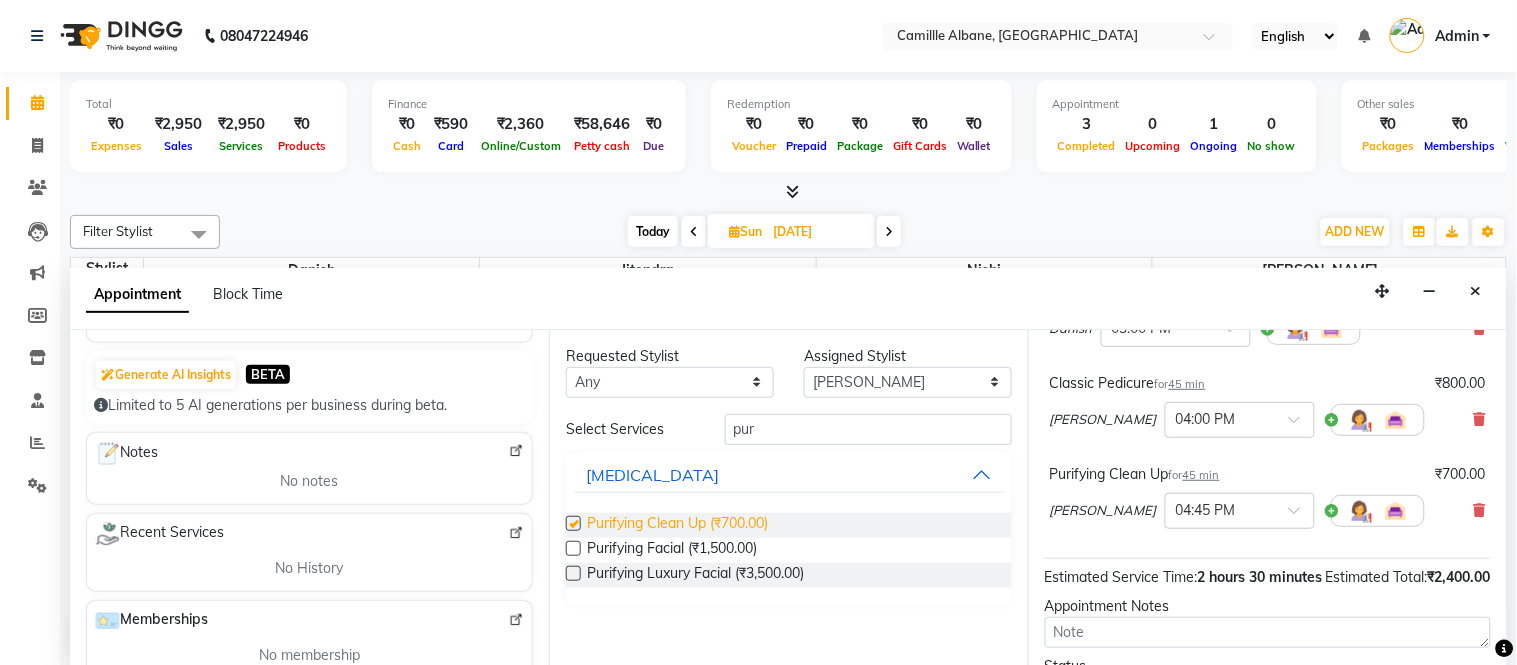 checkbox on "false" 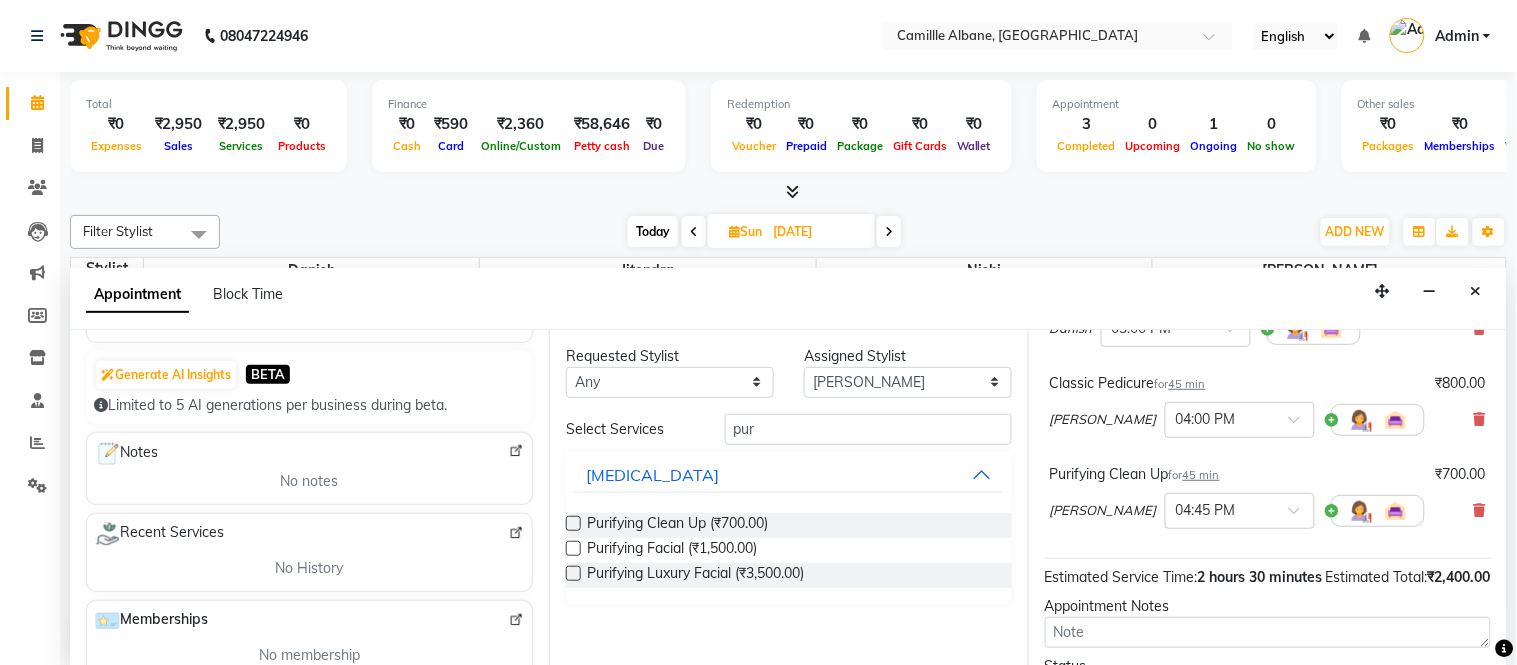scroll, scrollTop: 0, scrollLeft: 0, axis: both 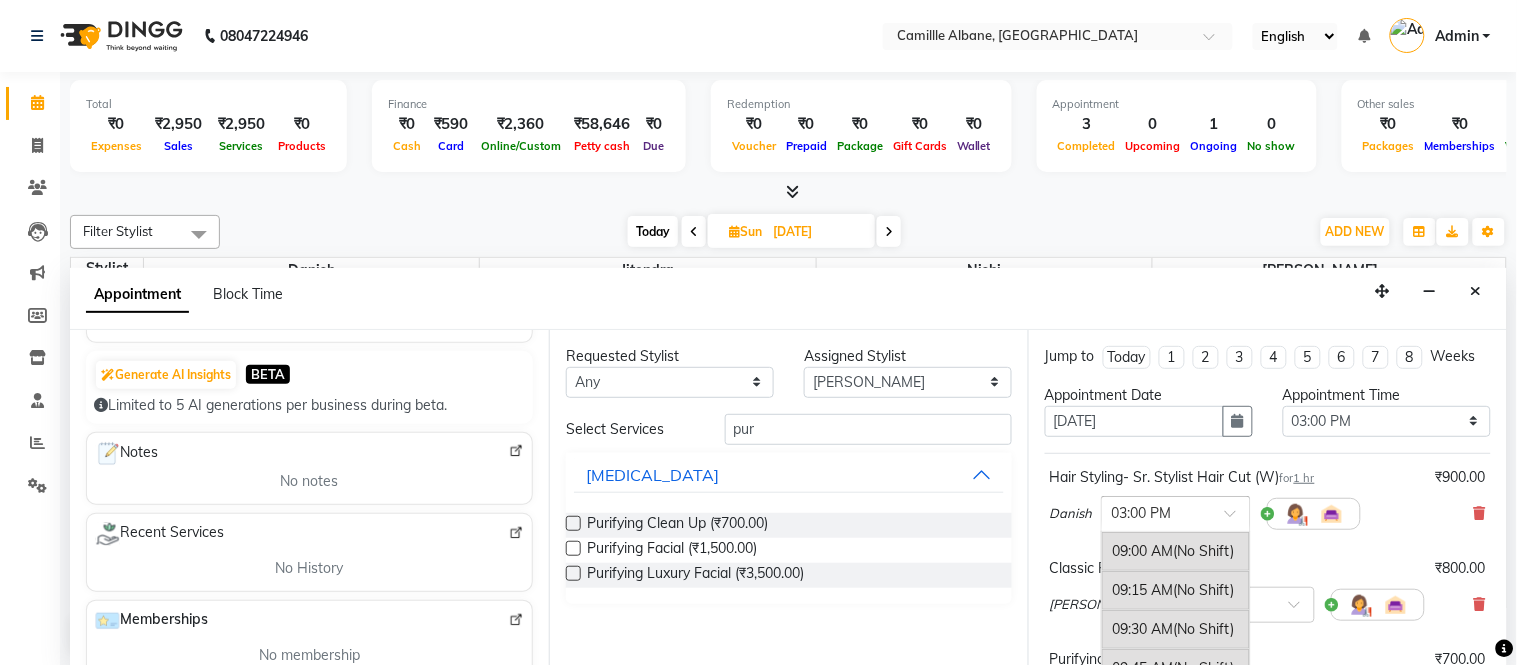 click at bounding box center (1156, 512) 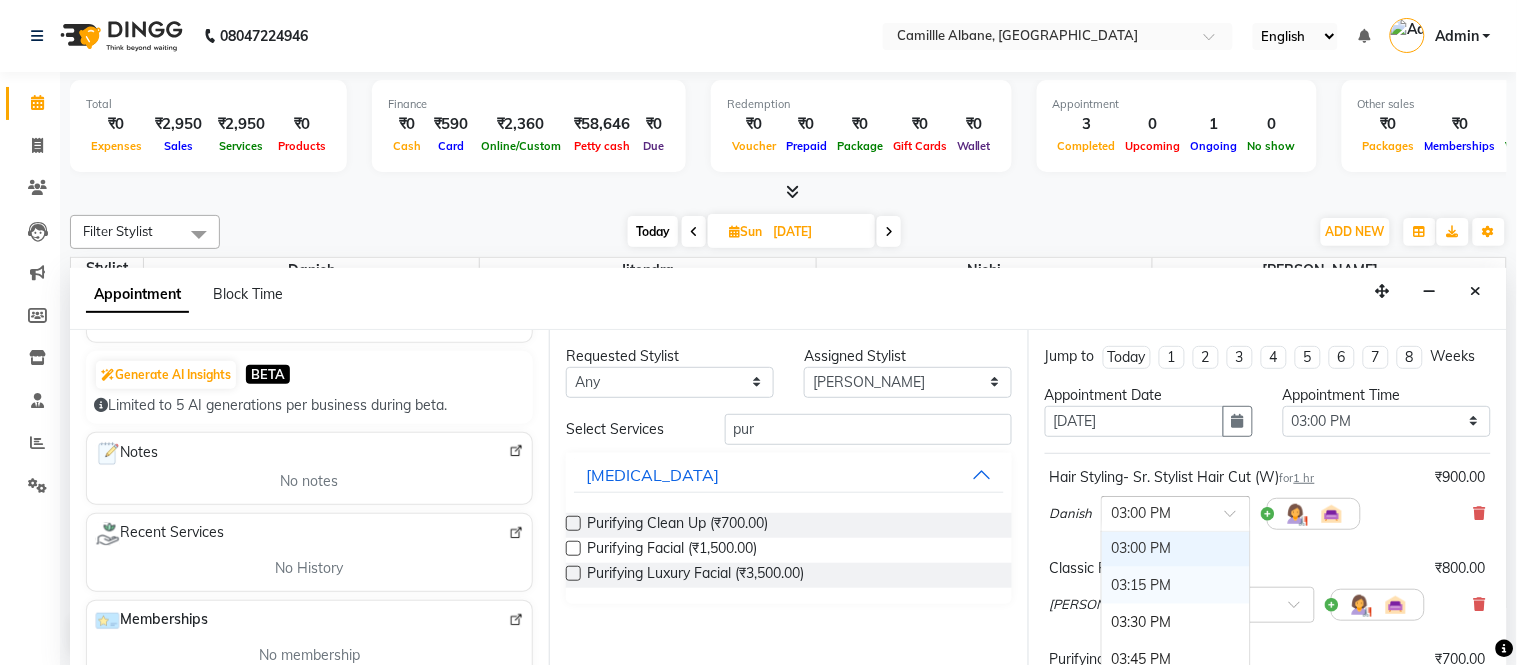 click on "03:15 PM" at bounding box center (1176, 585) 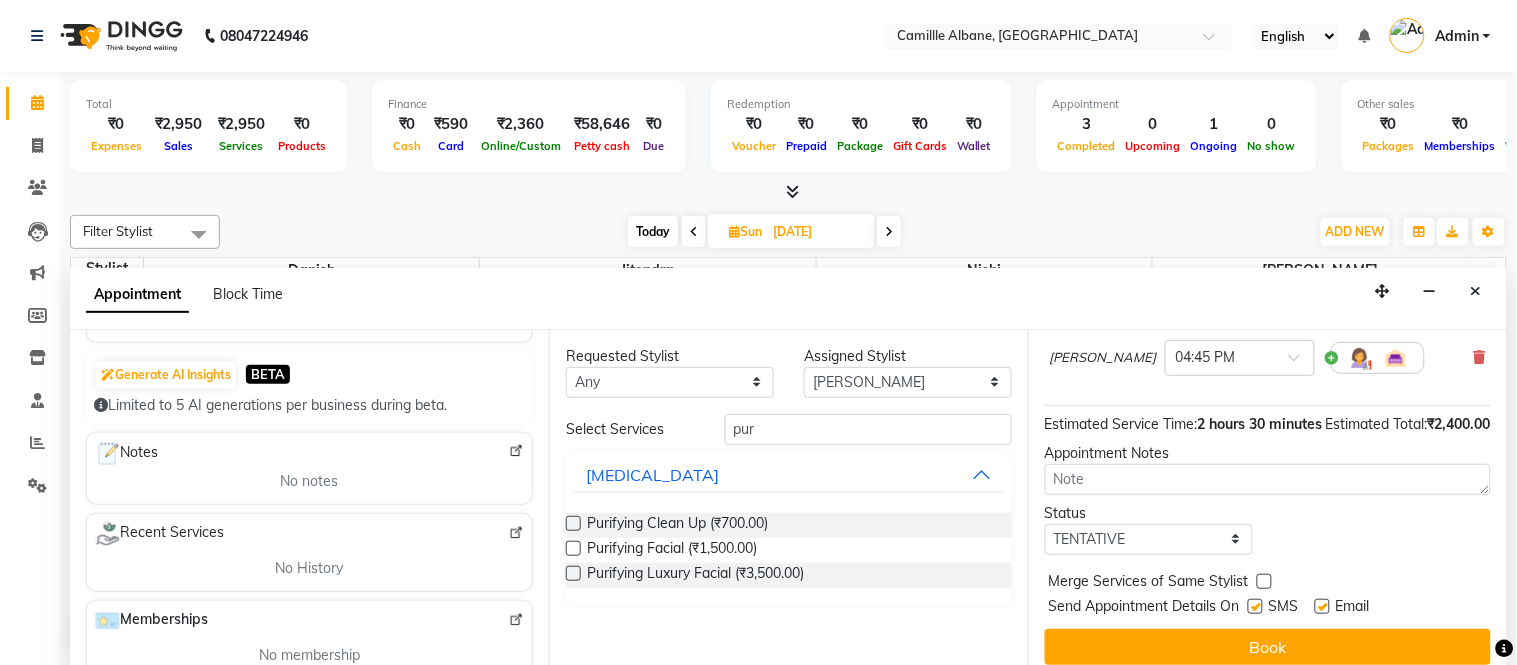scroll, scrollTop: 391, scrollLeft: 0, axis: vertical 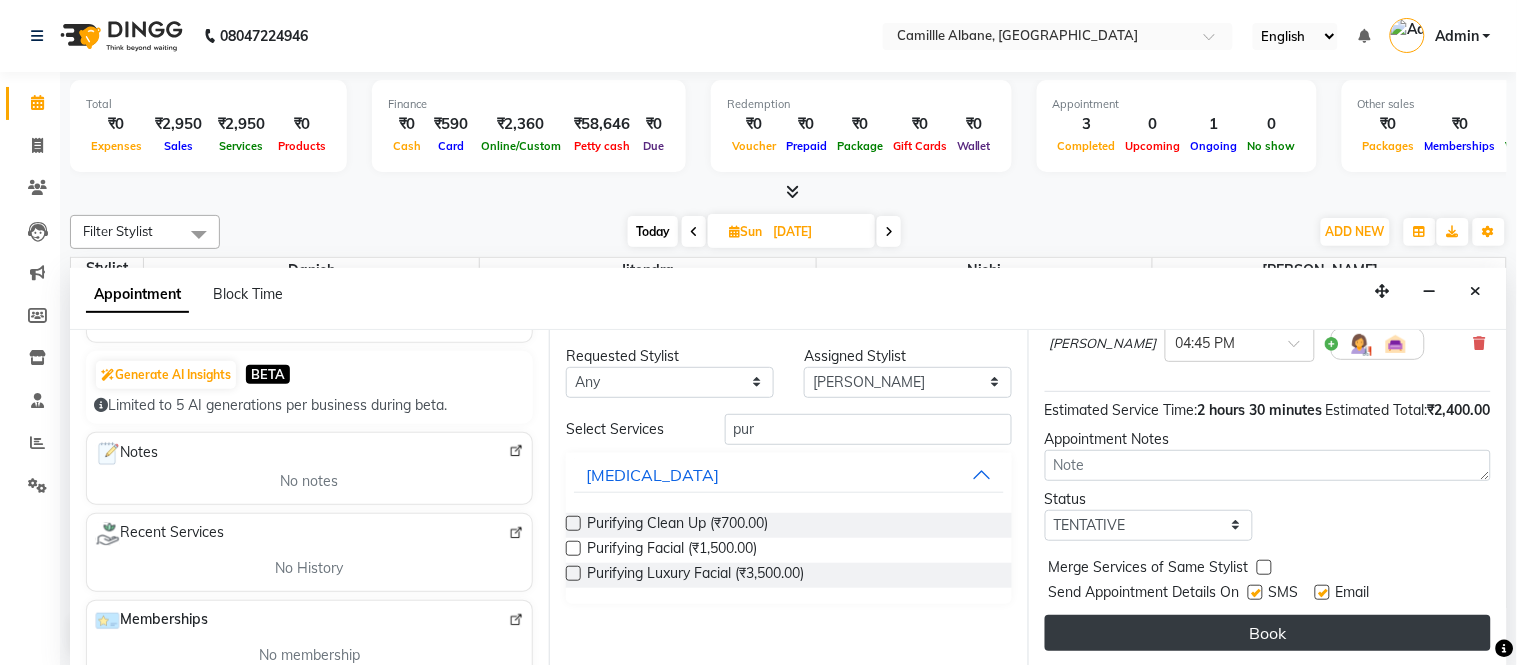 click on "Book" at bounding box center (1268, 633) 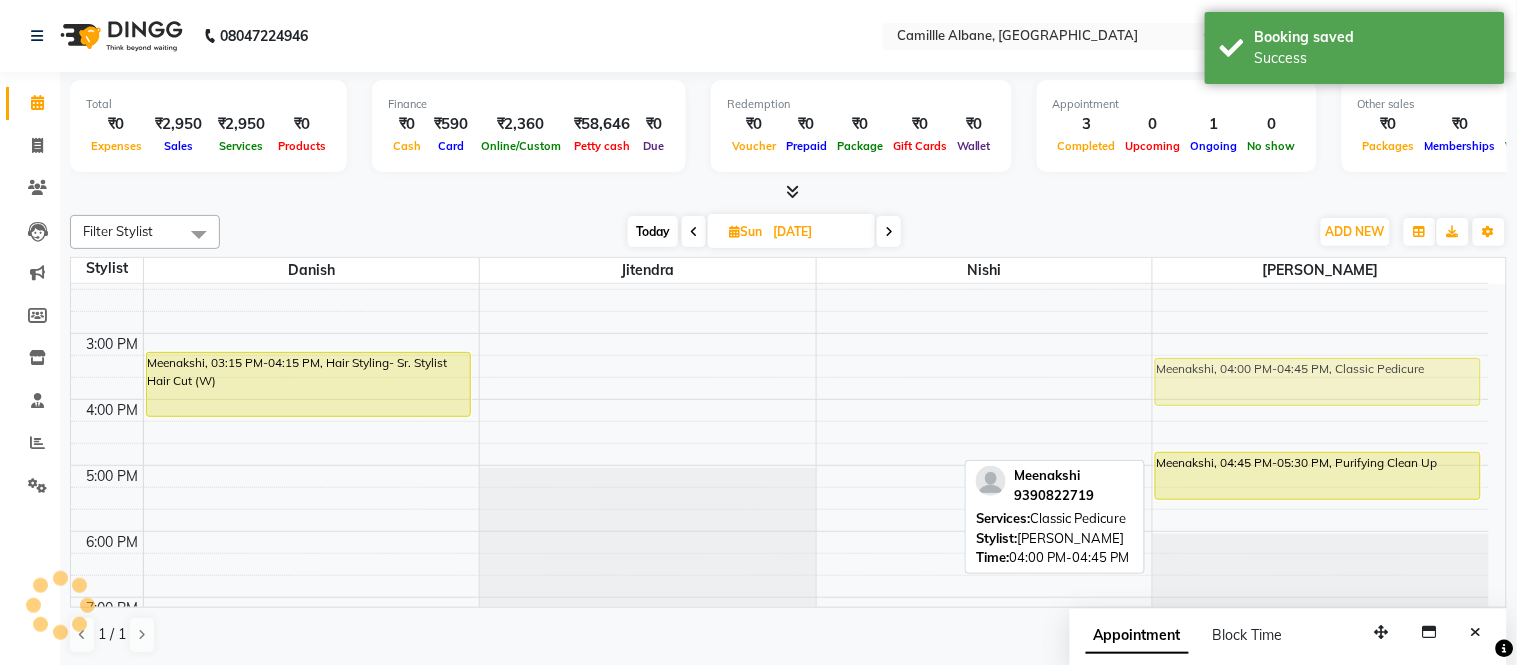 drag, startPoint x: 1201, startPoint y: 418, endPoint x: 1206, endPoint y: 378, distance: 40.311287 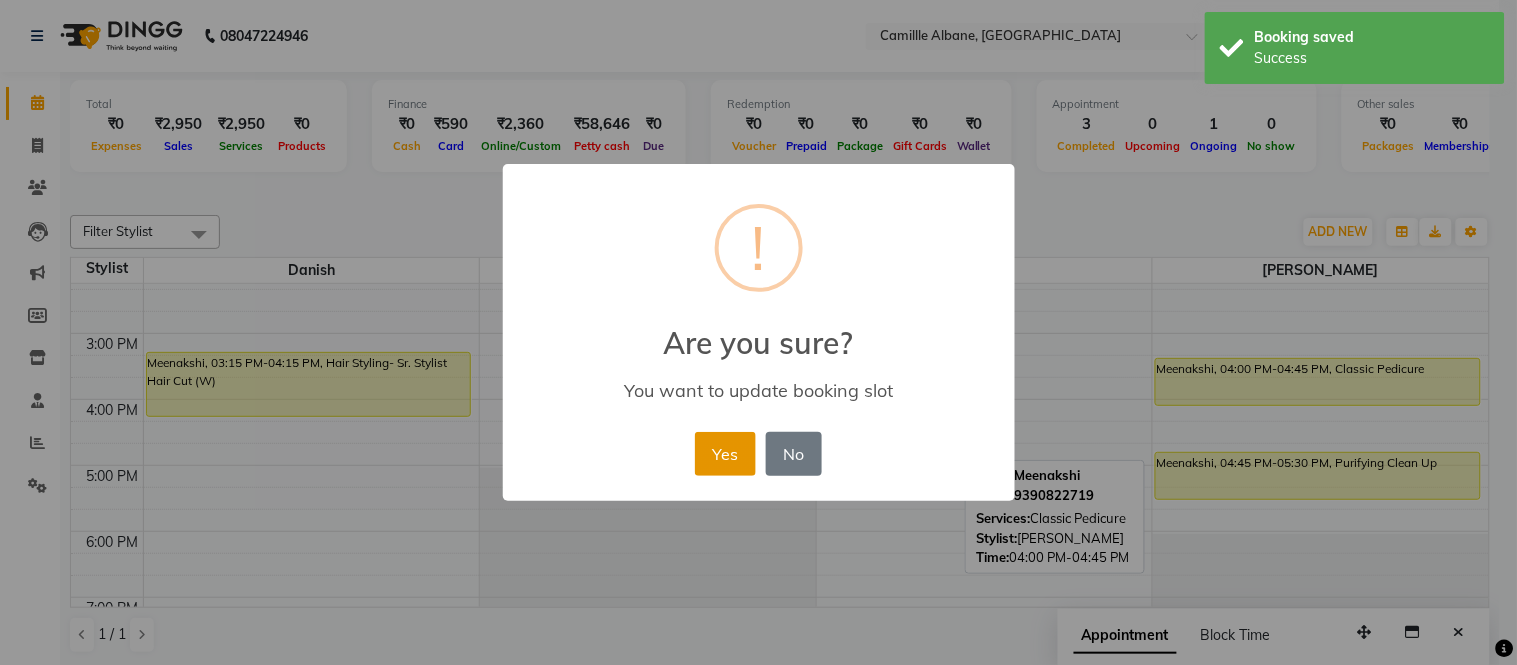 click on "Yes" at bounding box center (725, 454) 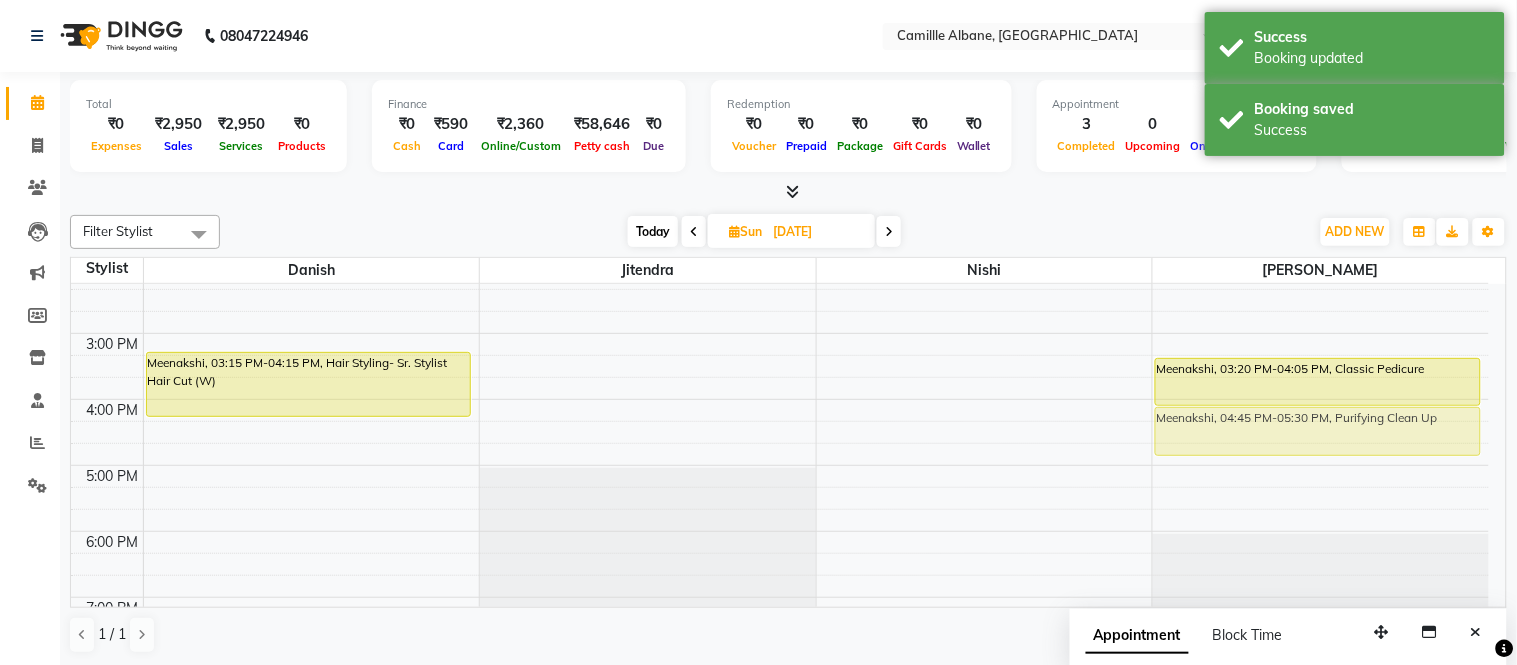 drag, startPoint x: 1221, startPoint y: 455, endPoint x: 1220, endPoint y: 418, distance: 37.01351 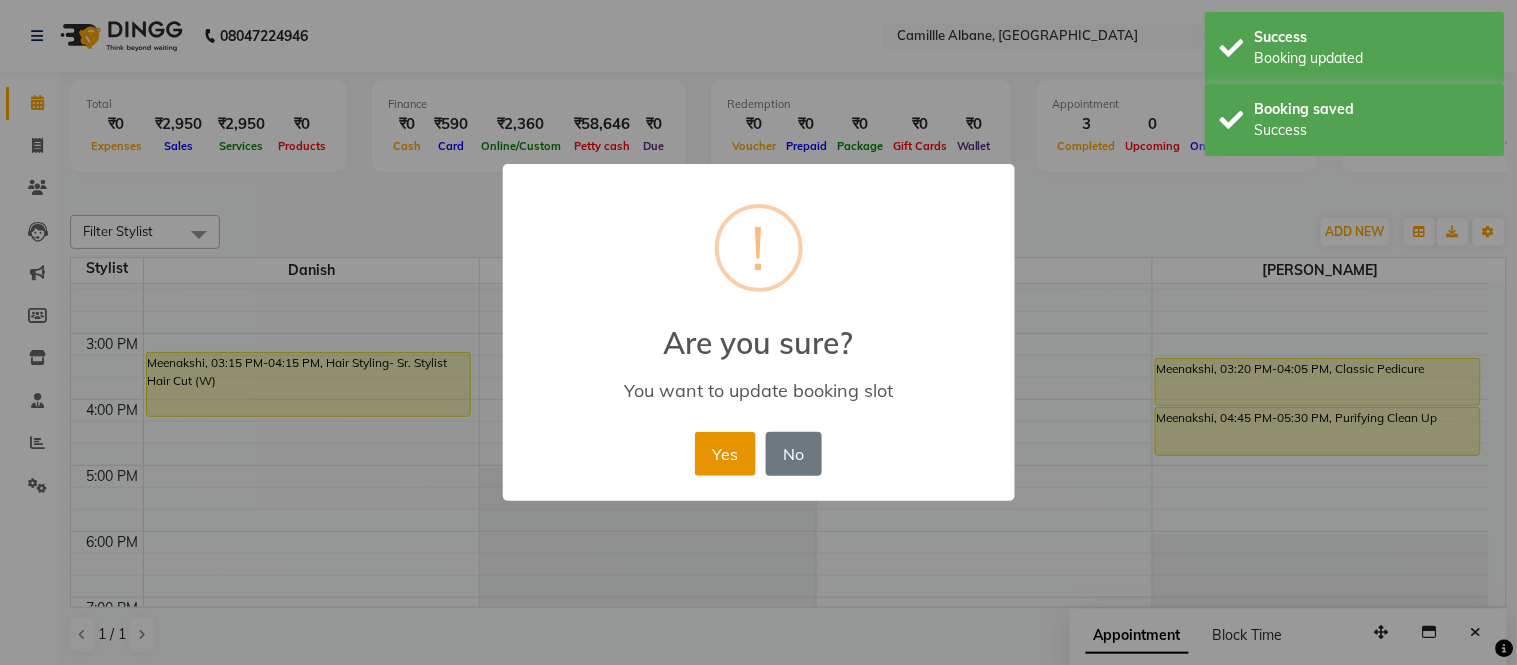 click on "Yes" at bounding box center (725, 454) 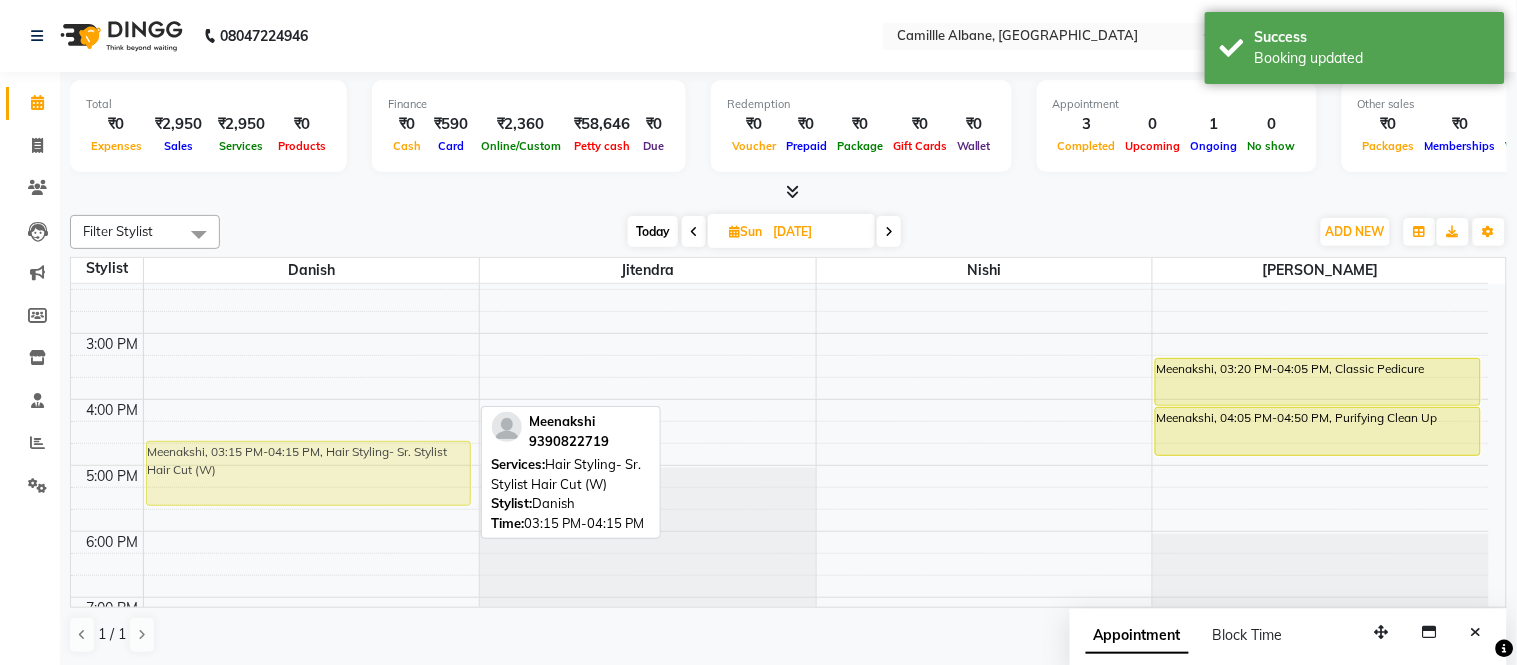 drag, startPoint x: 298, startPoint y: 380, endPoint x: 286, endPoint y: 471, distance: 91.787796 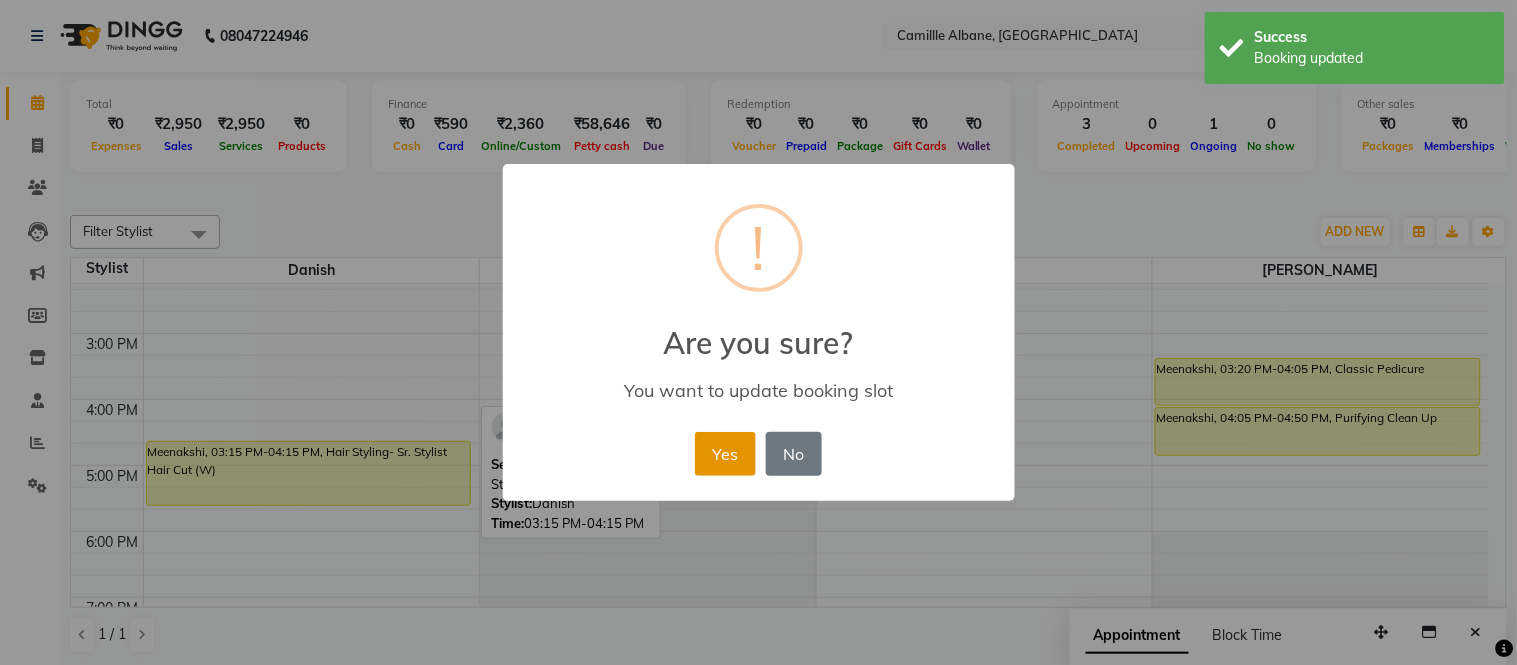 click on "Yes" at bounding box center [725, 454] 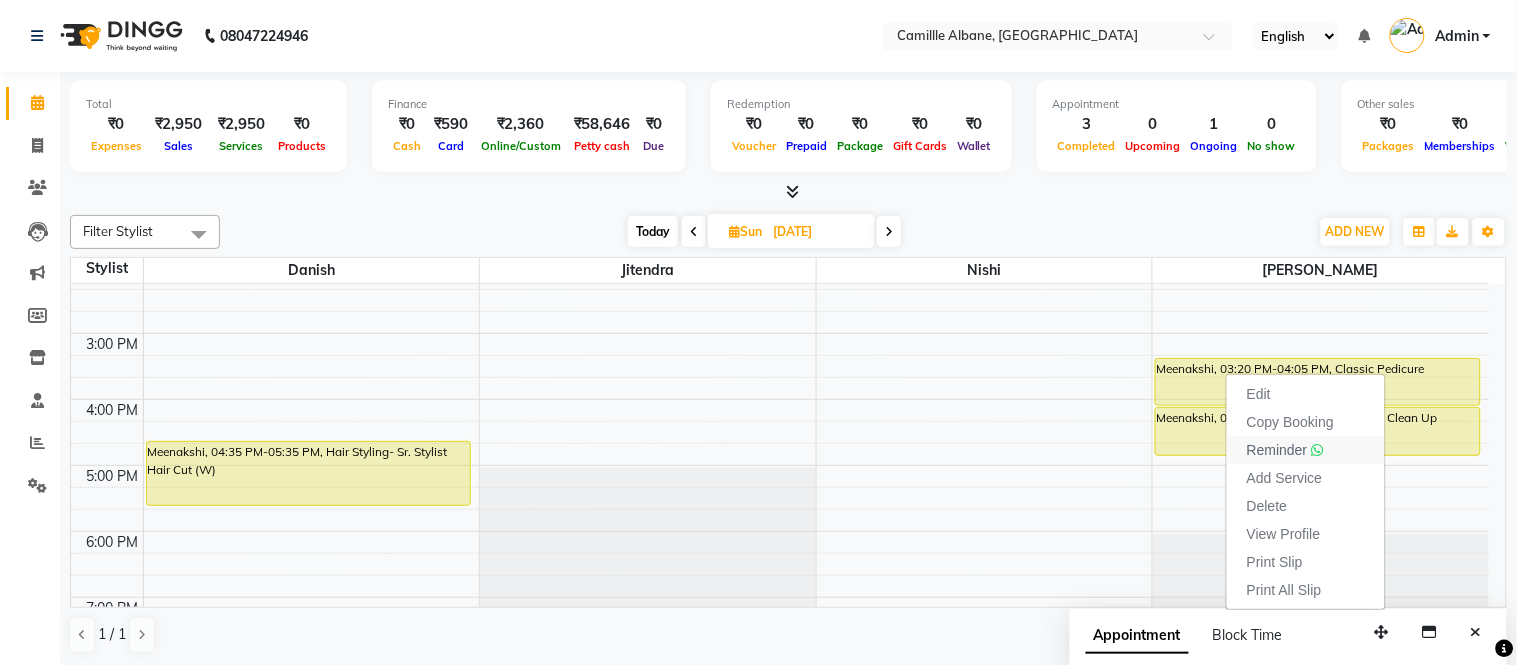click on "Reminder" at bounding box center (1277, 450) 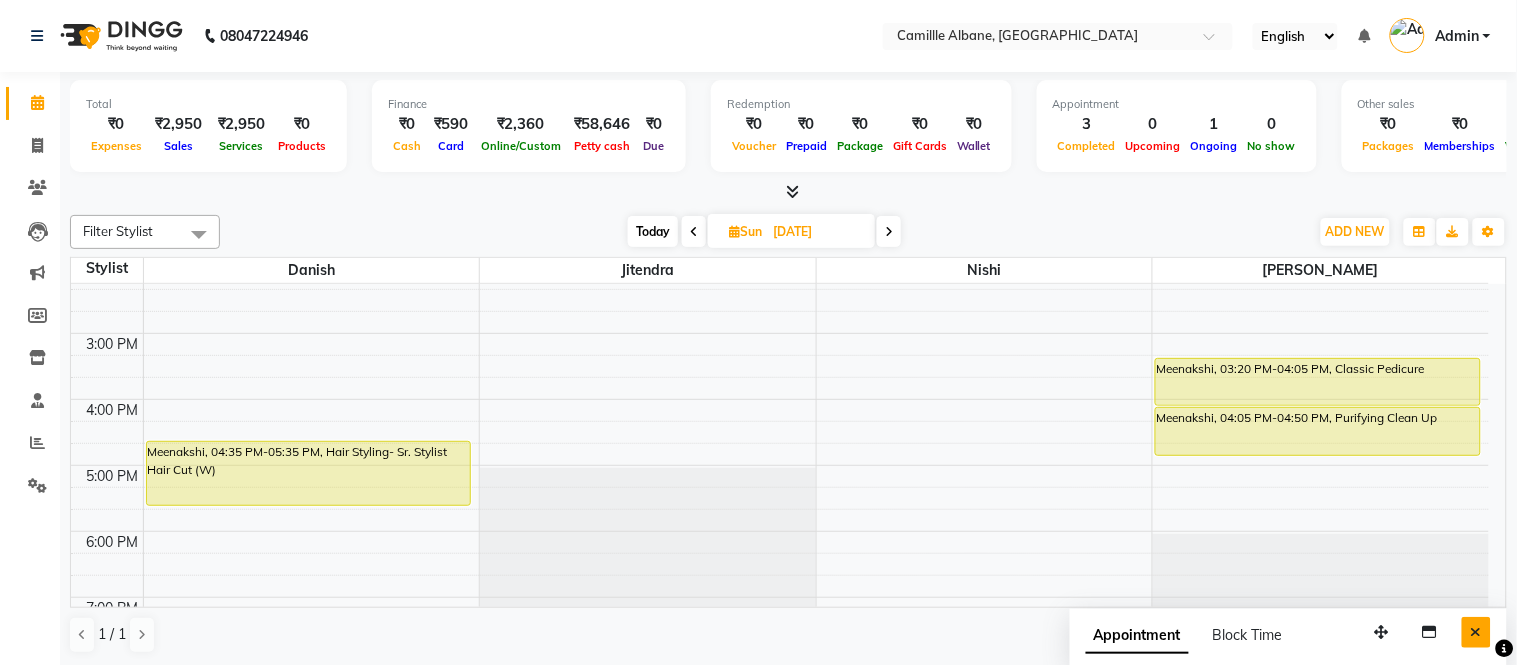 click at bounding box center [1476, 632] 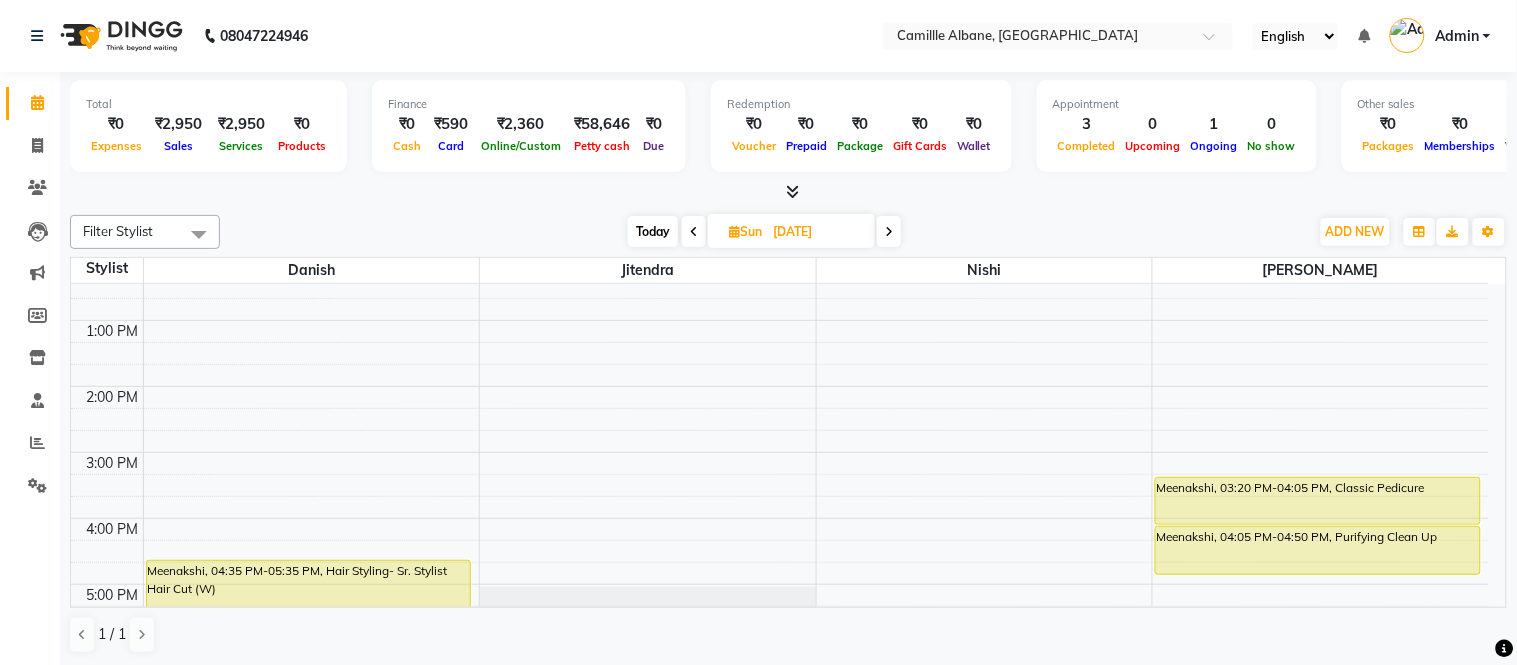 scroll, scrollTop: 370, scrollLeft: 0, axis: vertical 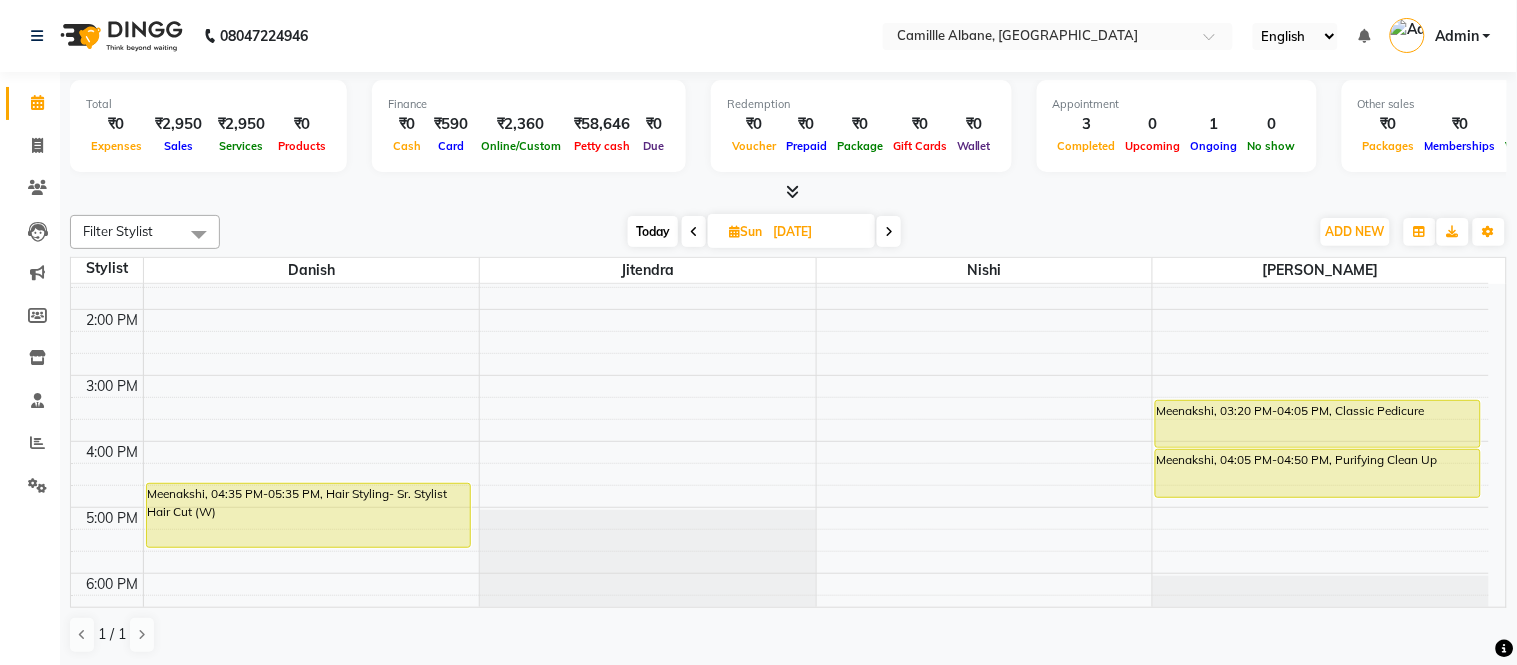 click on "Today" at bounding box center [653, 231] 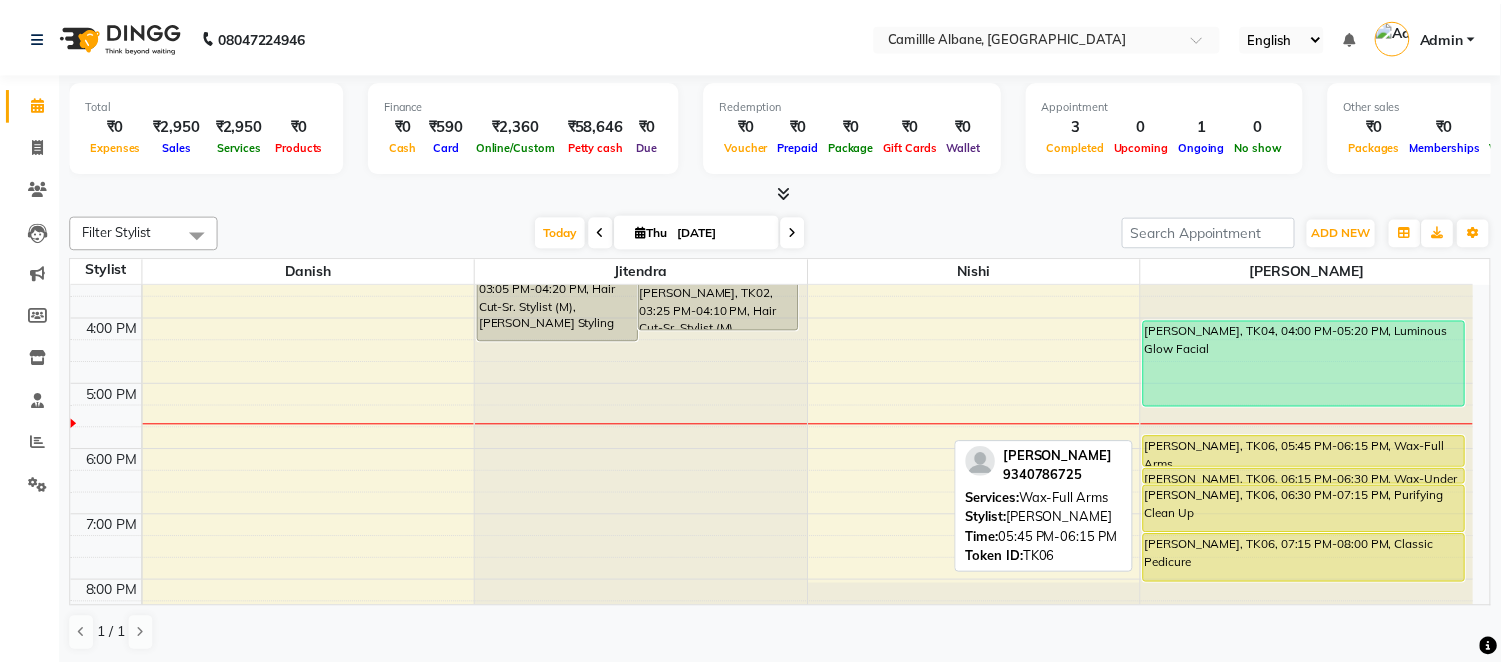 scroll, scrollTop: 418, scrollLeft: 0, axis: vertical 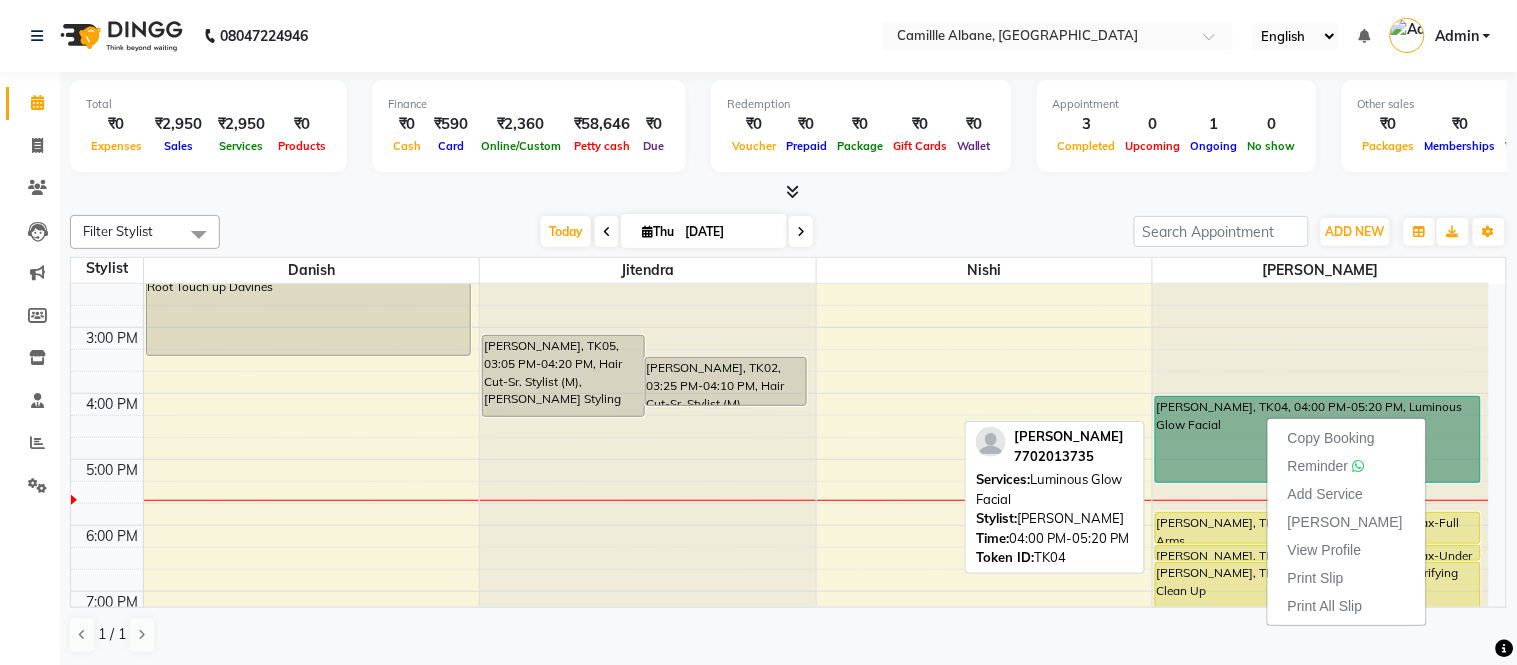 click on "[PERSON_NAME], TK04, 04:00 PM-05:20 PM, Luminous Glow Facial" at bounding box center (1318, 439) 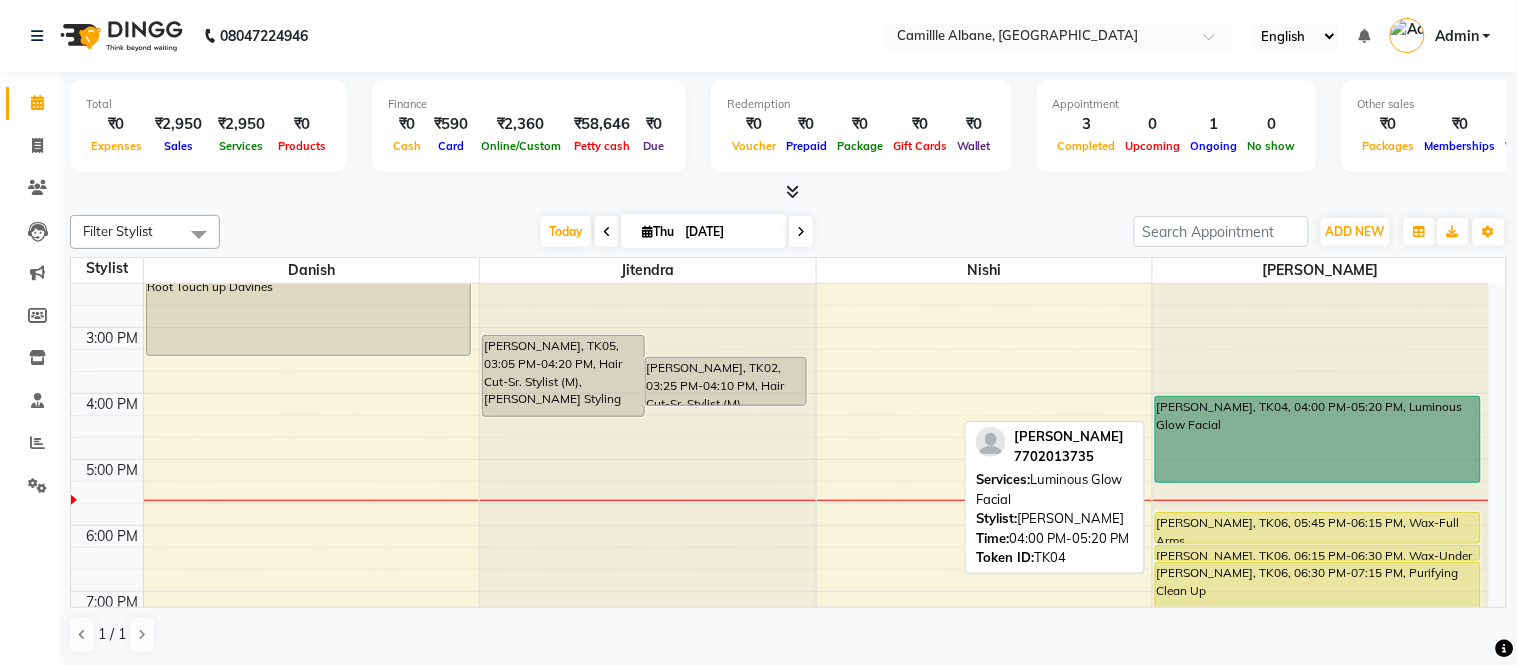 click on "[PERSON_NAME], TK04, 04:00 PM-05:20 PM, Luminous Glow Facial" at bounding box center (1318, 439) 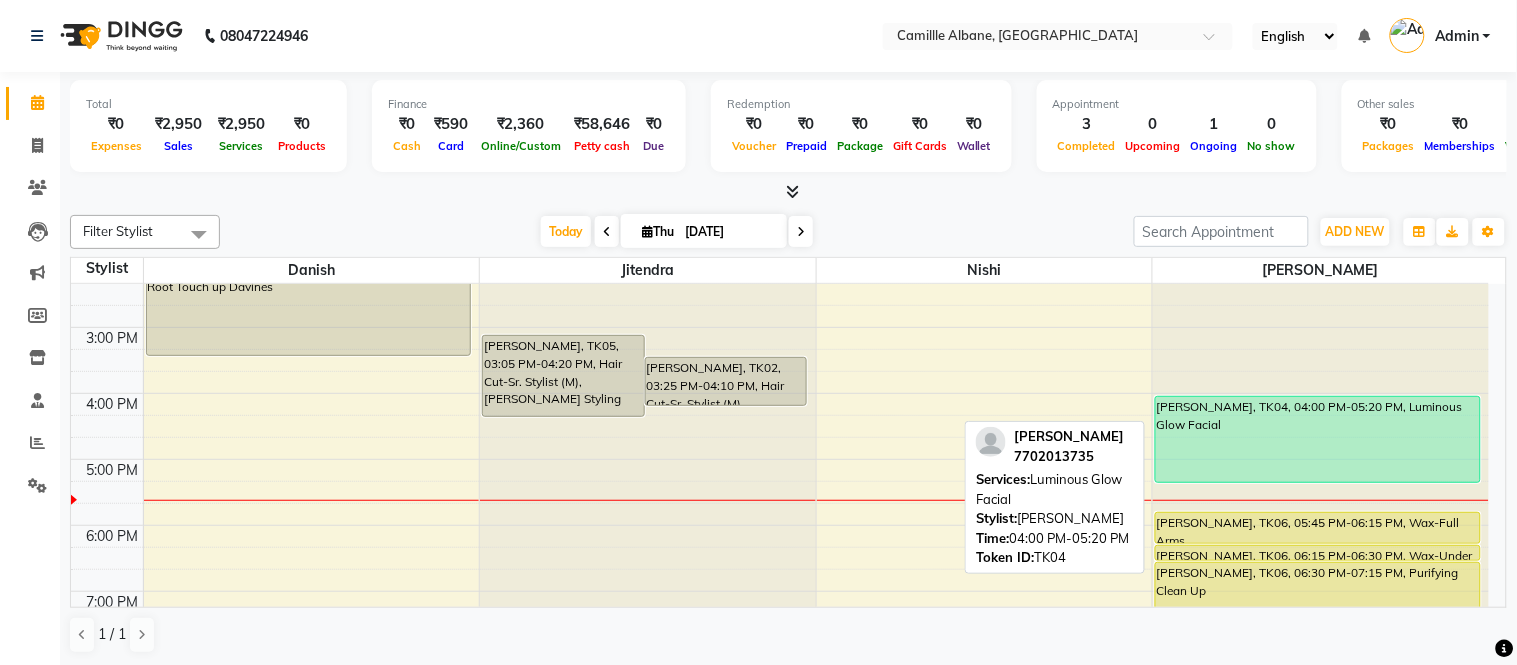 select on "1" 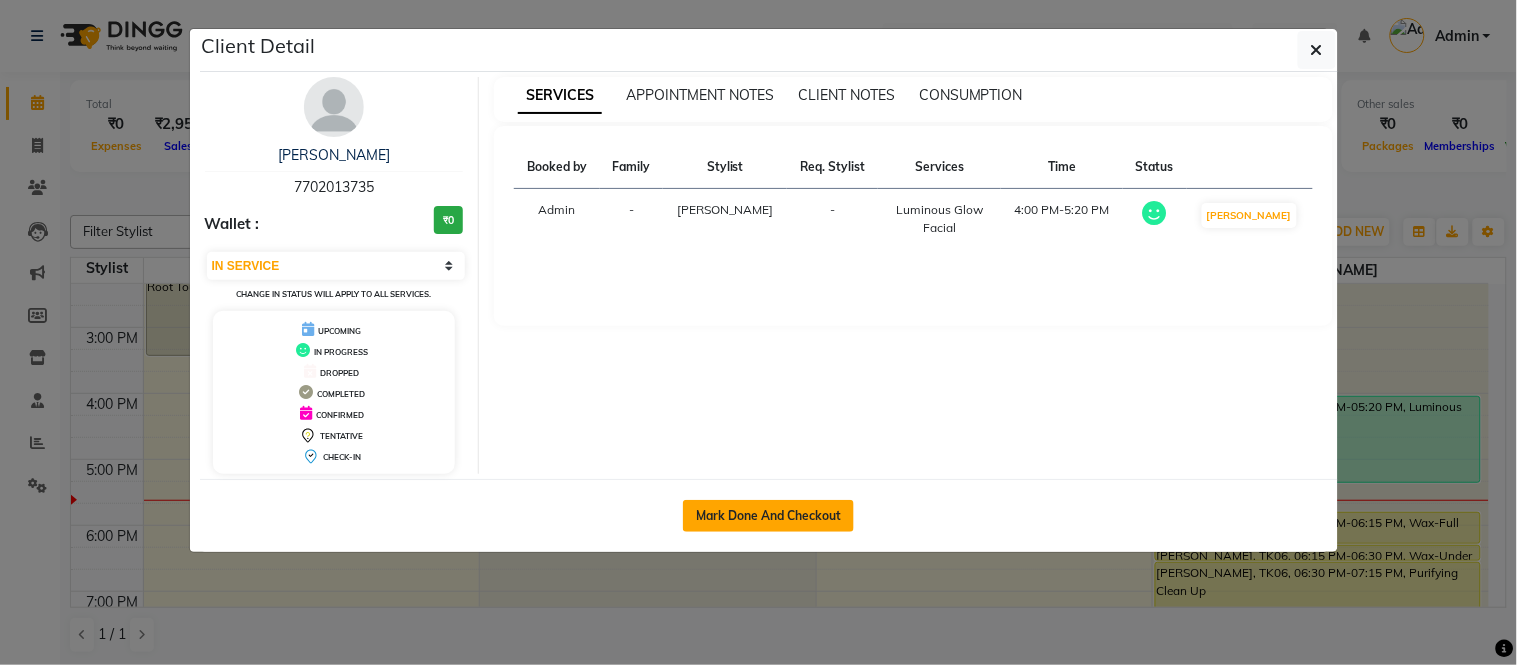 click on "Mark Done And Checkout" 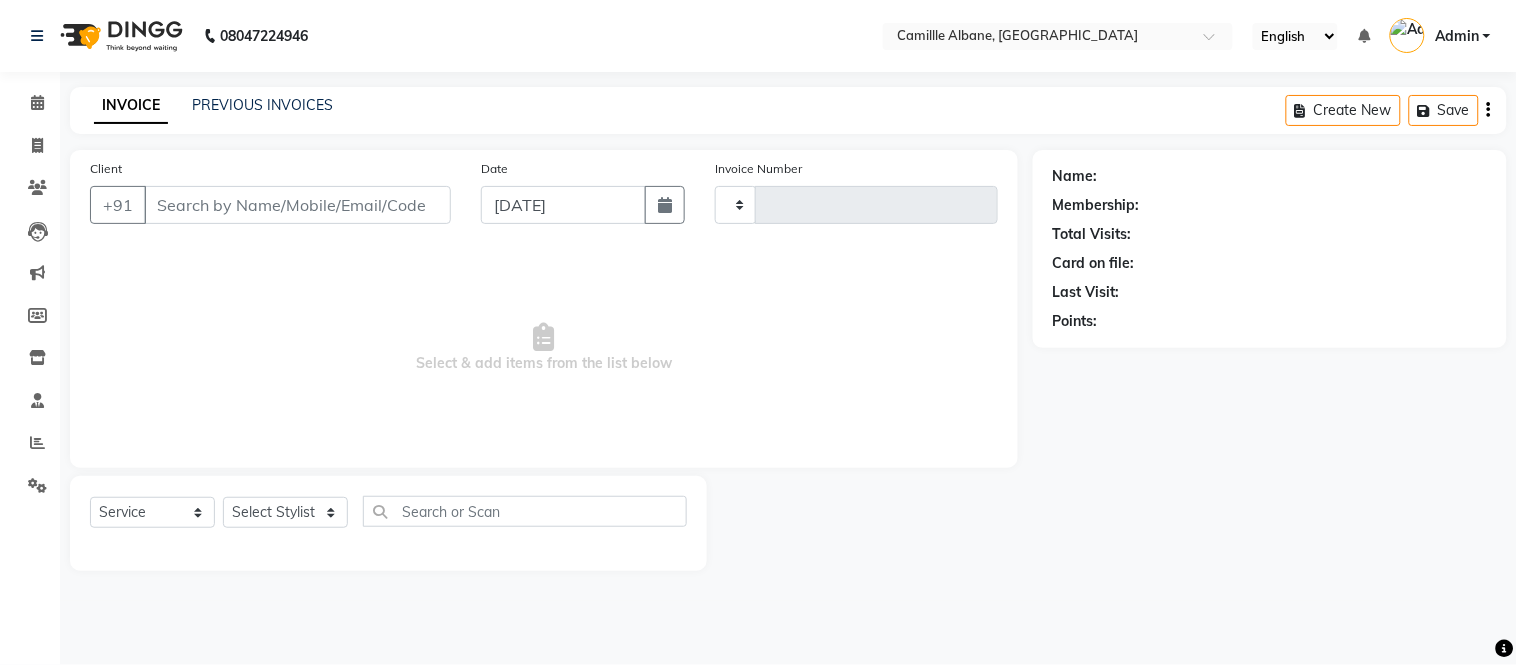 type on "0721" 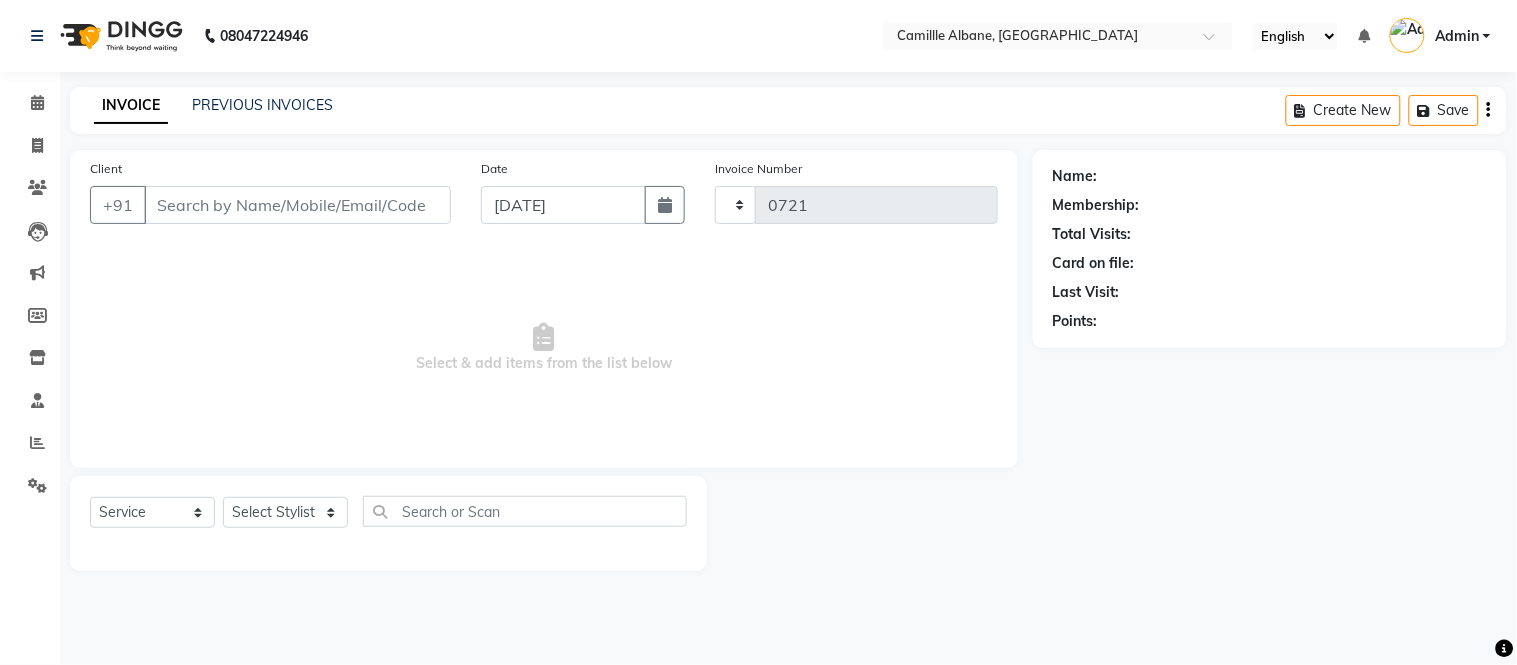 select on "7025" 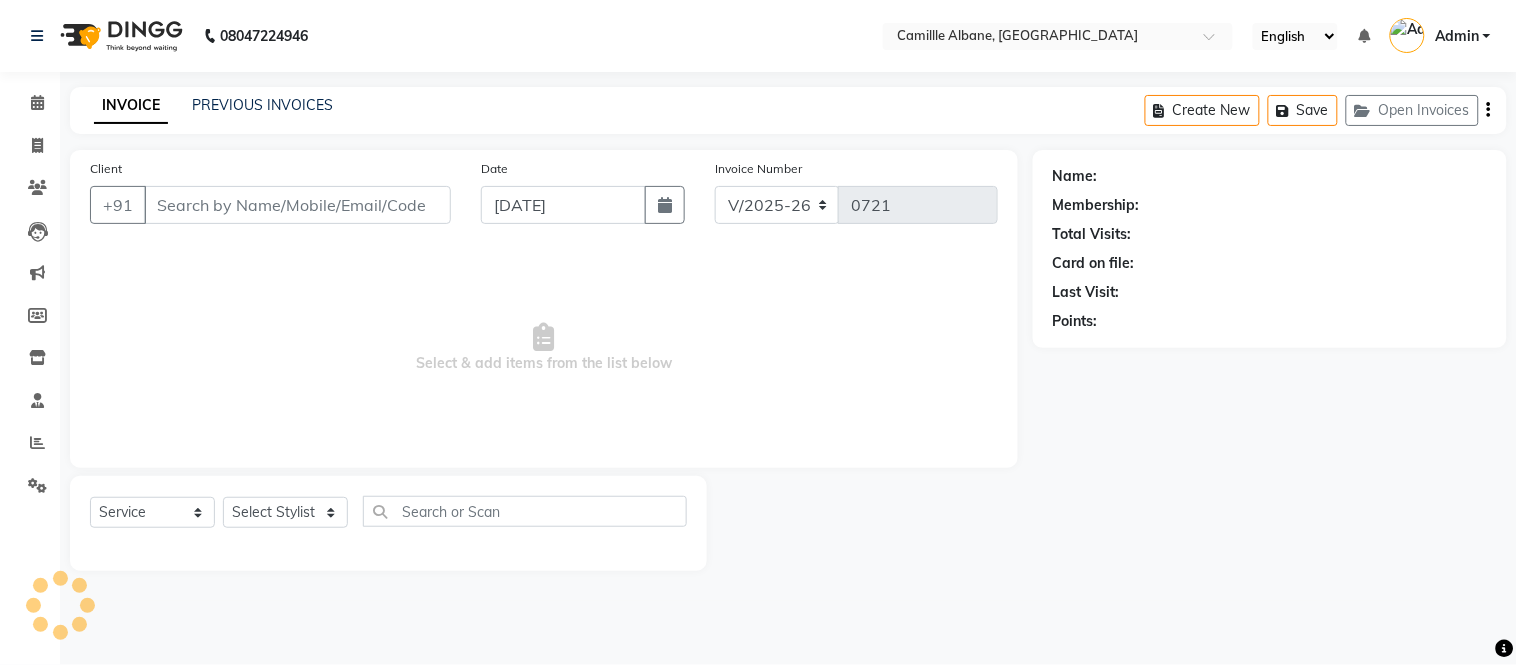 type on "7702013735" 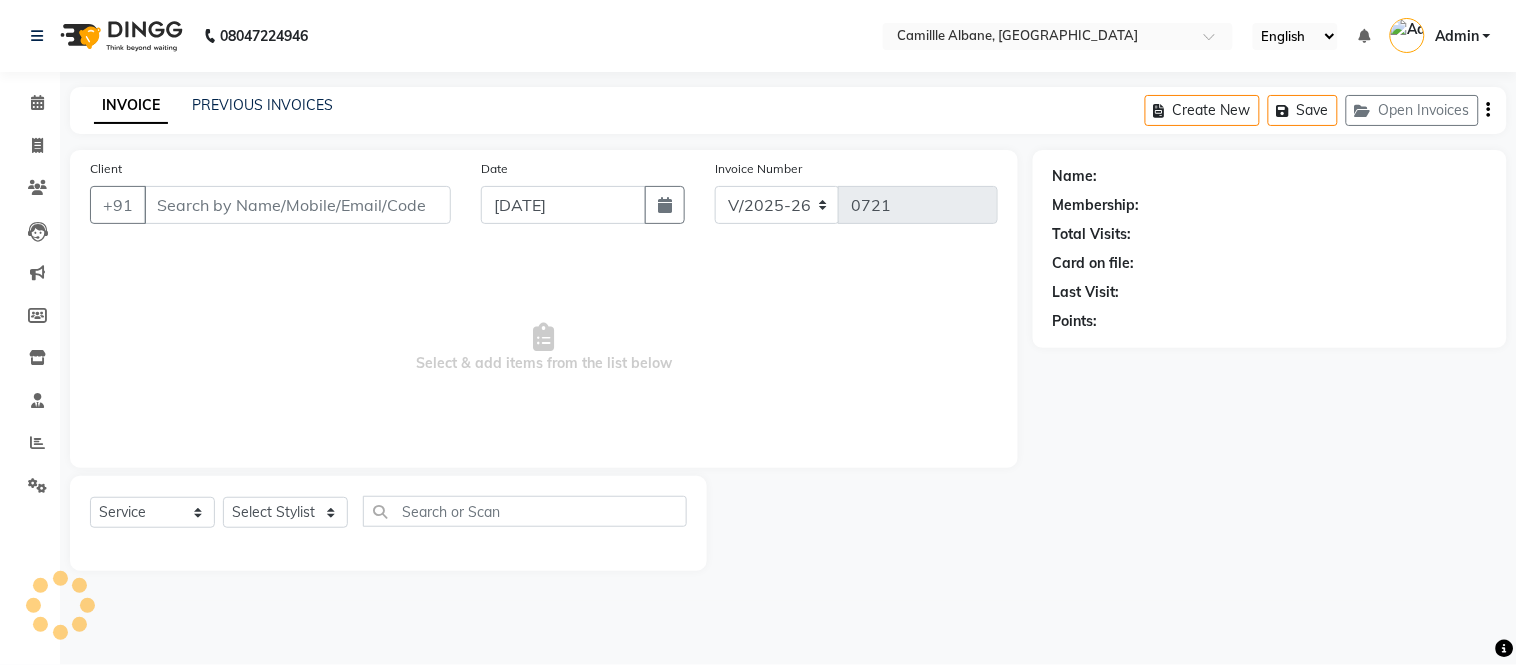 select on "57814" 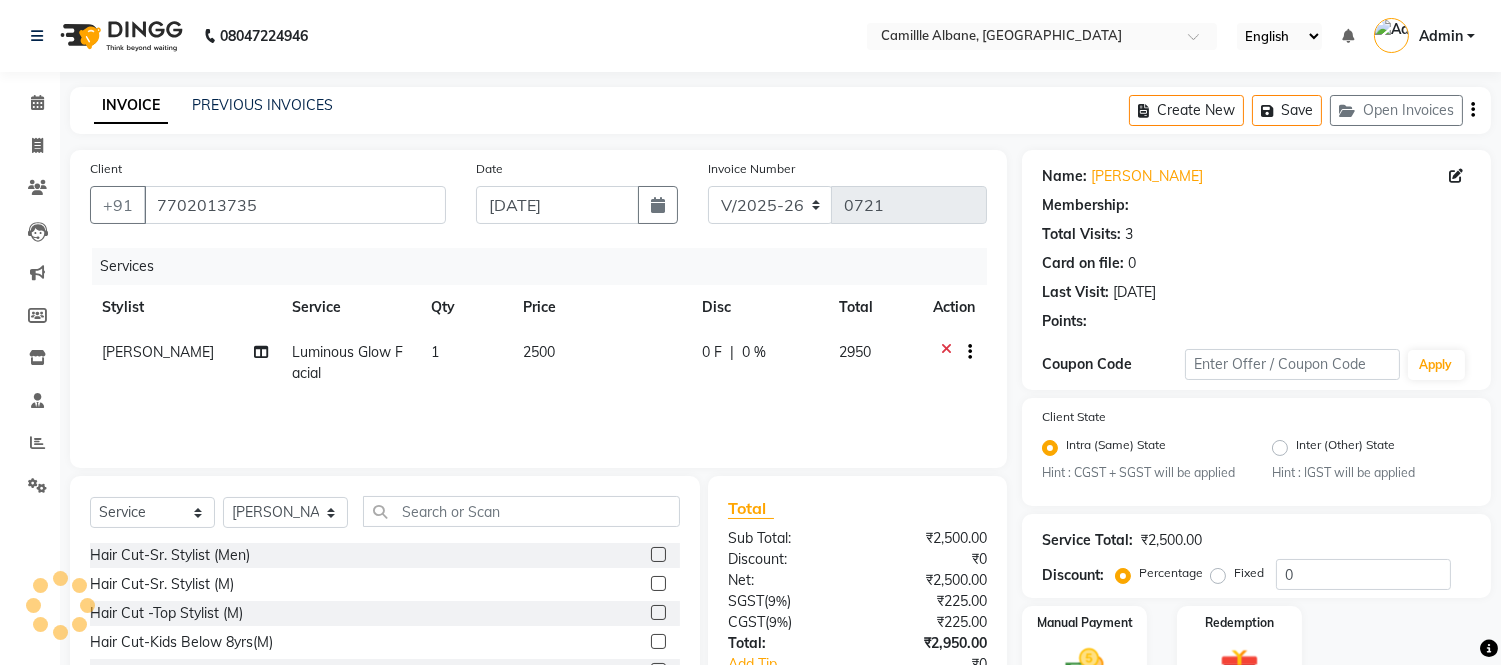 select on "2: Object" 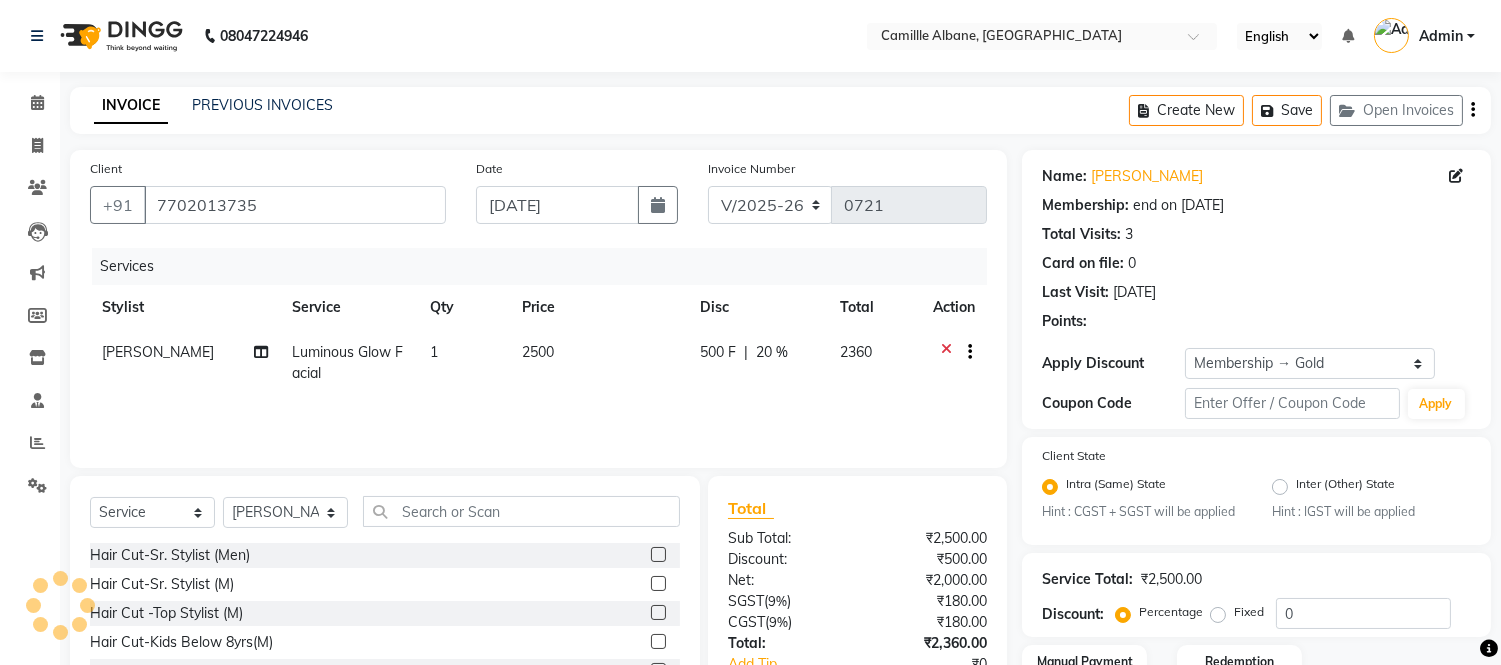 type on "20" 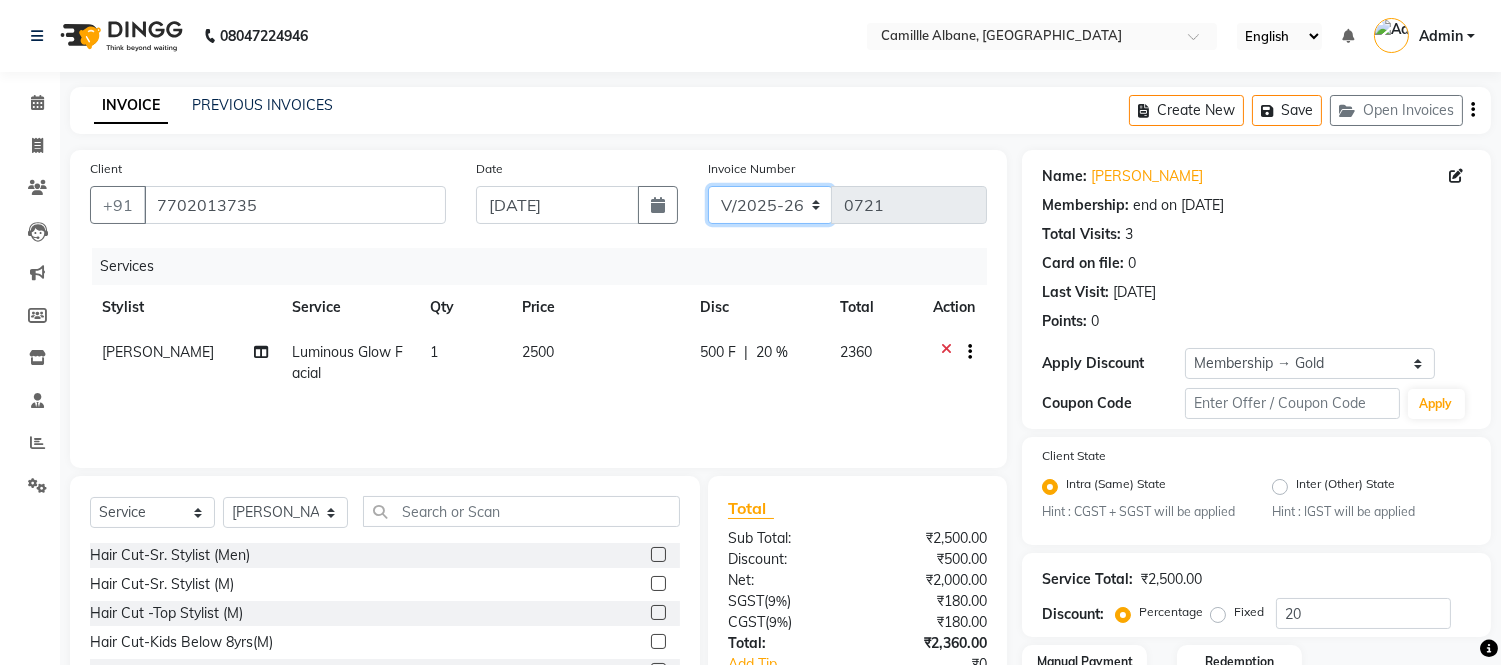 click on "INV/2025 V/2025-26" 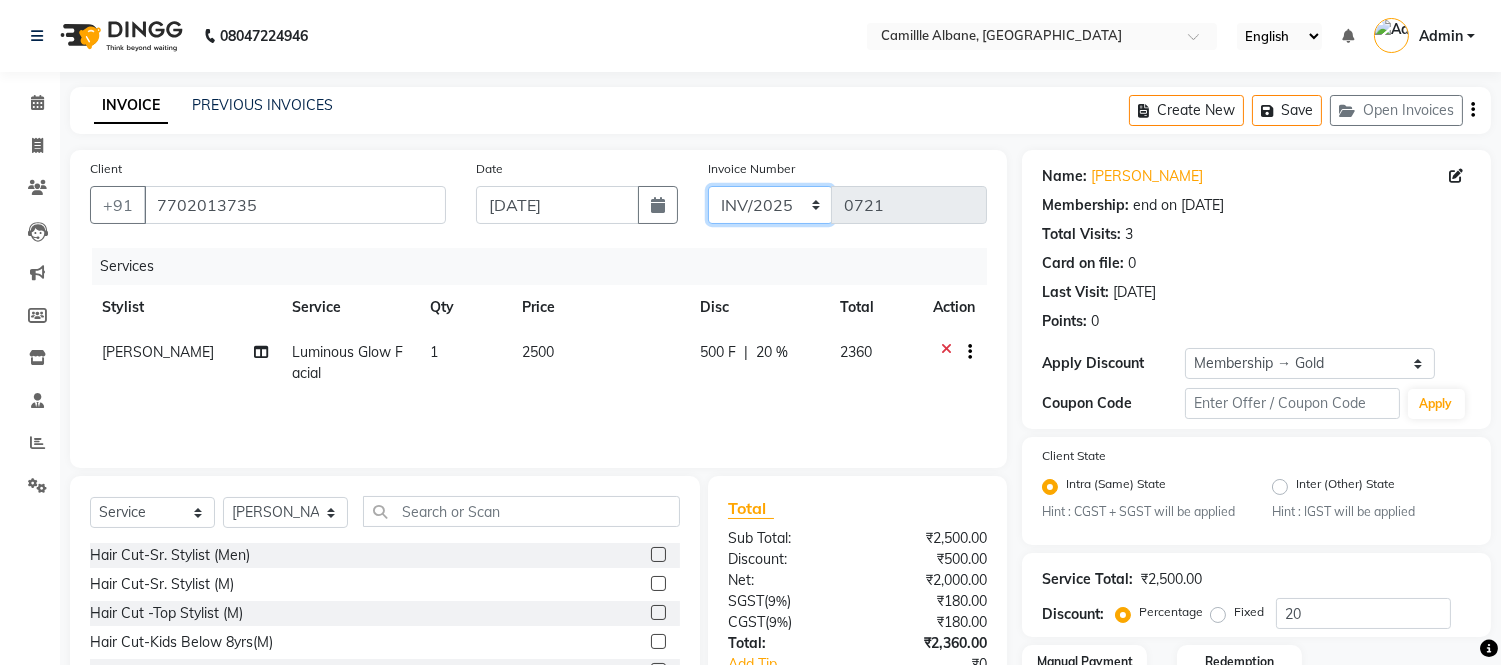 click on "INV/2025 V/2025-26" 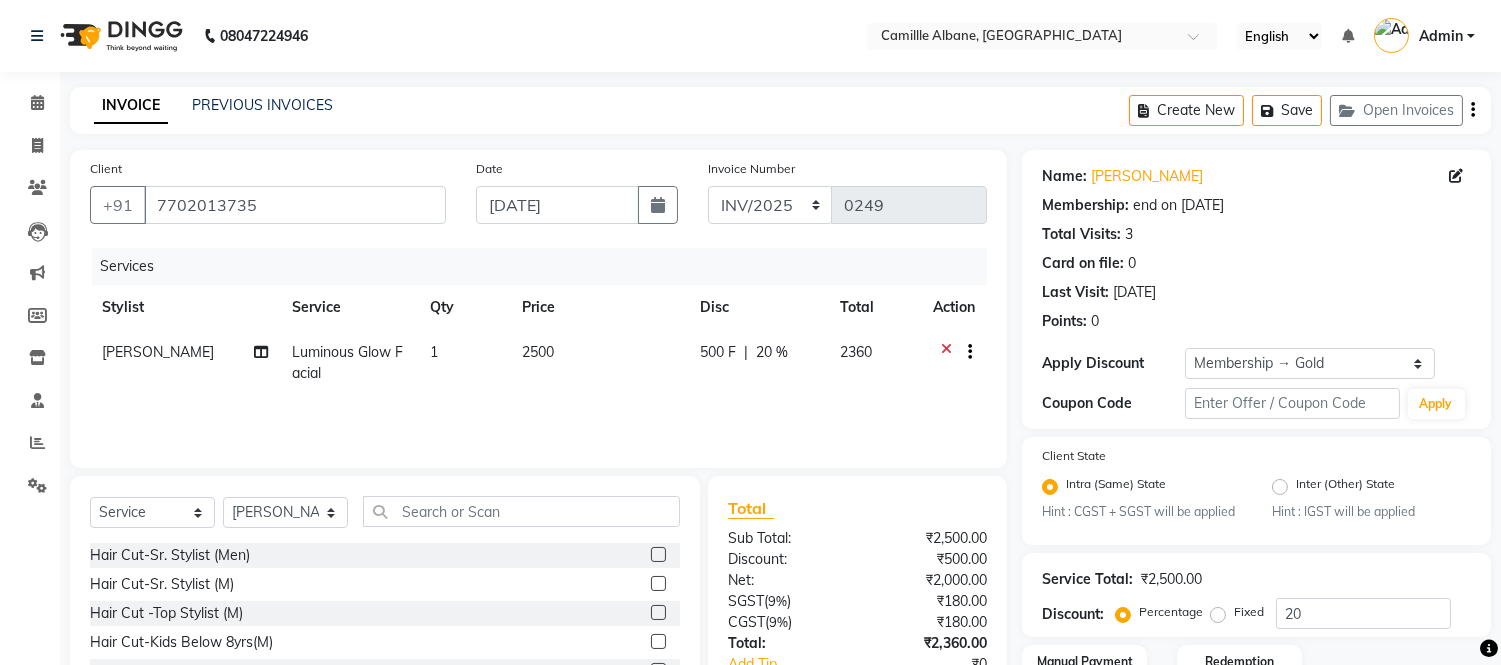 click on "Create New   Save   Open Invoices" 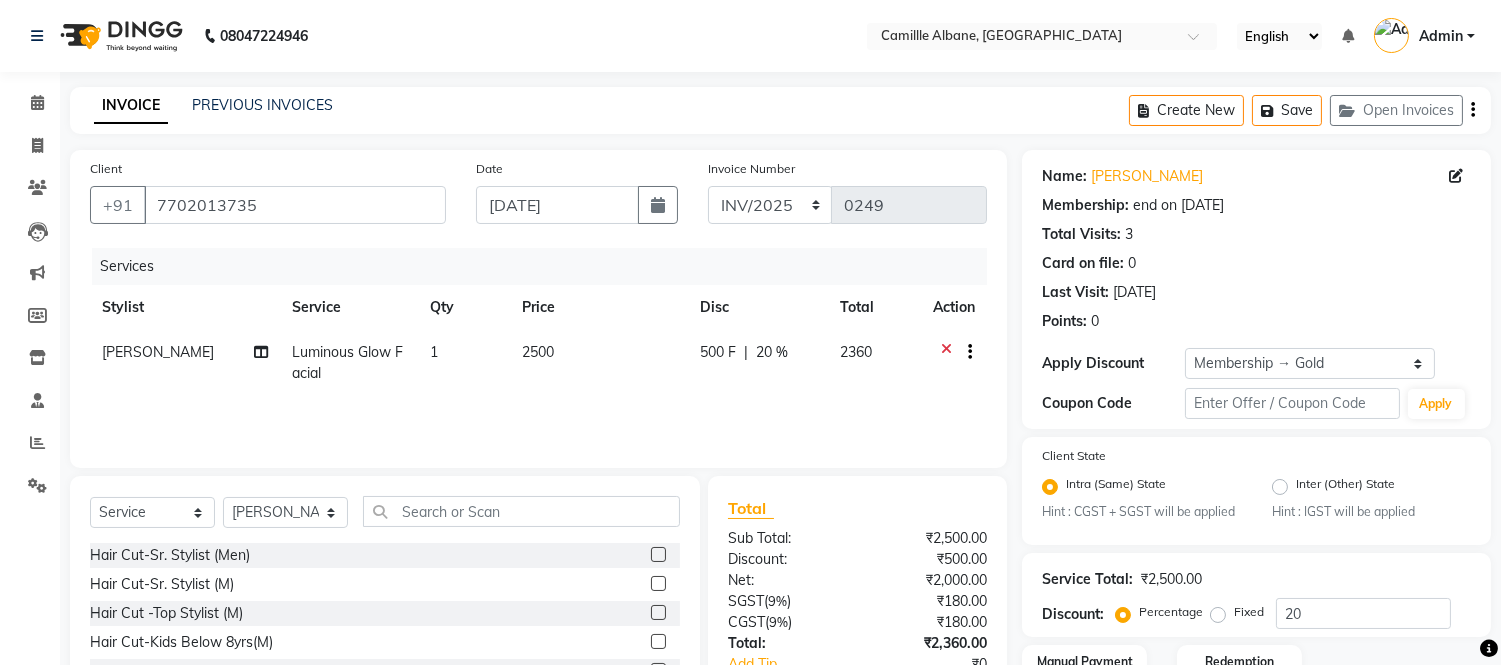 click 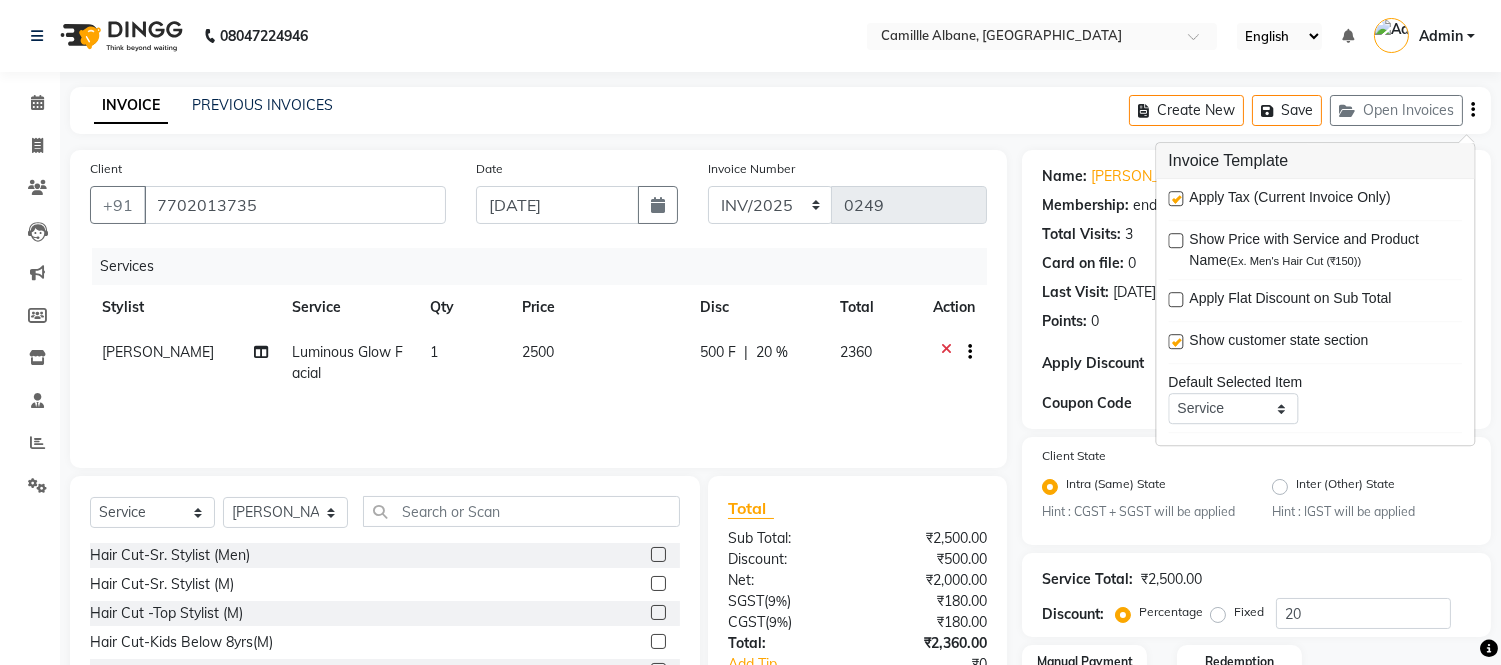 click at bounding box center [1175, 198] 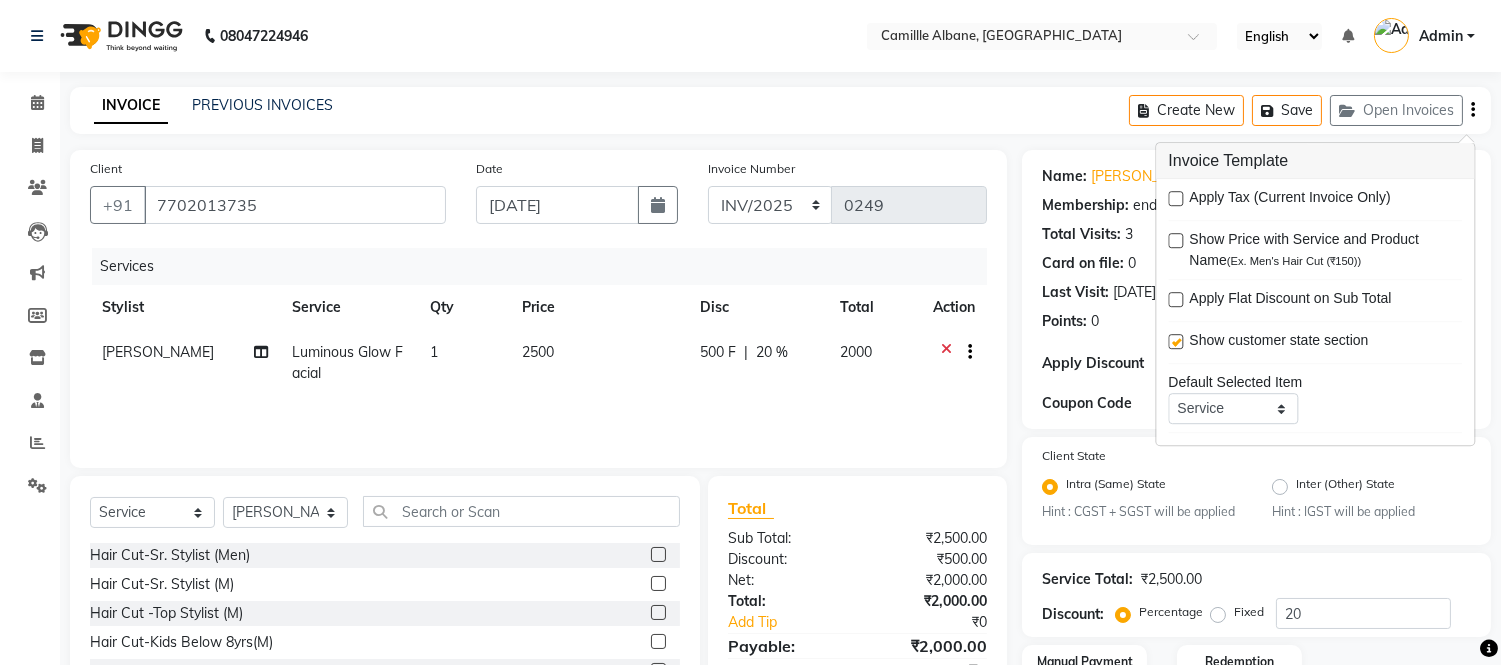 click on "INVOICE PREVIOUS INVOICES Create New   Save   Open Invoices" 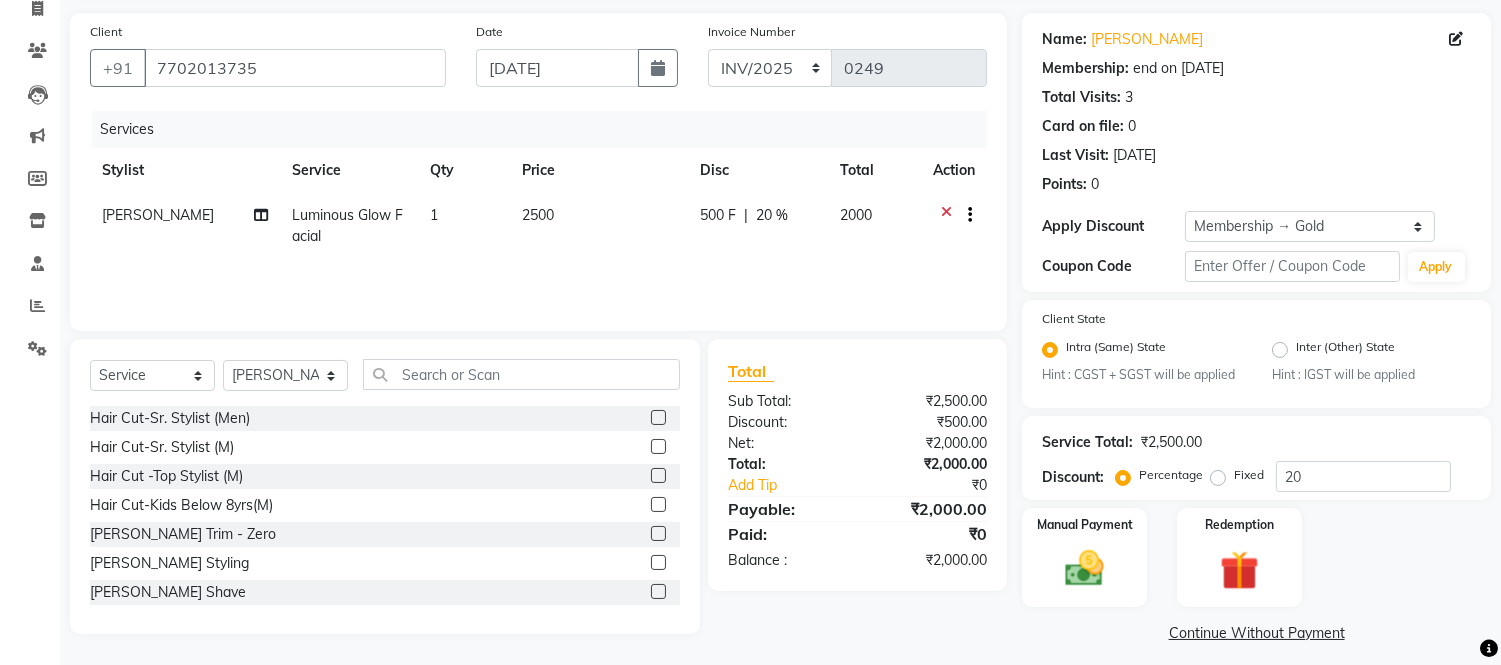 scroll, scrollTop: 148, scrollLeft: 0, axis: vertical 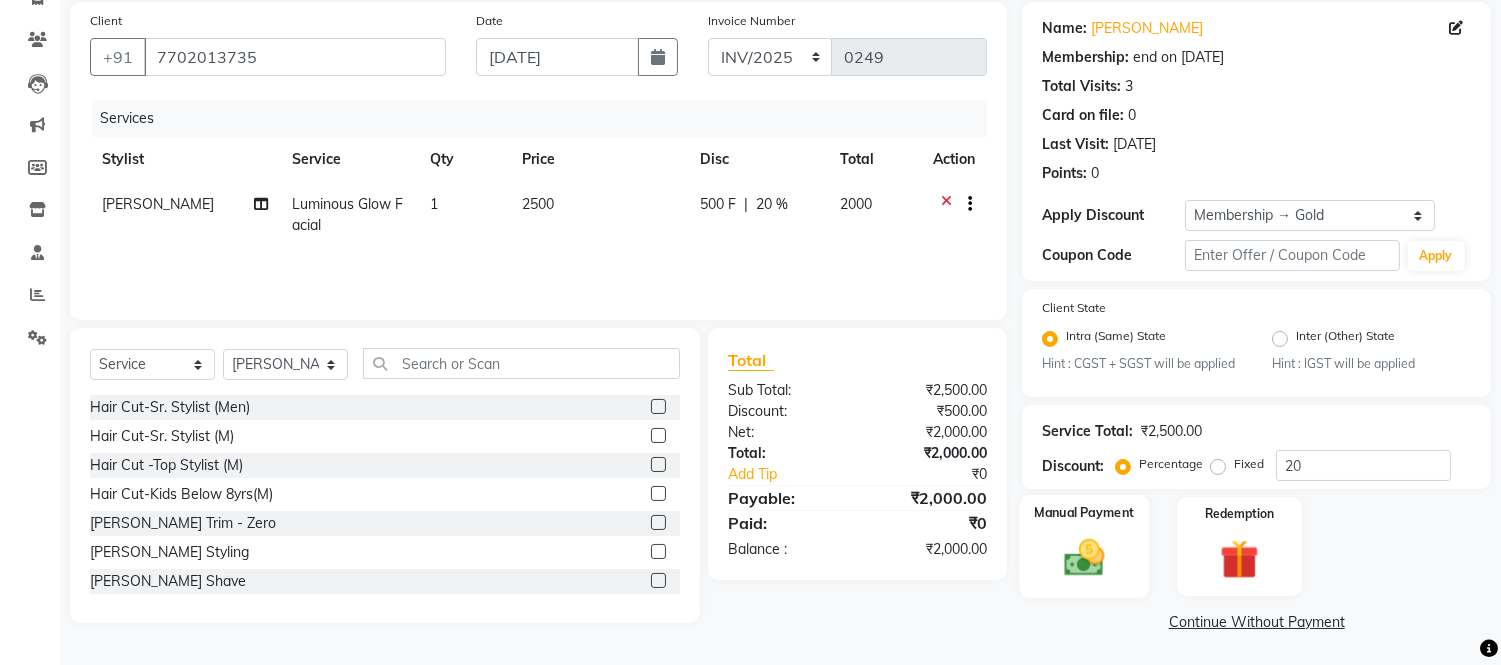 click 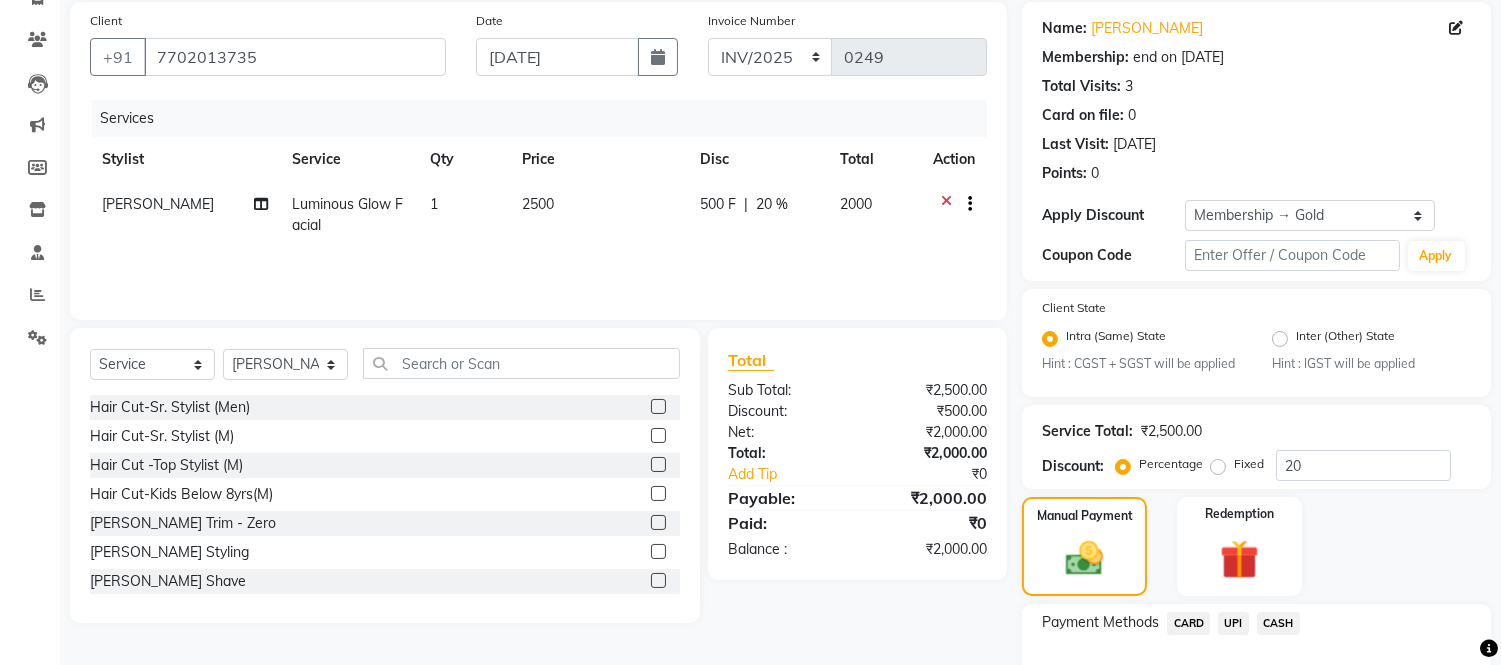 click on "CASH" 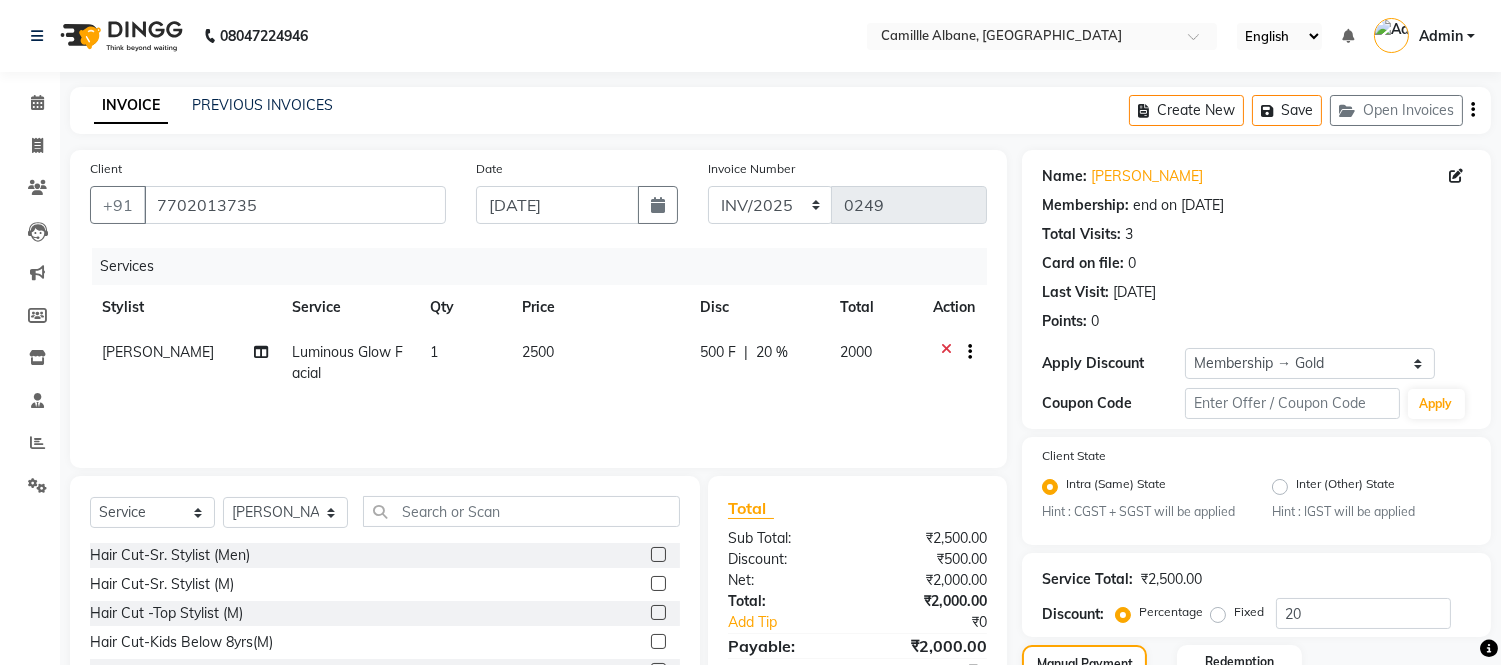 scroll, scrollTop: 306, scrollLeft: 0, axis: vertical 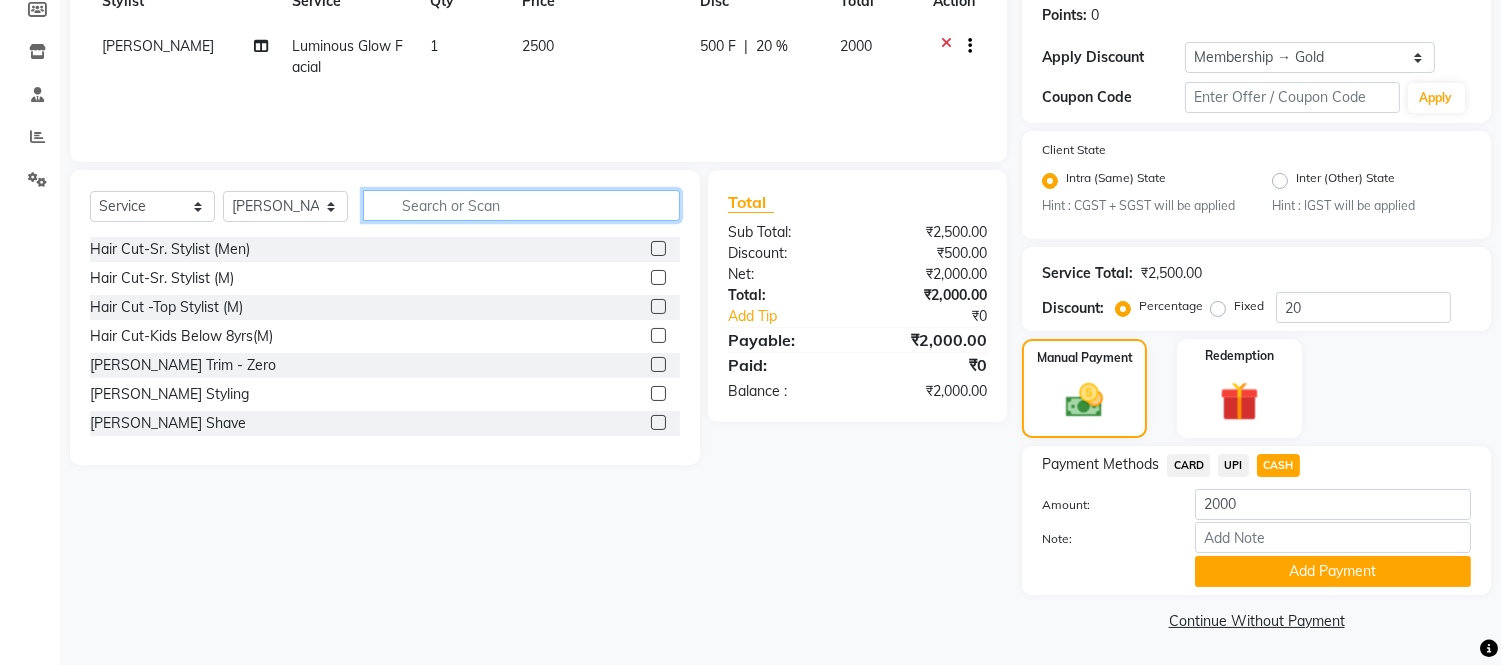 click 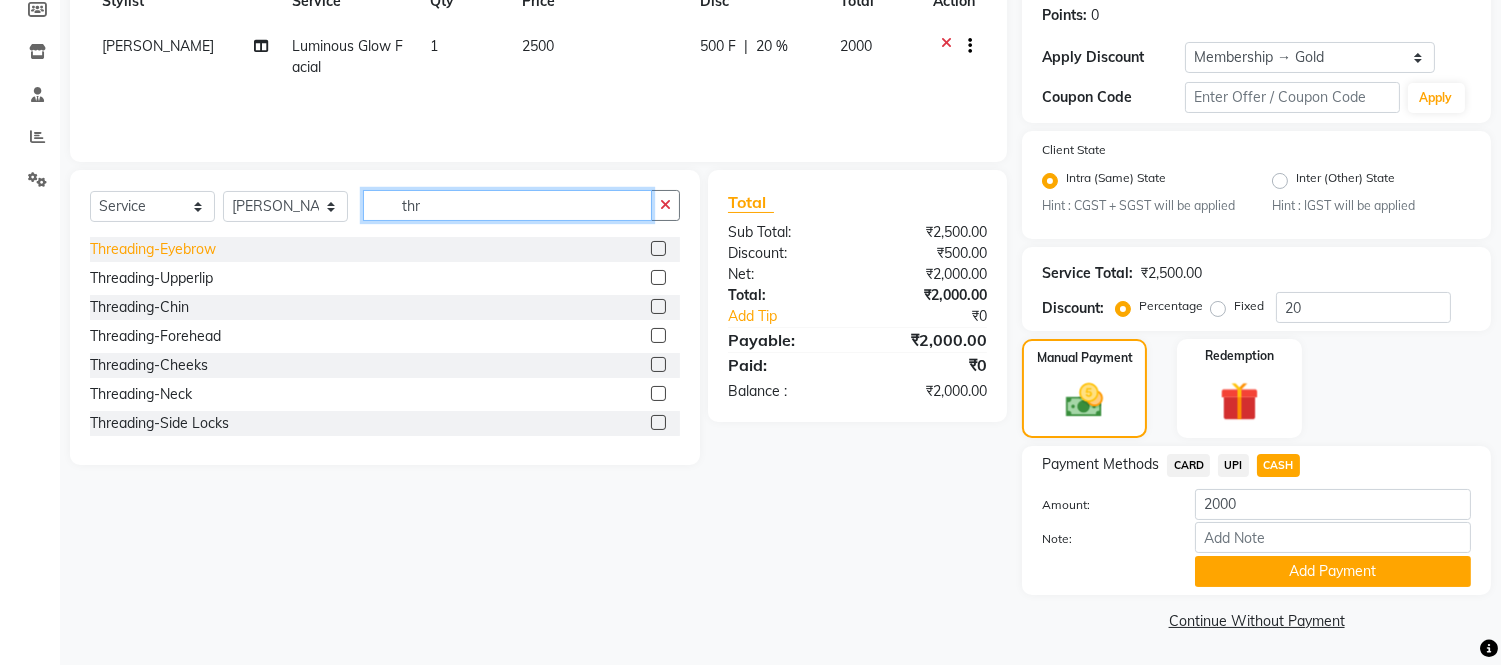type on "thr" 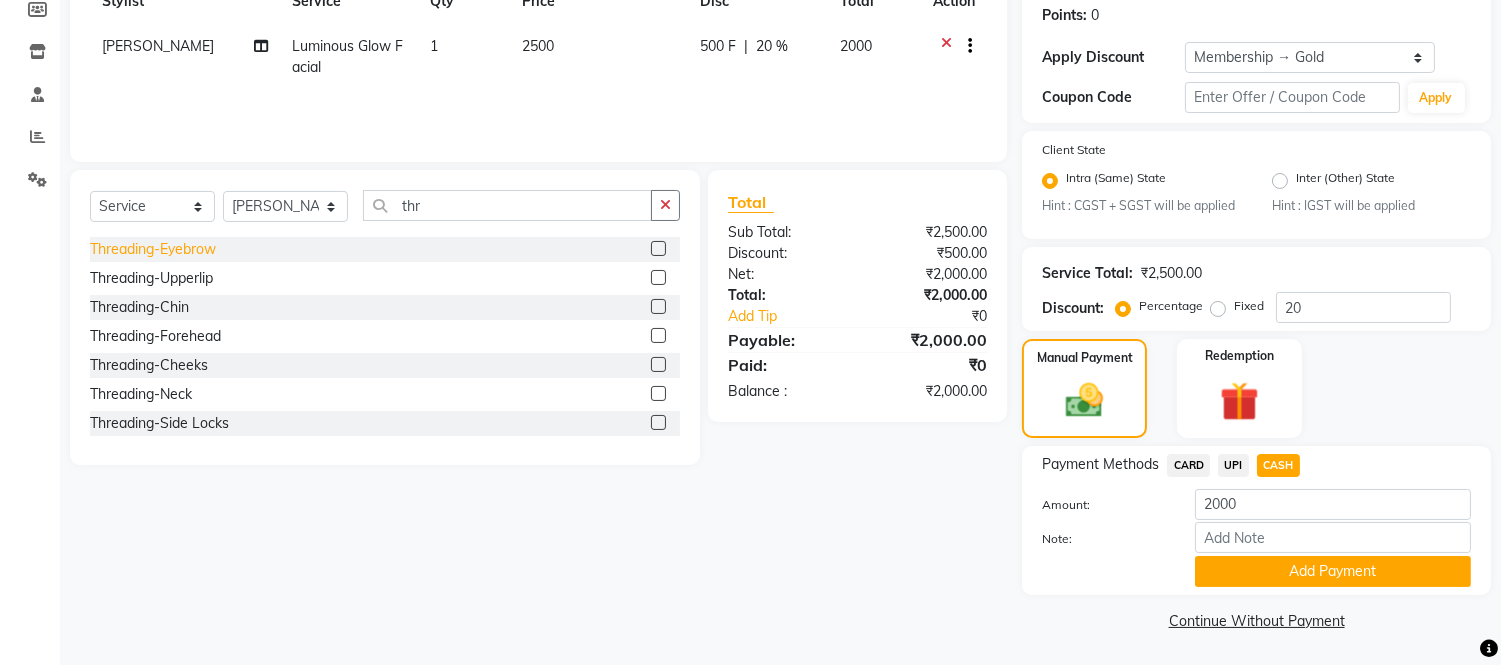 click on "Threading-Eyebrow" 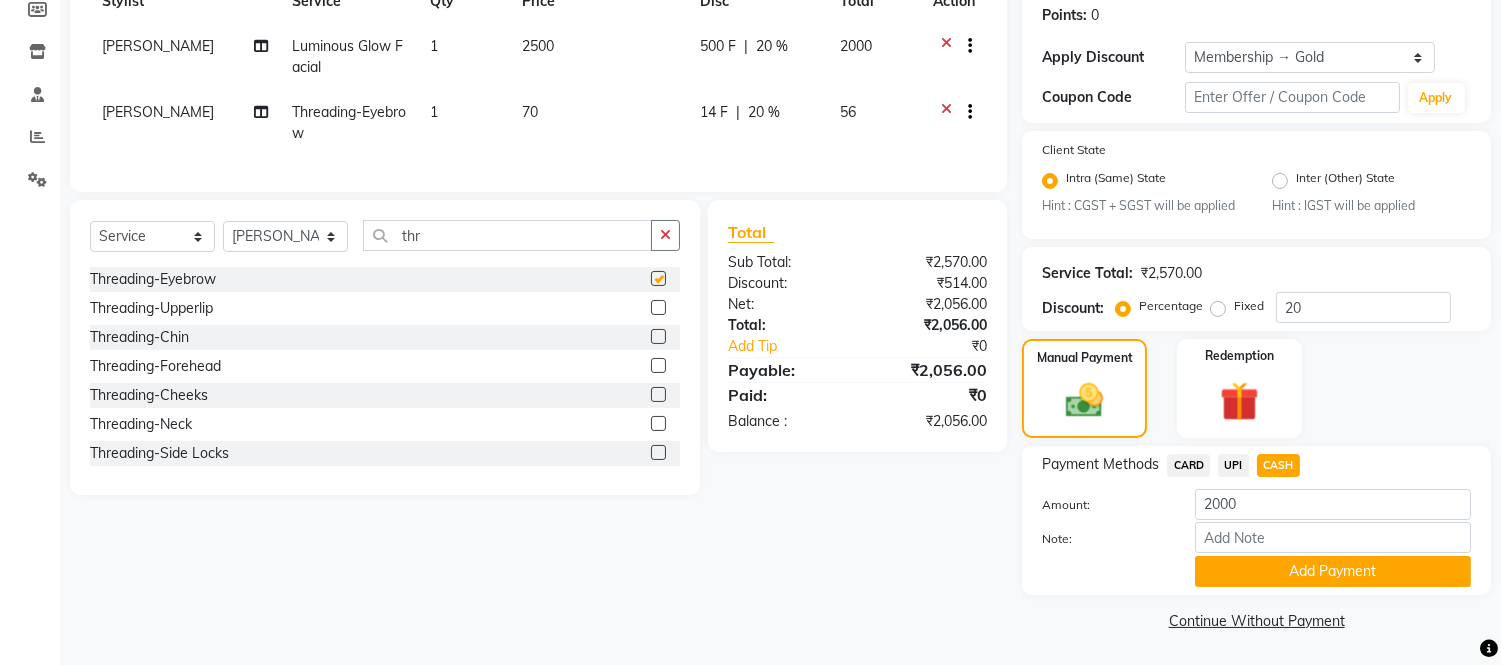 checkbox on "false" 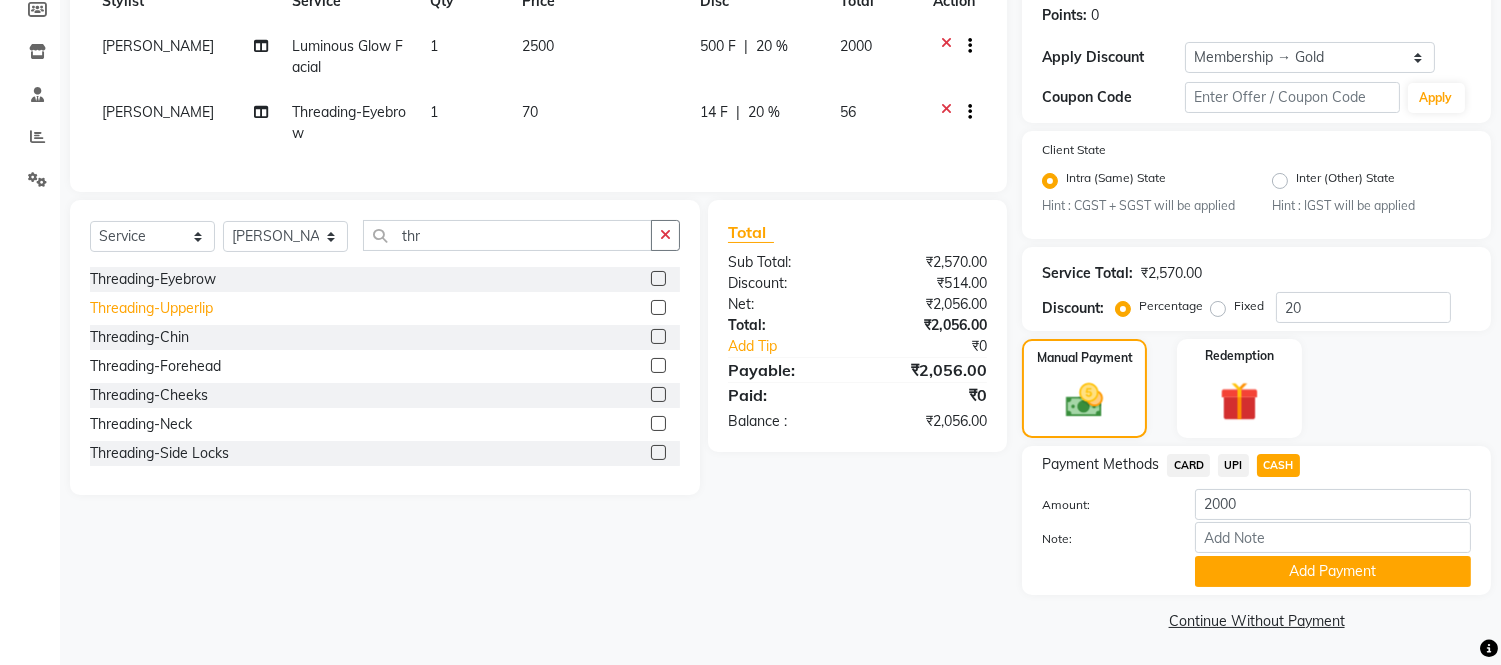 click on "Threading-Upperlip" 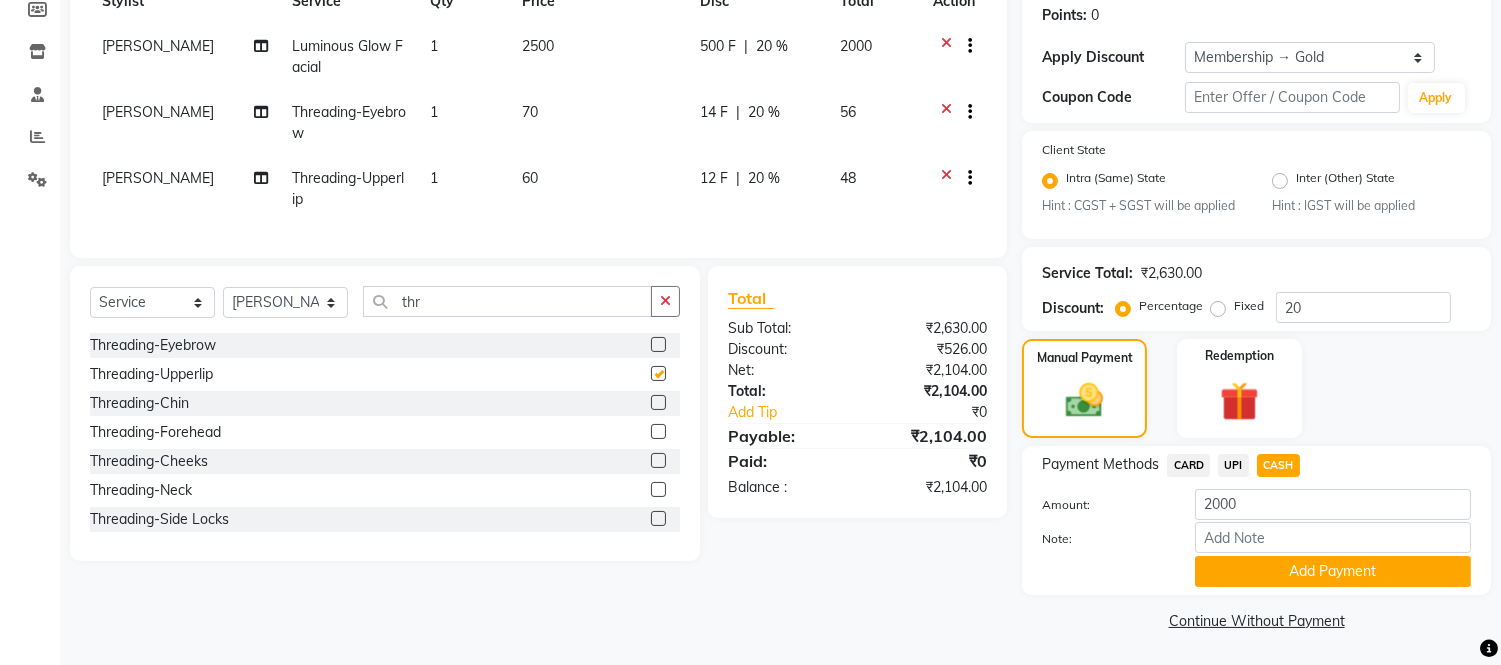 checkbox on "false" 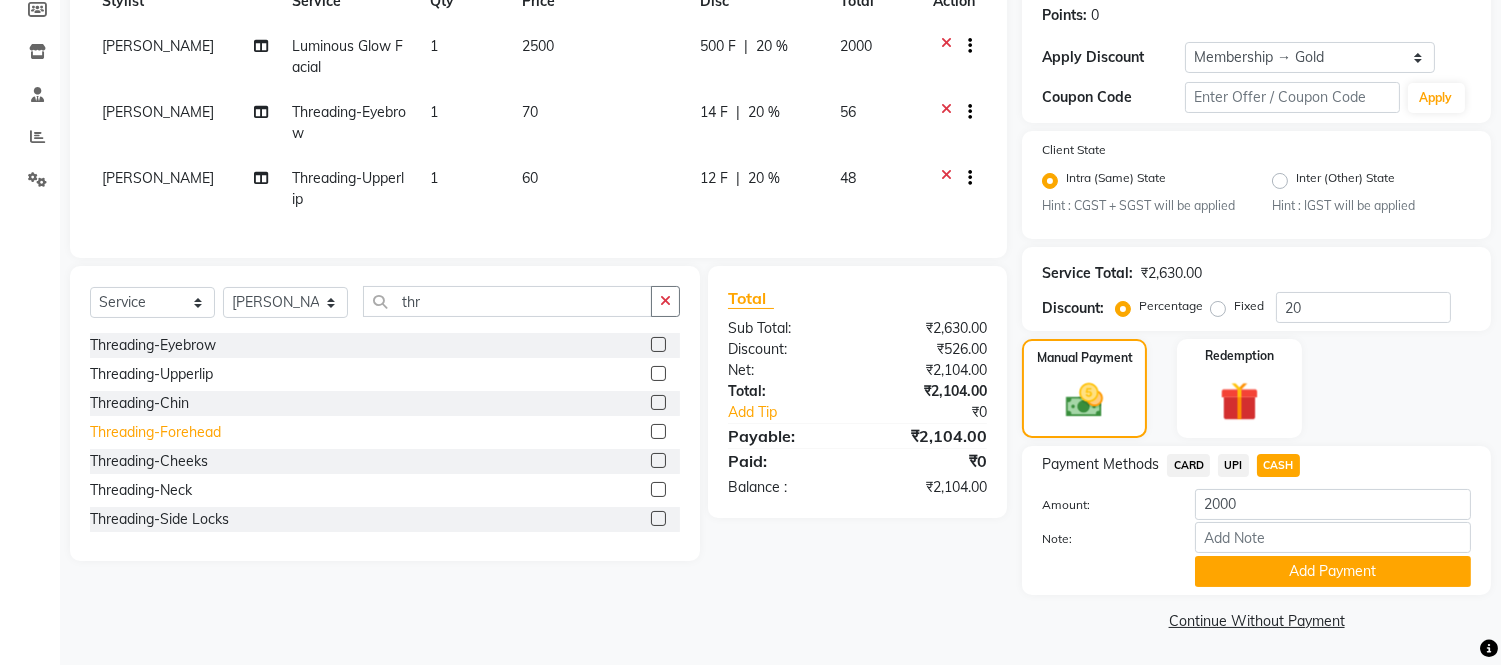 click on "Threading-Forehead" 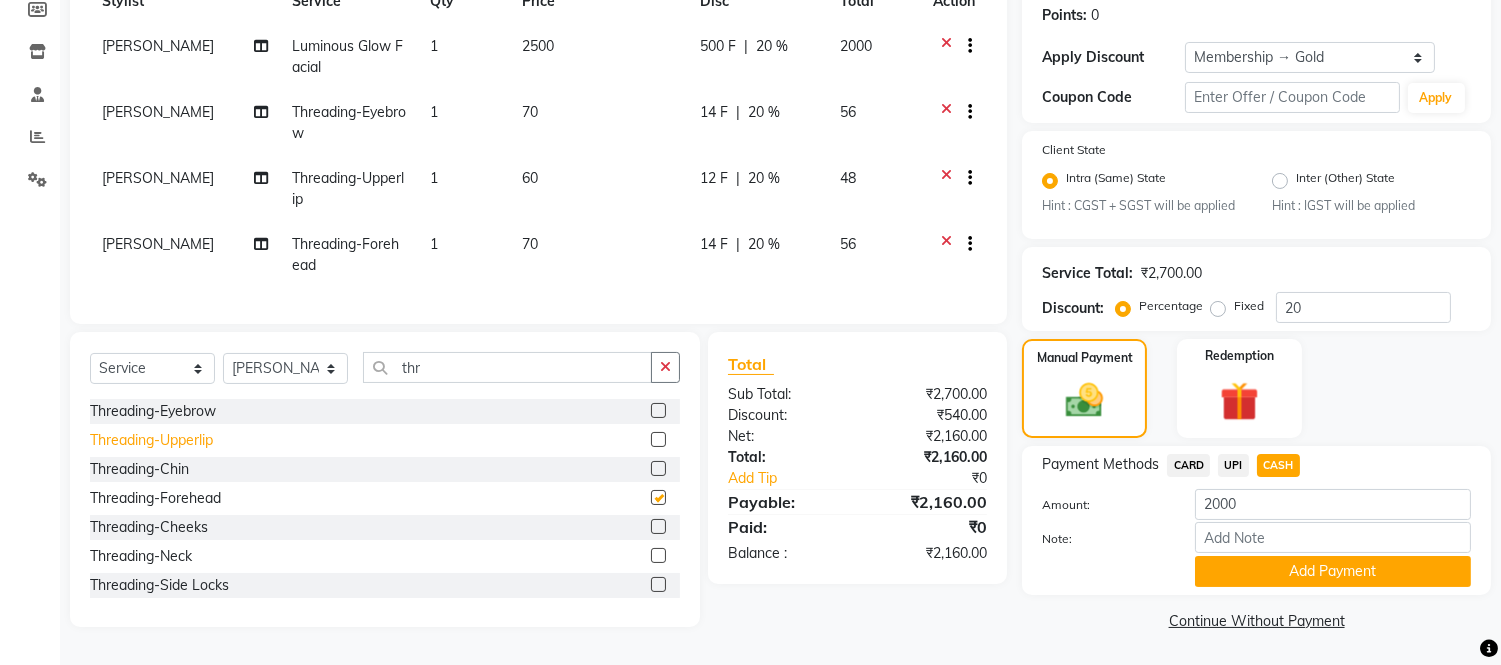 checkbox on "false" 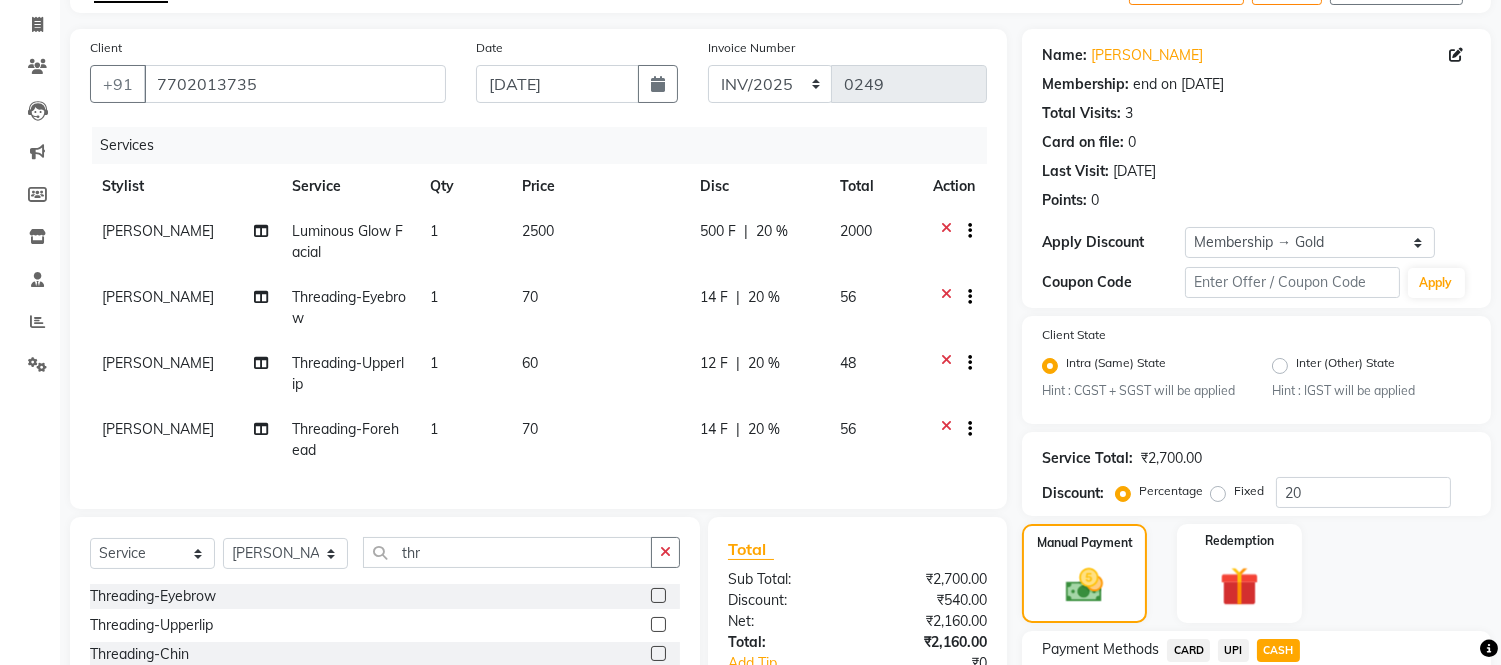 scroll, scrollTop: 314, scrollLeft: 0, axis: vertical 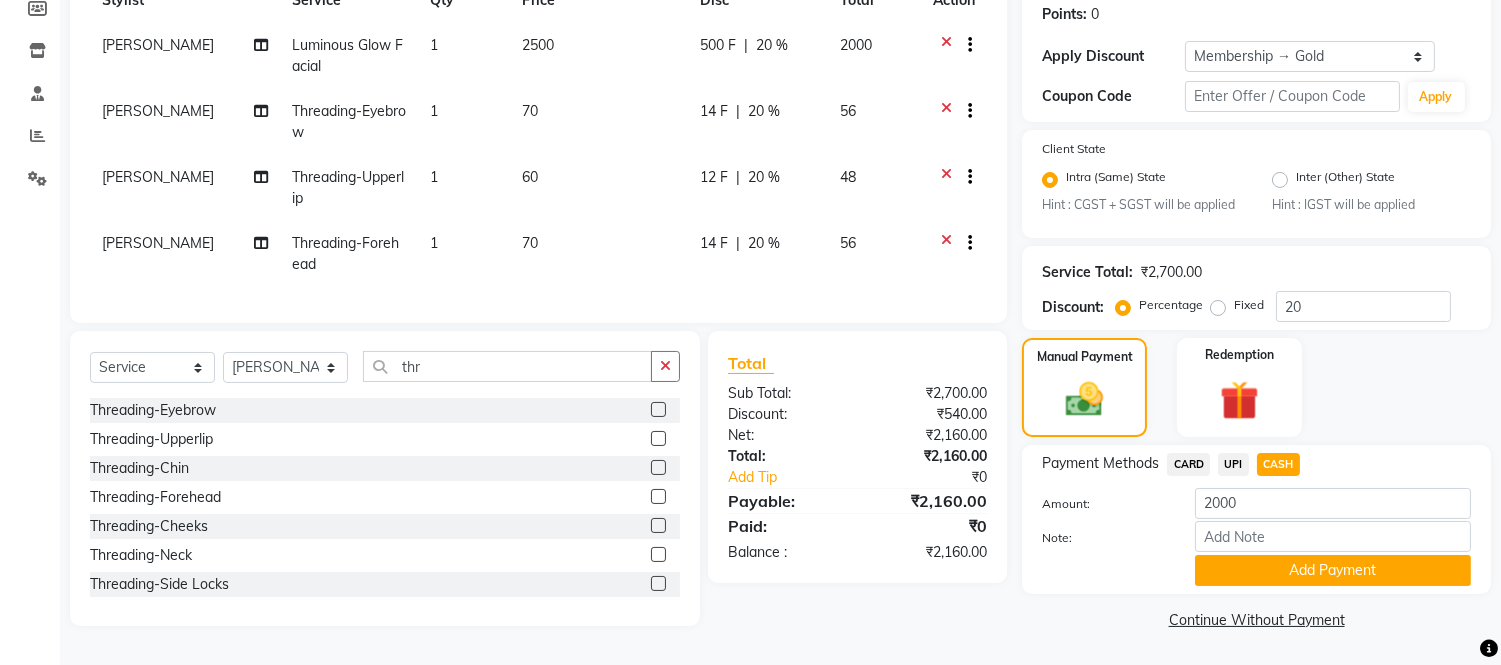 click on "UPI" 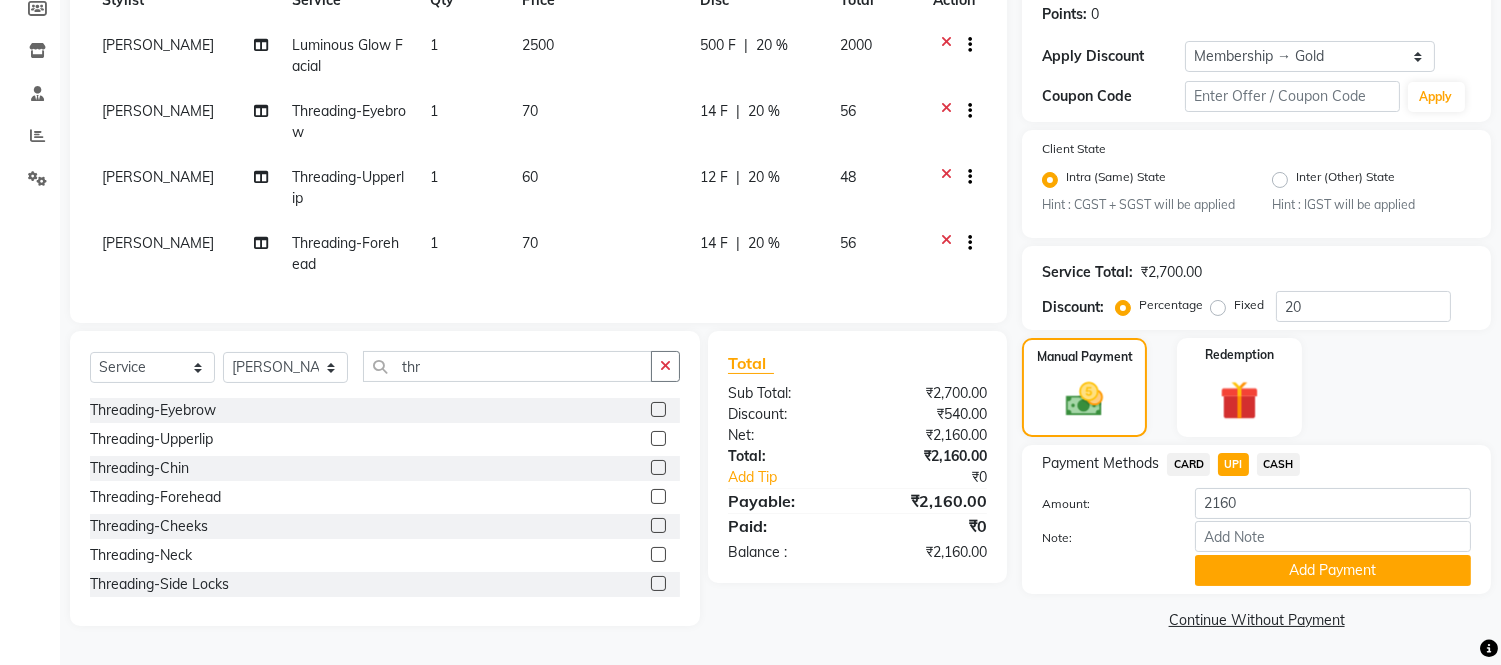 click on "CASH" 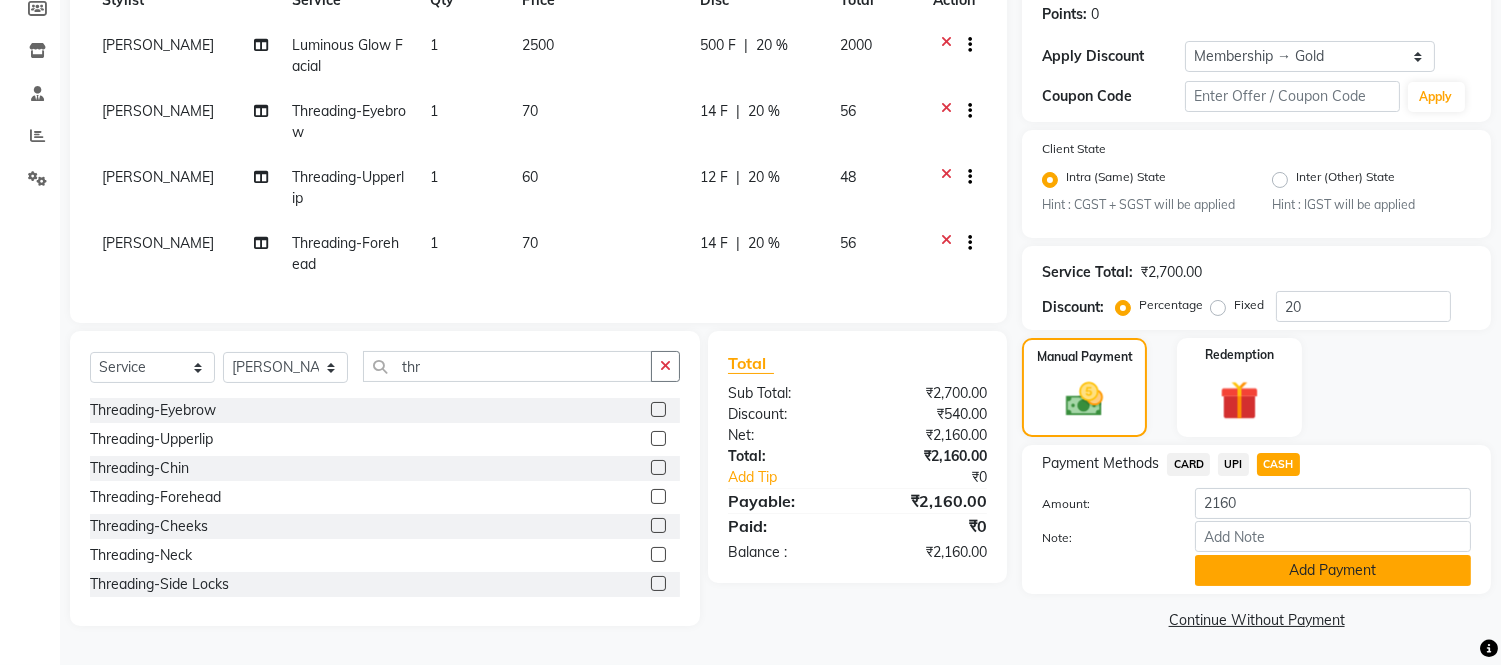 click on "Add Payment" 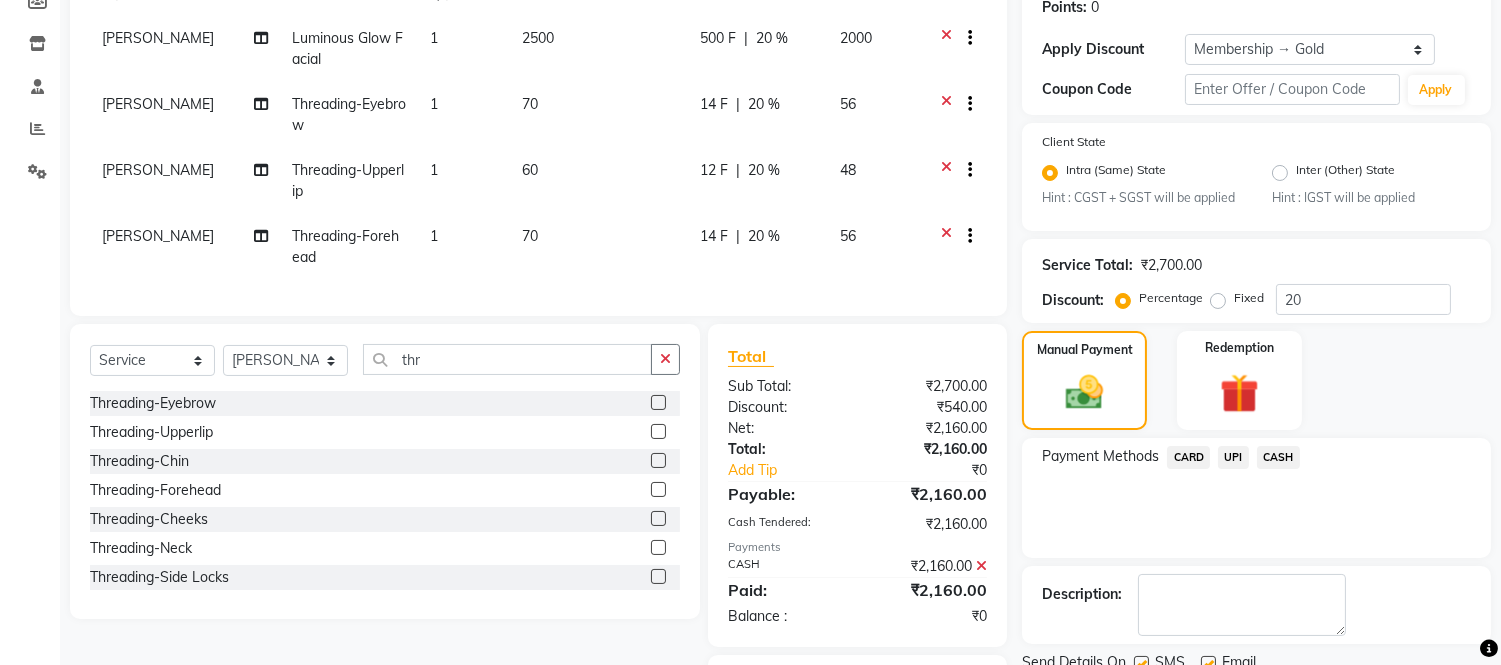 scroll, scrollTop: 471, scrollLeft: 0, axis: vertical 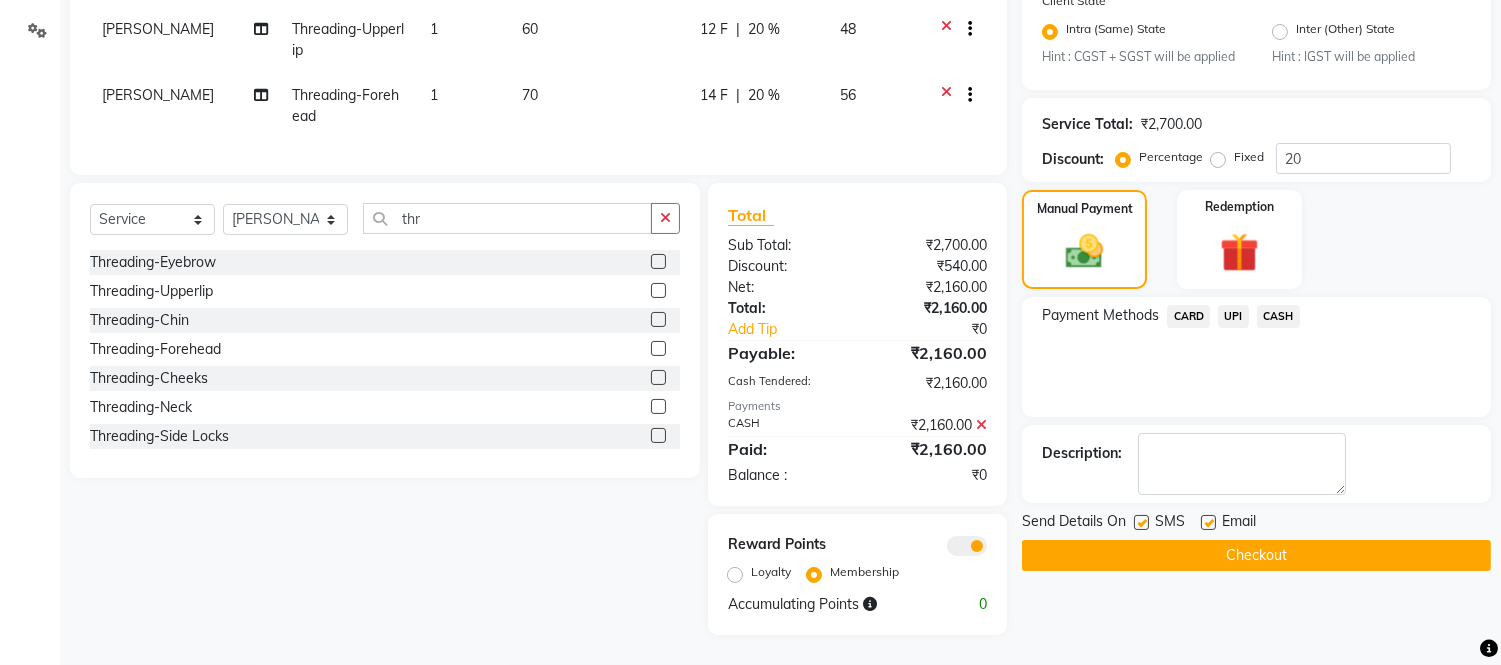 click on "Checkout" 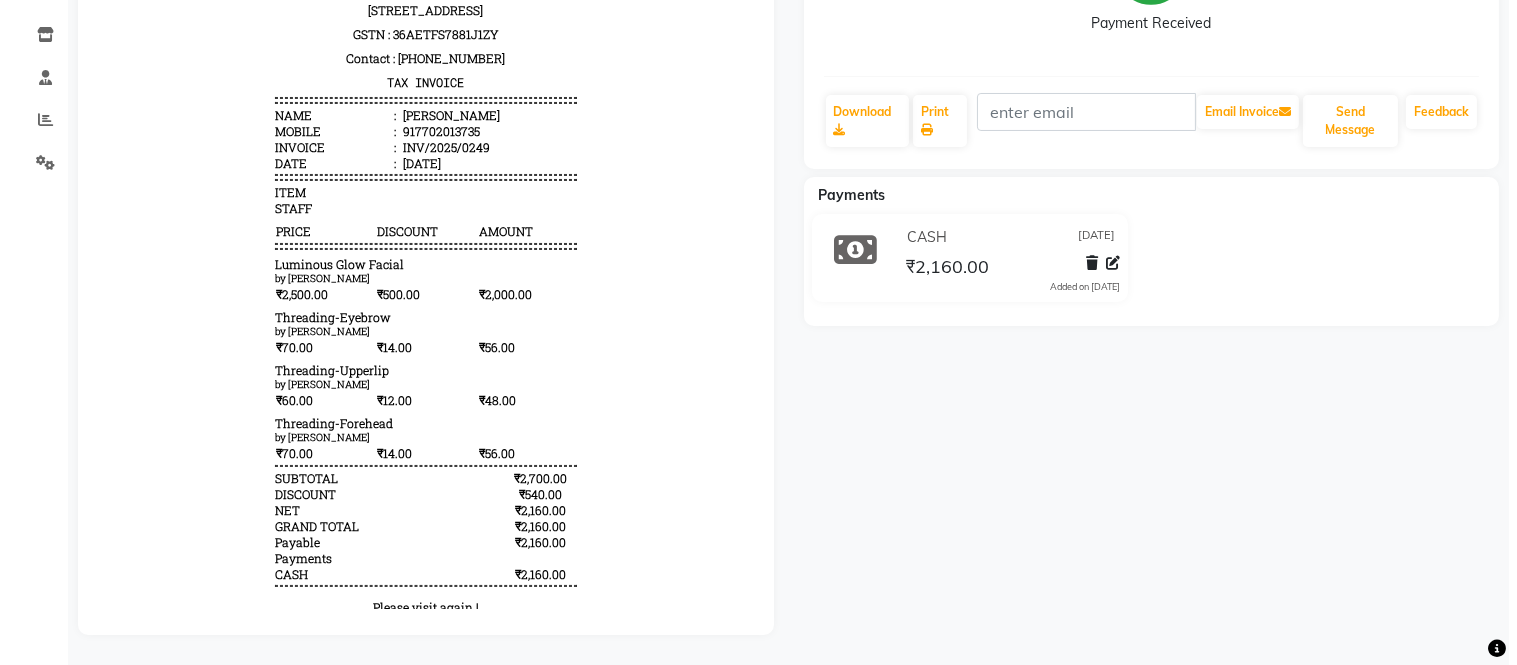 scroll, scrollTop: 0, scrollLeft: 0, axis: both 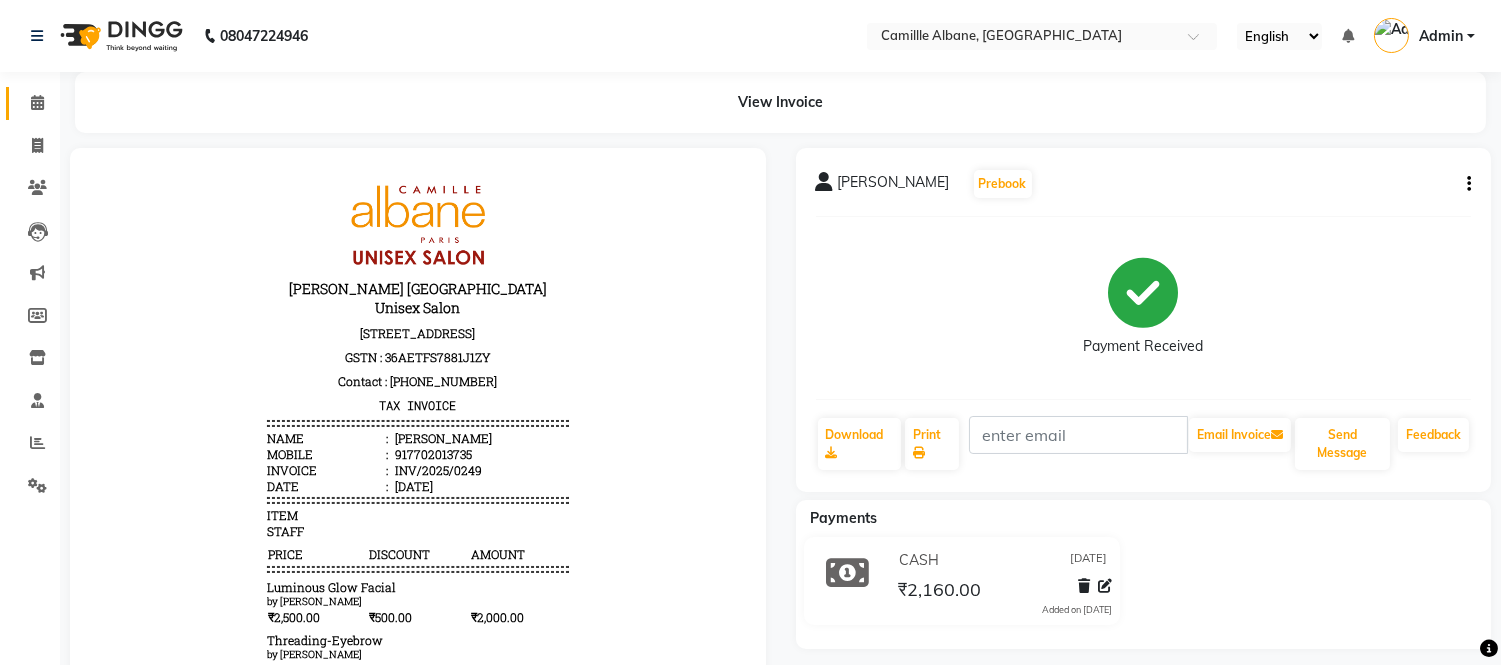 click 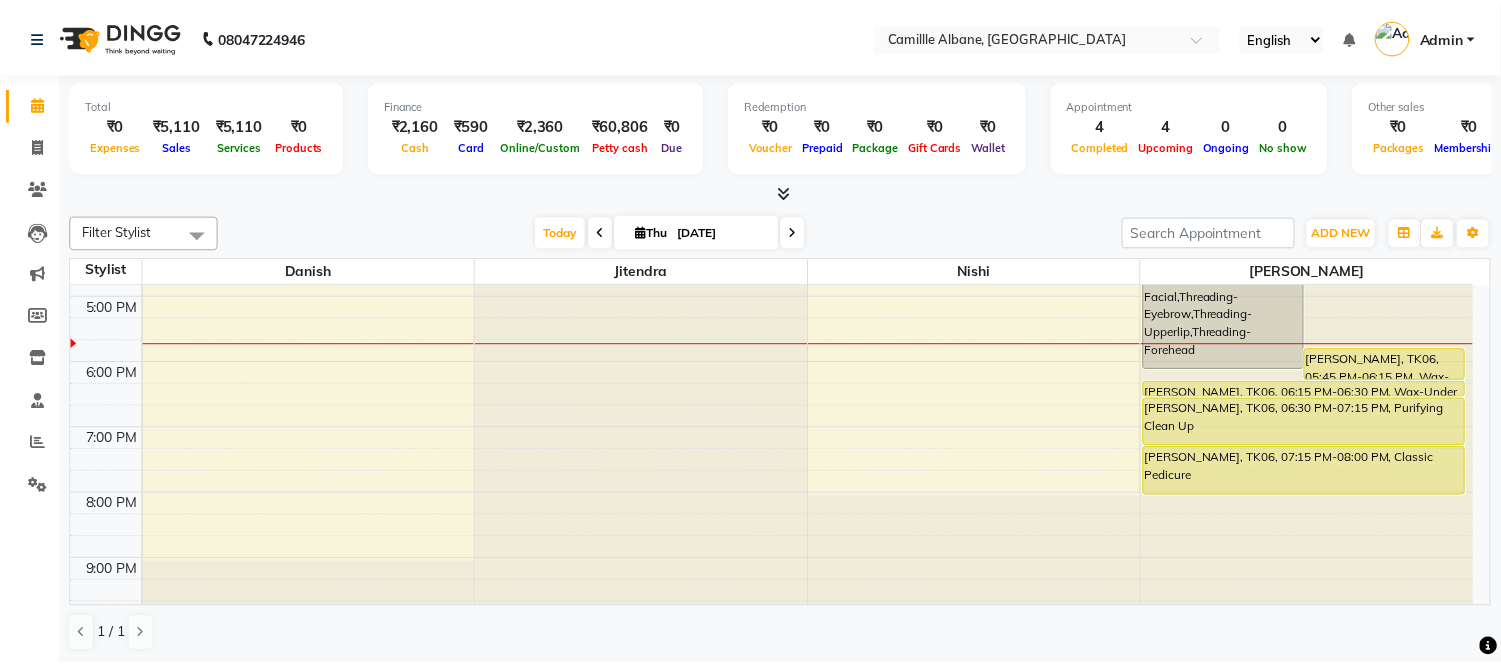 scroll, scrollTop: 604, scrollLeft: 0, axis: vertical 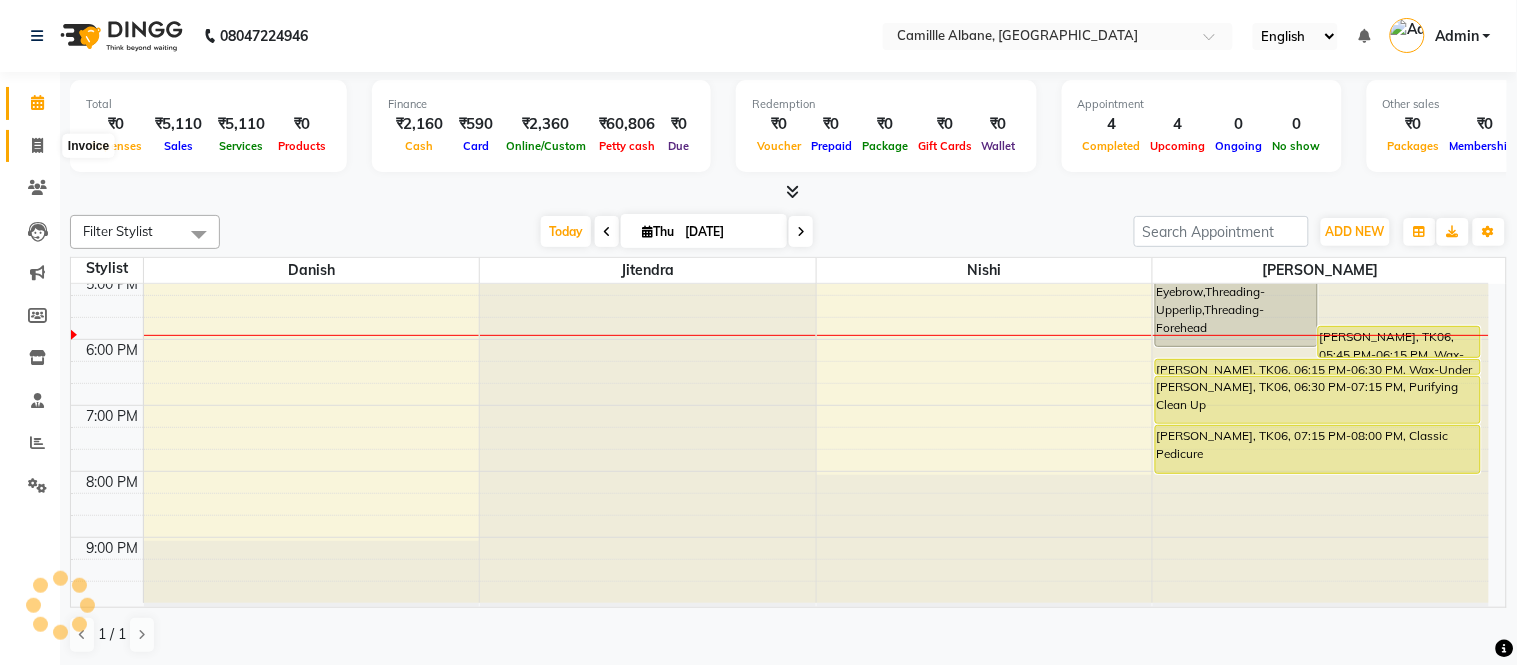 click 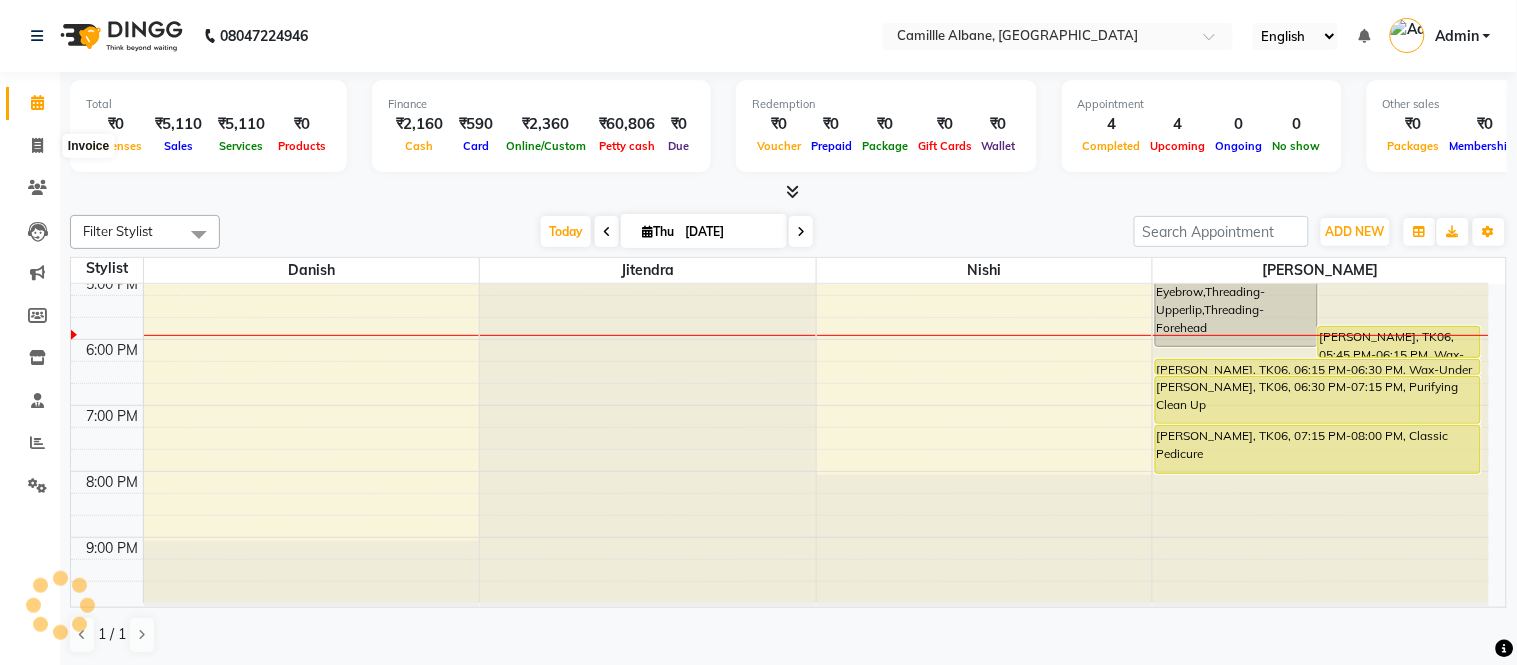select on "service" 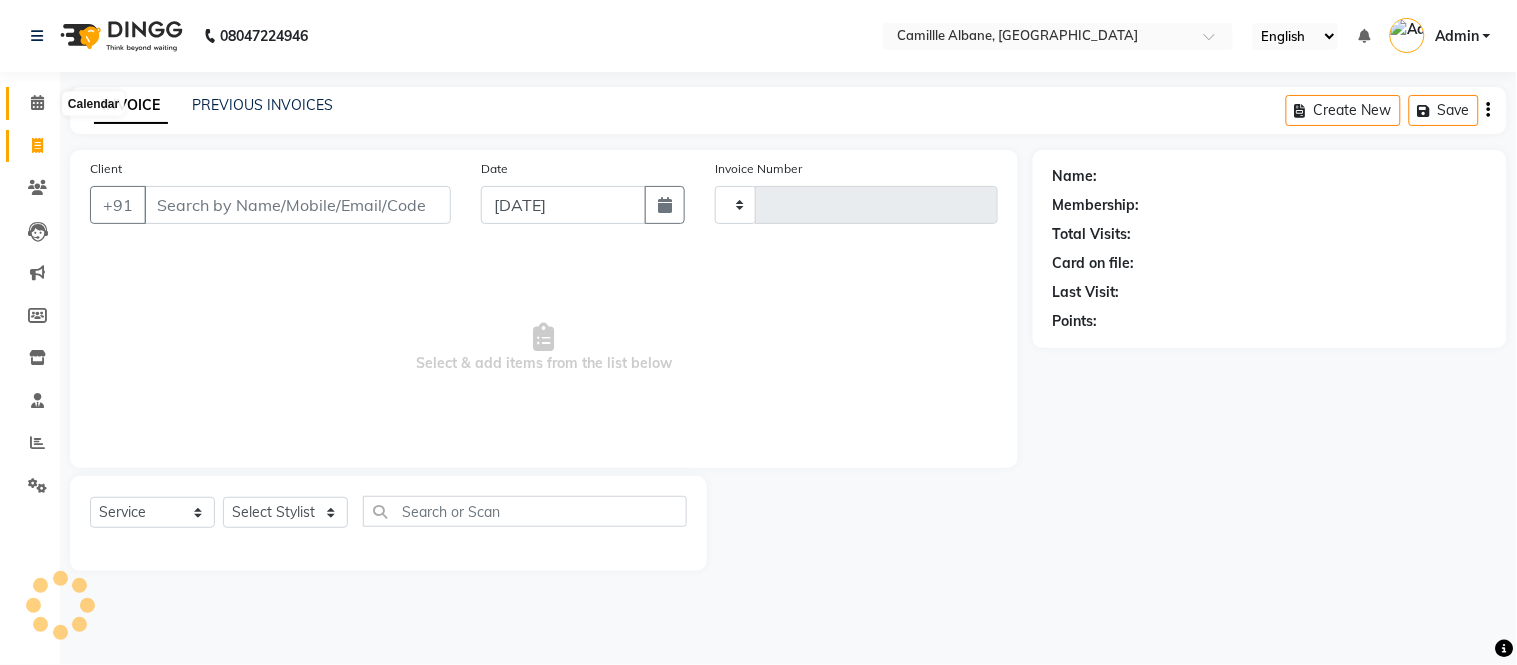 click 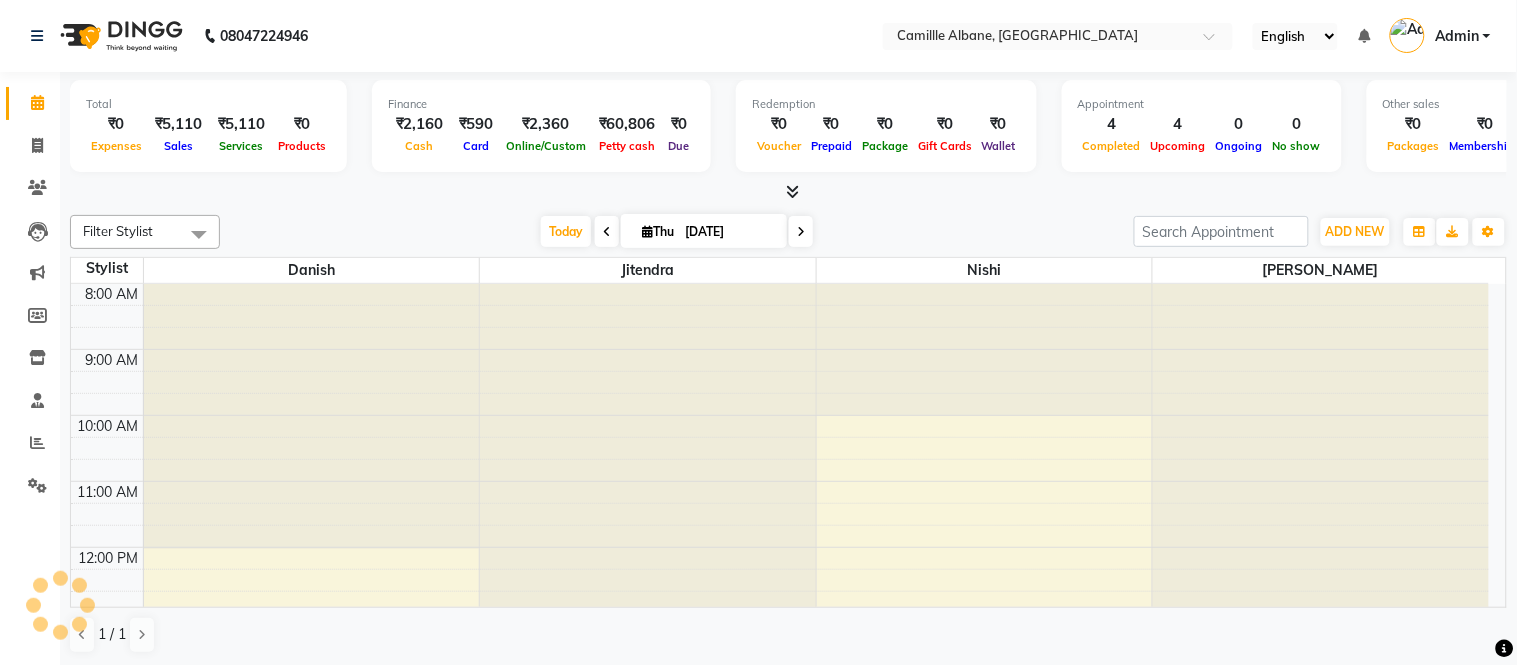 scroll, scrollTop: 0, scrollLeft: 0, axis: both 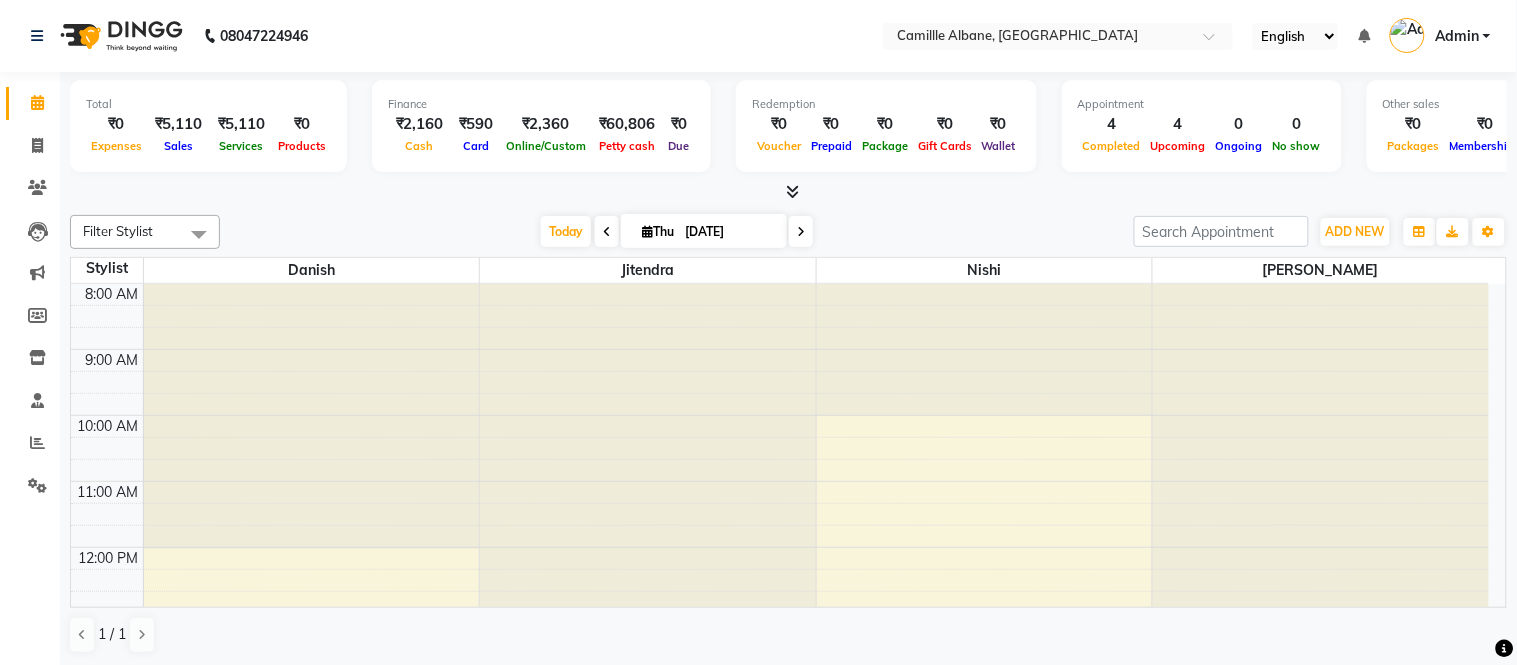 click at bounding box center (792, 191) 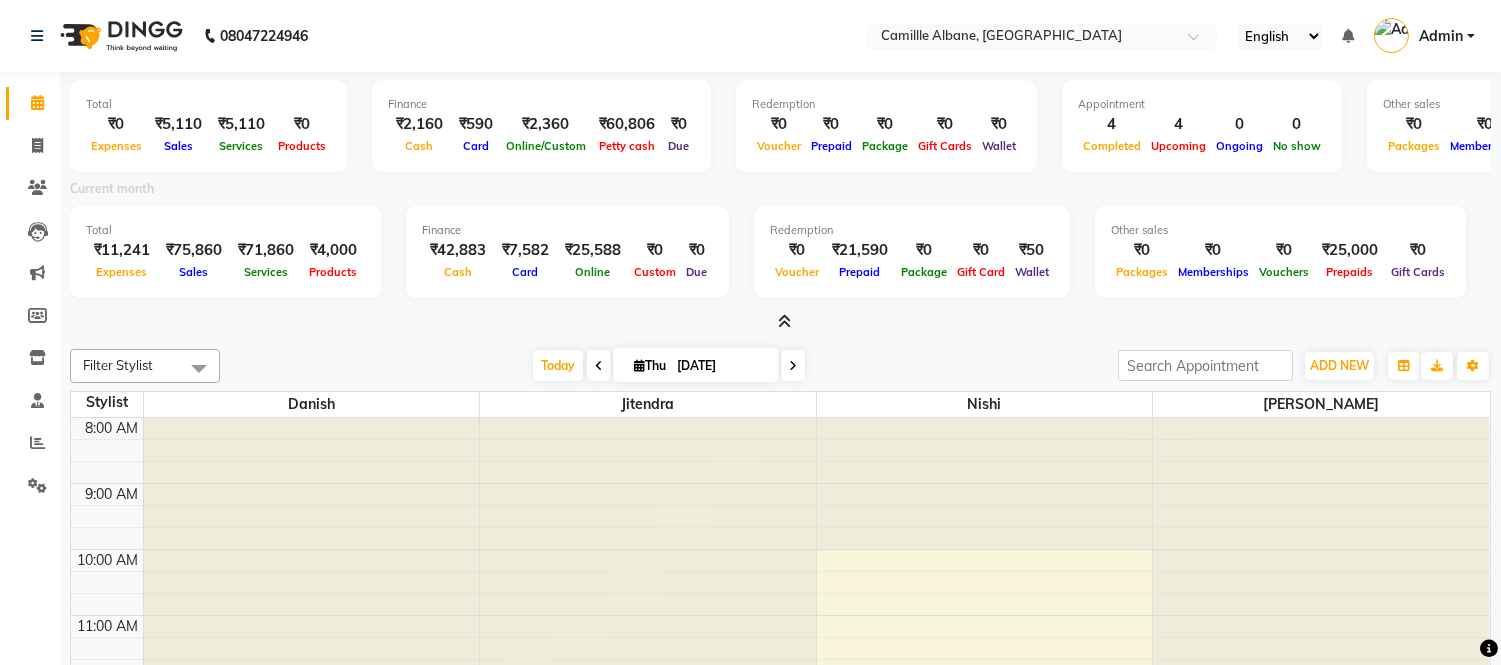 click at bounding box center [784, 321] 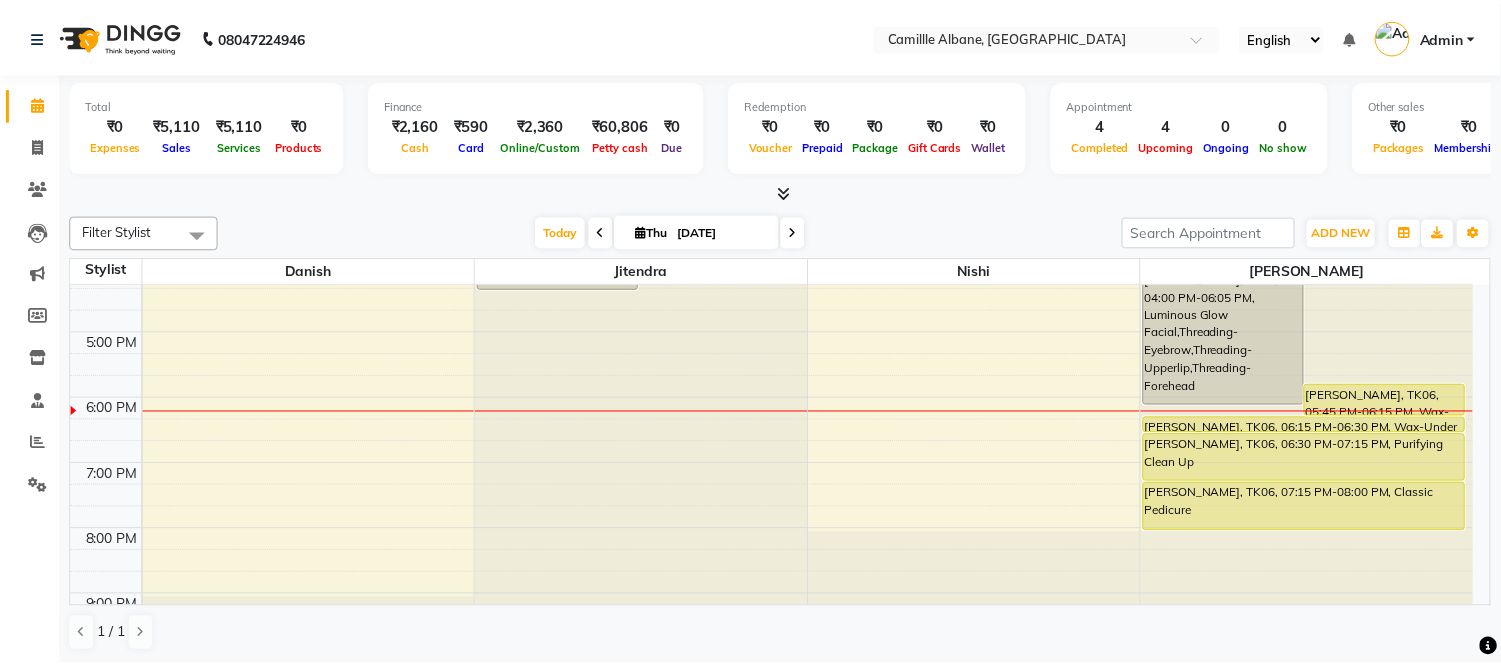 scroll, scrollTop: 555, scrollLeft: 0, axis: vertical 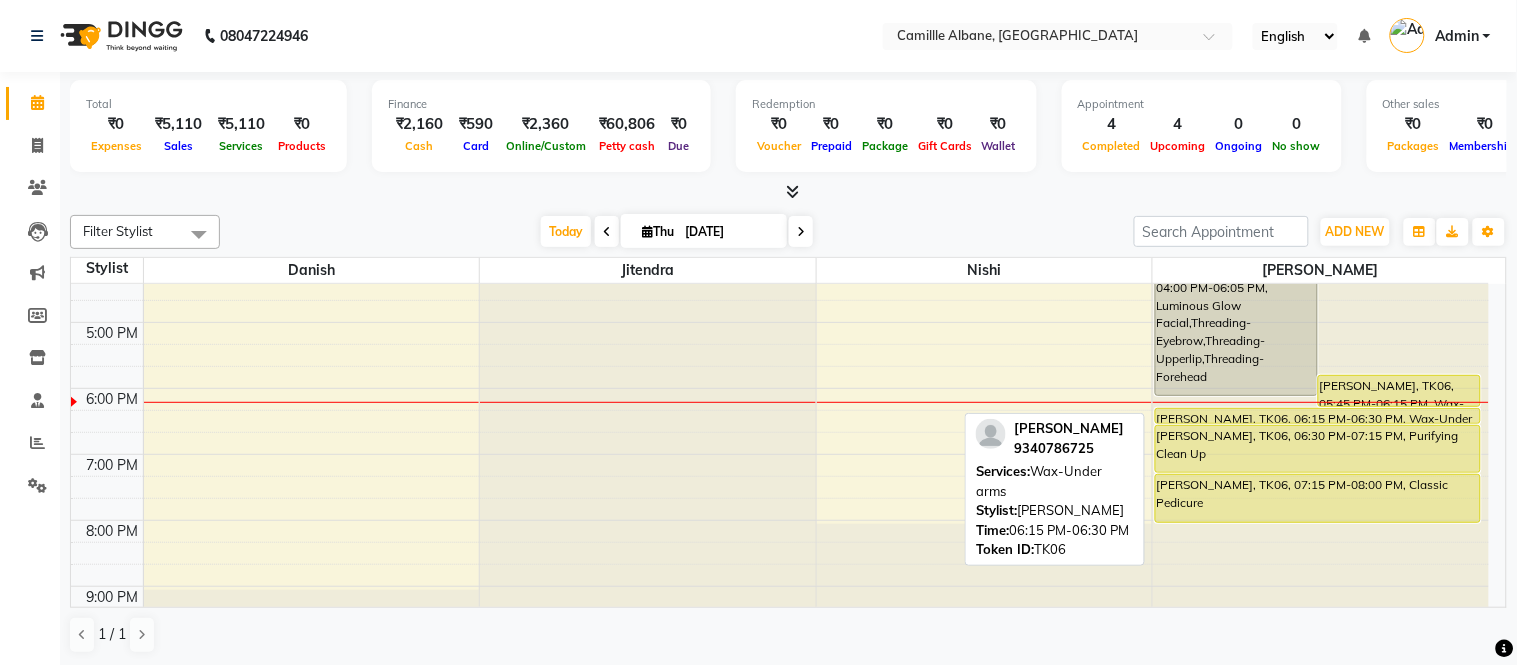 click at bounding box center (1318, 423) 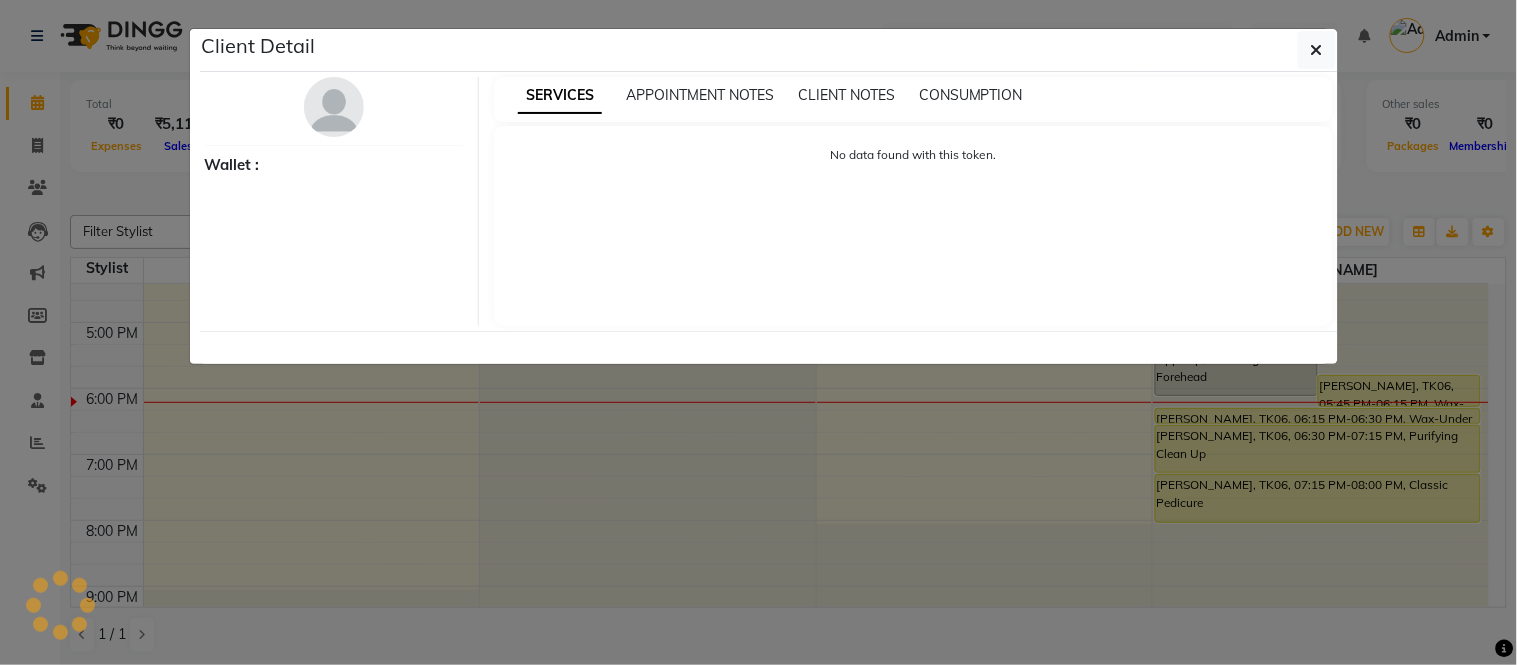 select on "7" 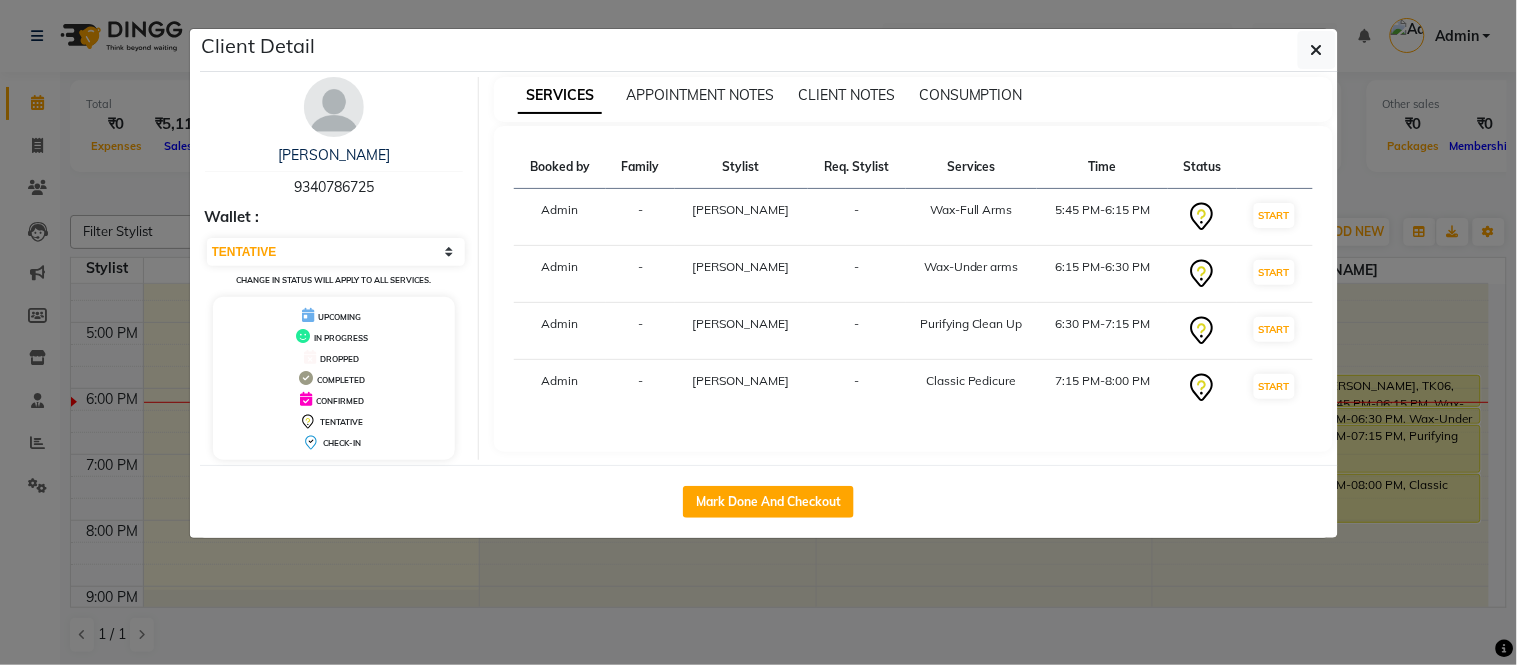 click at bounding box center [334, 107] 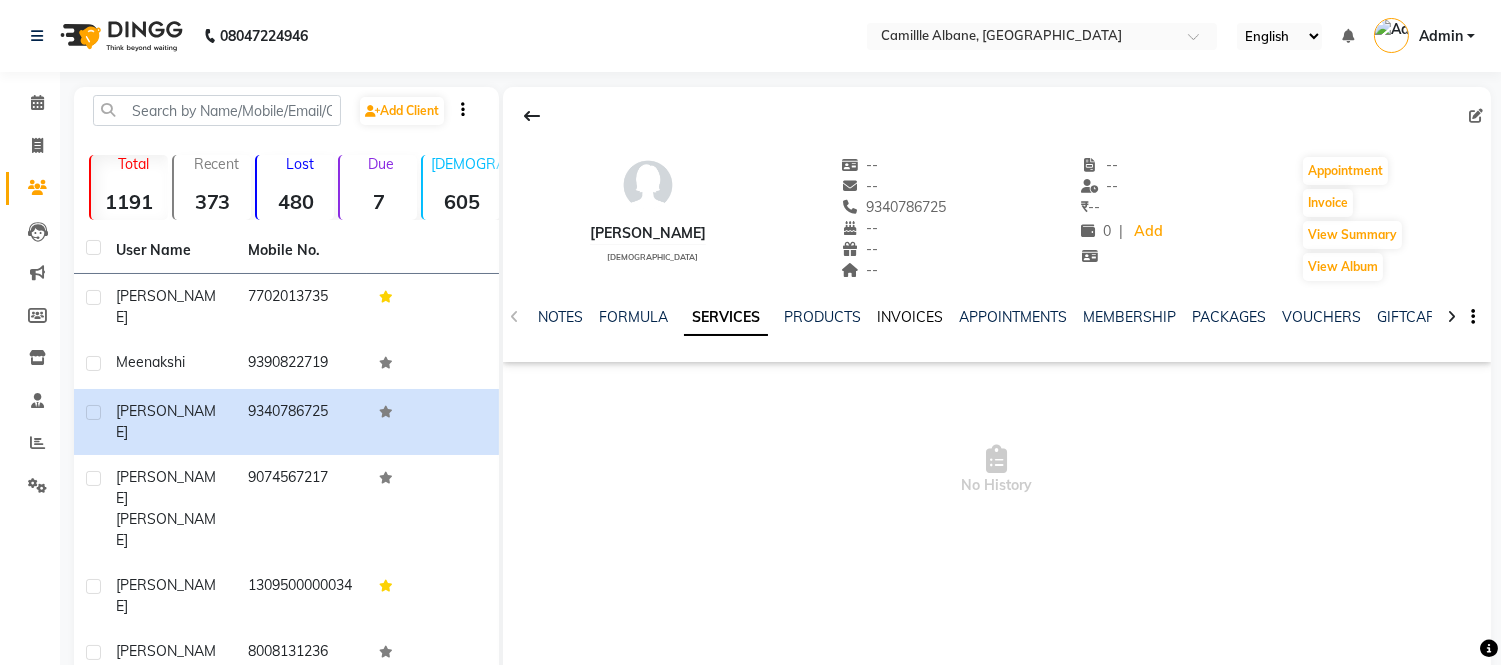 click on "INVOICES" 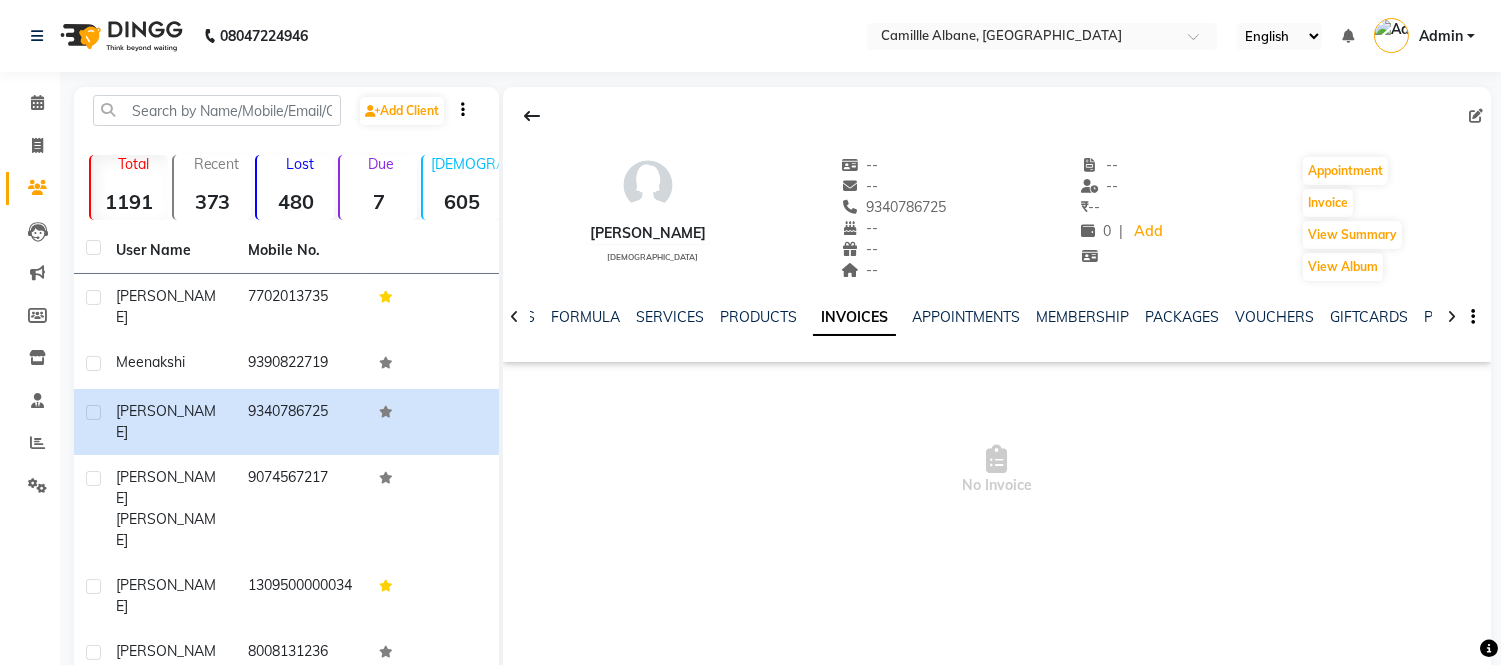 click 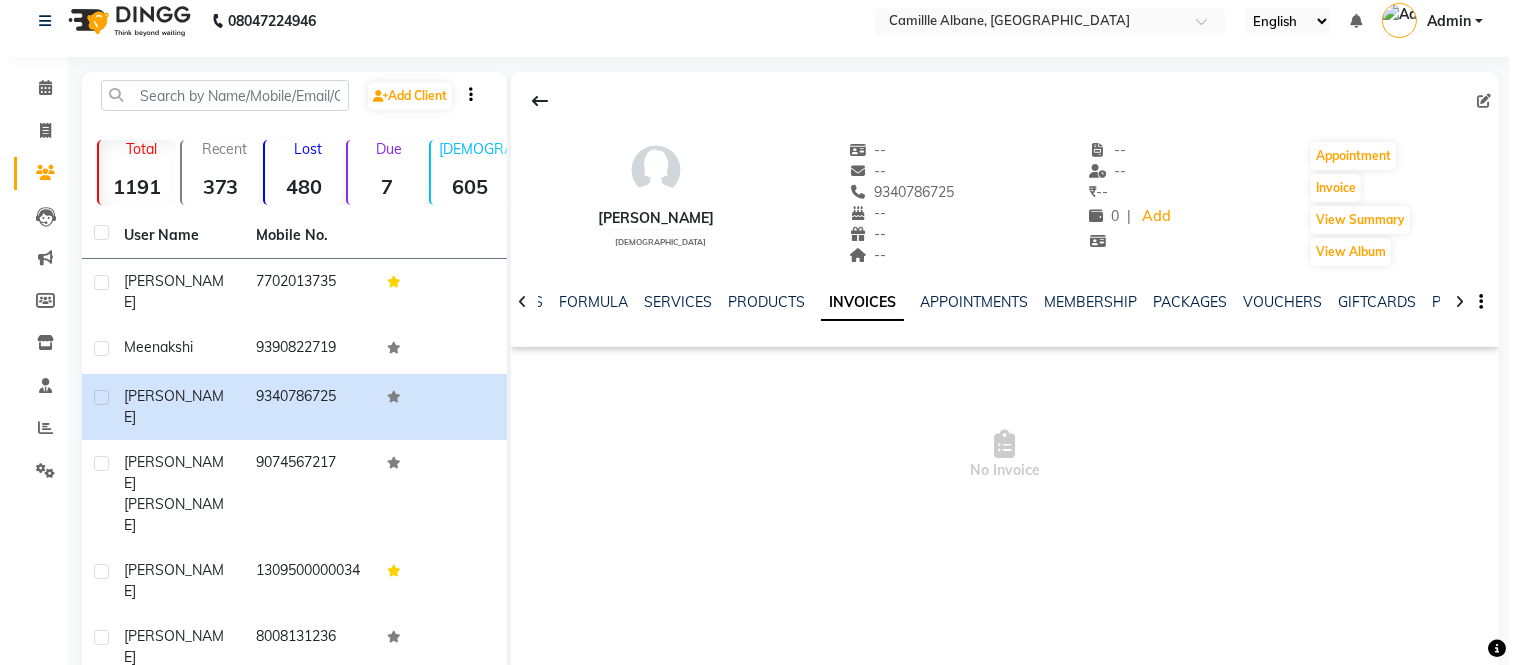 scroll, scrollTop: 0, scrollLeft: 0, axis: both 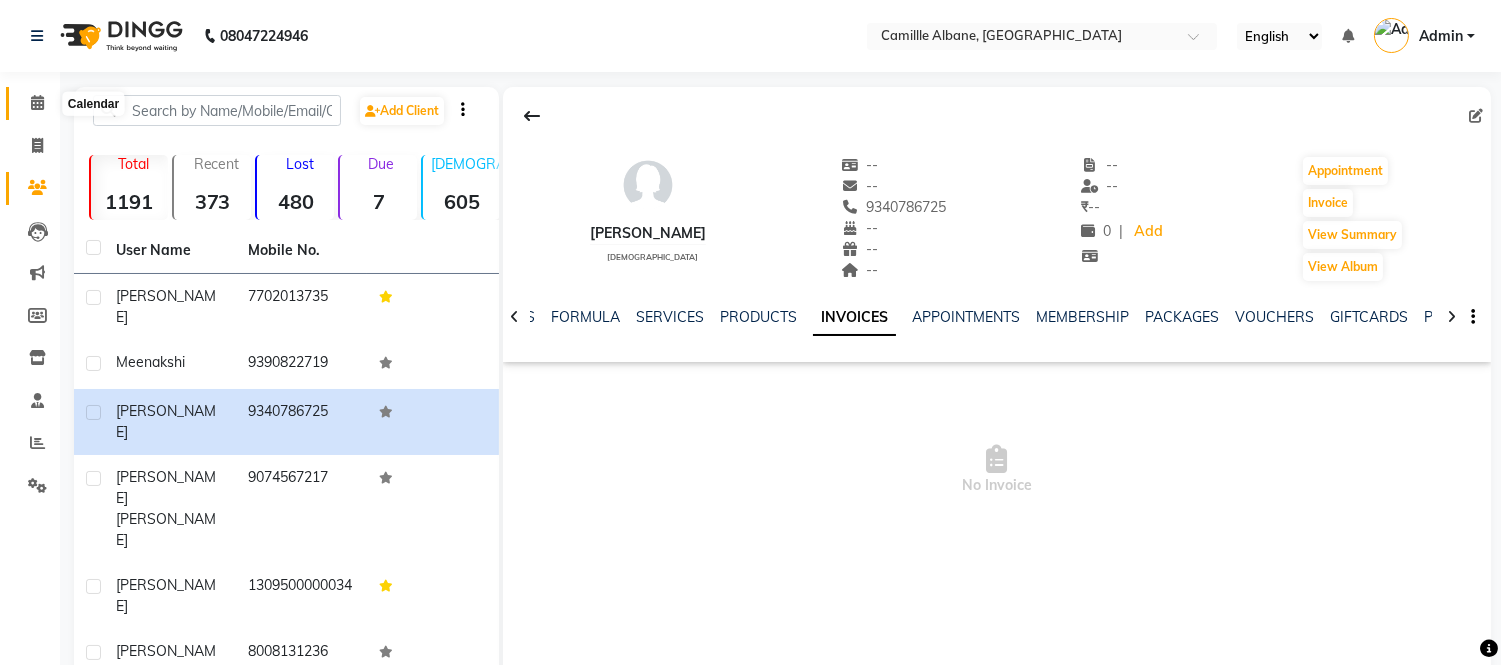 click 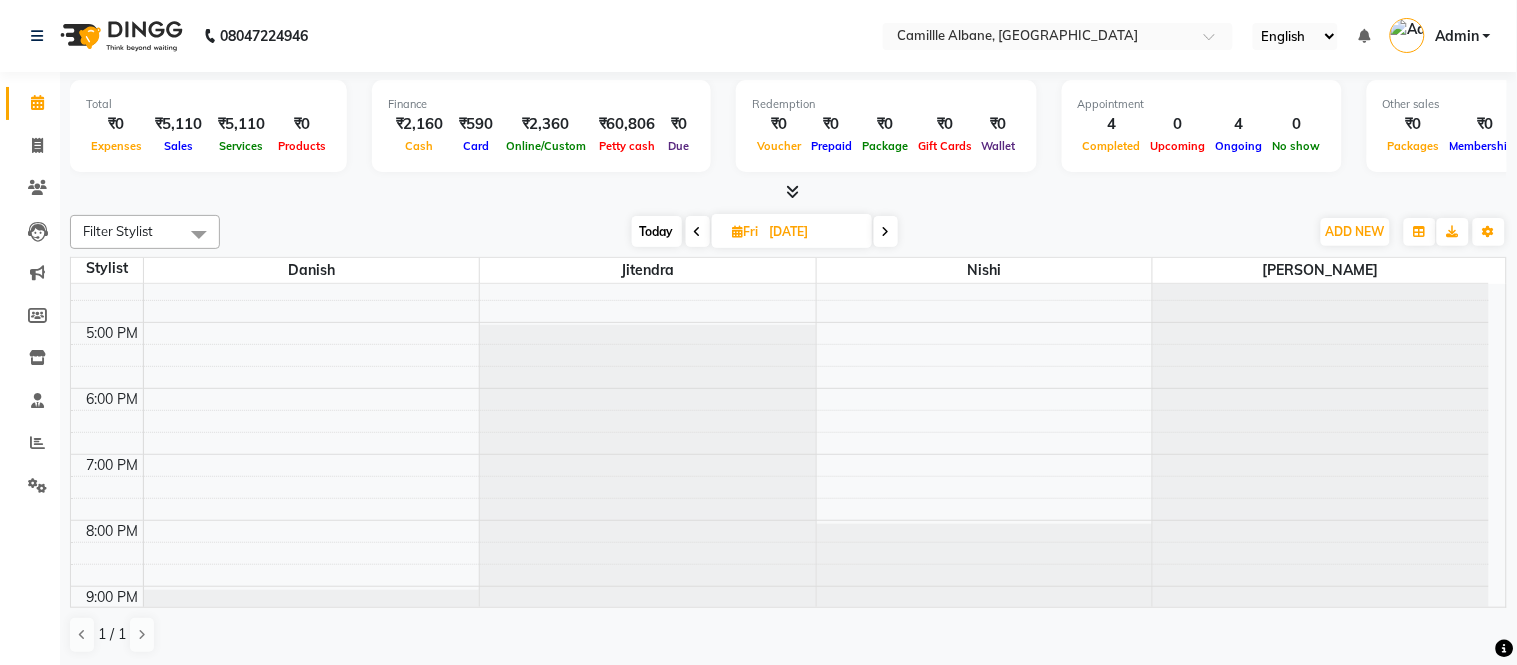 scroll, scrollTop: 604, scrollLeft: 0, axis: vertical 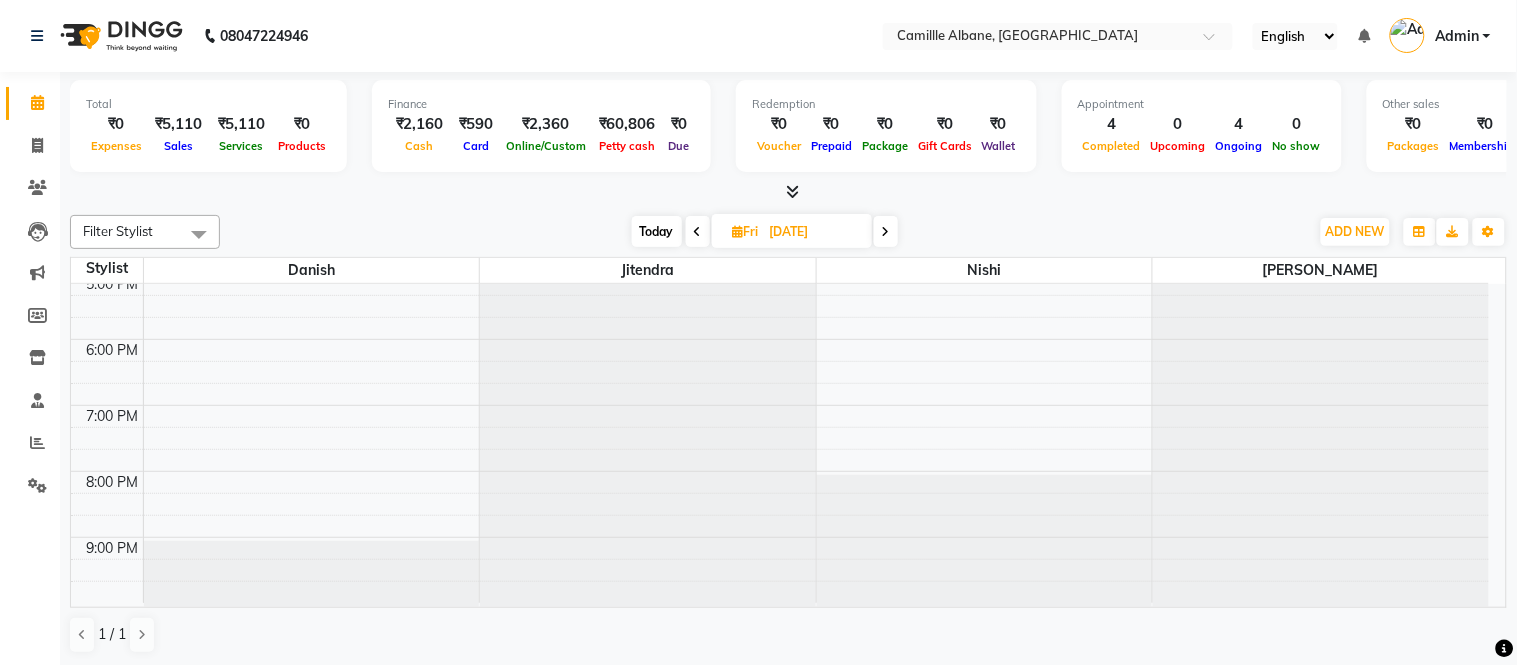 click on "8:00 AM 9:00 AM 10:00 AM 11:00 AM 12:00 PM 1:00 PM 2:00 PM 3:00 PM 4:00 PM 5:00 PM 6:00 PM 7:00 PM 8:00 PM 9:00 PM" at bounding box center [780, 141] 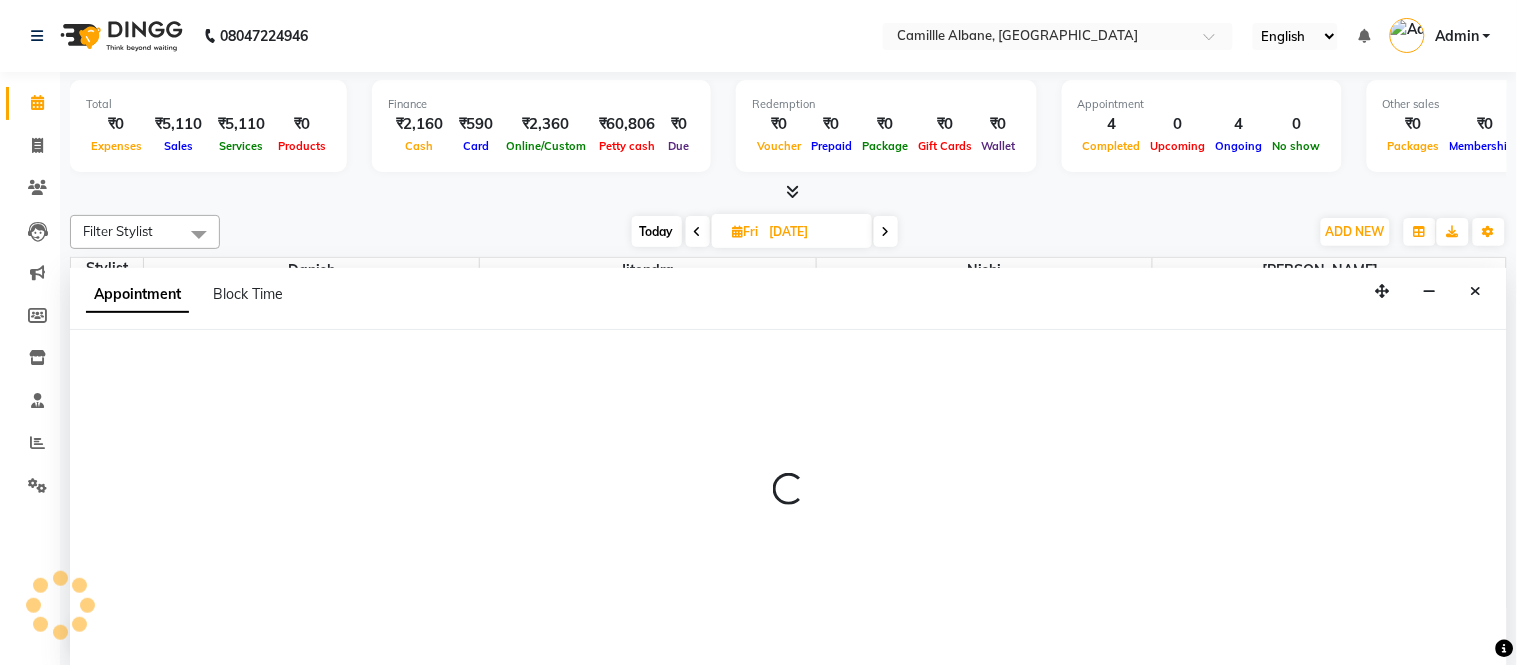 select on "57806" 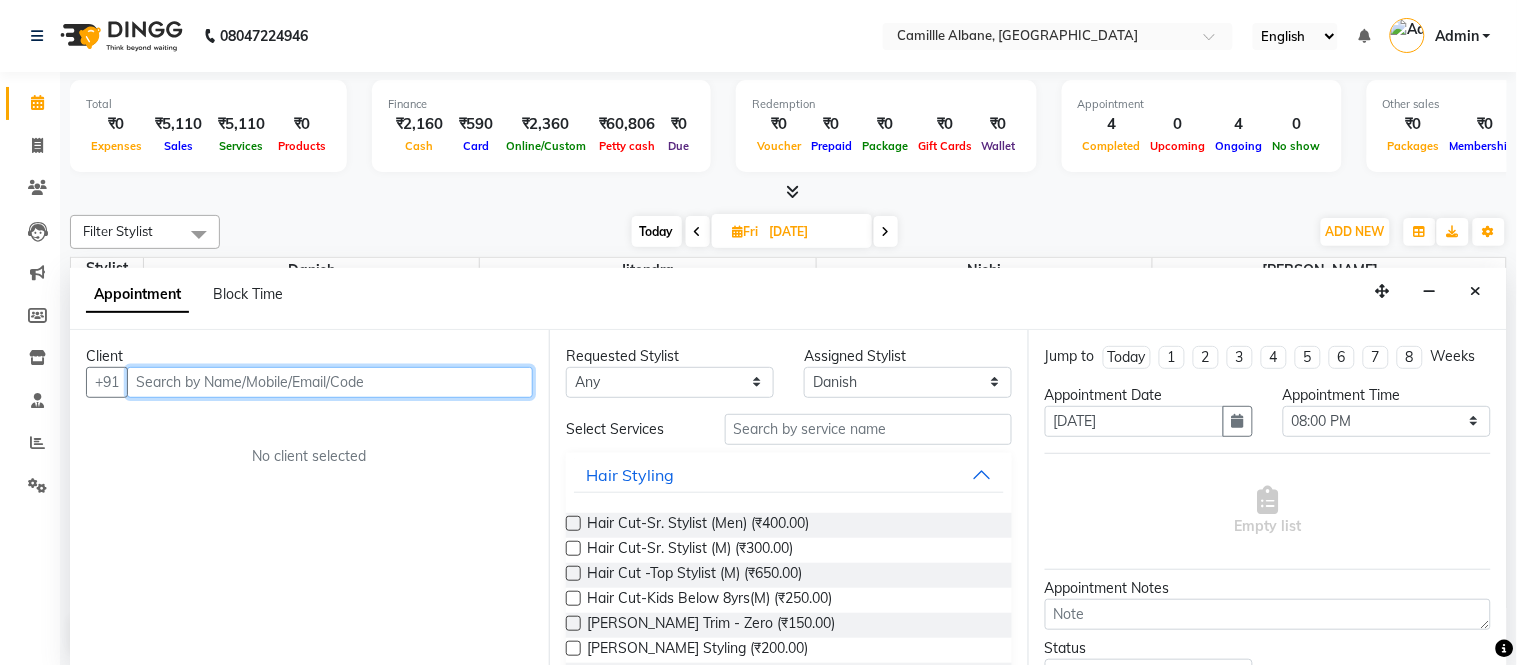 click at bounding box center [330, 382] 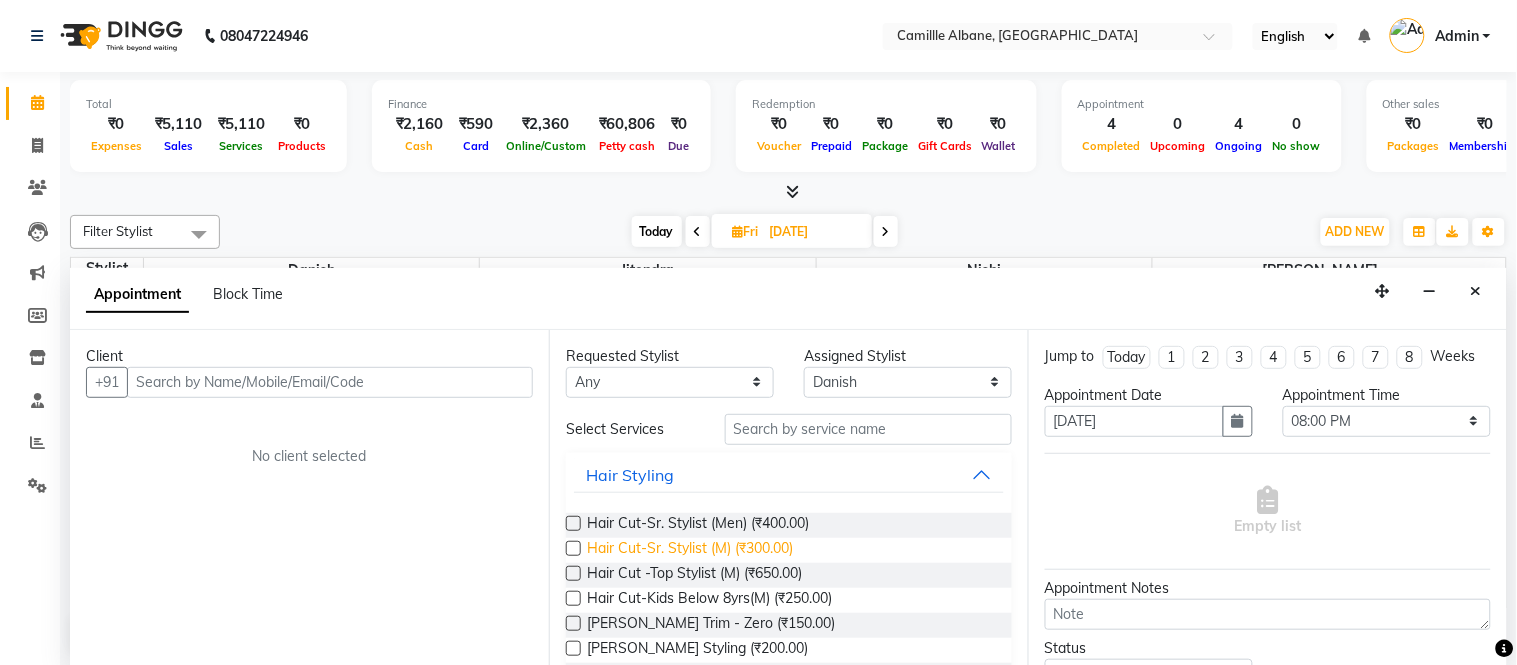 click on "Hair Cut-Sr. Stylist (M) (₹300.00)" at bounding box center [690, 550] 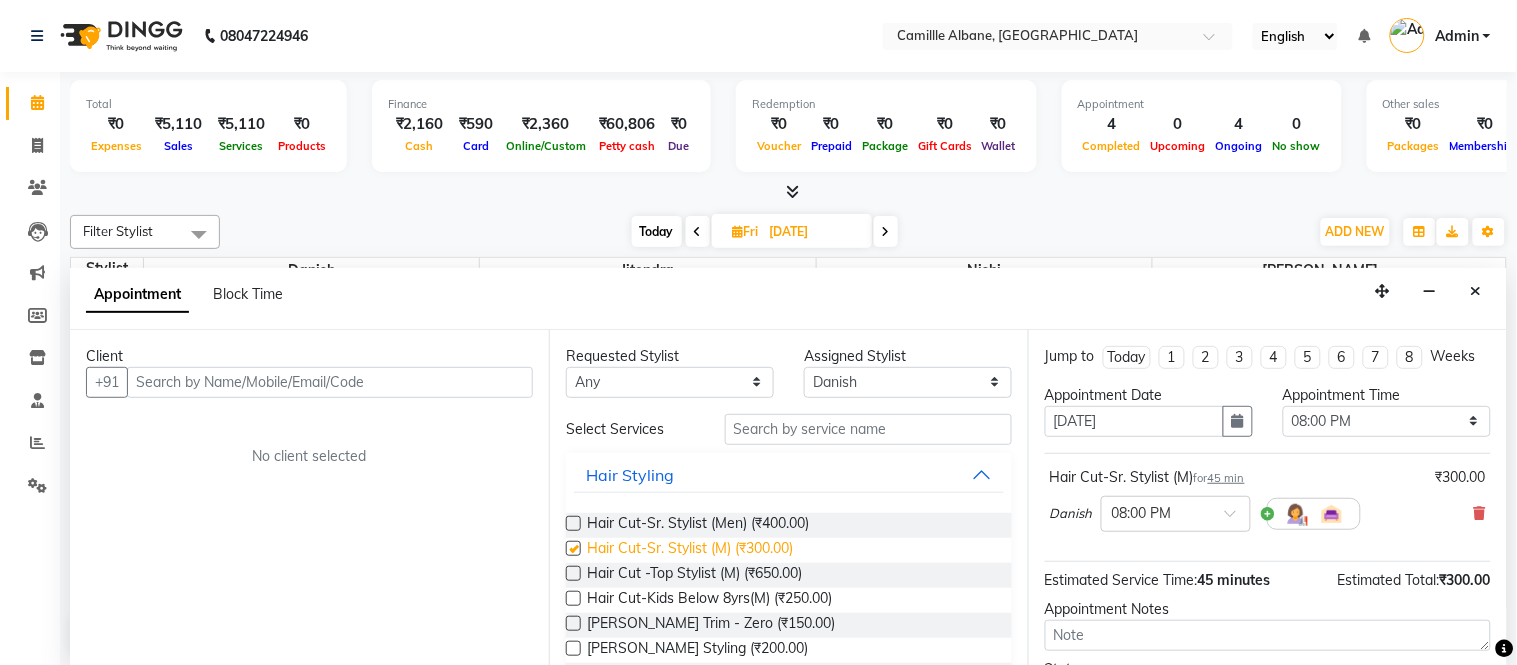 checkbox on "false" 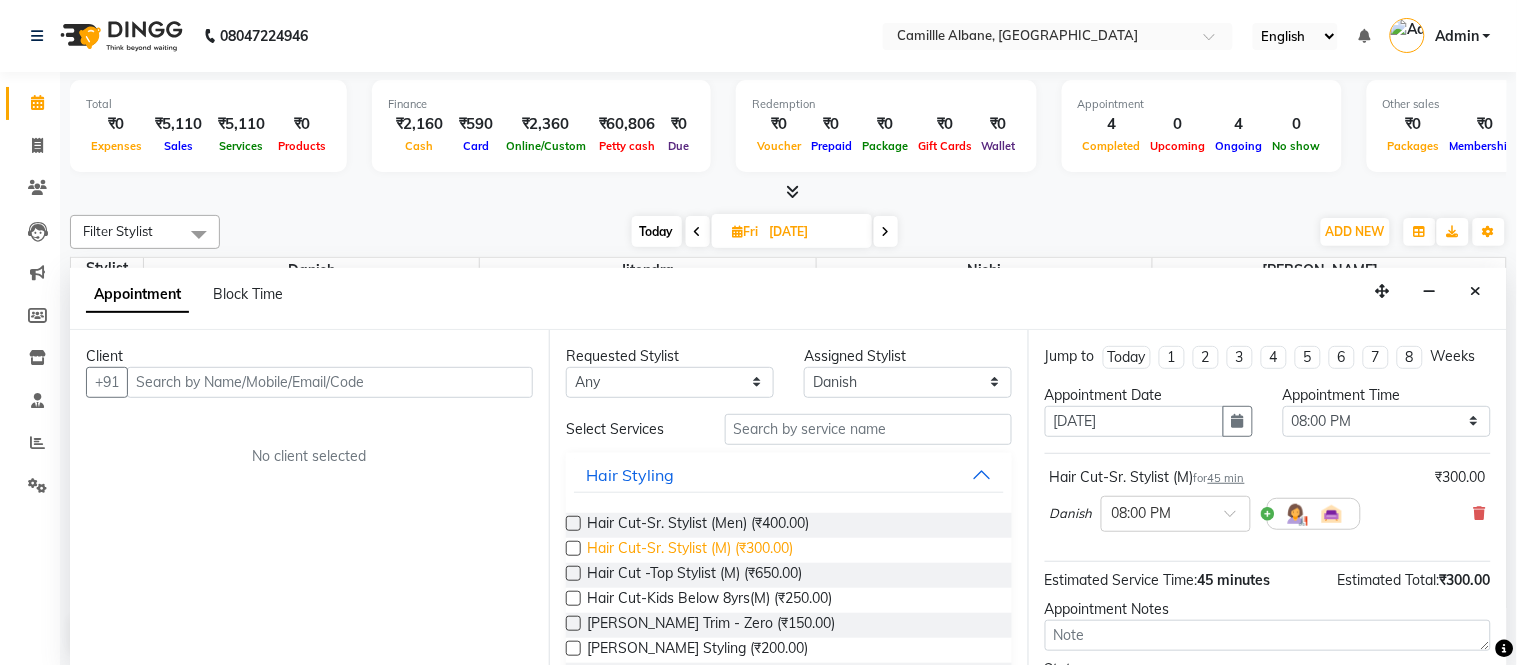 scroll, scrollTop: 185, scrollLeft: 0, axis: vertical 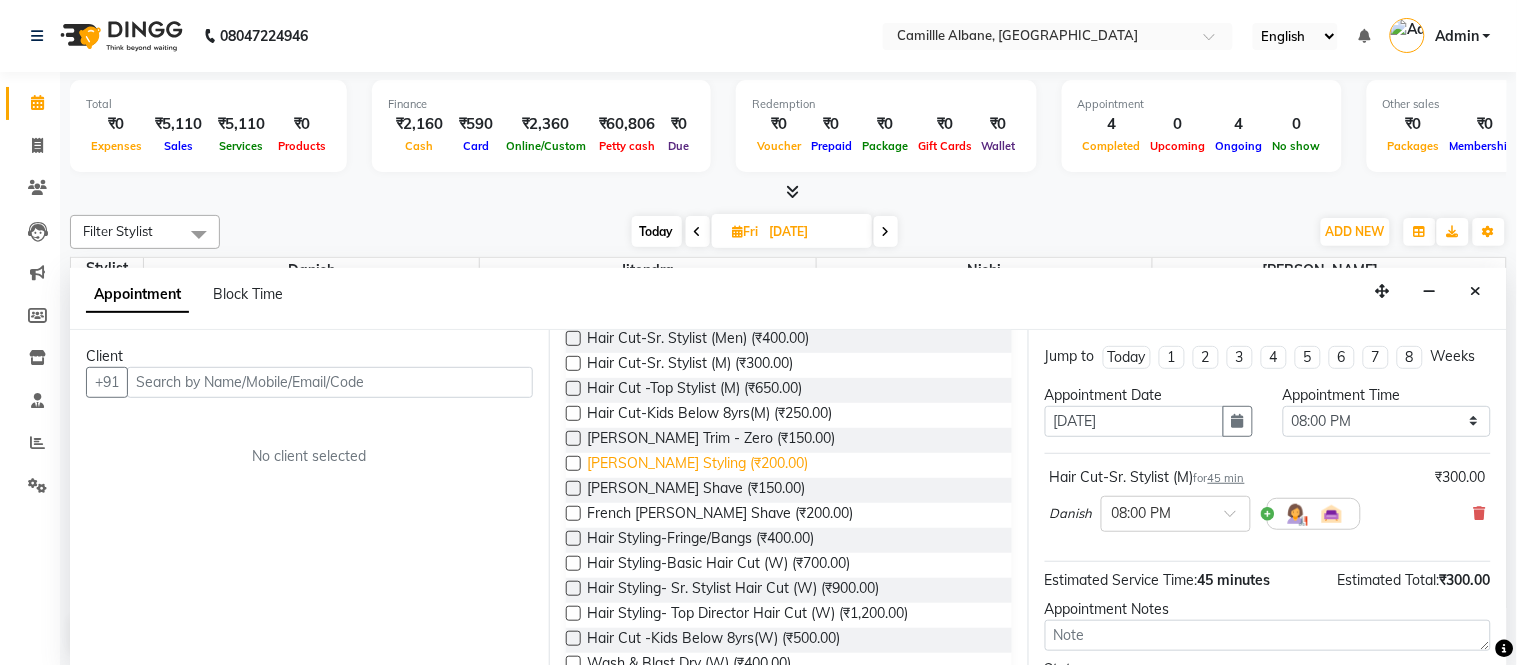 click on "[PERSON_NAME] Styling (₹200.00)" at bounding box center (697, 465) 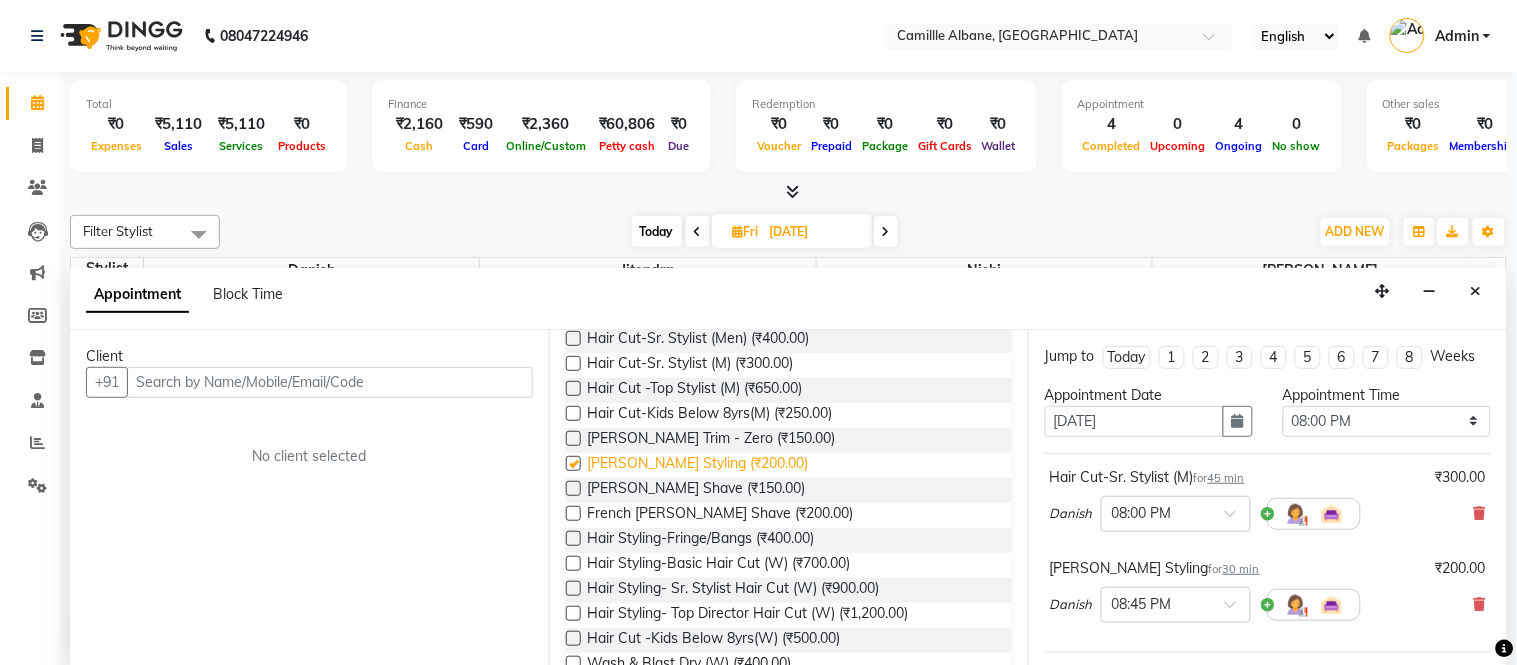 checkbox on "false" 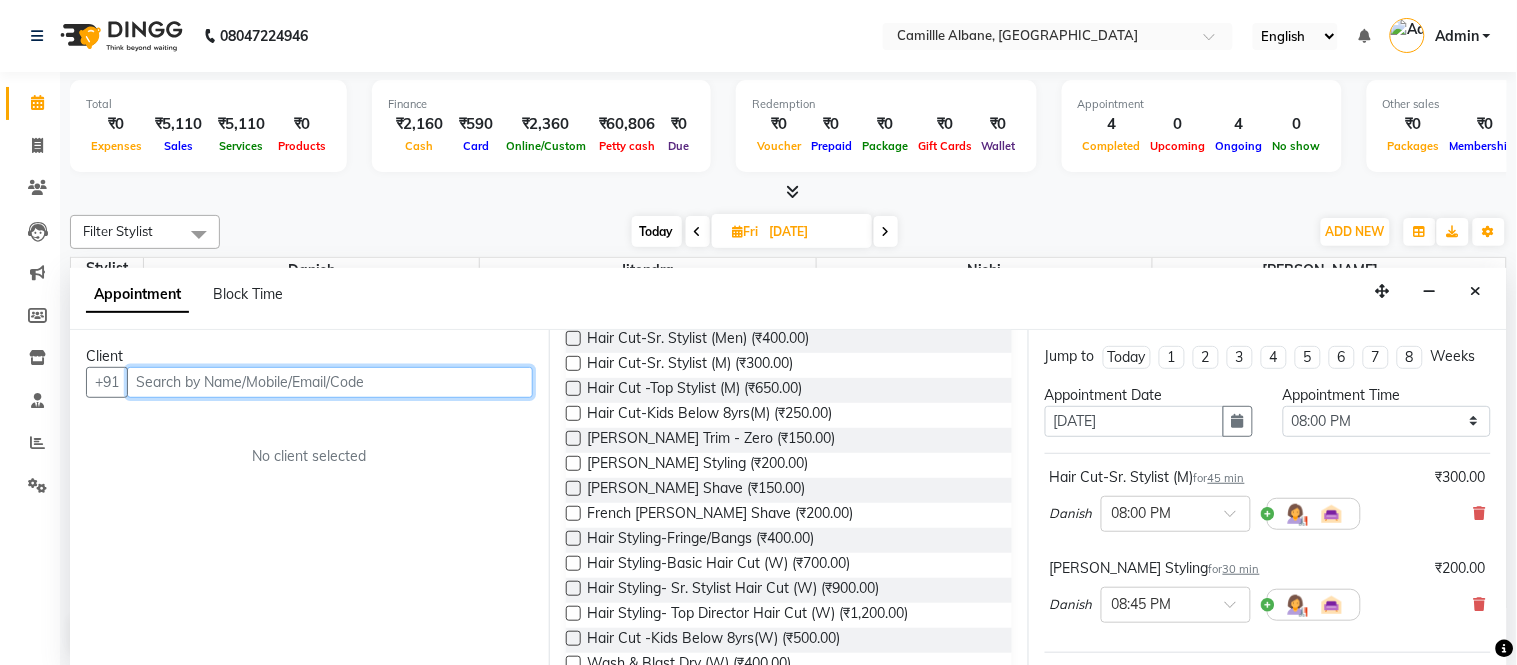 click at bounding box center [330, 382] 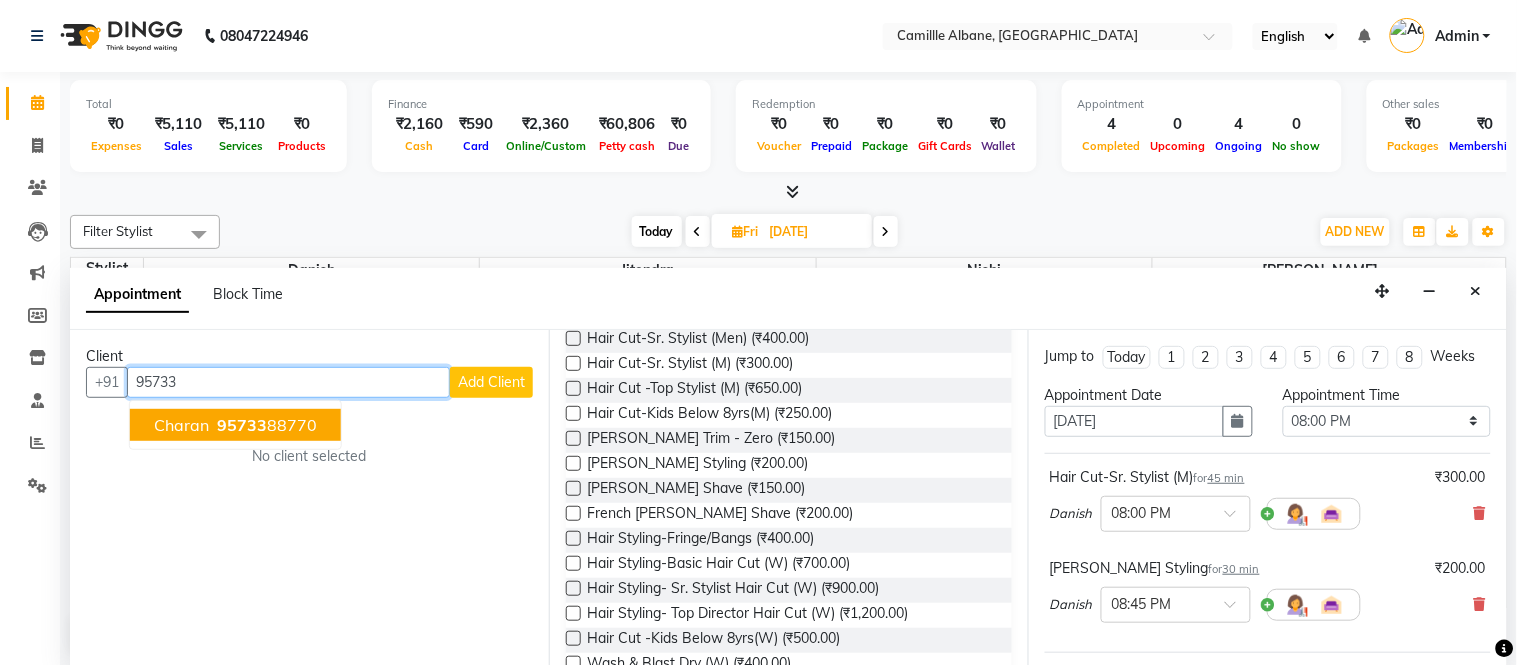 click on "95733 88770" at bounding box center (265, 425) 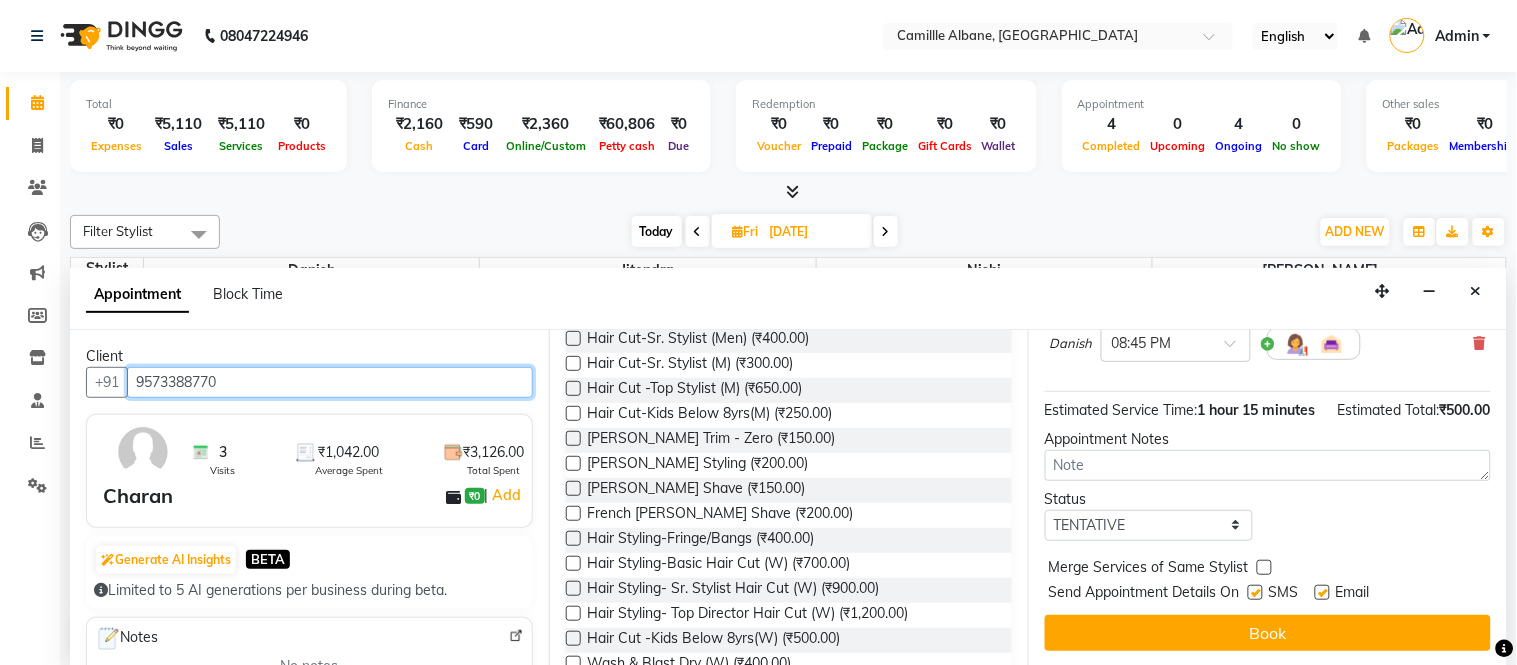 scroll, scrollTop: 300, scrollLeft: 0, axis: vertical 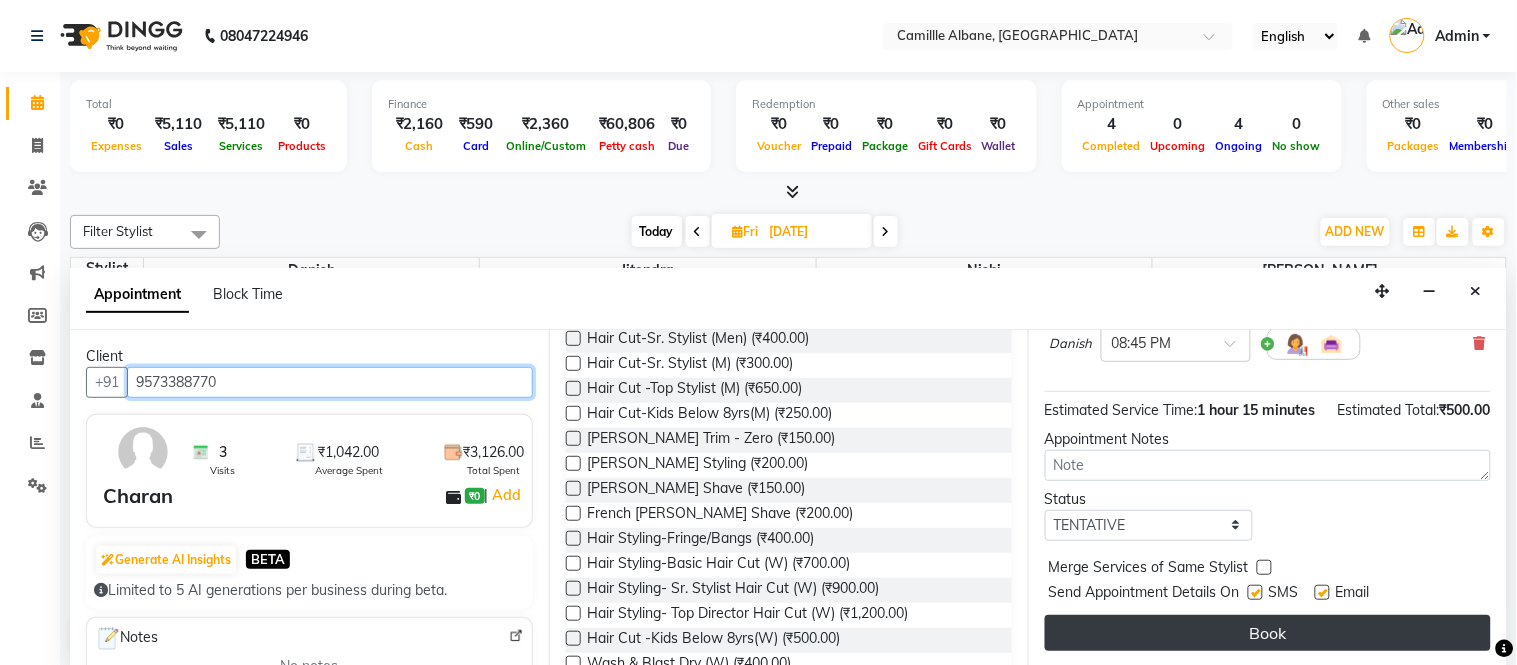 type on "9573388770" 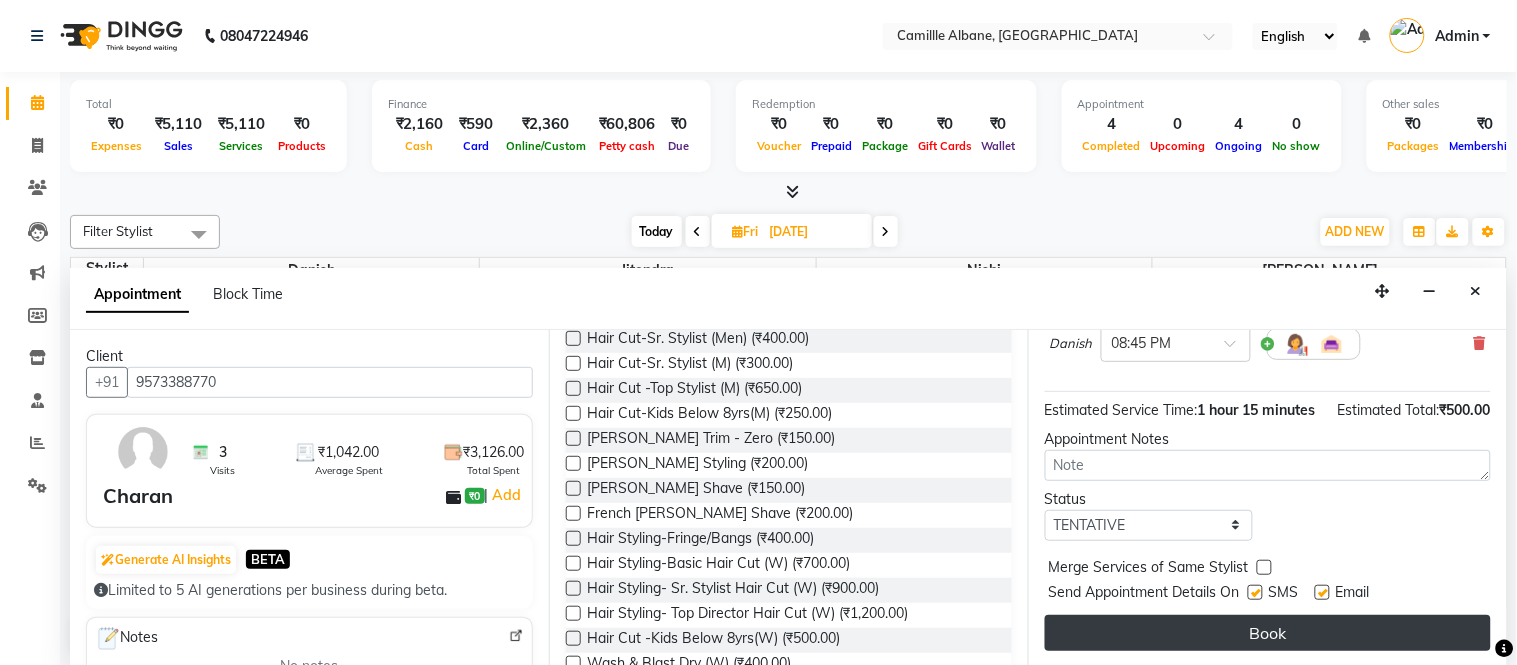 click on "Book" at bounding box center (1268, 633) 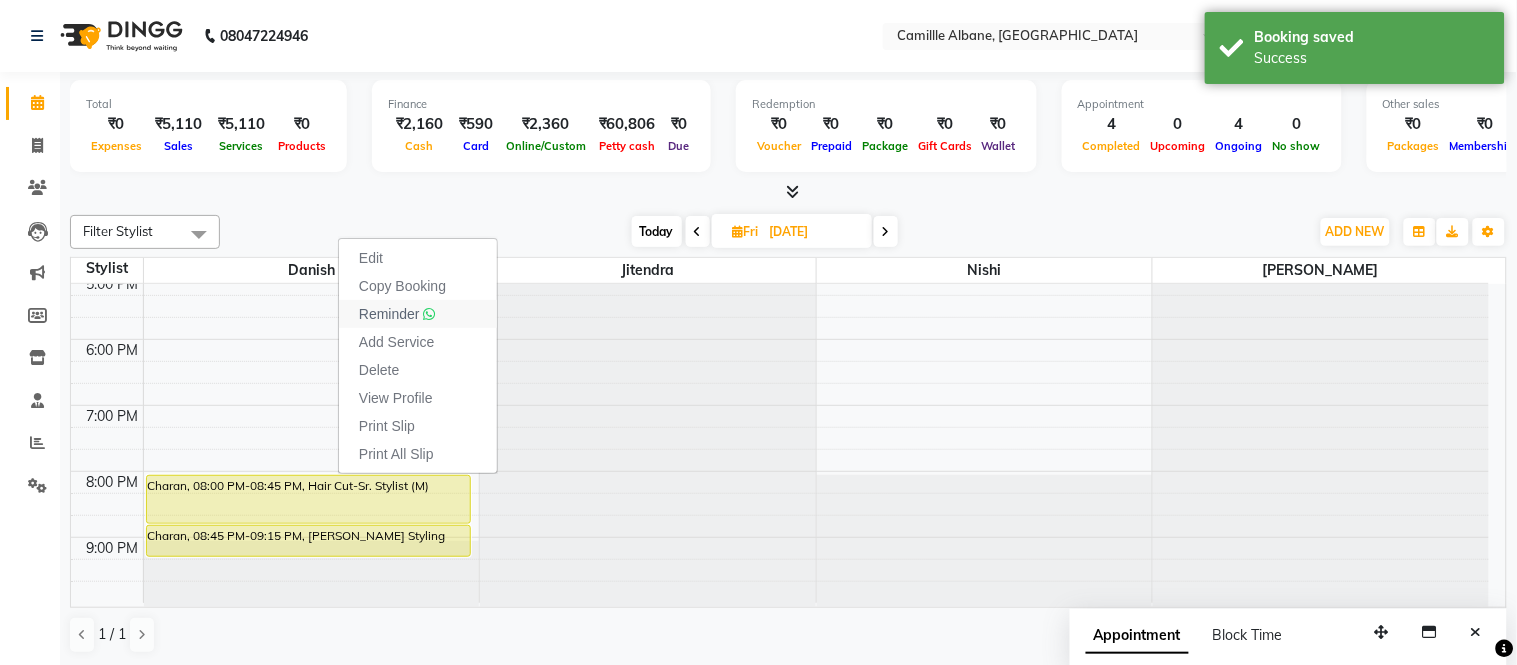 click on "Reminder" at bounding box center (389, 314) 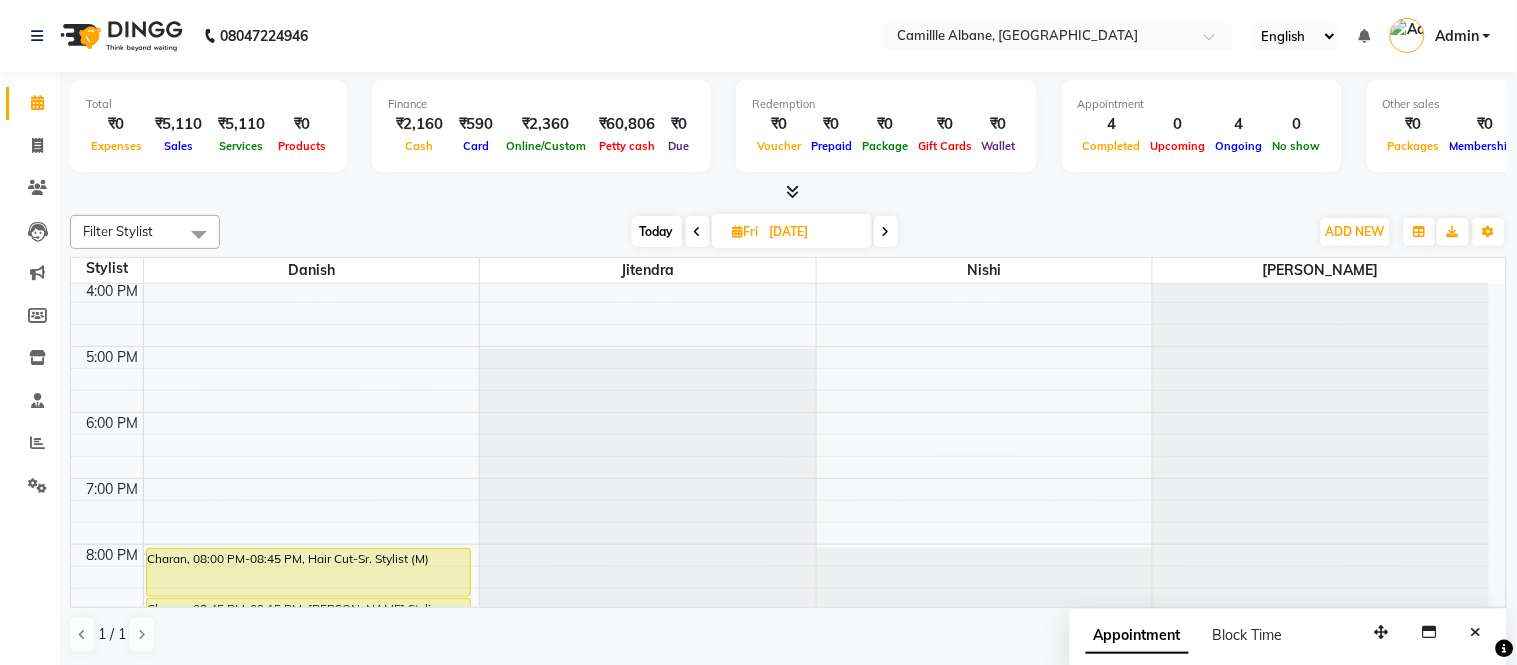 scroll, scrollTop: 604, scrollLeft: 0, axis: vertical 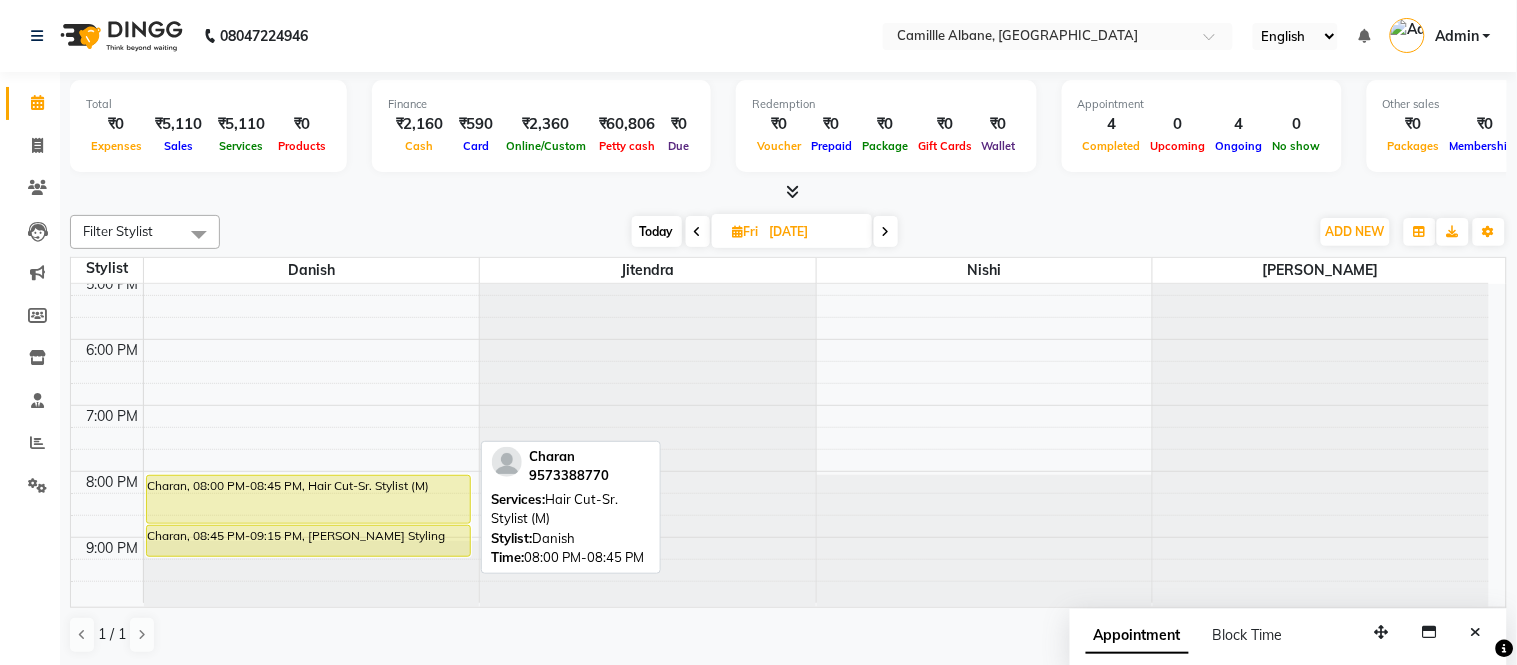 click on "Charan, 08:00 PM-08:45 PM, Hair Cut-Sr. Stylist (M)" at bounding box center (308, 499) 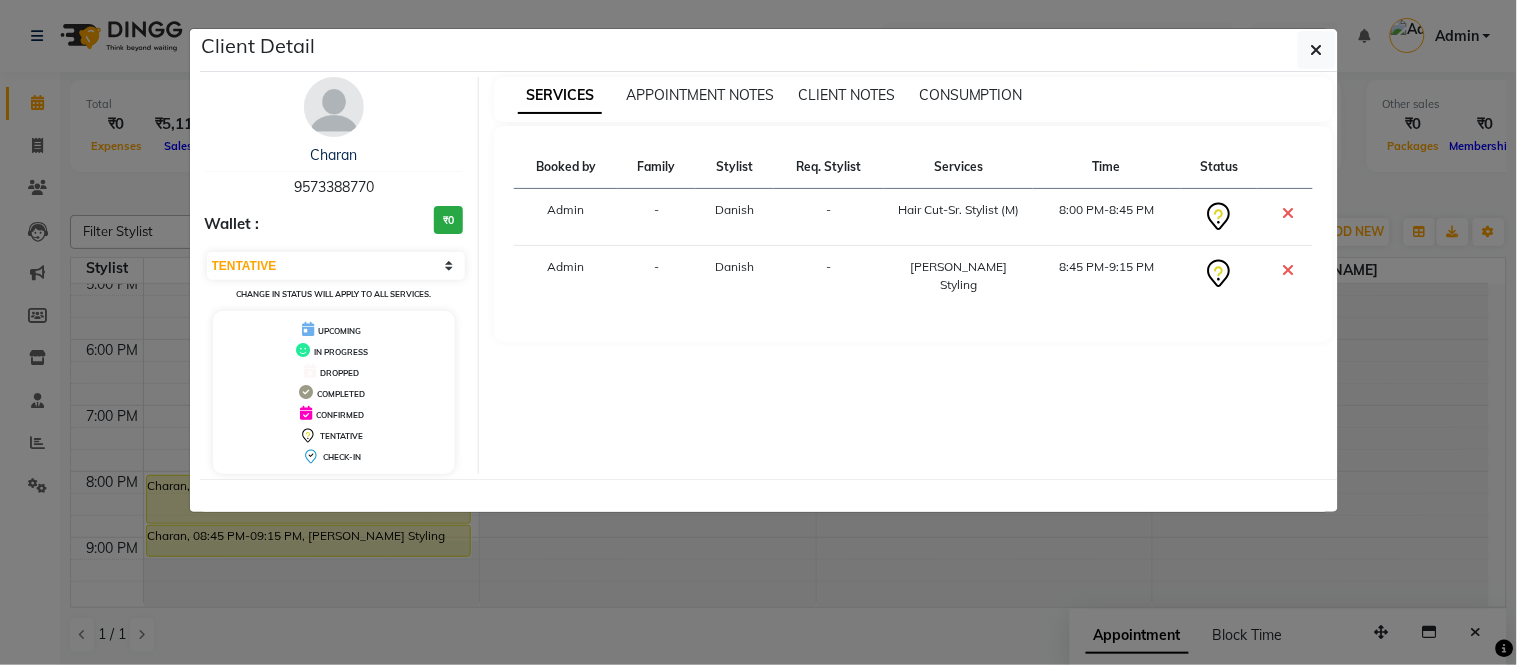 click on "Client Detail  Charan    9573388770 Wallet : ₹0 Select CONFIRMED TENTATIVE Change in status will apply to all services. UPCOMING IN PROGRESS DROPPED COMPLETED CONFIRMED TENTATIVE CHECK-IN SERVICES APPOINTMENT NOTES CLIENT NOTES CONSUMPTION Booked by Family Stylist Req. Stylist Services Time Status  Admin  - Danish -  Hair Cut-Sr. Stylist (M)   8:00 PM-8:45 PM   Admin  - Danish -  [PERSON_NAME] Styling   8:45 PM-9:15 PM" 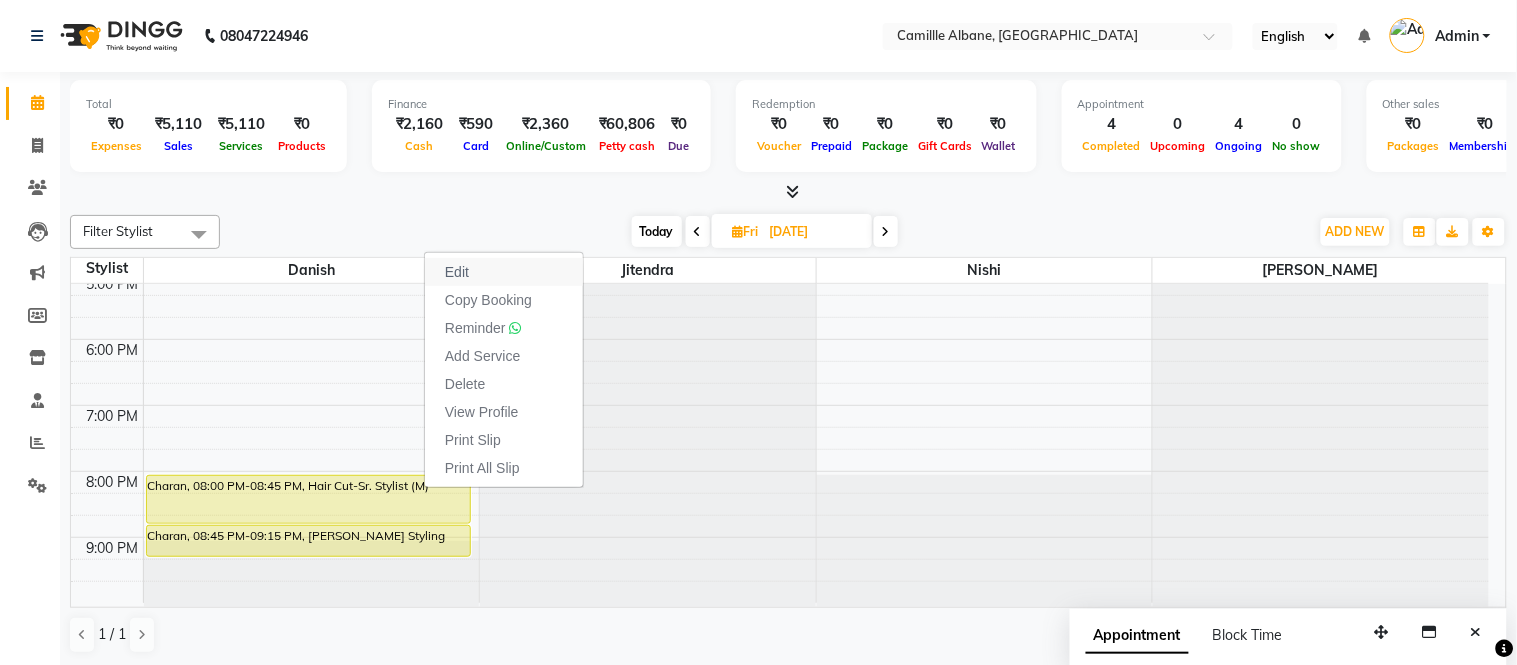 click on "Edit" at bounding box center (504, 272) 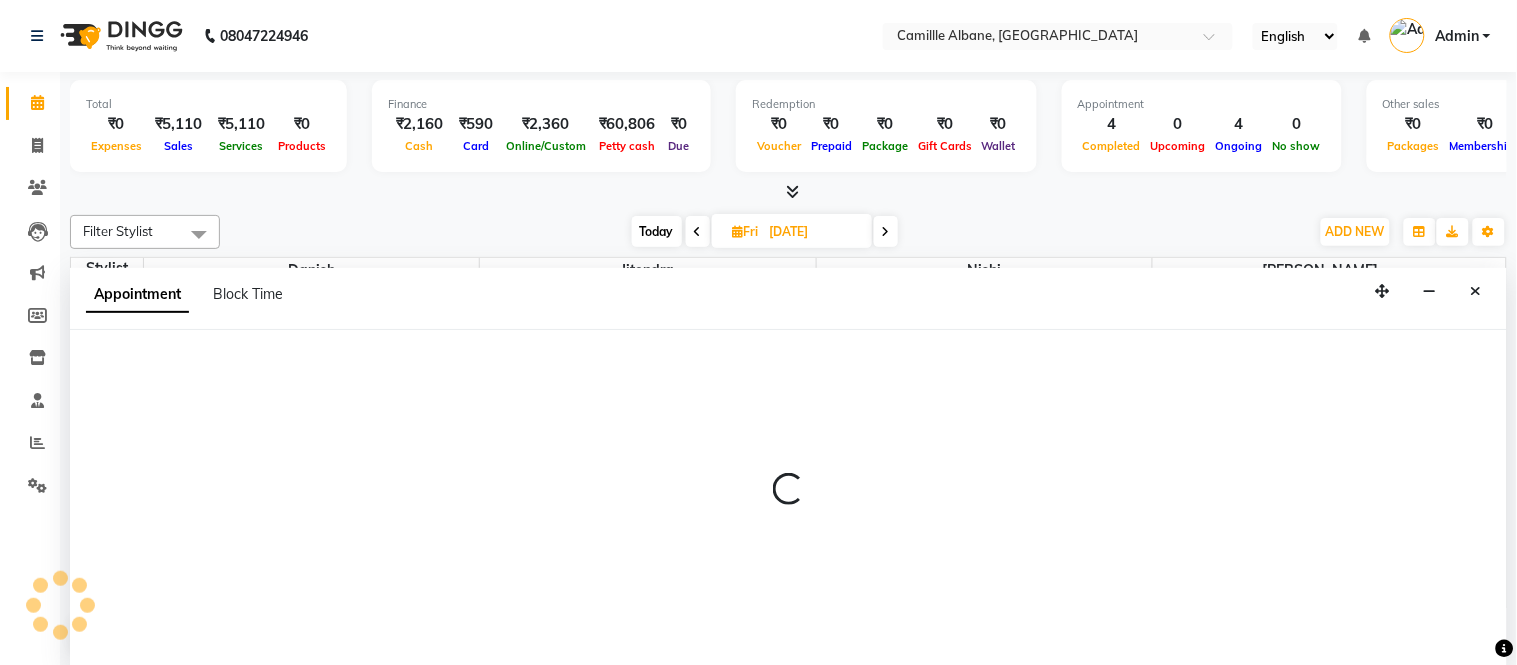 select on "tentative" 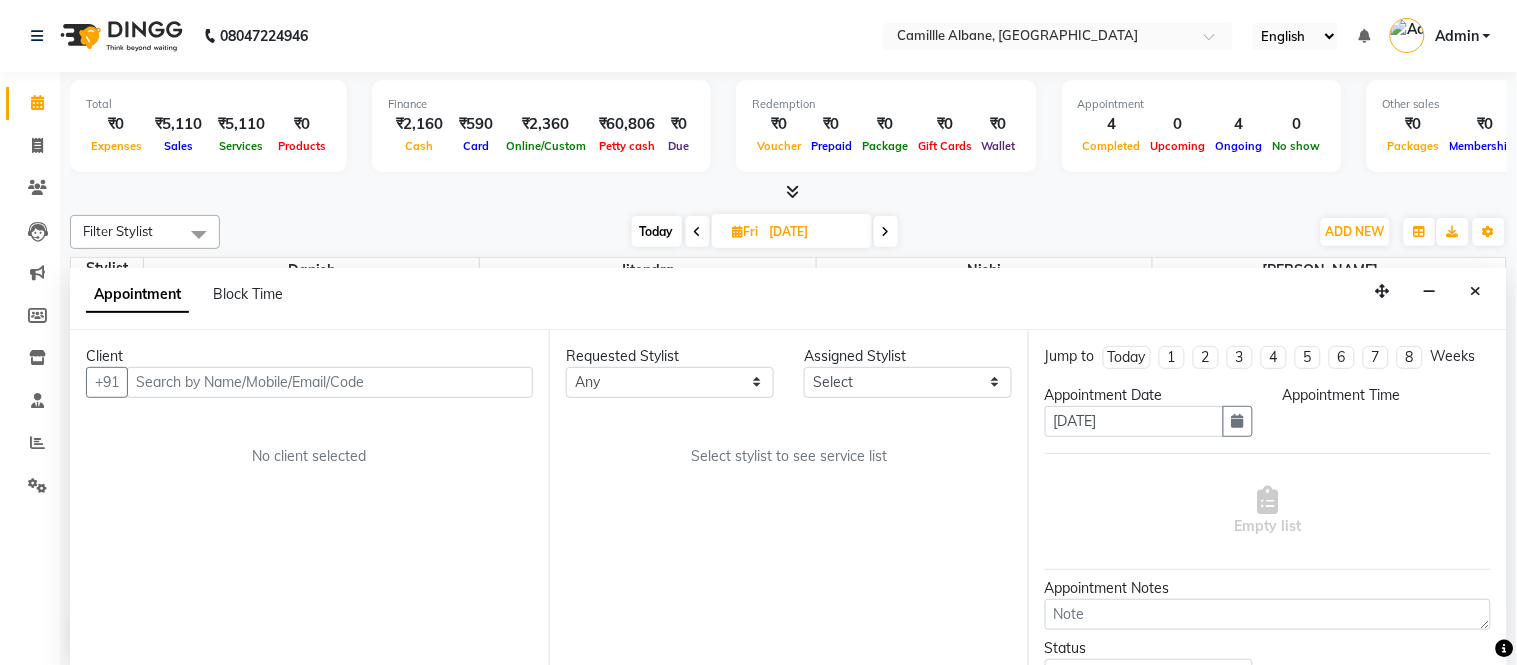 scroll, scrollTop: 0, scrollLeft: 0, axis: both 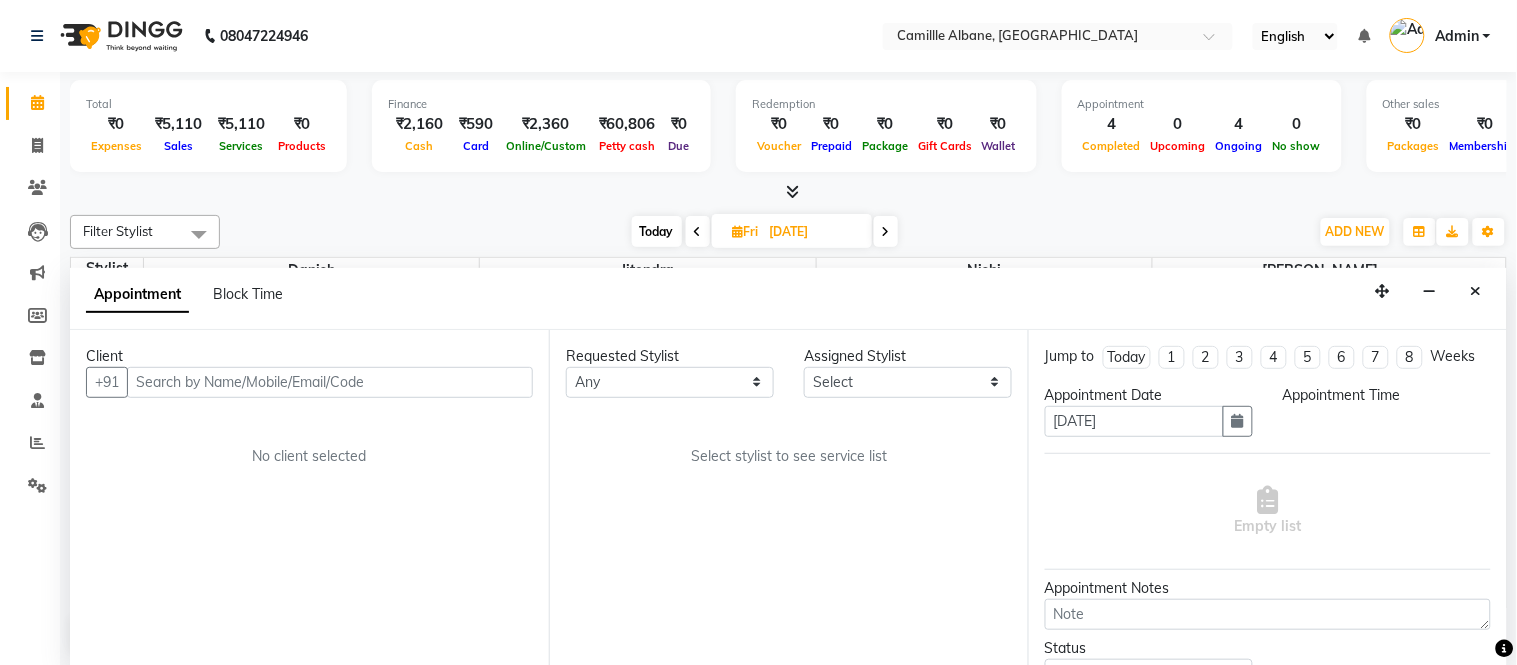 select on "1200" 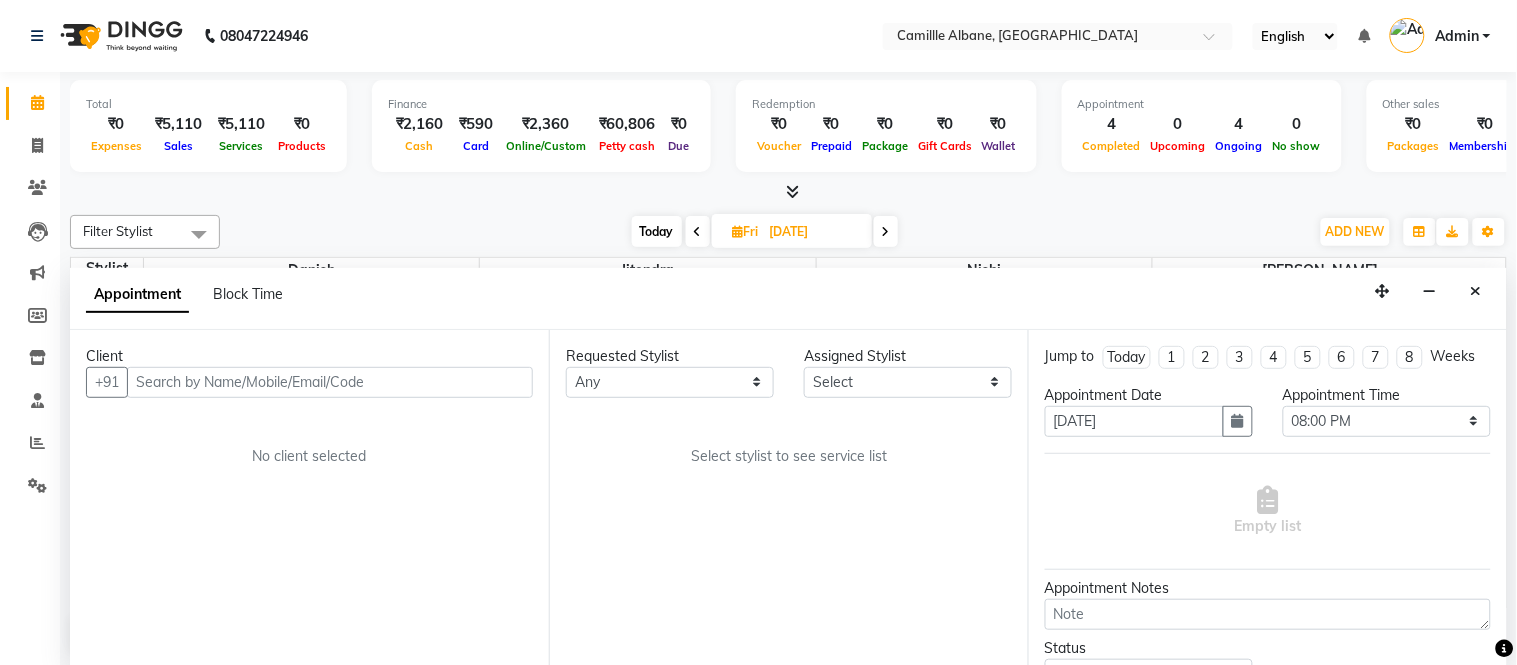 select on "57806" 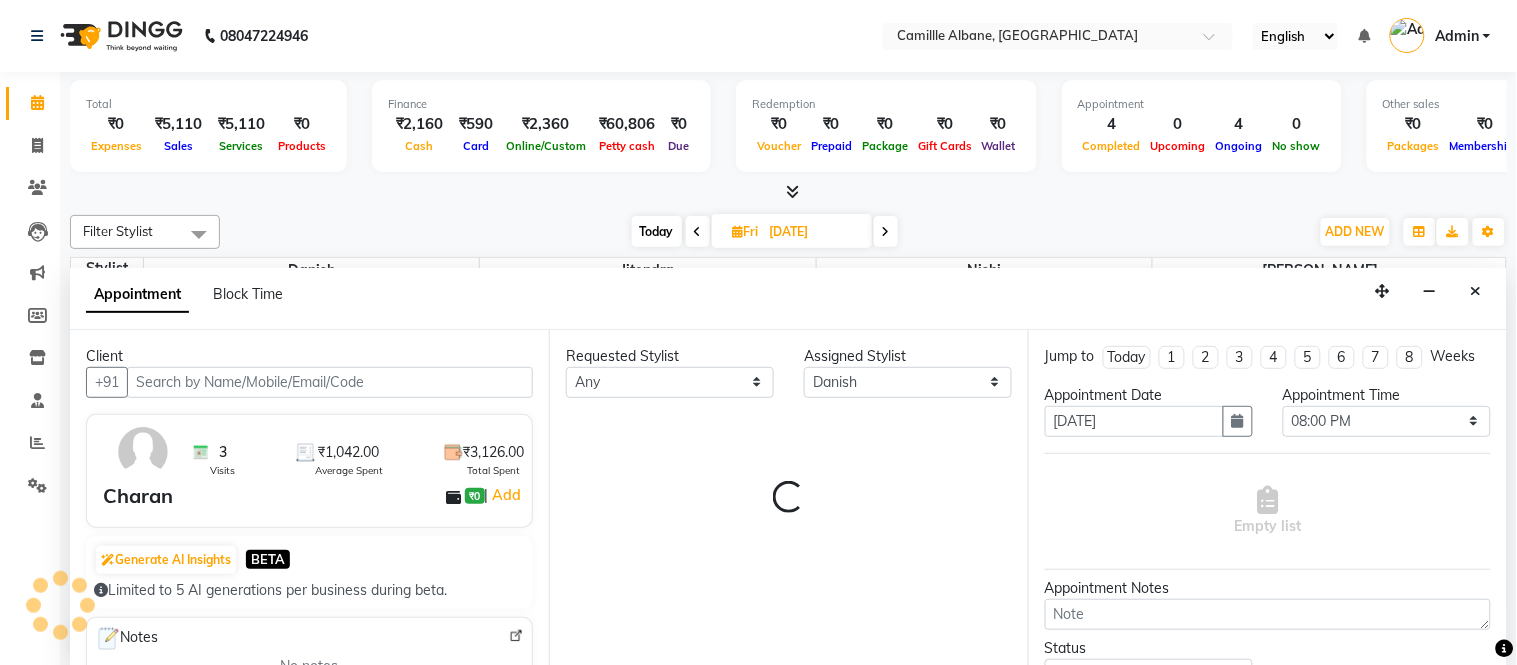 select on "3512" 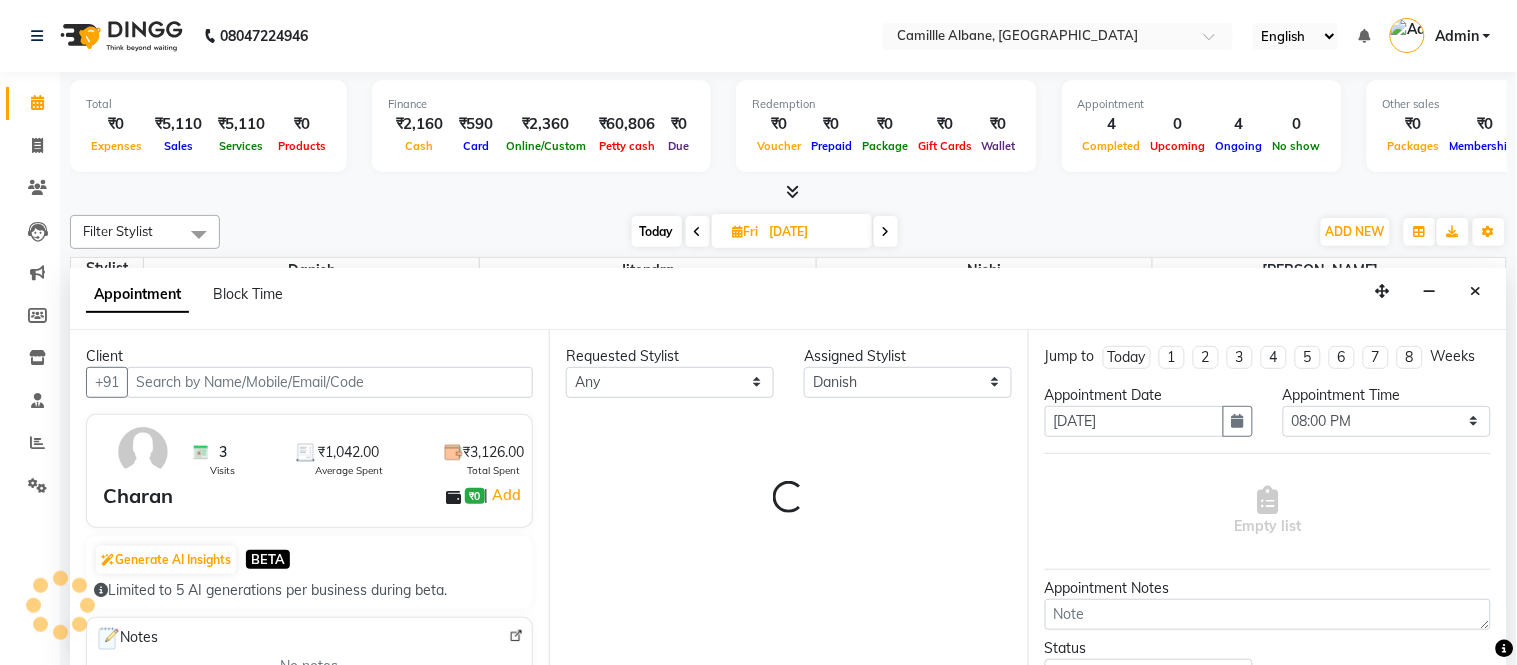 select on "3512" 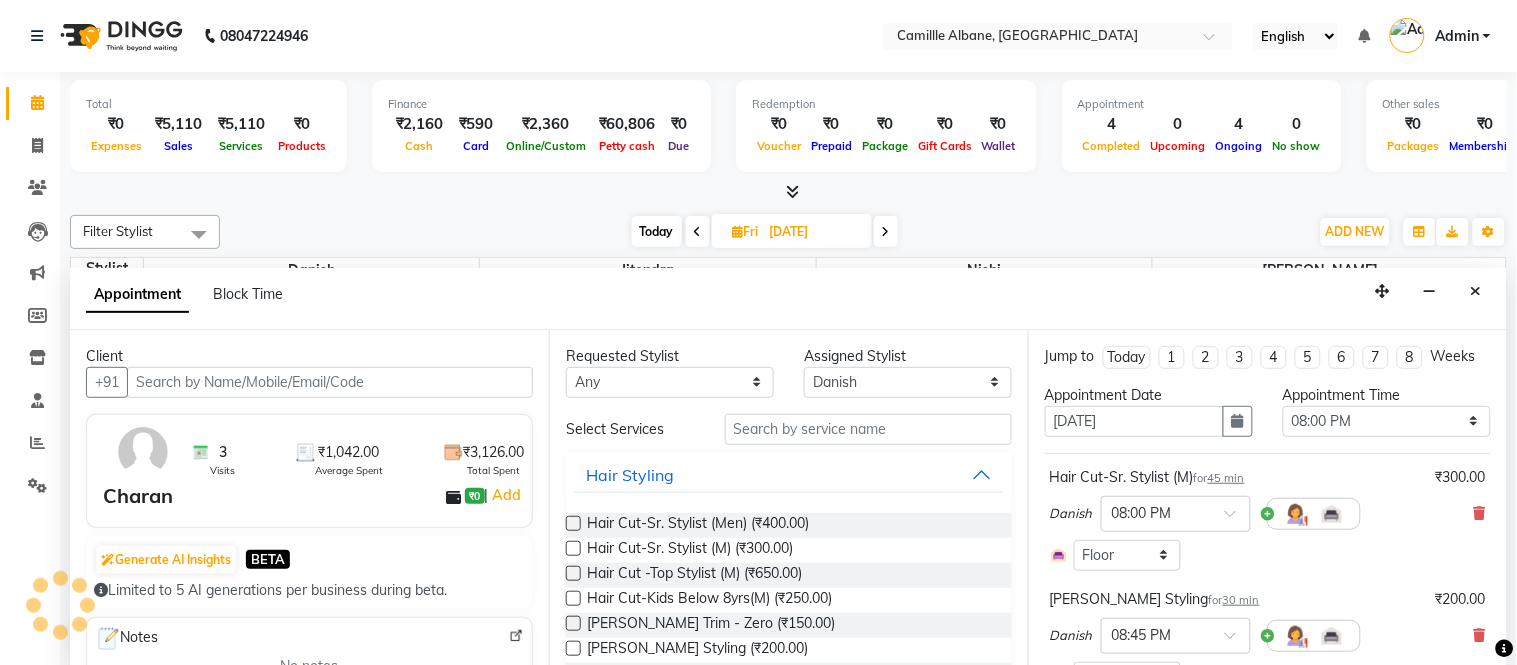 scroll, scrollTop: 604, scrollLeft: 0, axis: vertical 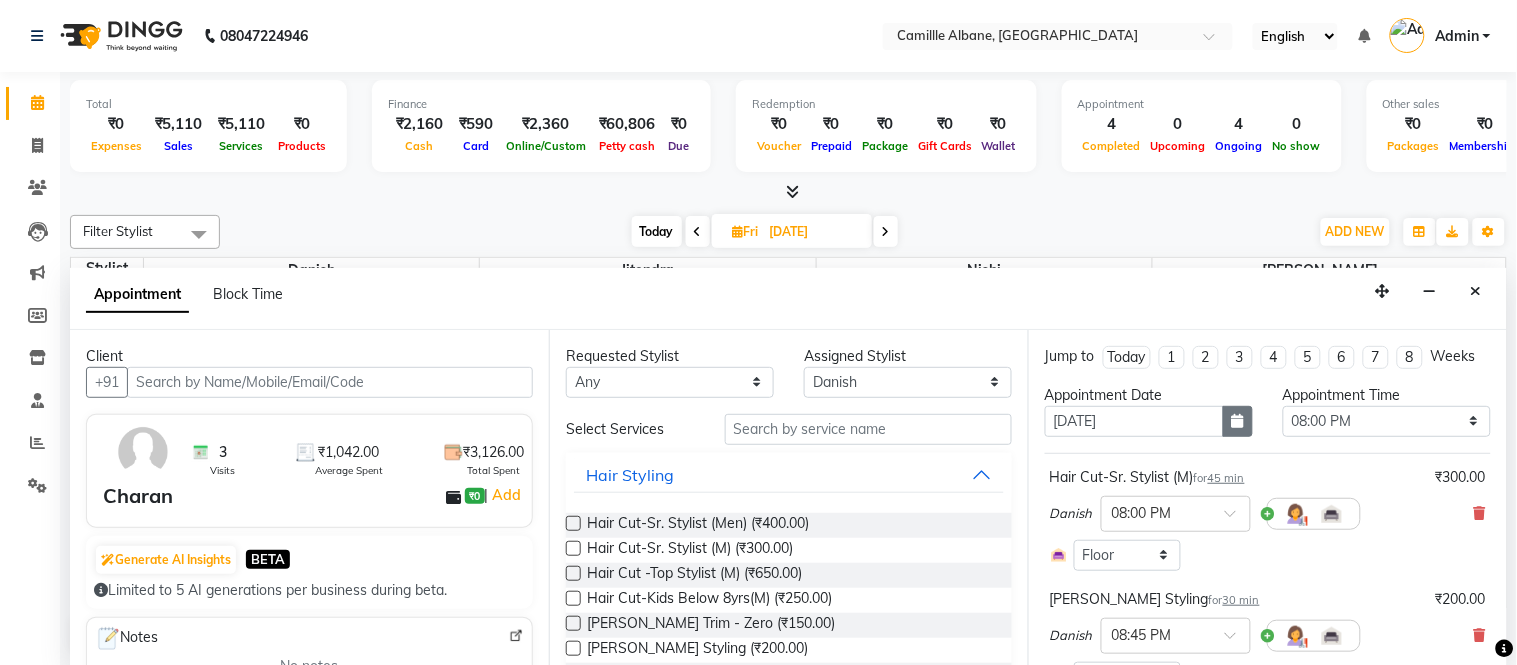 click at bounding box center [1238, 421] 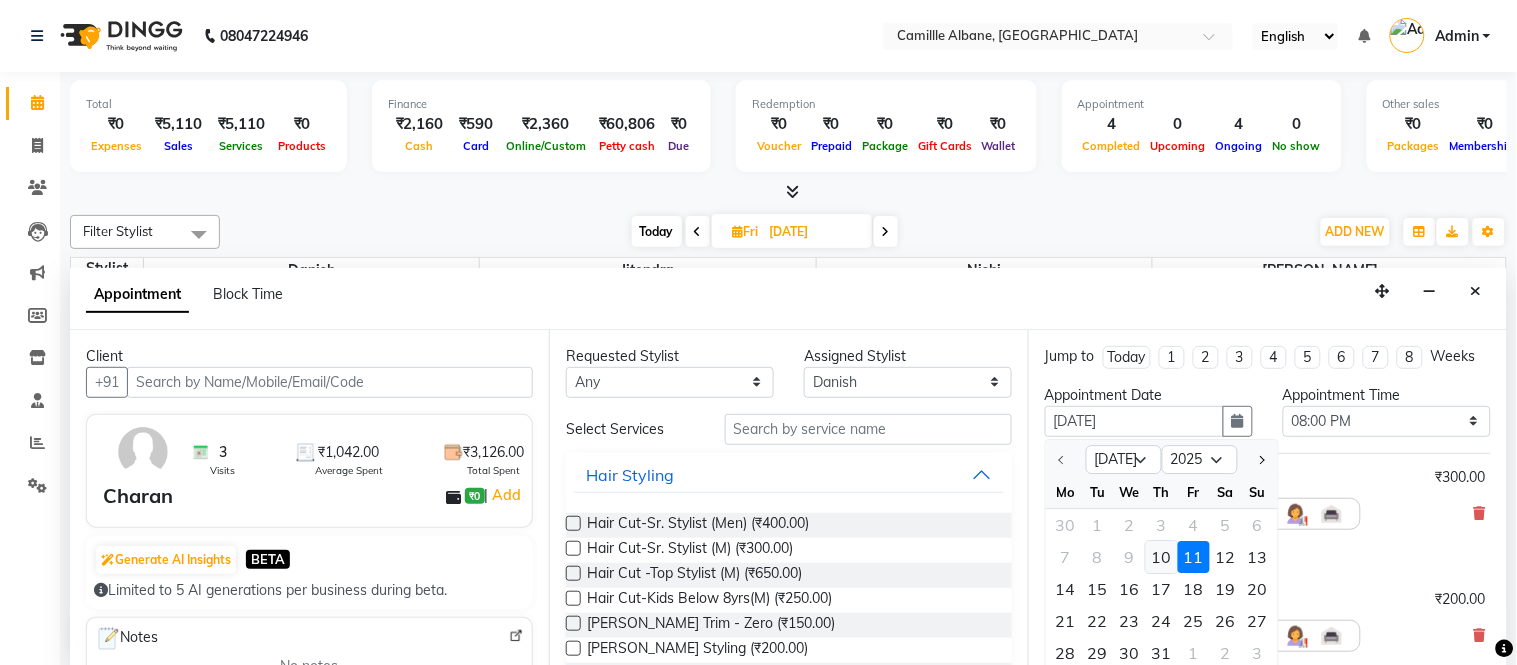 click on "10" at bounding box center [1162, 557] 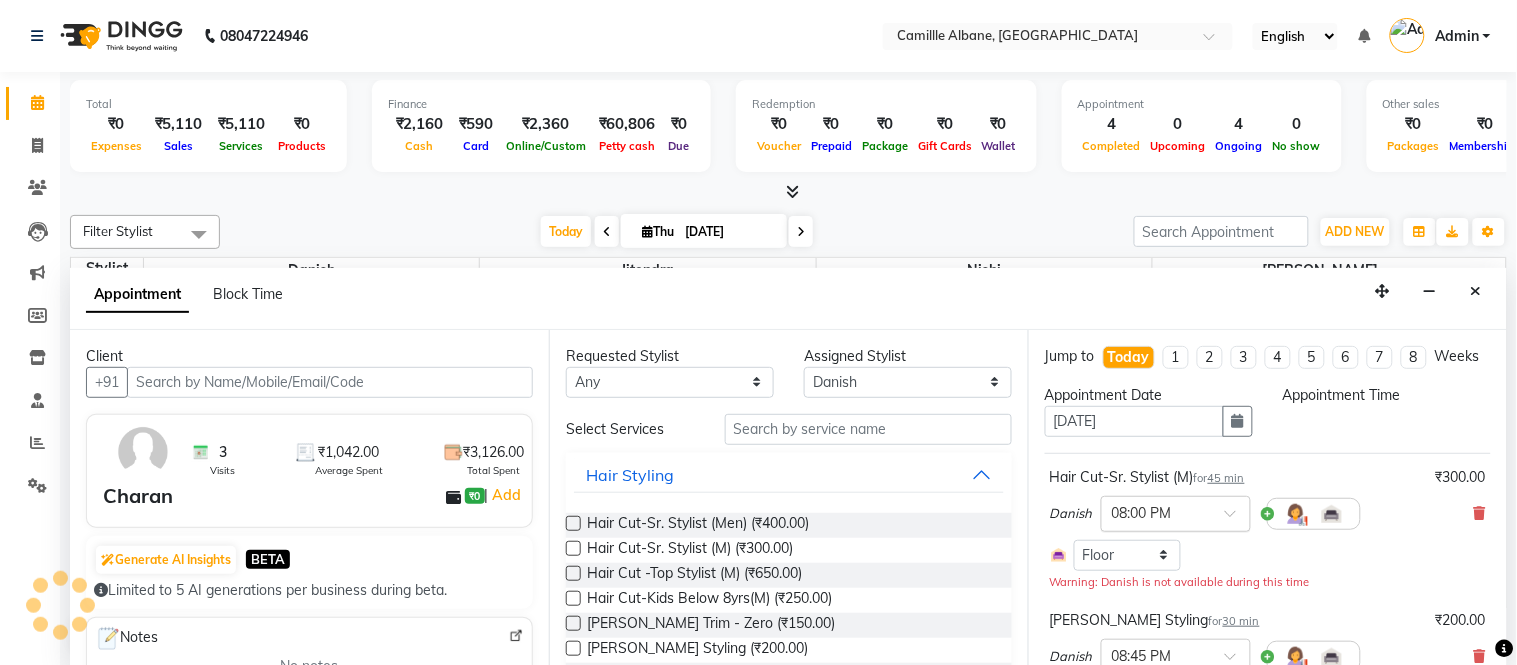 select on "1200" 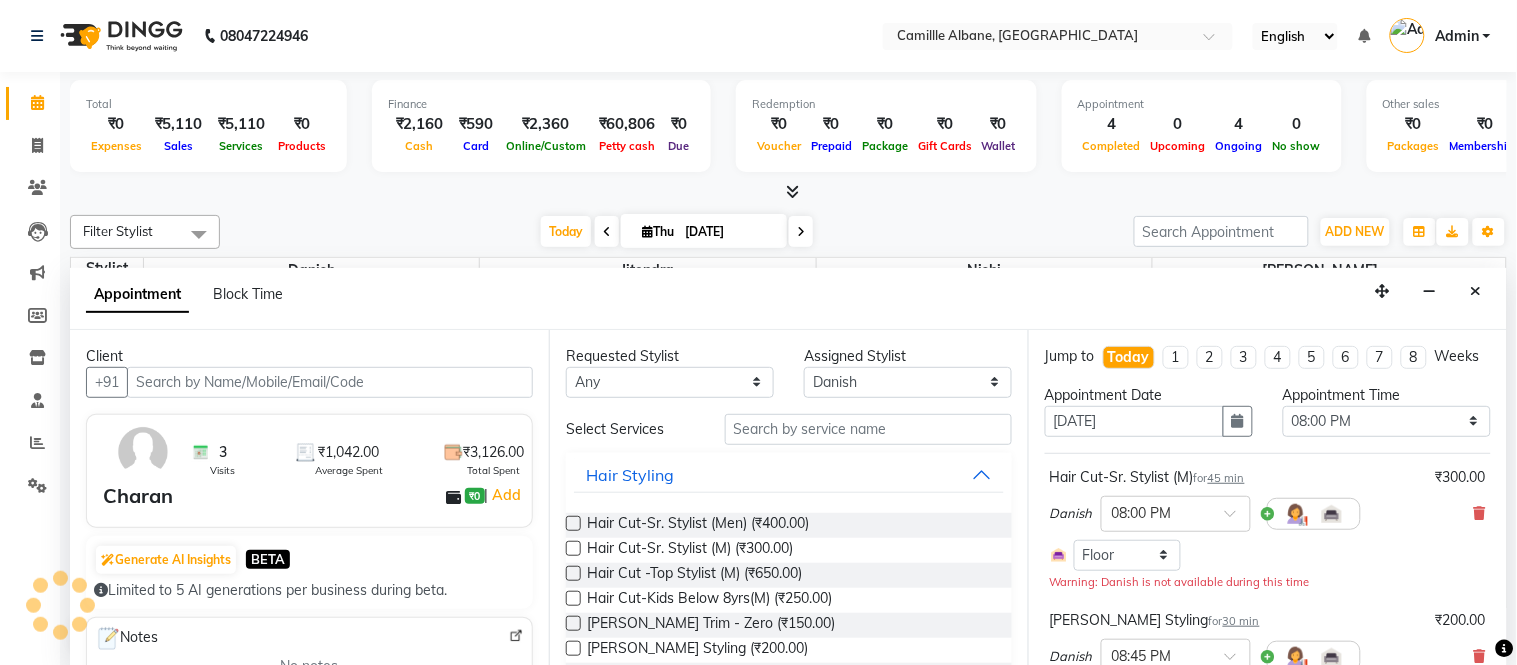 scroll, scrollTop: 604, scrollLeft: 0, axis: vertical 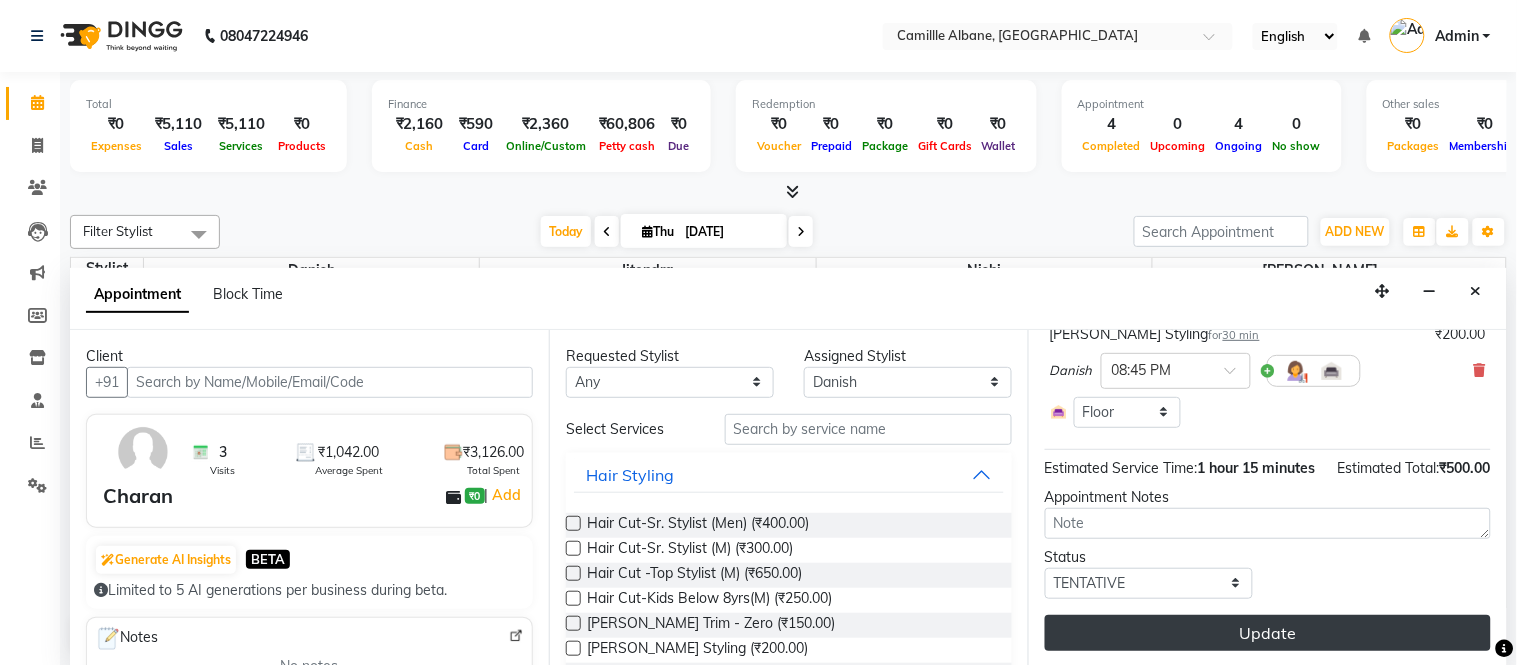 click on "Update" at bounding box center (1268, 633) 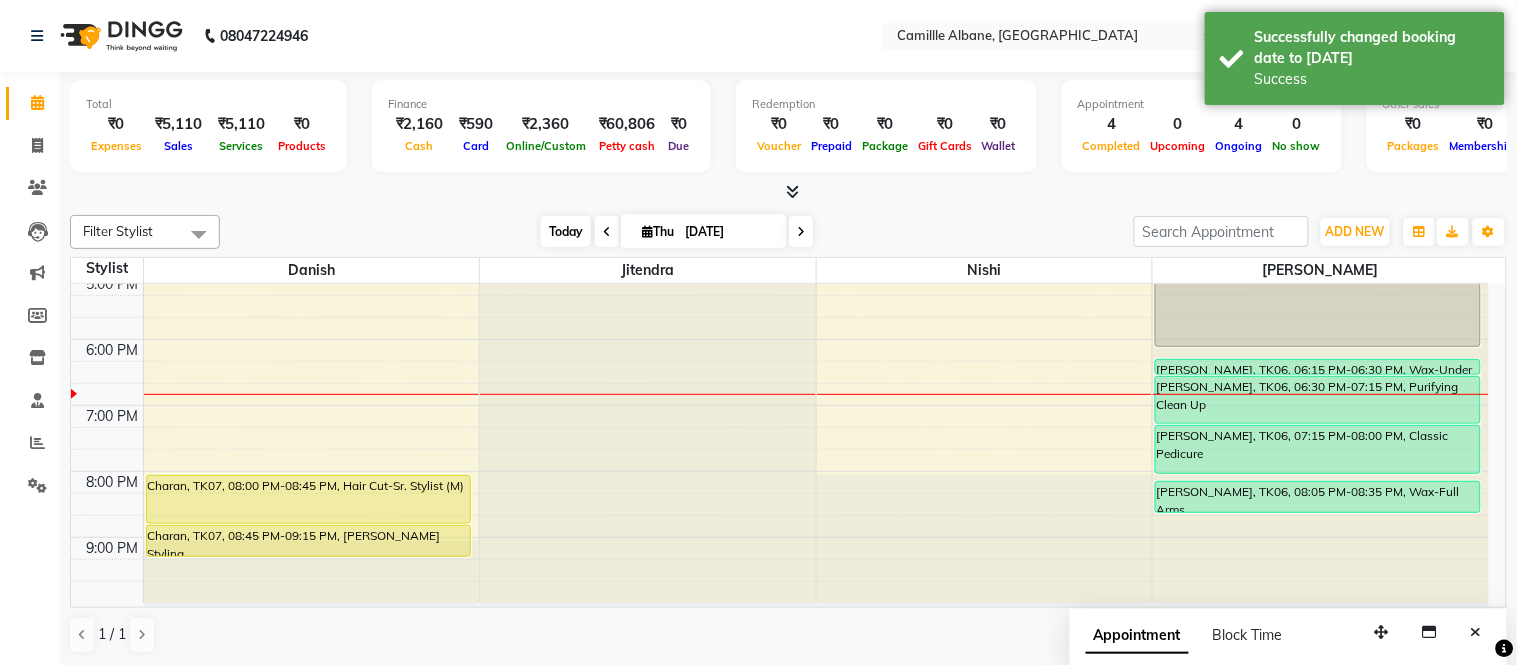 click on "Today" at bounding box center [566, 231] 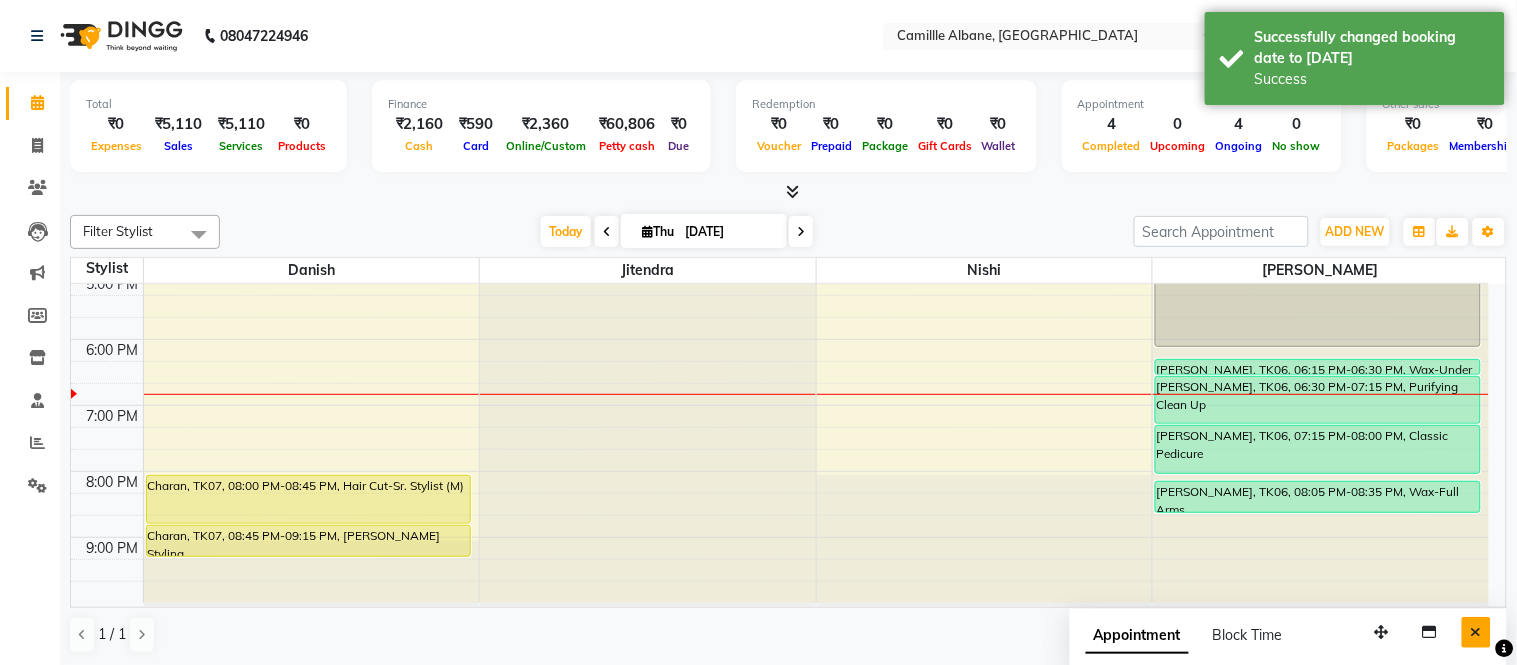 click at bounding box center (1476, 632) 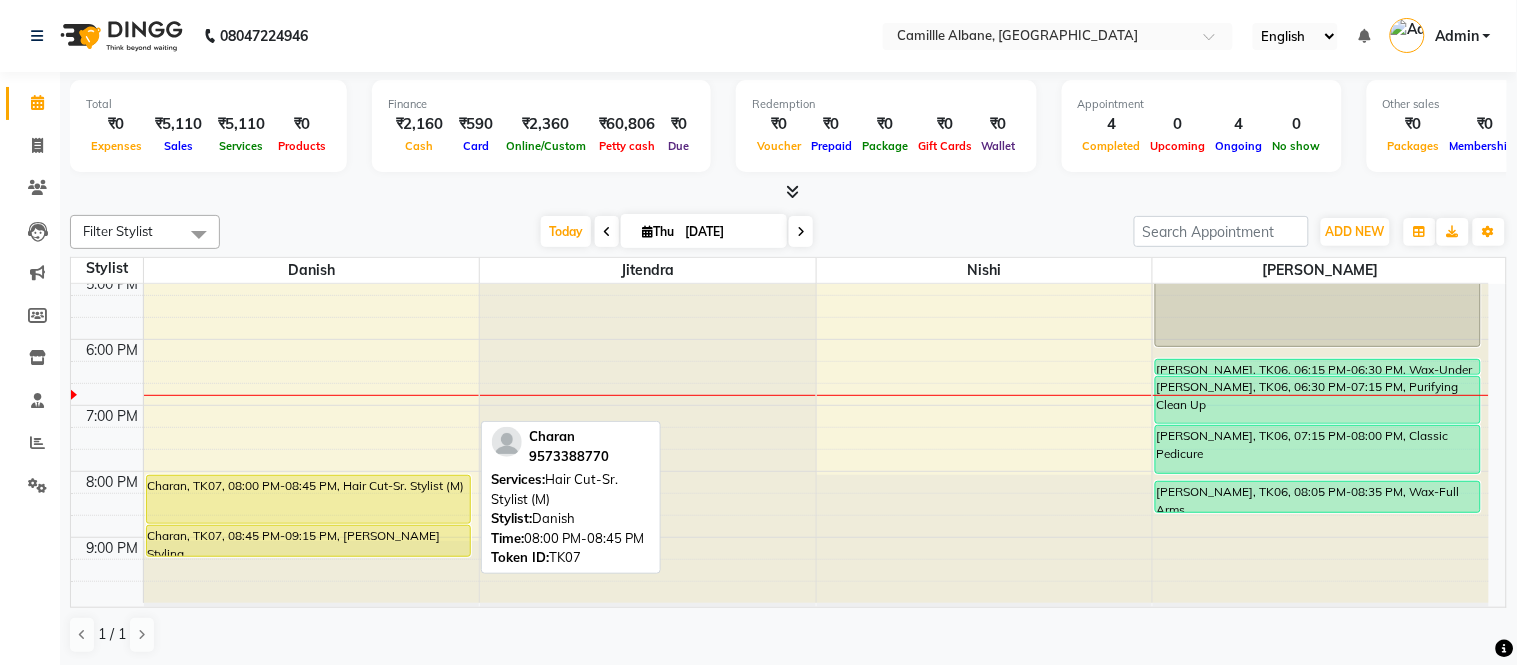 click on "Charan, TK07, 08:00 PM-08:45 PM, Hair Cut-Sr. Stylist (M)" at bounding box center (308, 499) 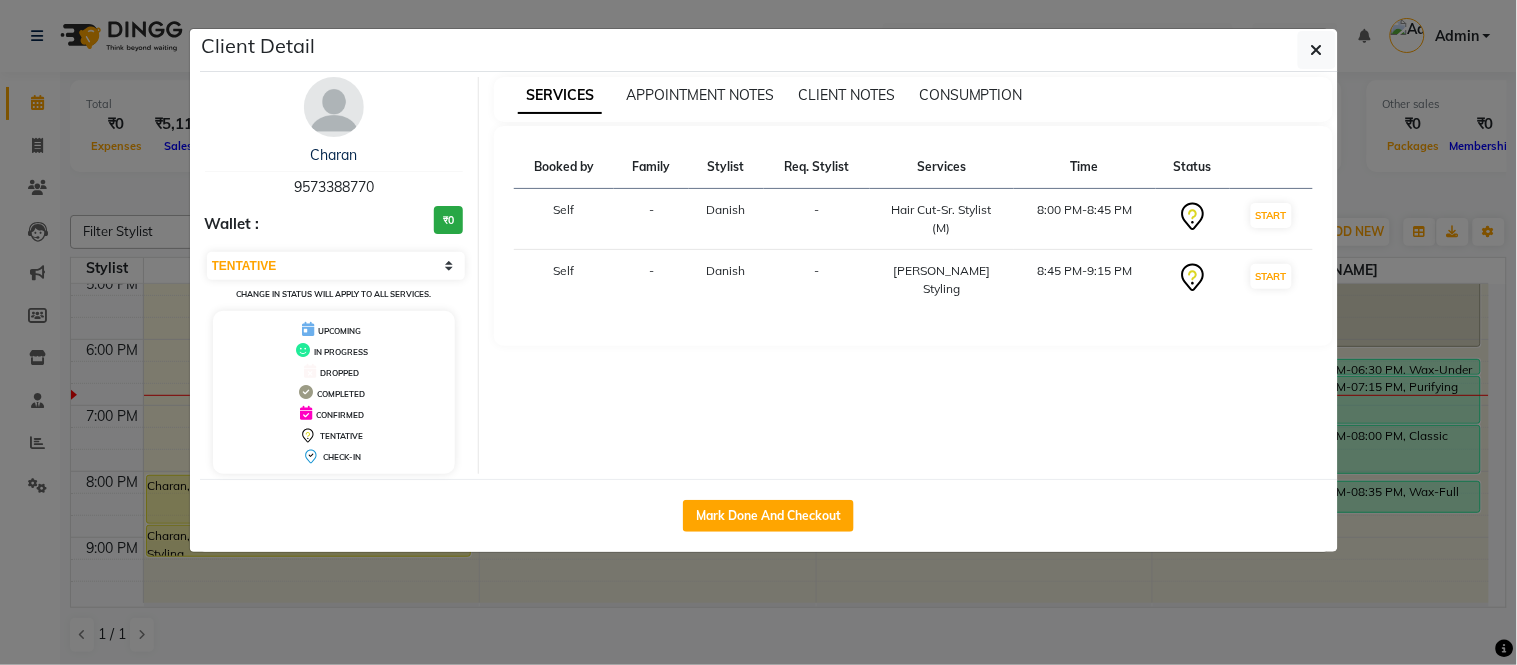 click at bounding box center (334, 107) 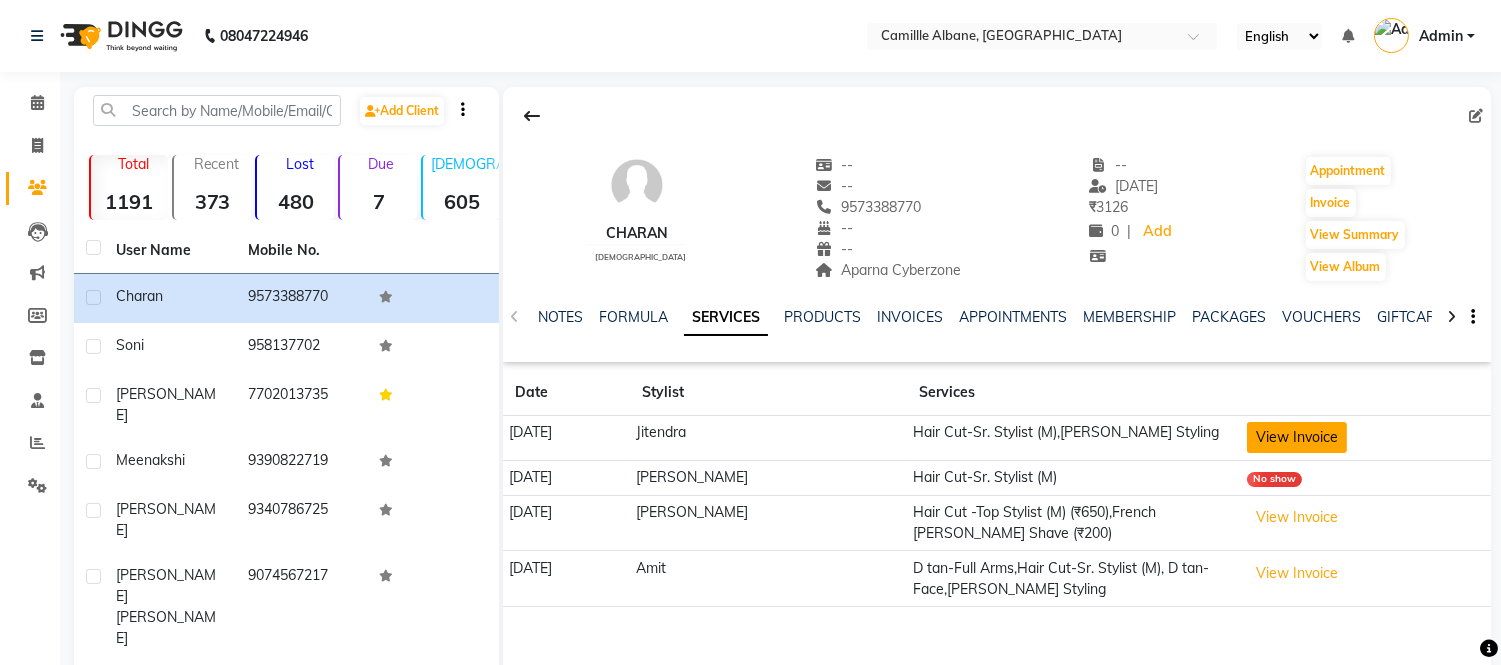 click on "View Invoice" 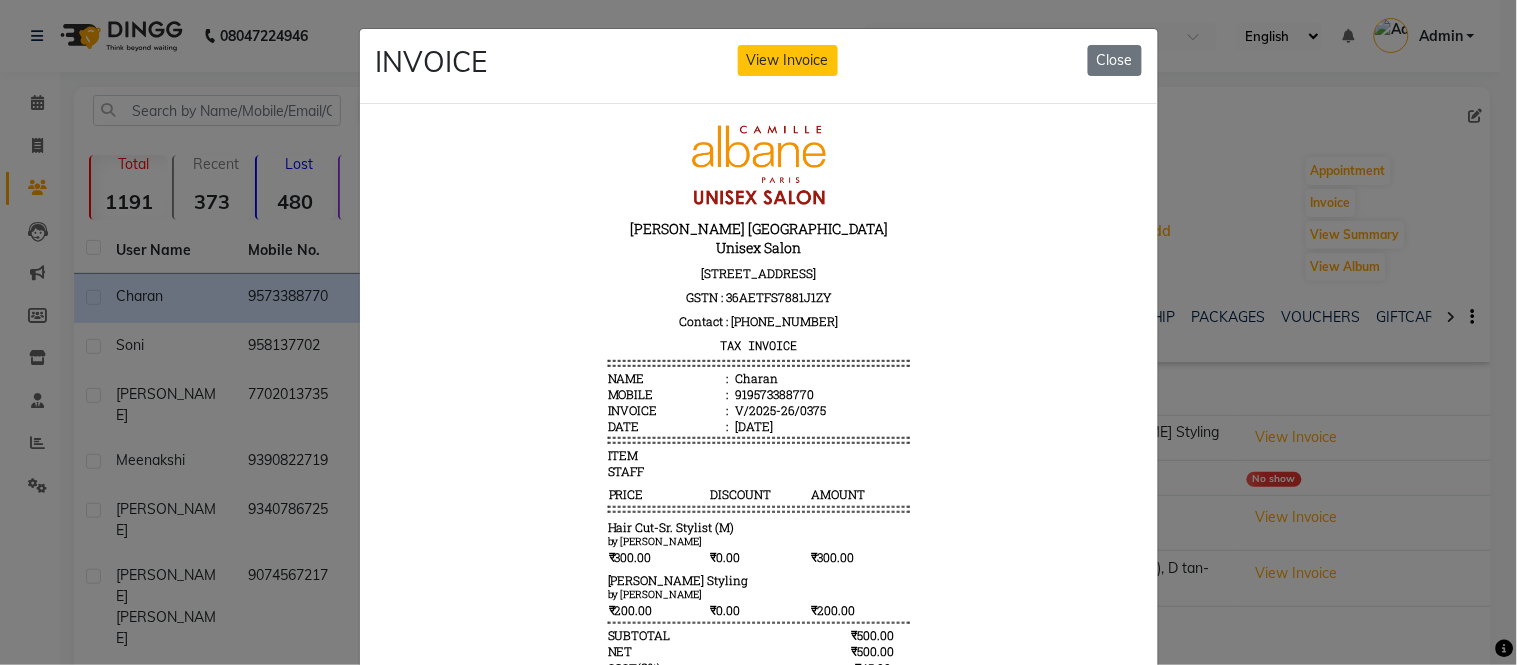 scroll, scrollTop: 15, scrollLeft: 0, axis: vertical 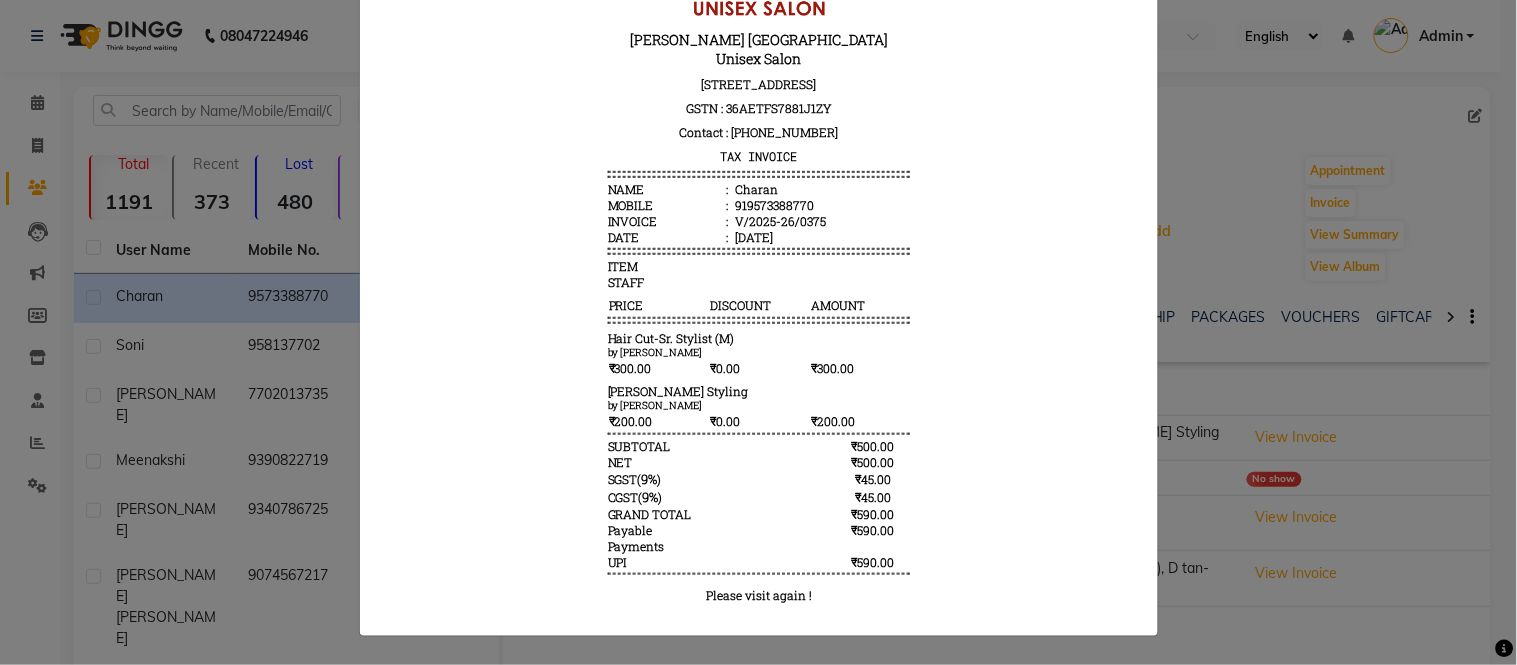 click on "[PERSON_NAME] [GEOGRAPHIC_DATA] Unisex Salon
[STREET_ADDRESS]
GSTN :
36AETFS7881J1ZY
Contact : [PHONE_NUMBER]
TAX INVOICE
Name  :
[GEOGRAPHIC_DATA]
Mobile :
919573388770
Invoice  :
V/2025-26/0375
Date  :
[DATE]
ITEM
)" at bounding box center (758, 275) 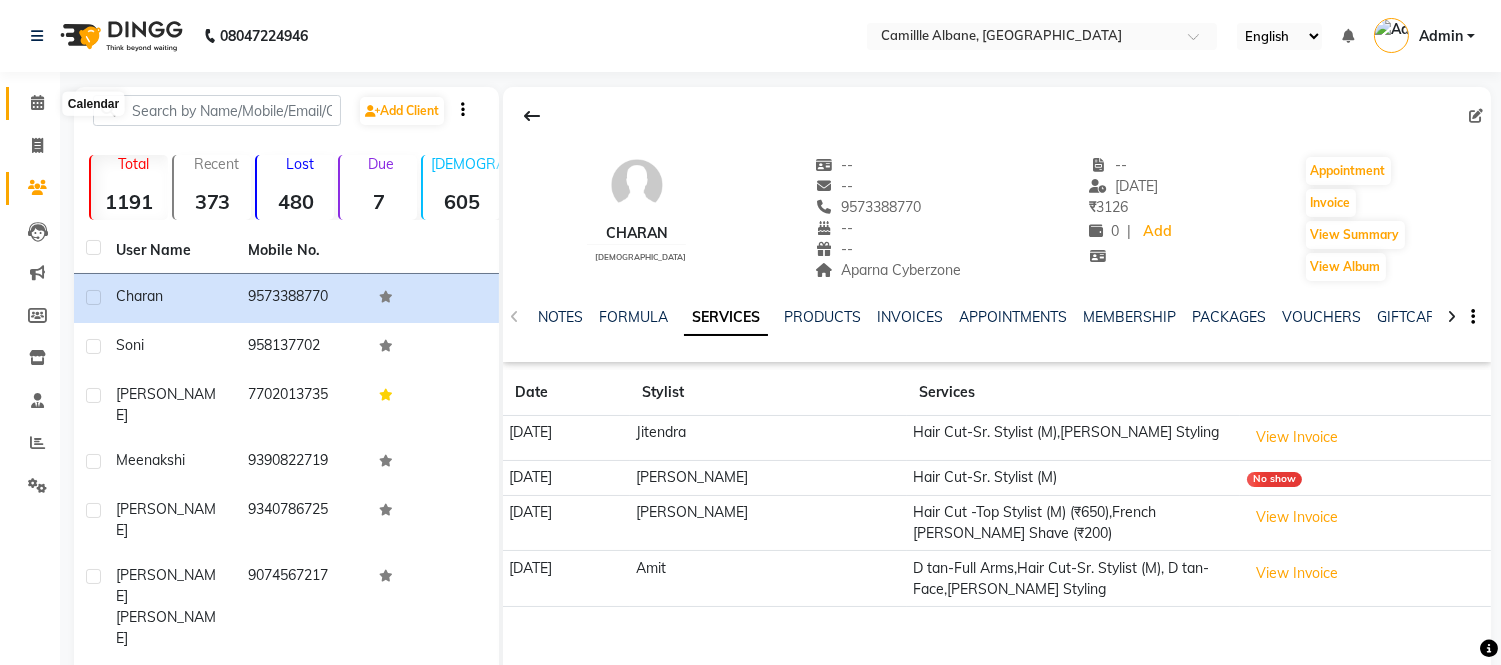 click 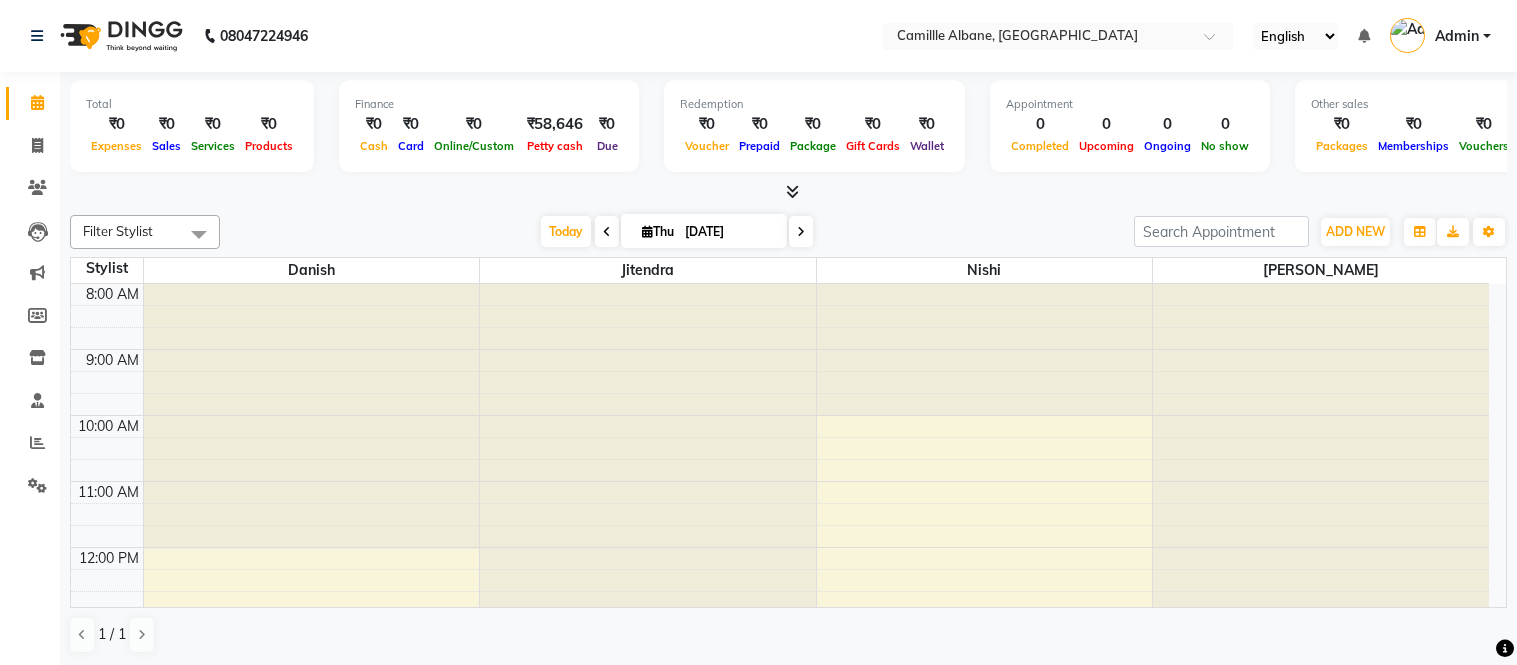 scroll, scrollTop: 0, scrollLeft: 0, axis: both 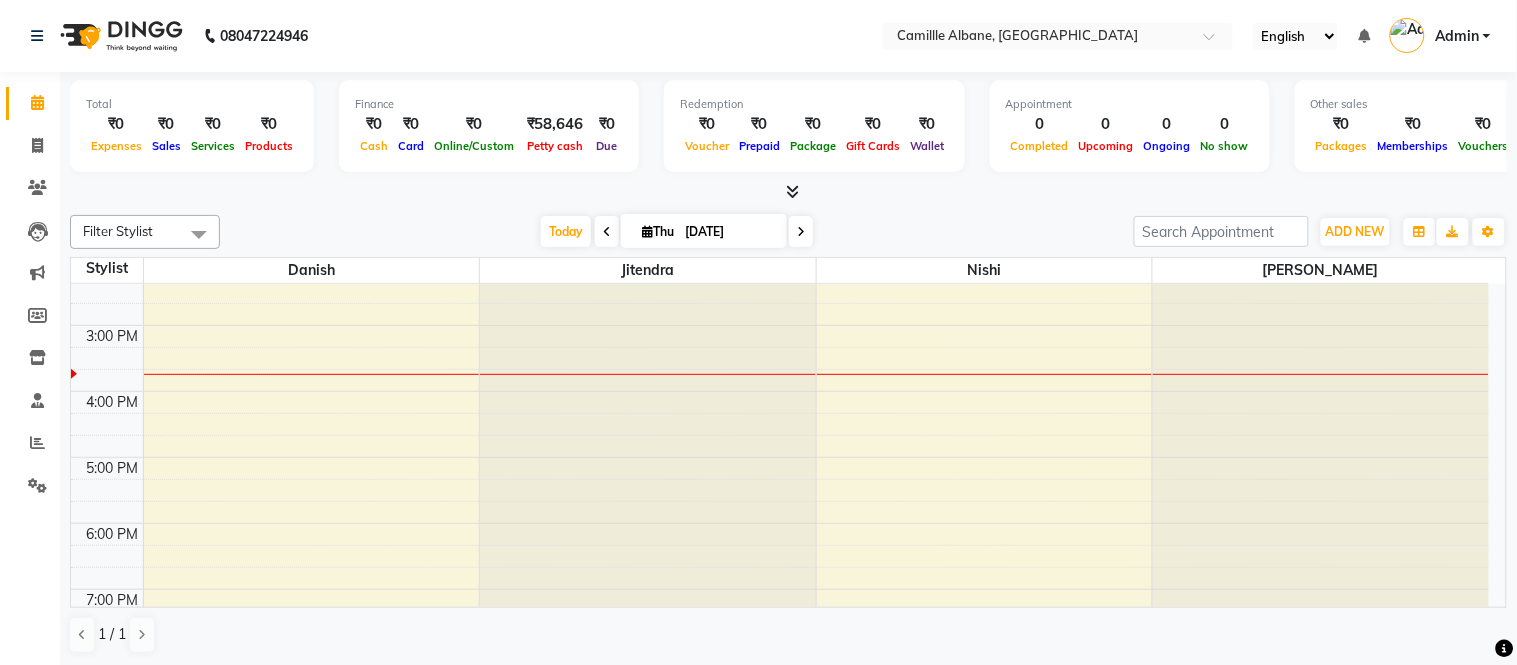 click at bounding box center [1321, -136] 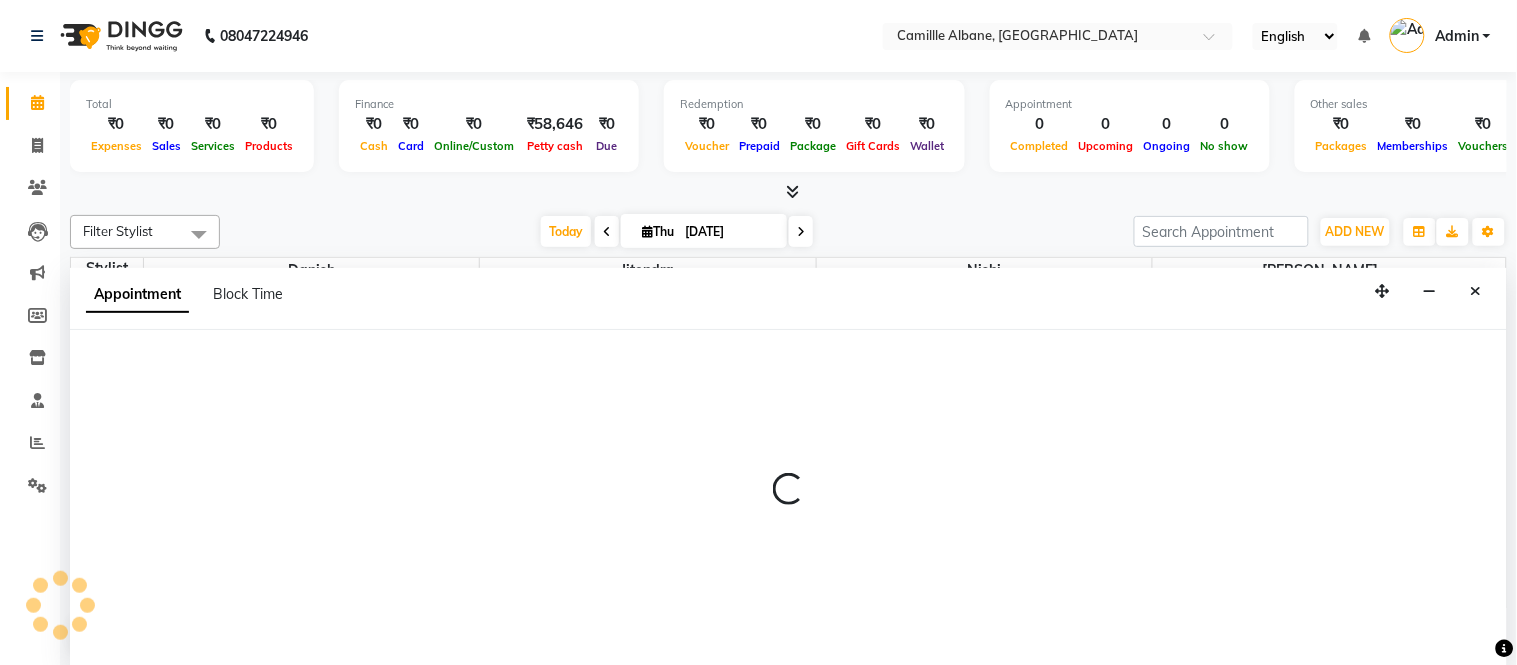 select on "57814" 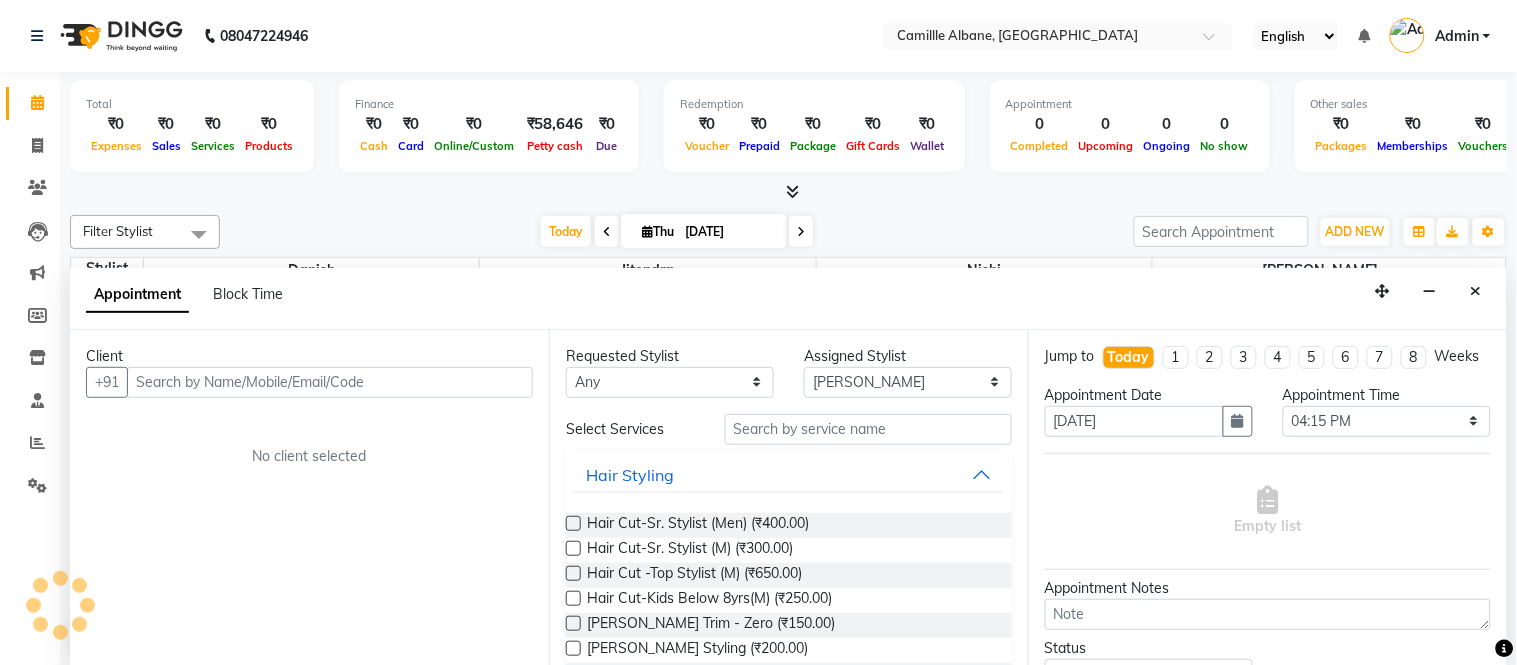 click at bounding box center (330, 382) 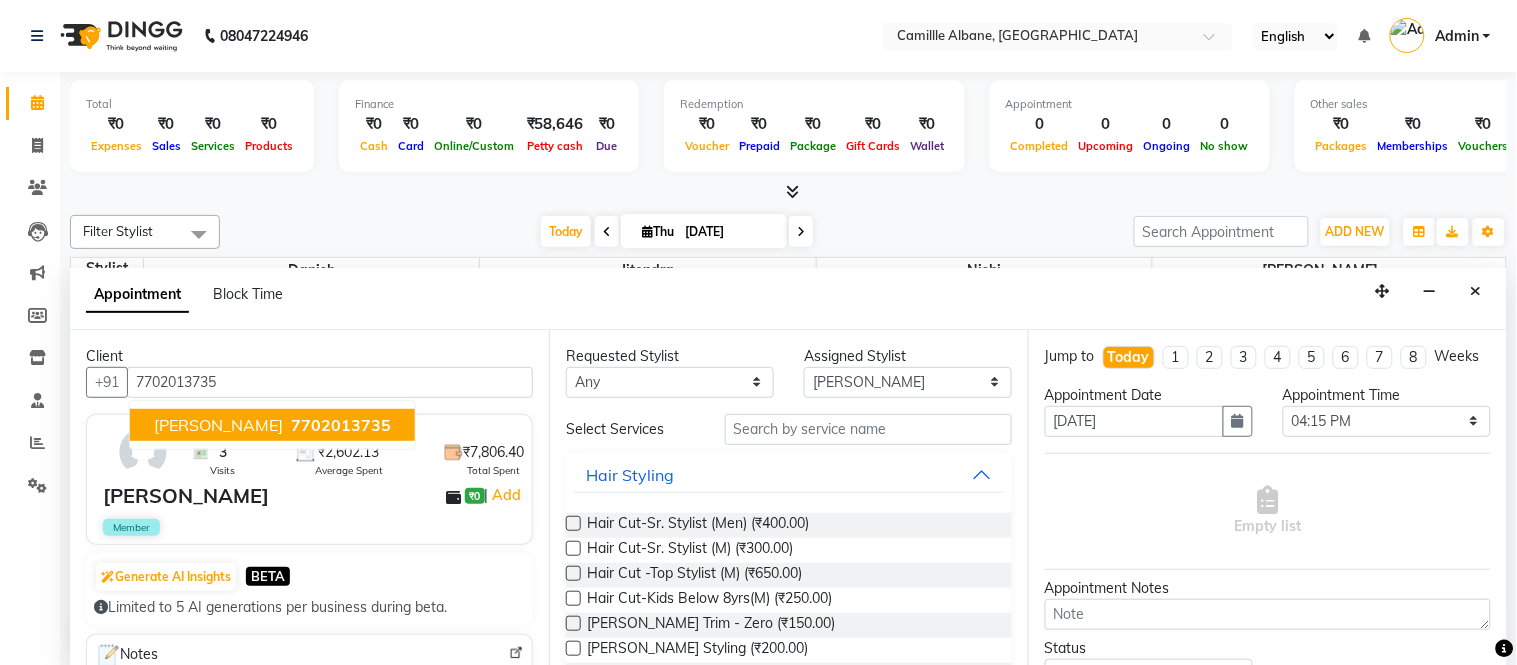 click on "7702013735" at bounding box center (341, 425) 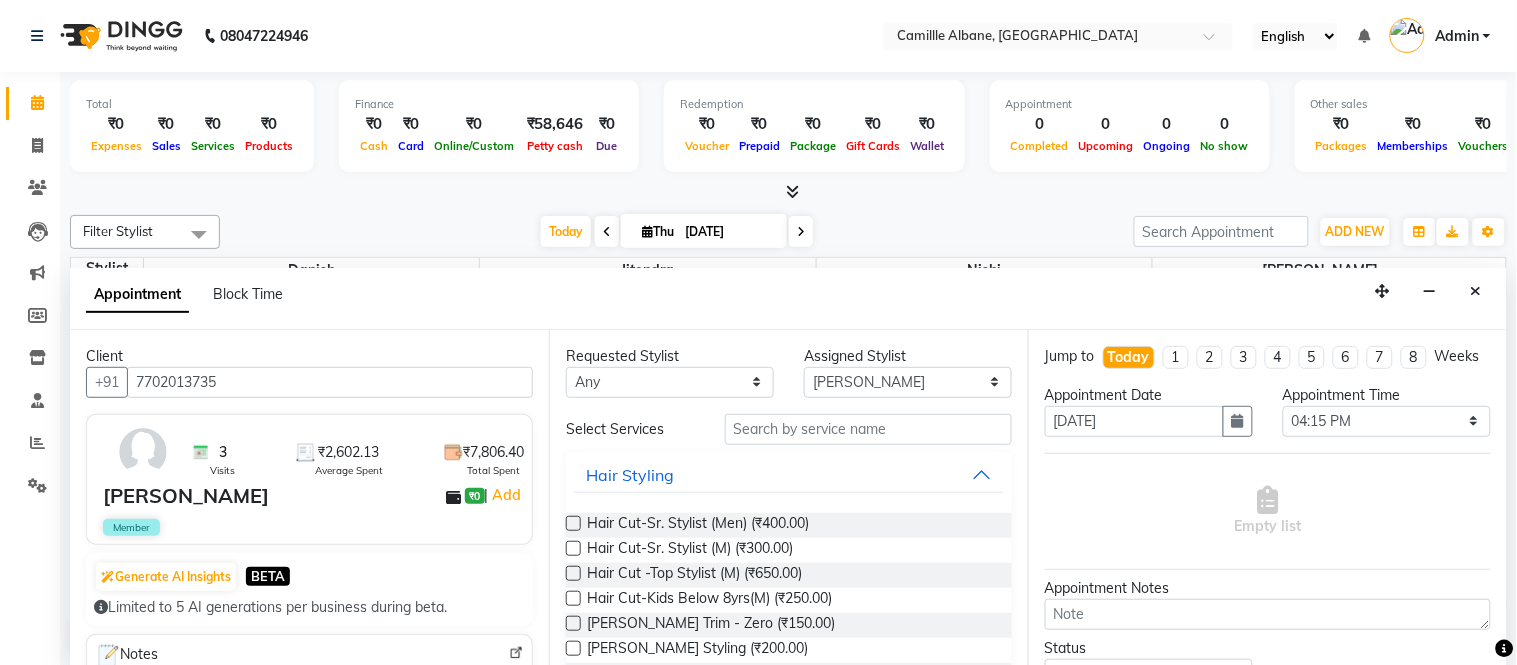 type on "7702013735" 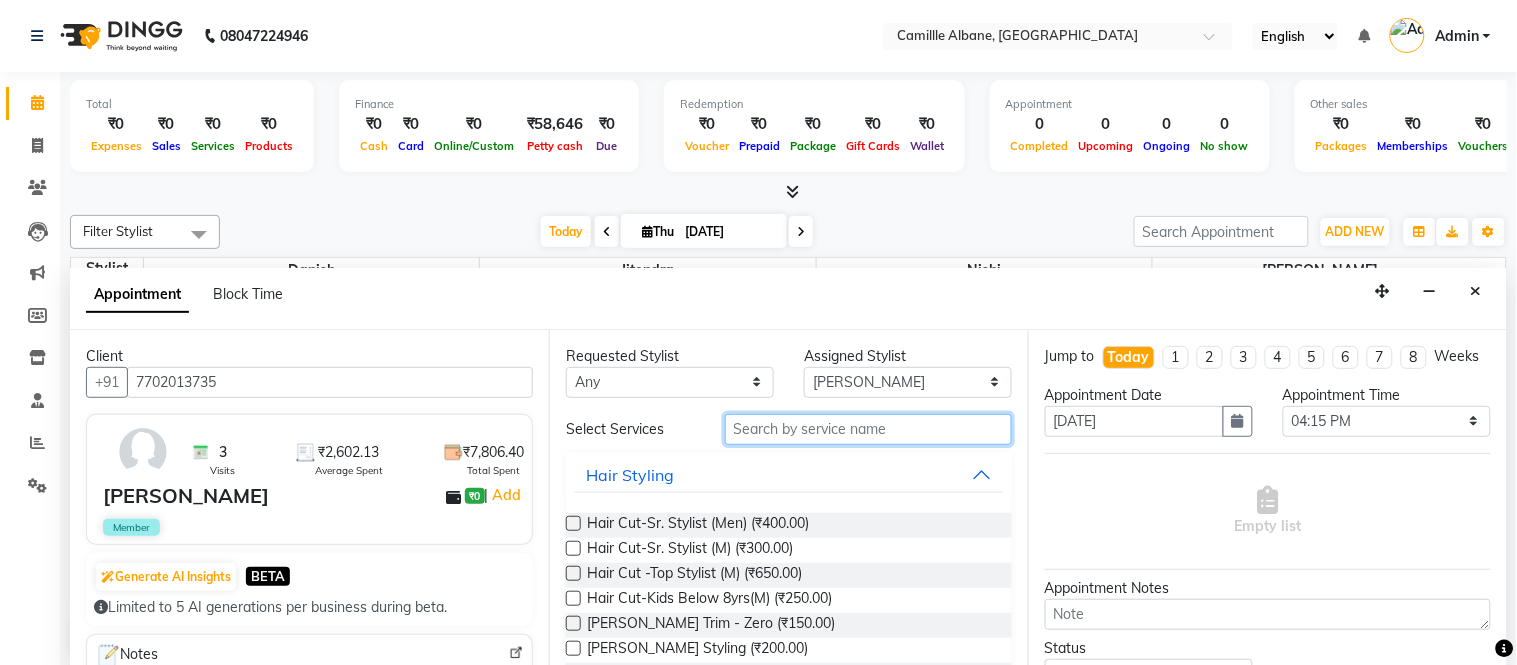 click at bounding box center (868, 429) 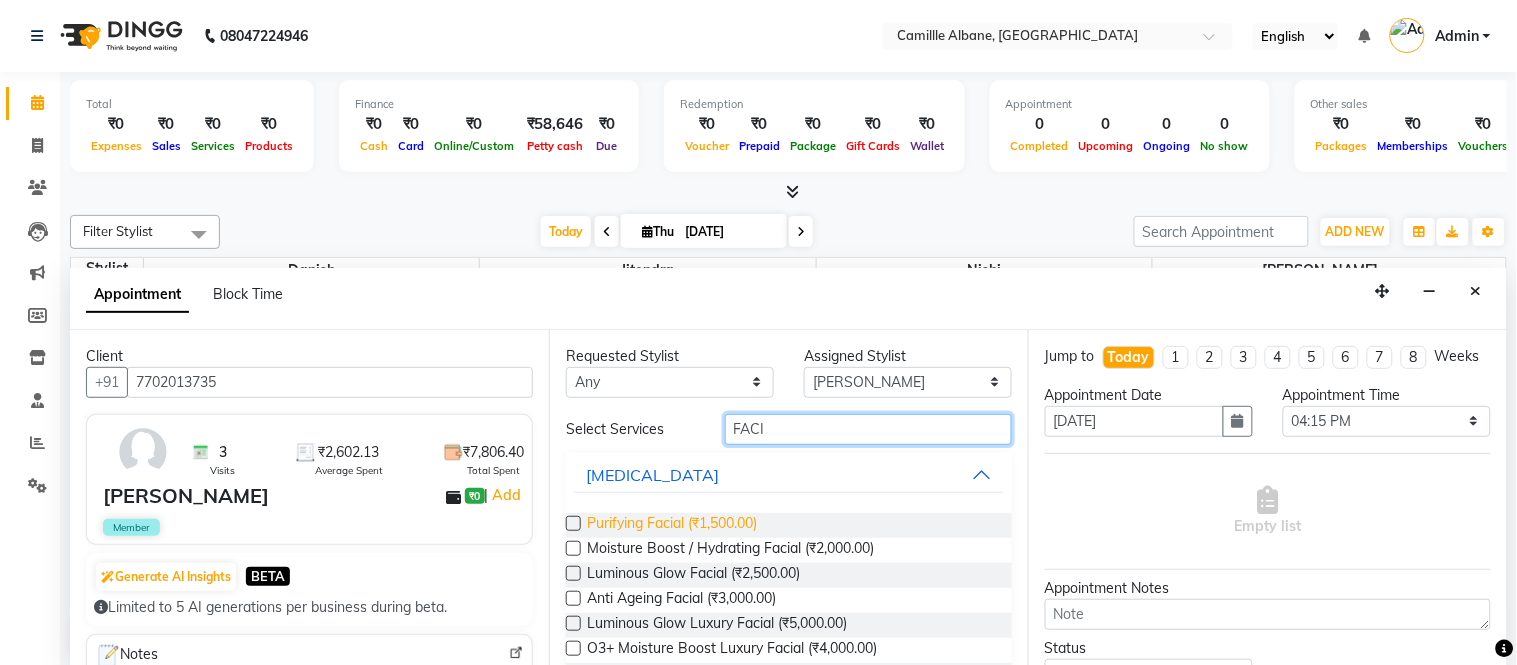 type on "FACI" 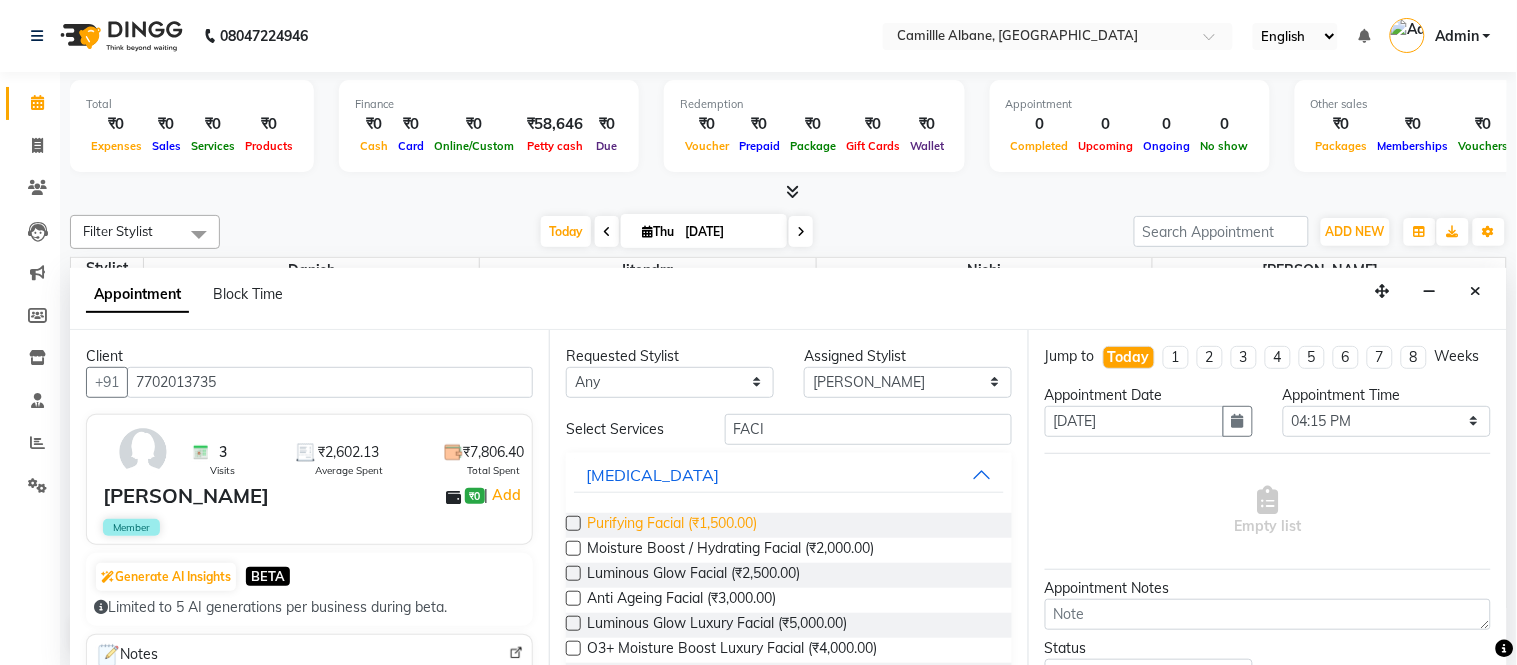click on "Purifying Facial (₹1,500.00)" at bounding box center (672, 525) 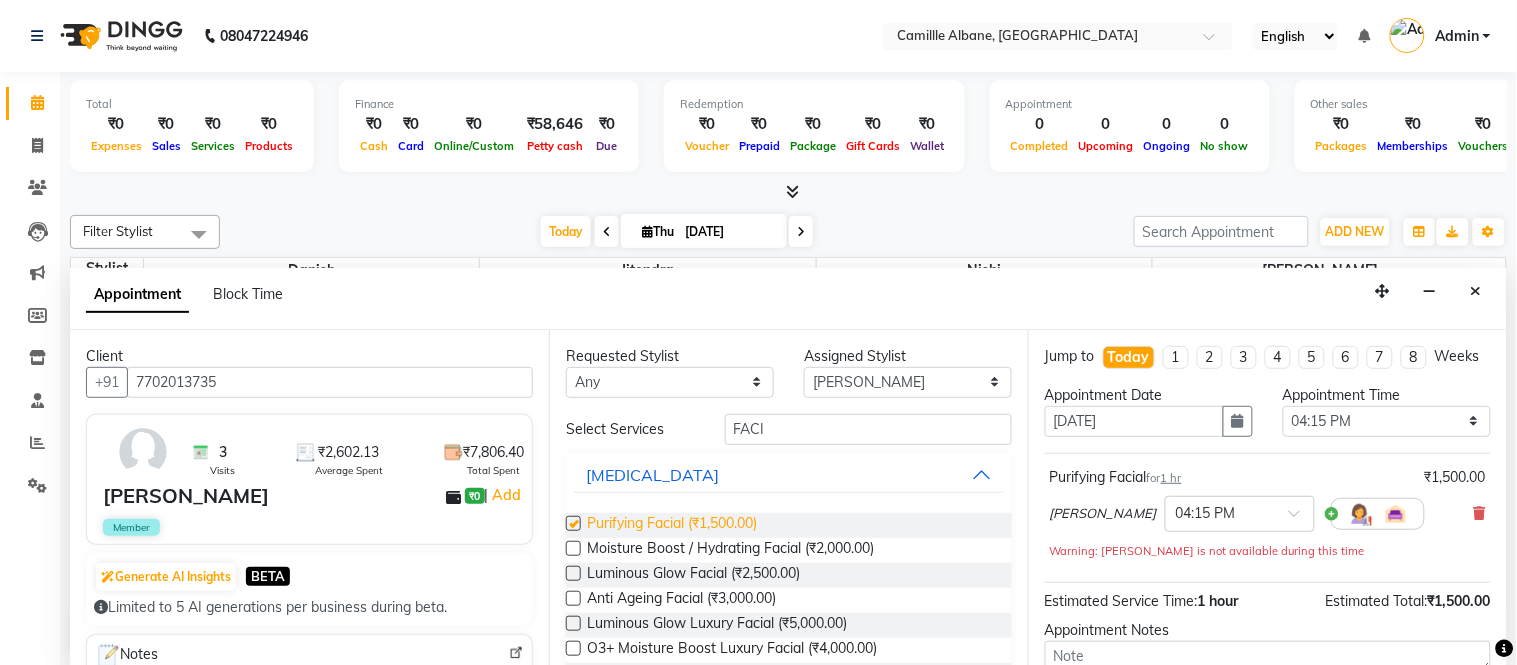 checkbox on "false" 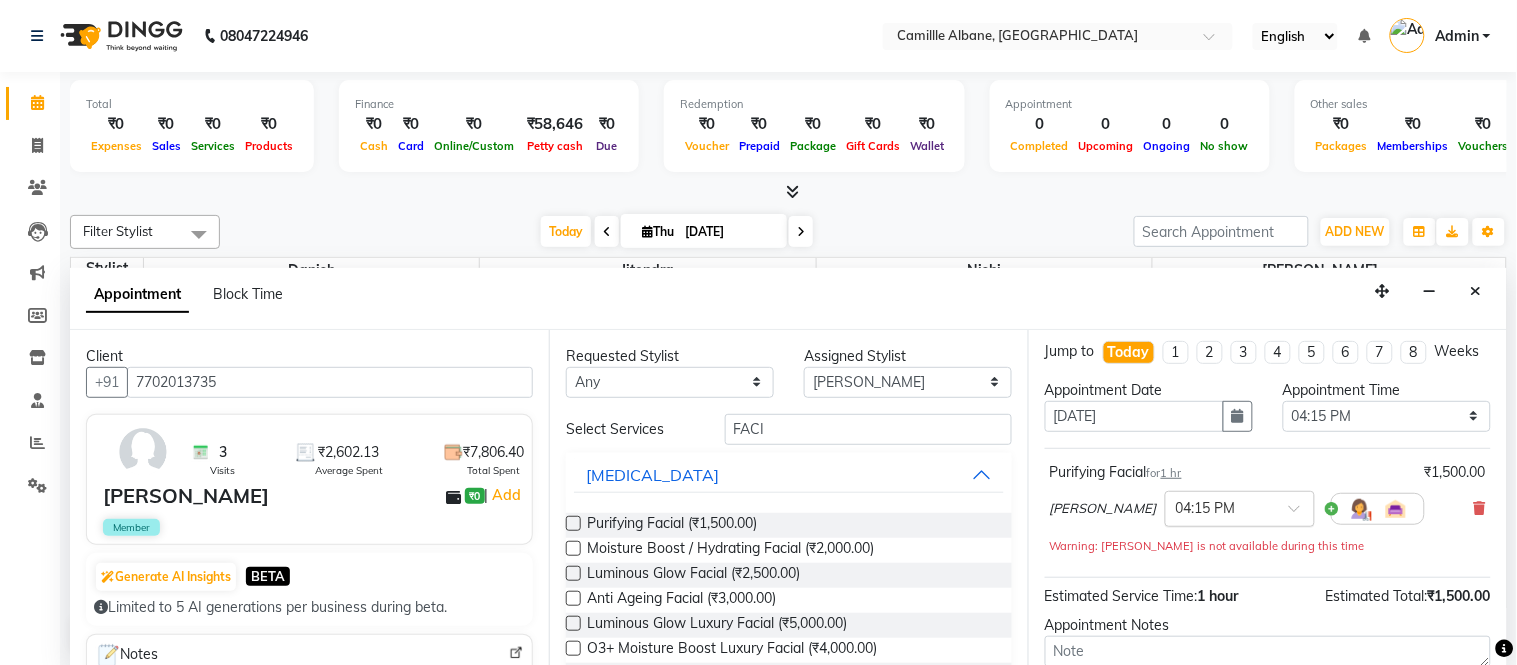 scroll, scrollTop: 0, scrollLeft: 0, axis: both 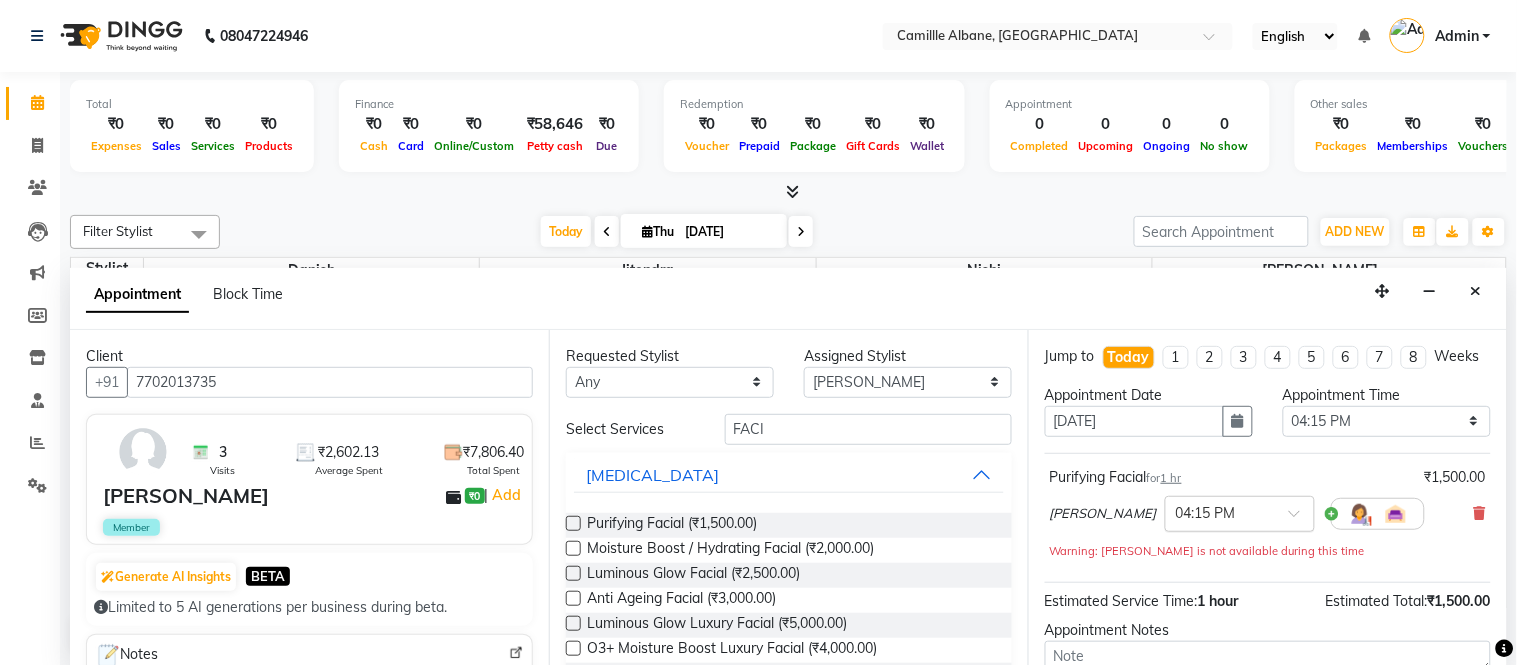 click at bounding box center [1220, 512] 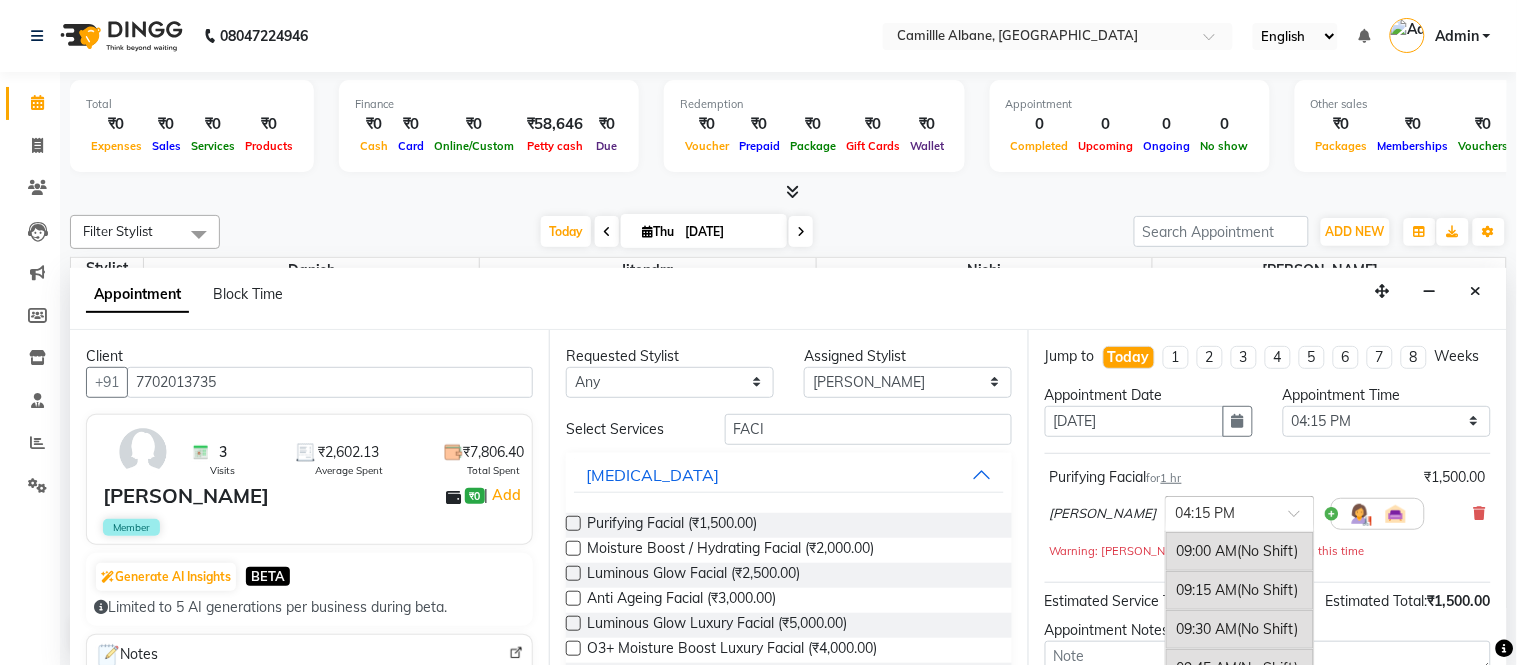scroll, scrollTop: 1135, scrollLeft: 0, axis: vertical 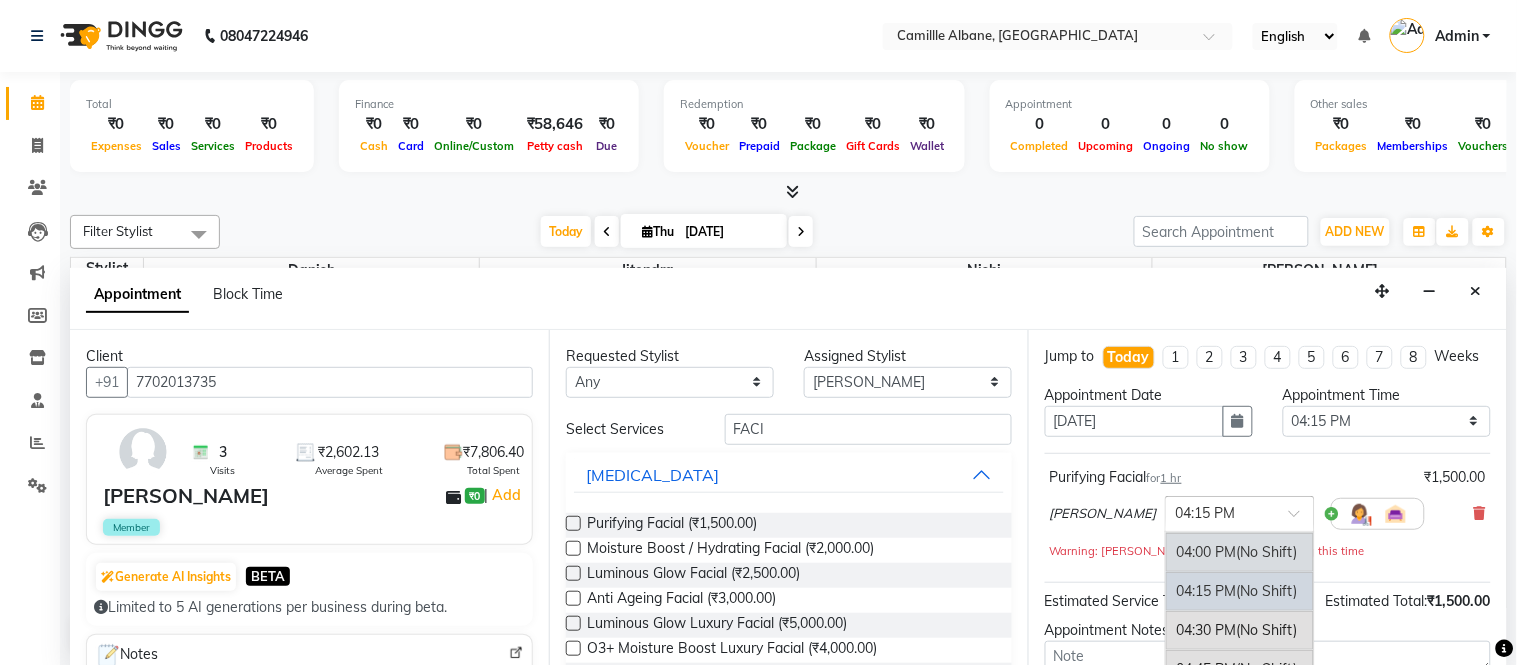 click on "(No Shift)" at bounding box center (1267, 552) 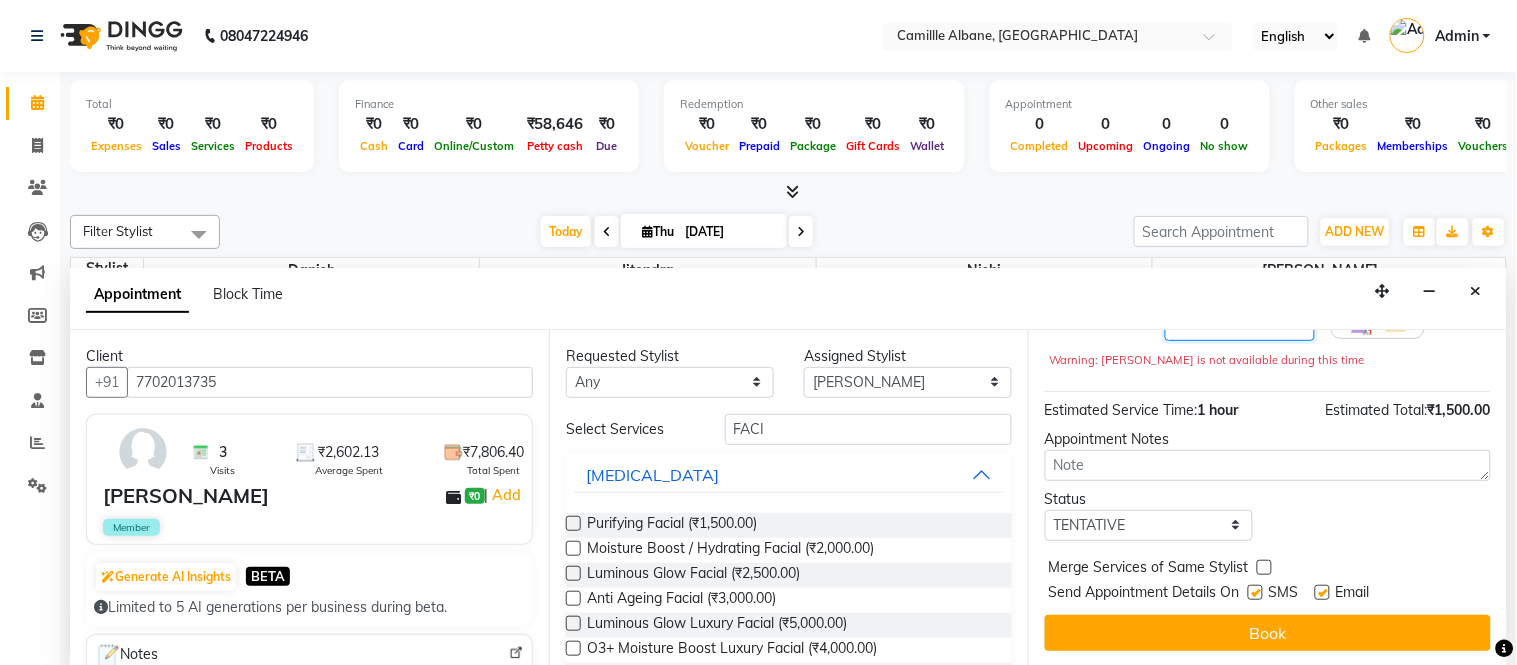 scroll, scrollTop: 210, scrollLeft: 0, axis: vertical 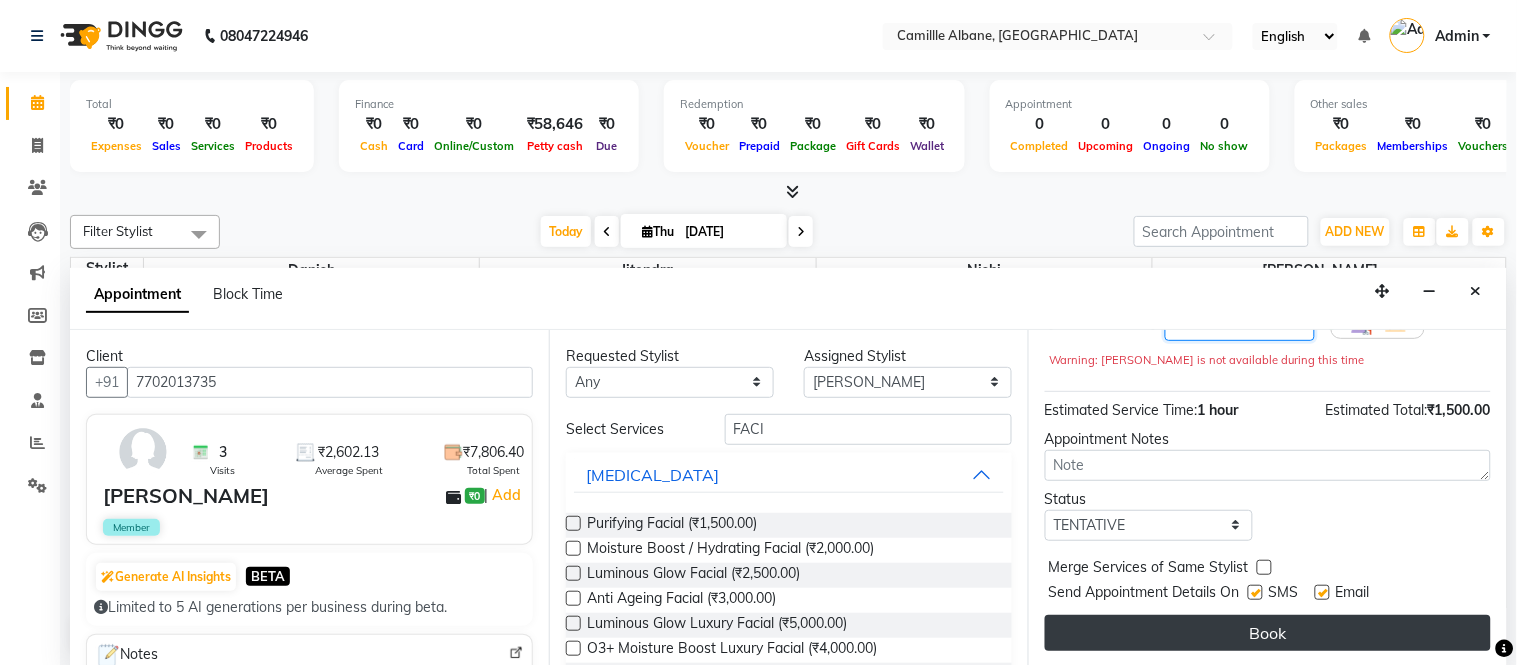 click on "Book" at bounding box center [1268, 633] 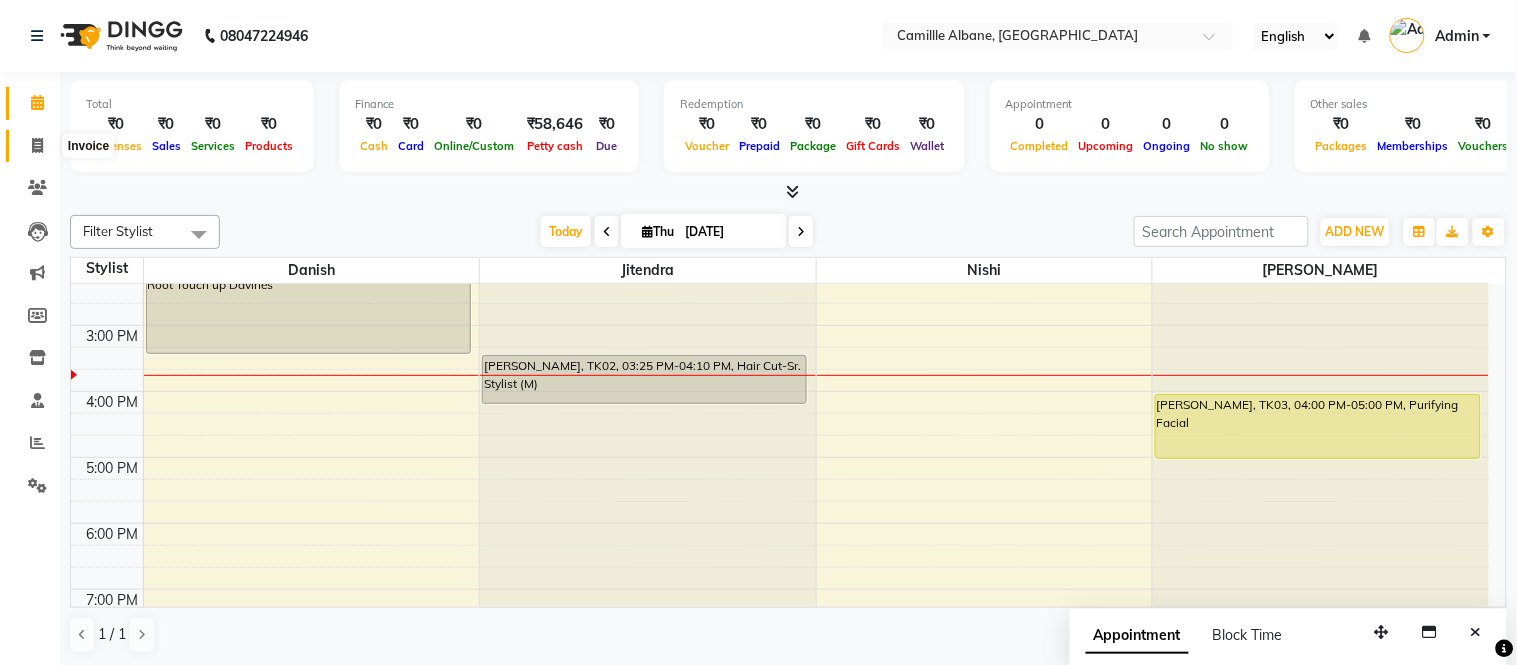 click 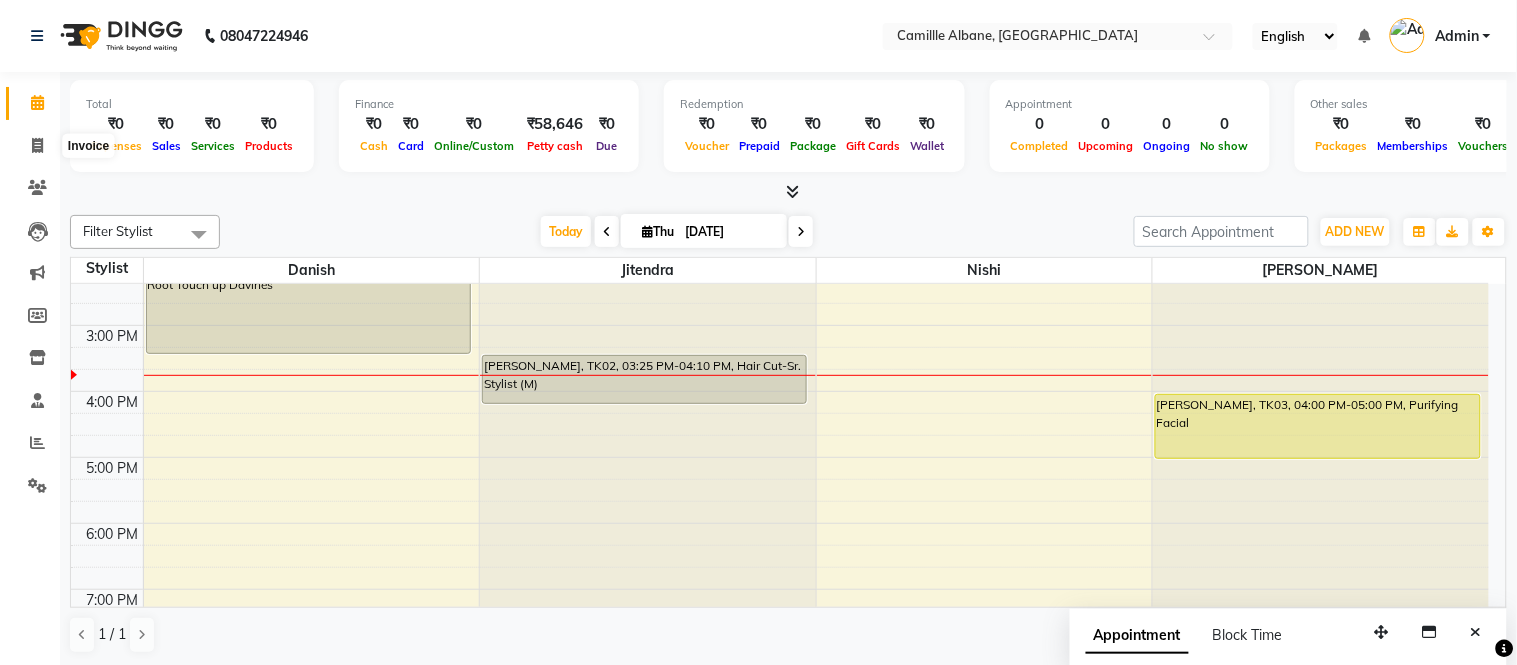 select on "service" 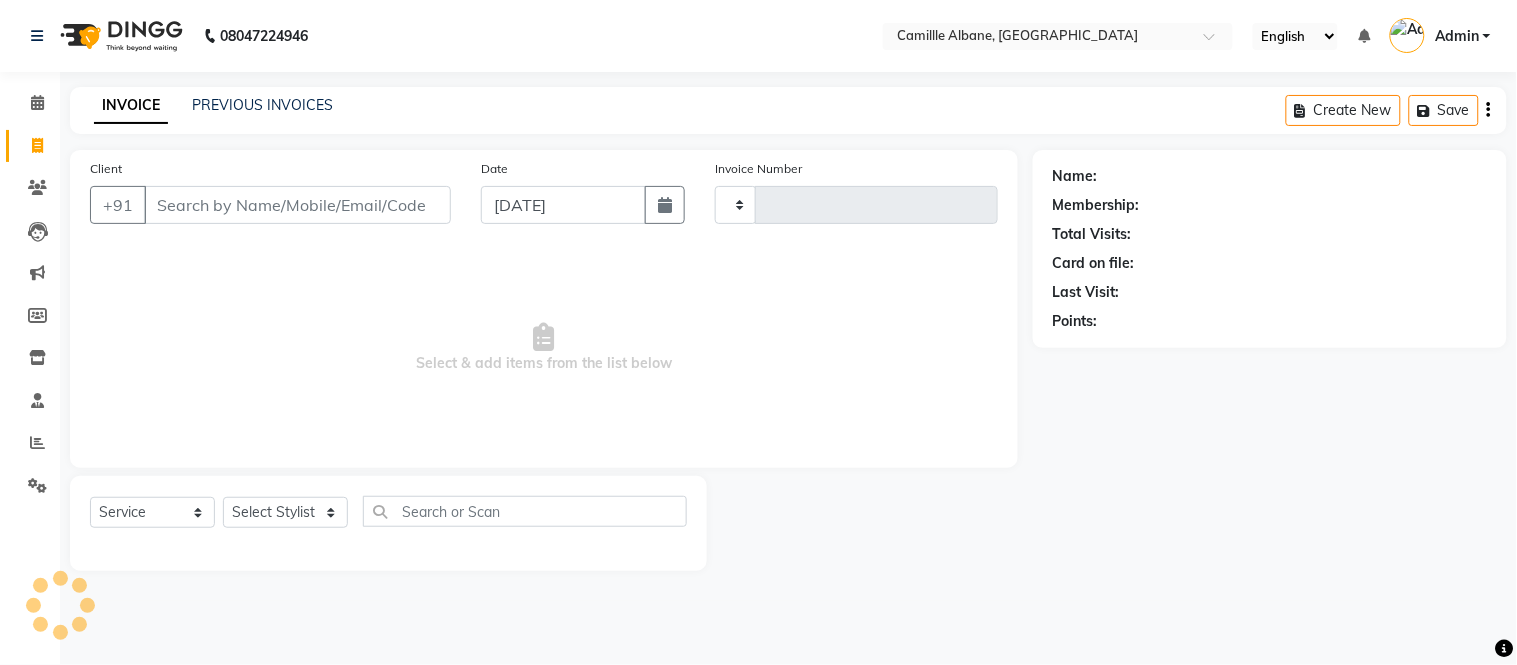 type on "0720" 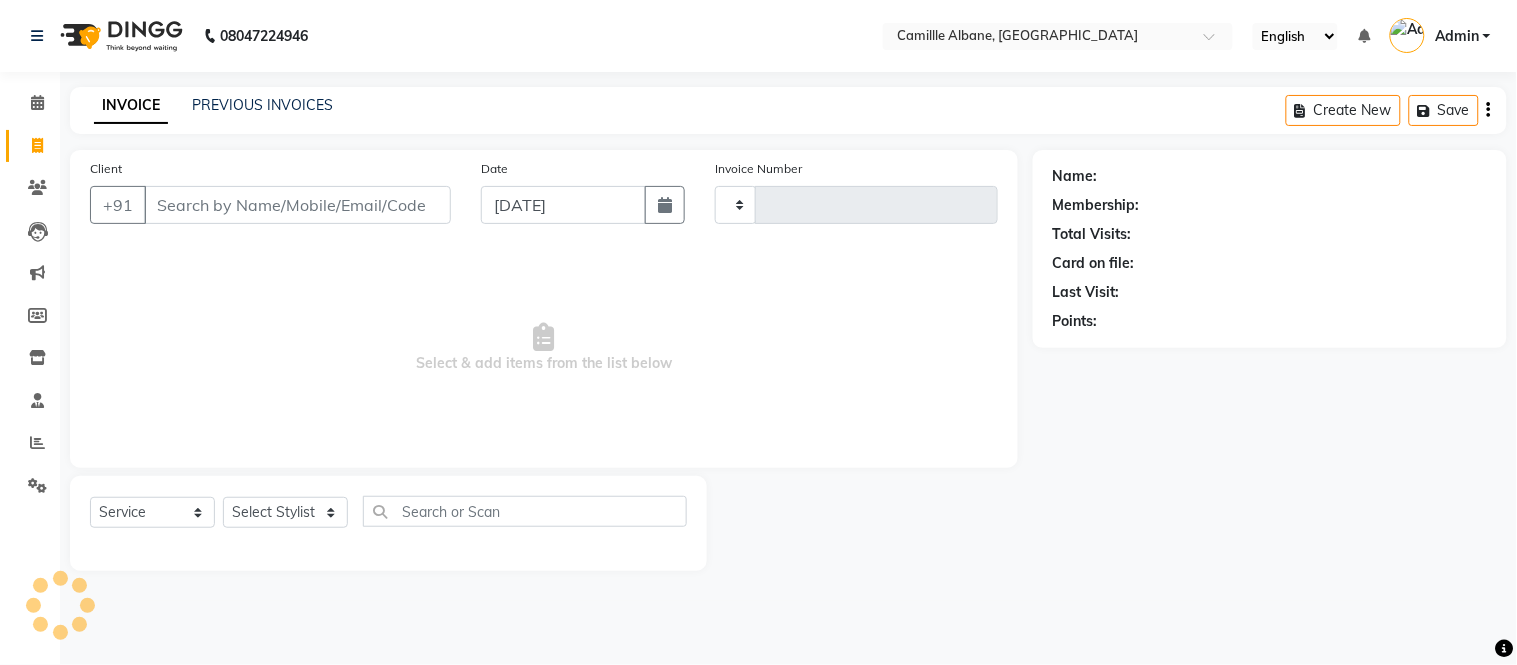 select on "7025" 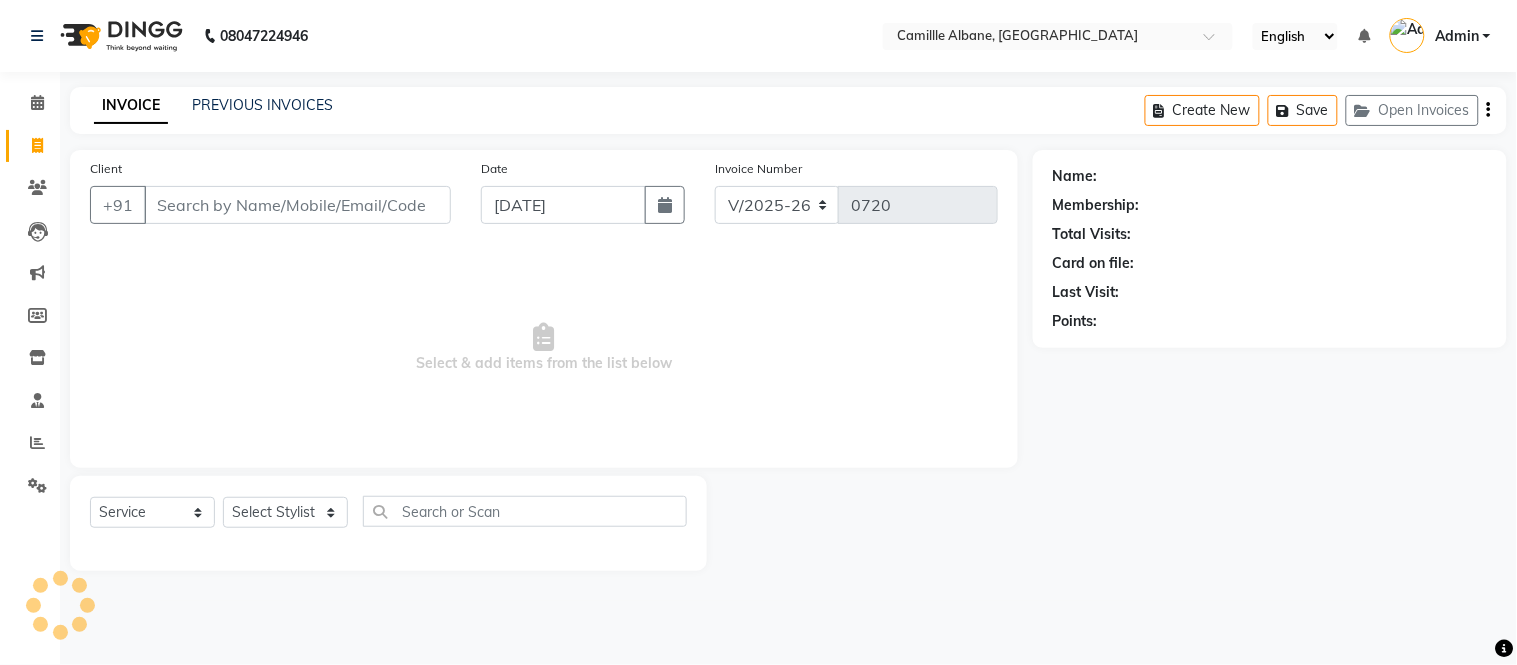 click on "Client" at bounding box center (297, 205) 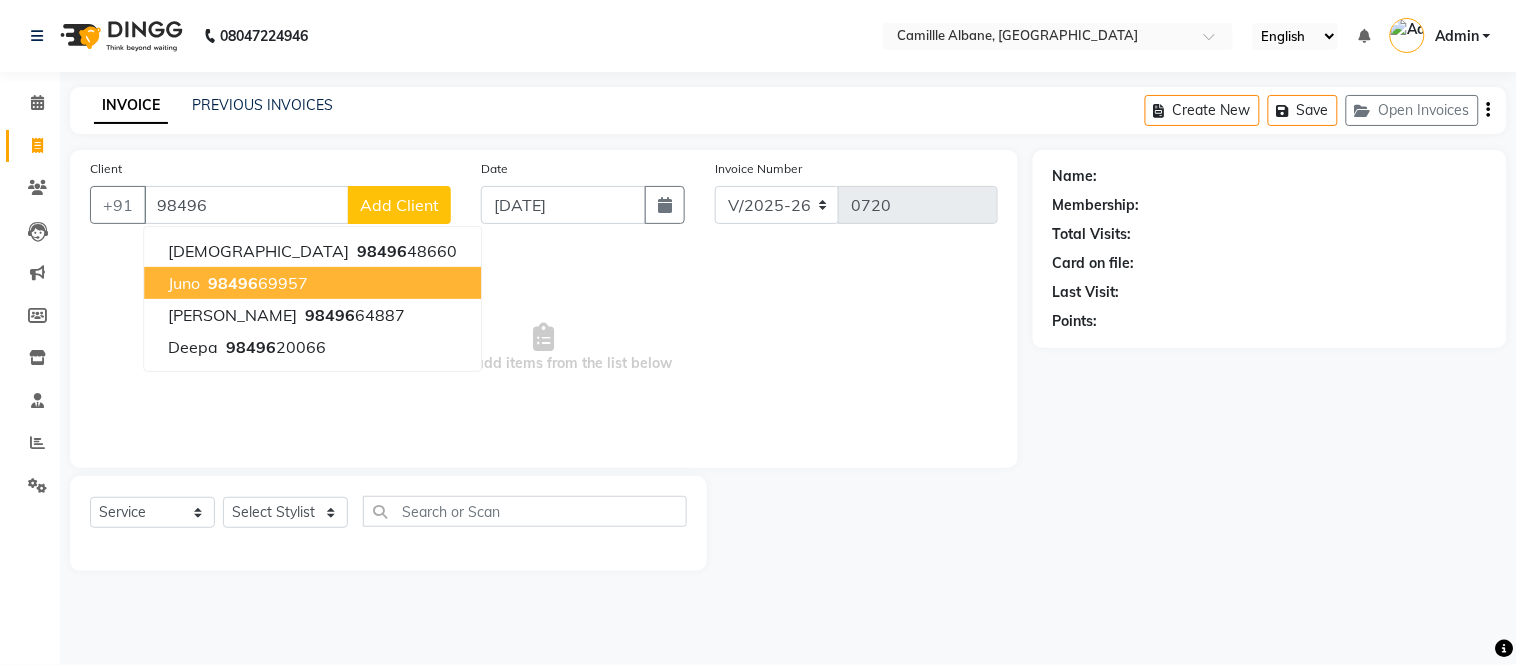 click on "98496" at bounding box center [233, 283] 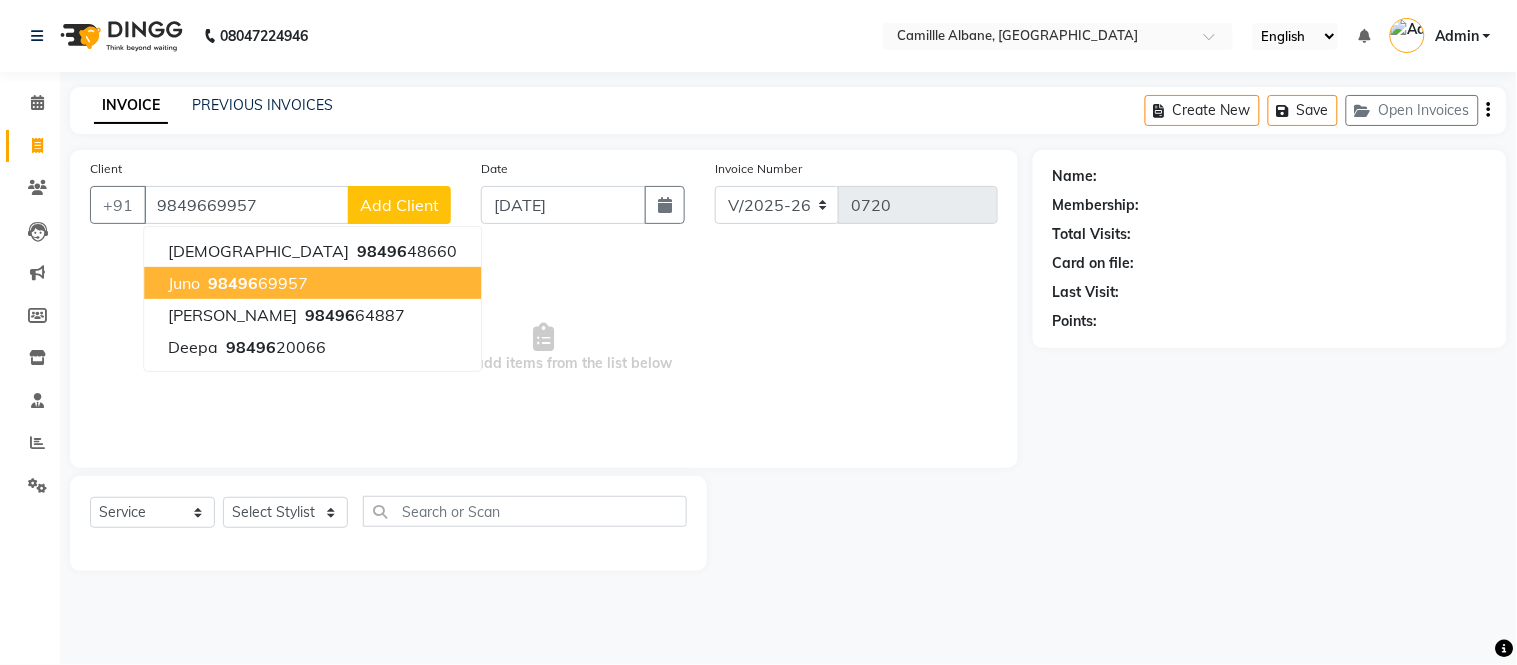 type on "9849669957" 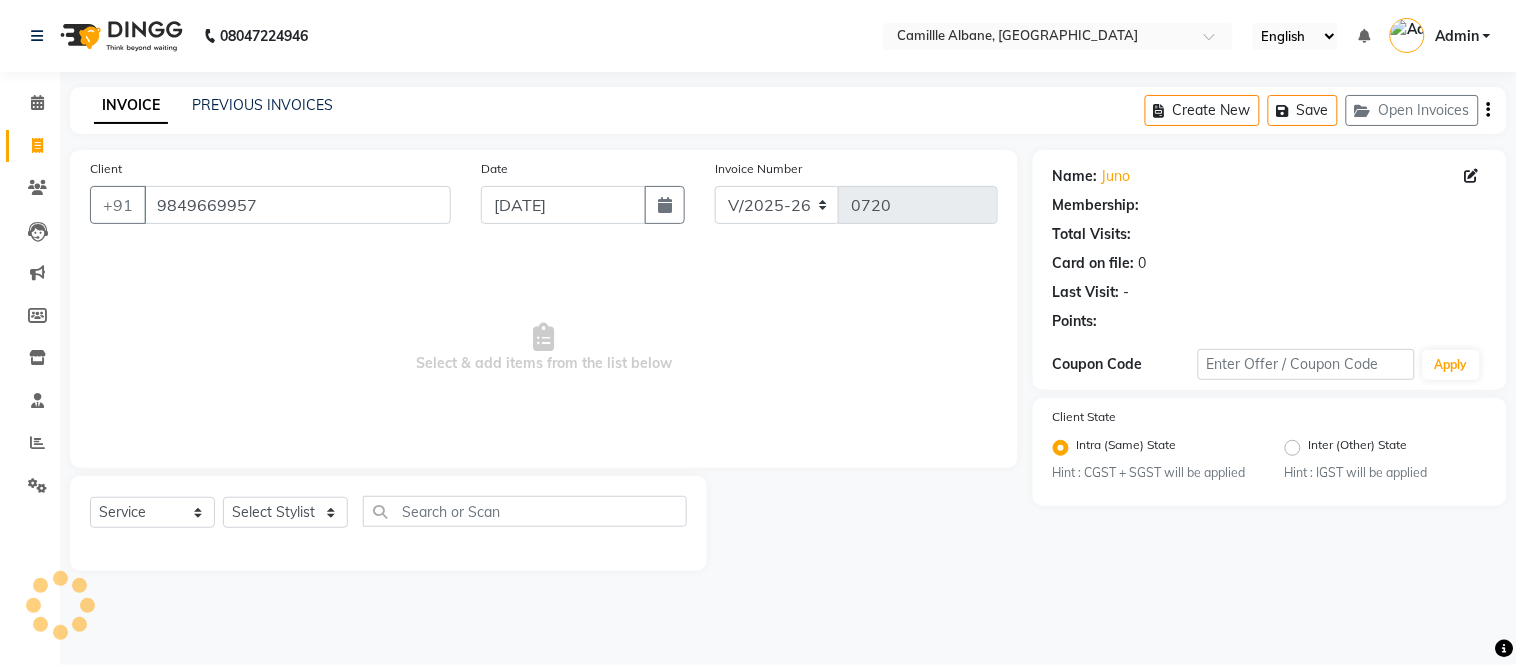 select on "1: Object" 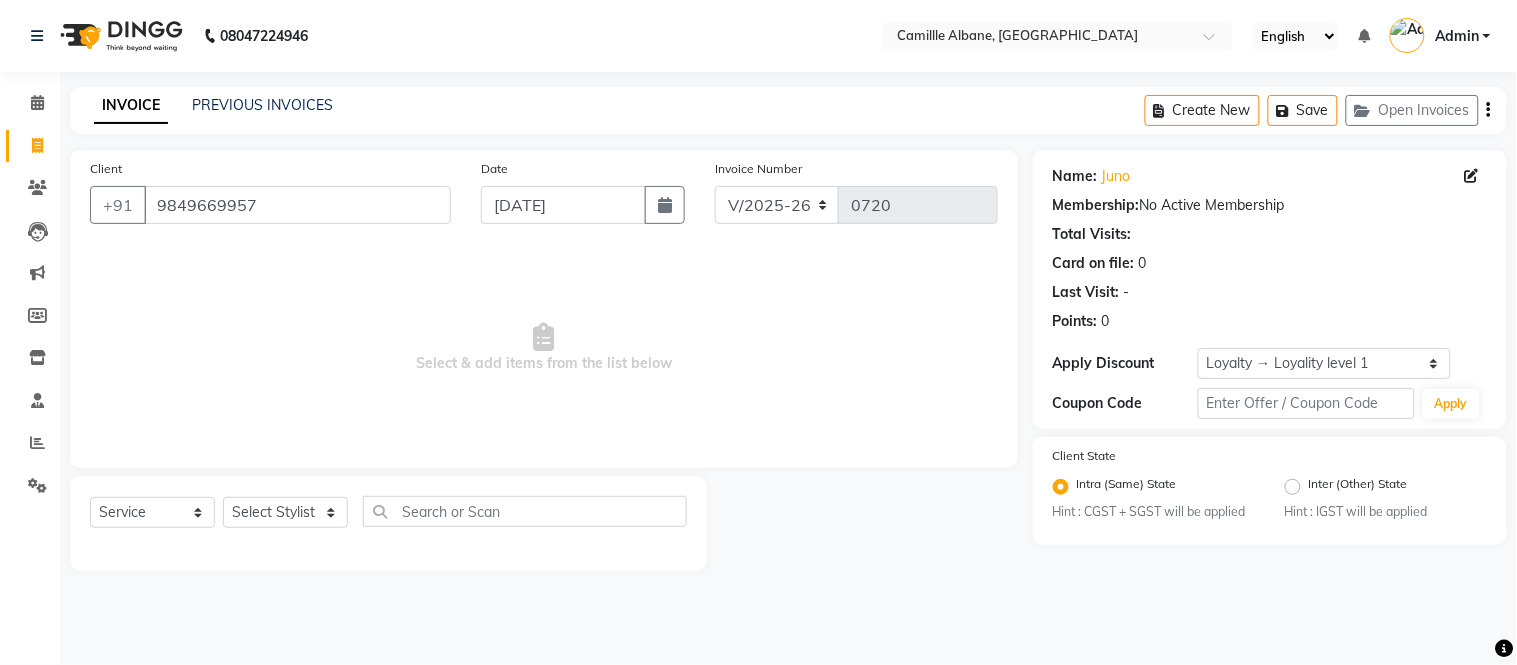 click on "INVOICE PREVIOUS INVOICES Create New   Save   Open Invoices" 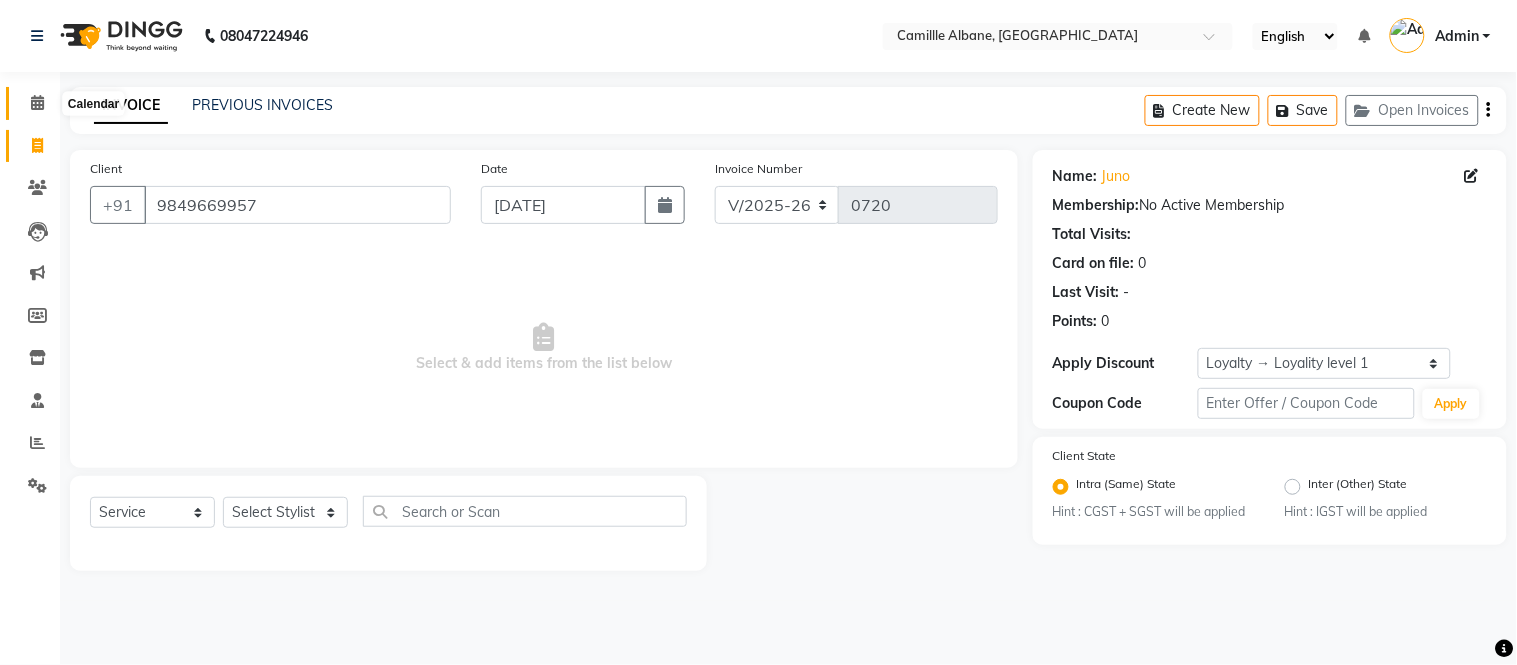 click 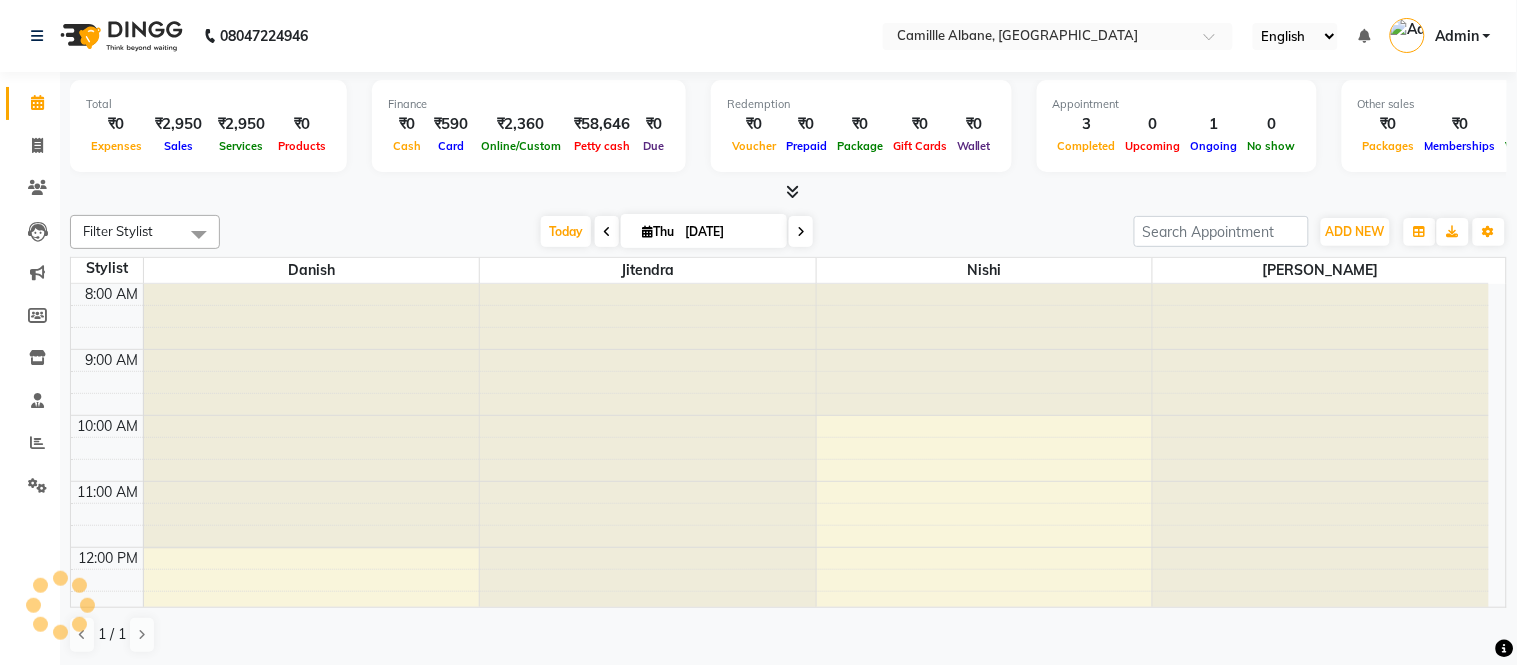 scroll, scrollTop: 0, scrollLeft: 0, axis: both 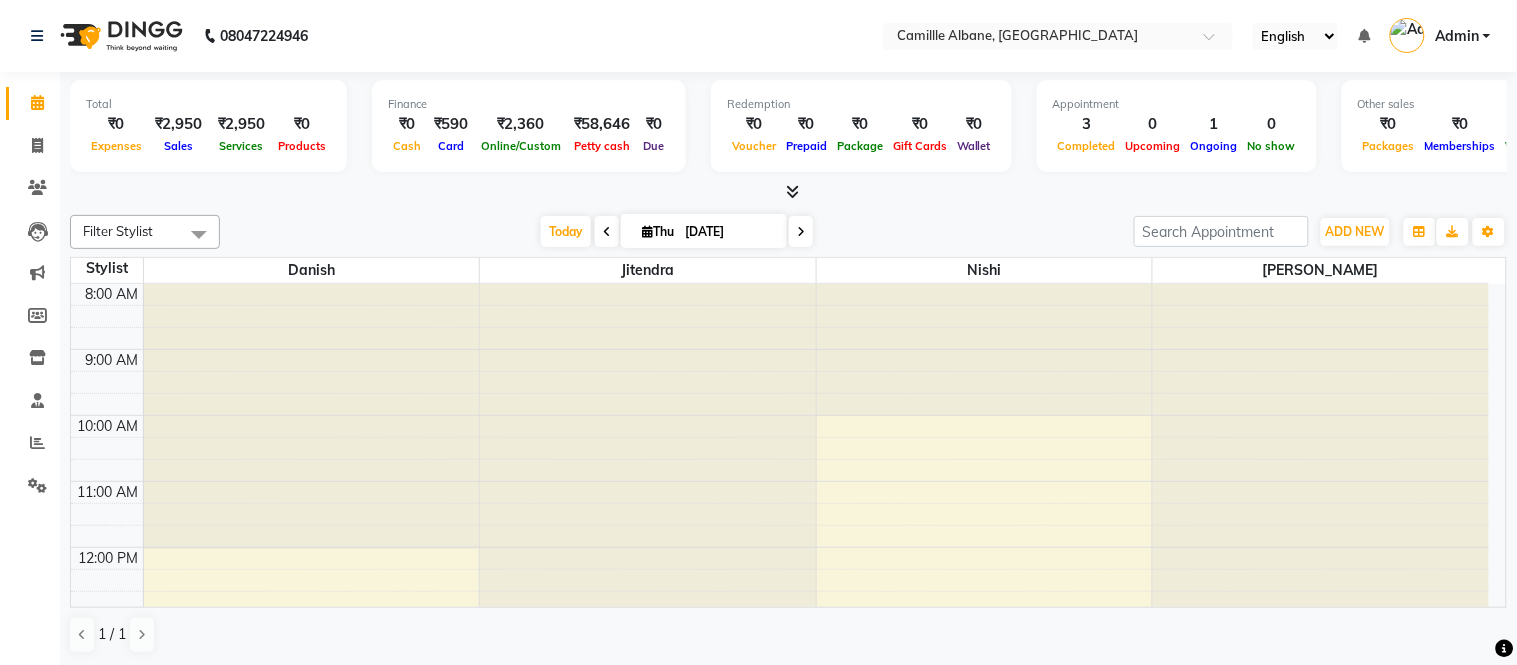 click at bounding box center (792, 191) 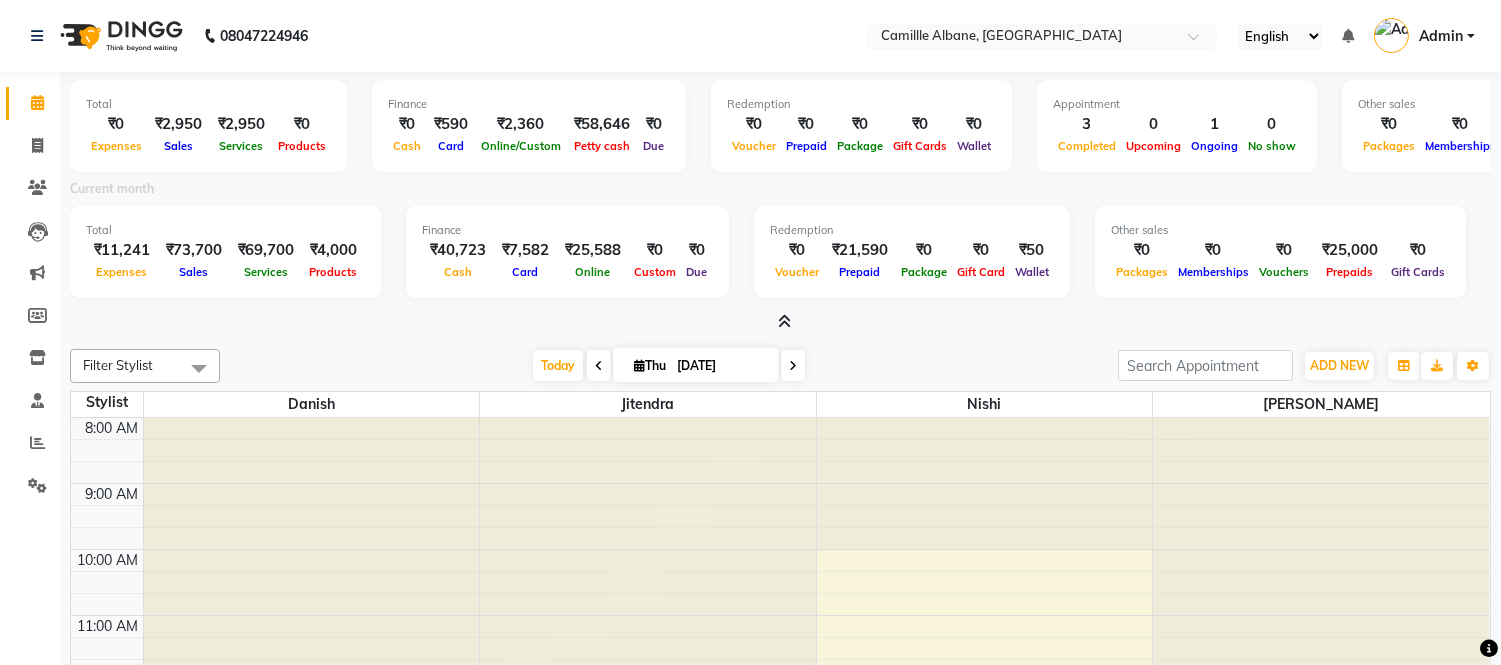 click at bounding box center (784, 321) 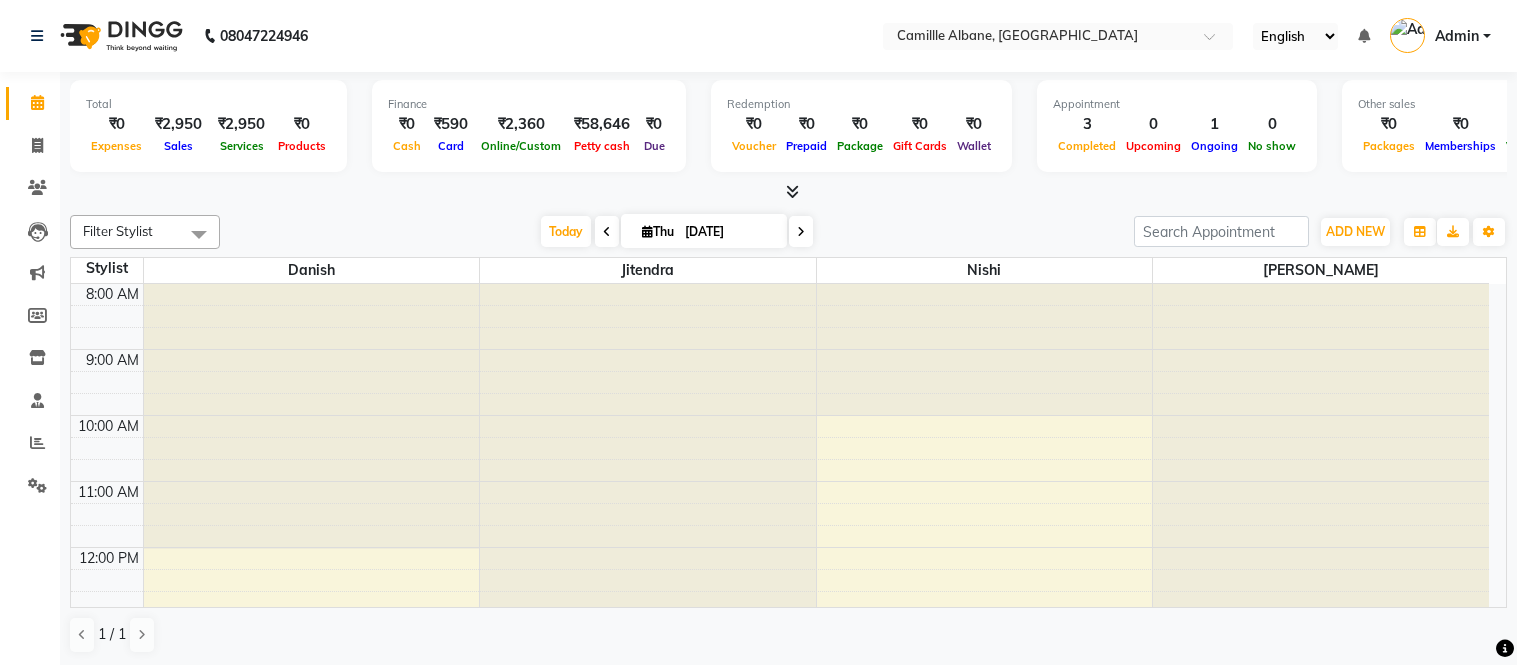 scroll, scrollTop: 0, scrollLeft: 0, axis: both 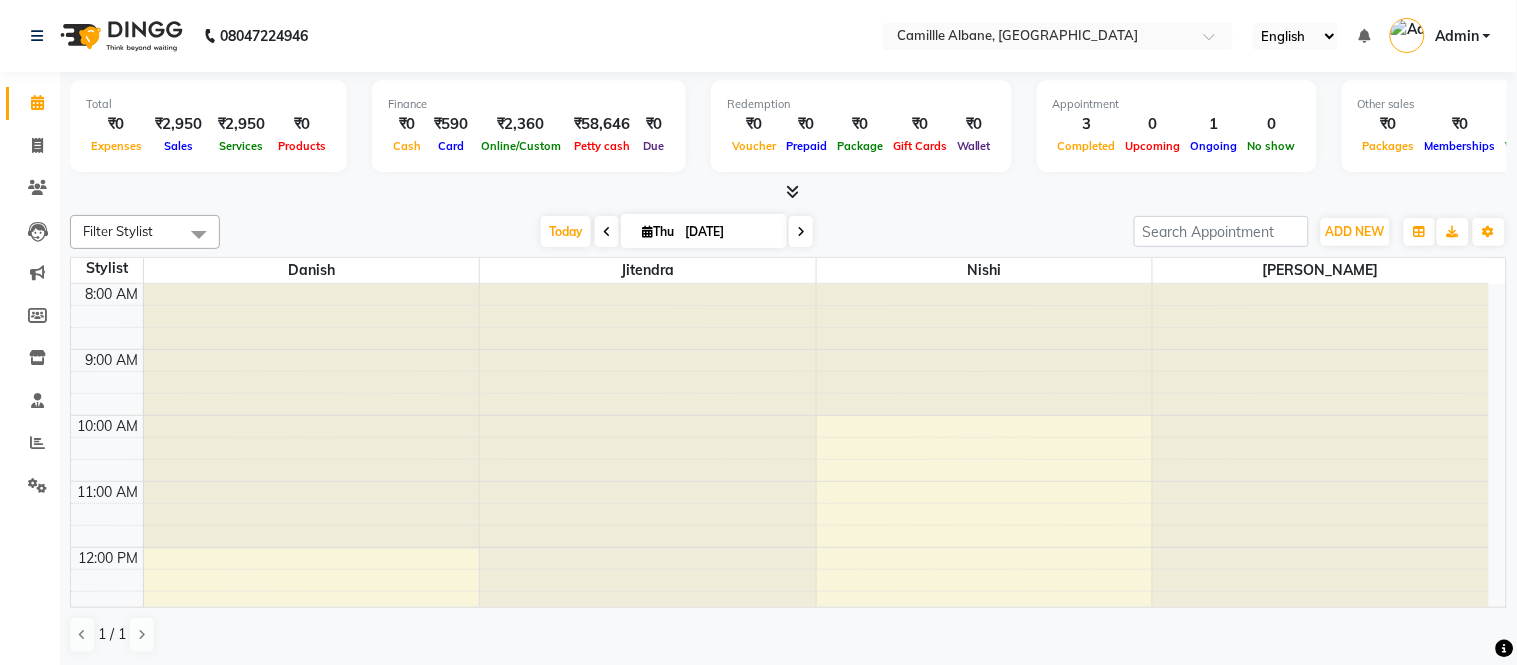 click at bounding box center (788, 192) 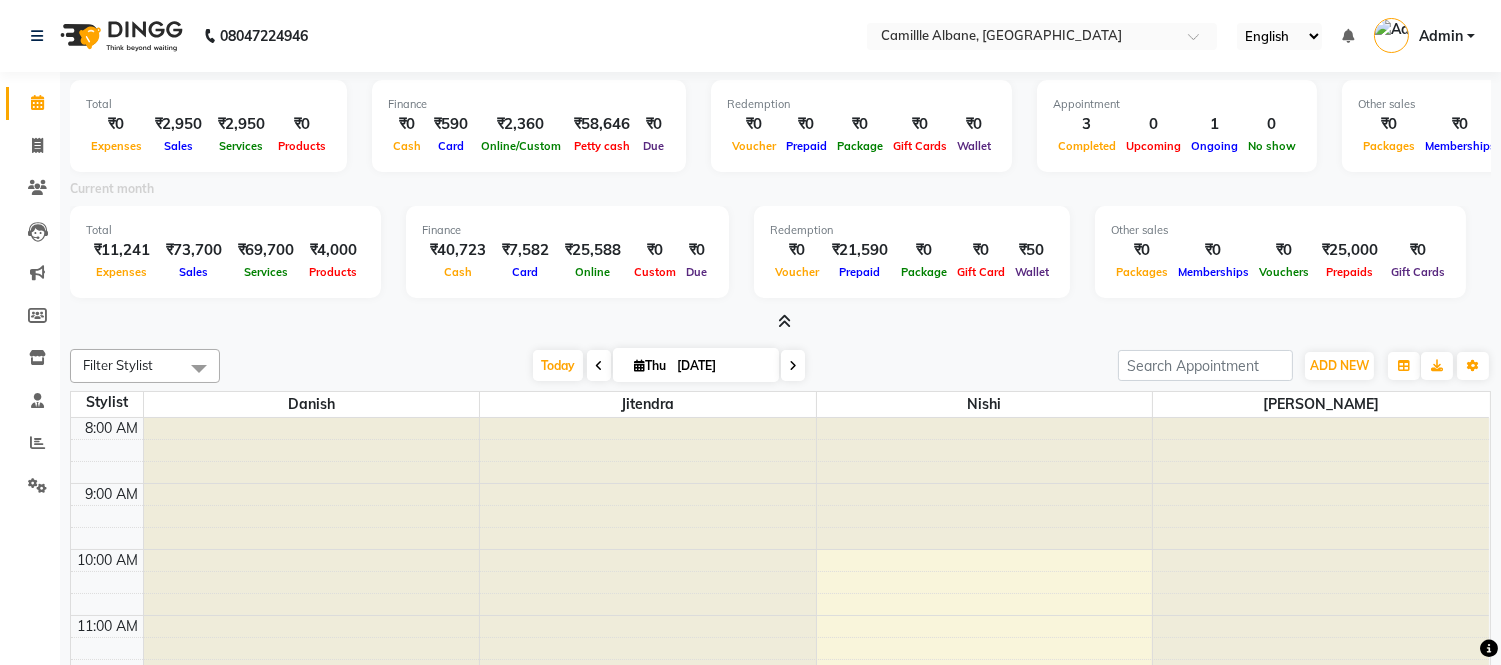 click at bounding box center [780, 322] 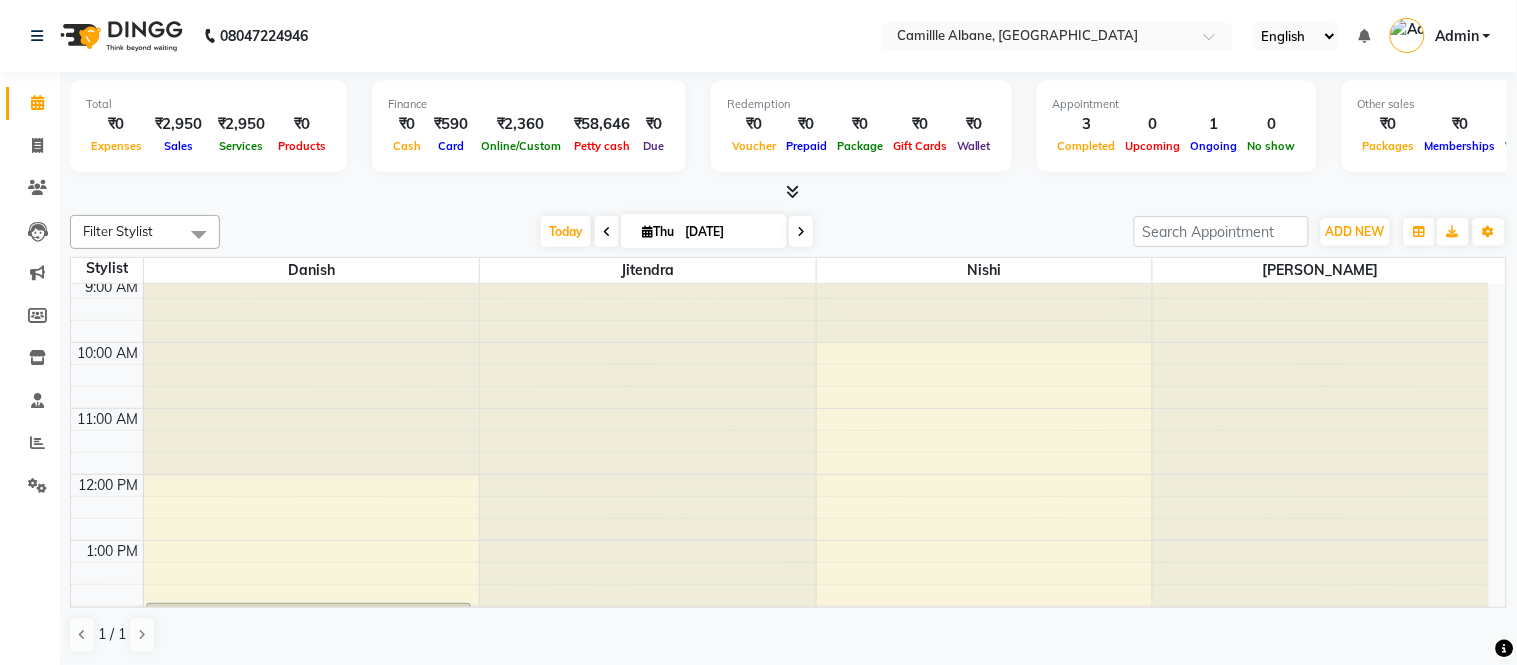 scroll, scrollTop: 0, scrollLeft: 0, axis: both 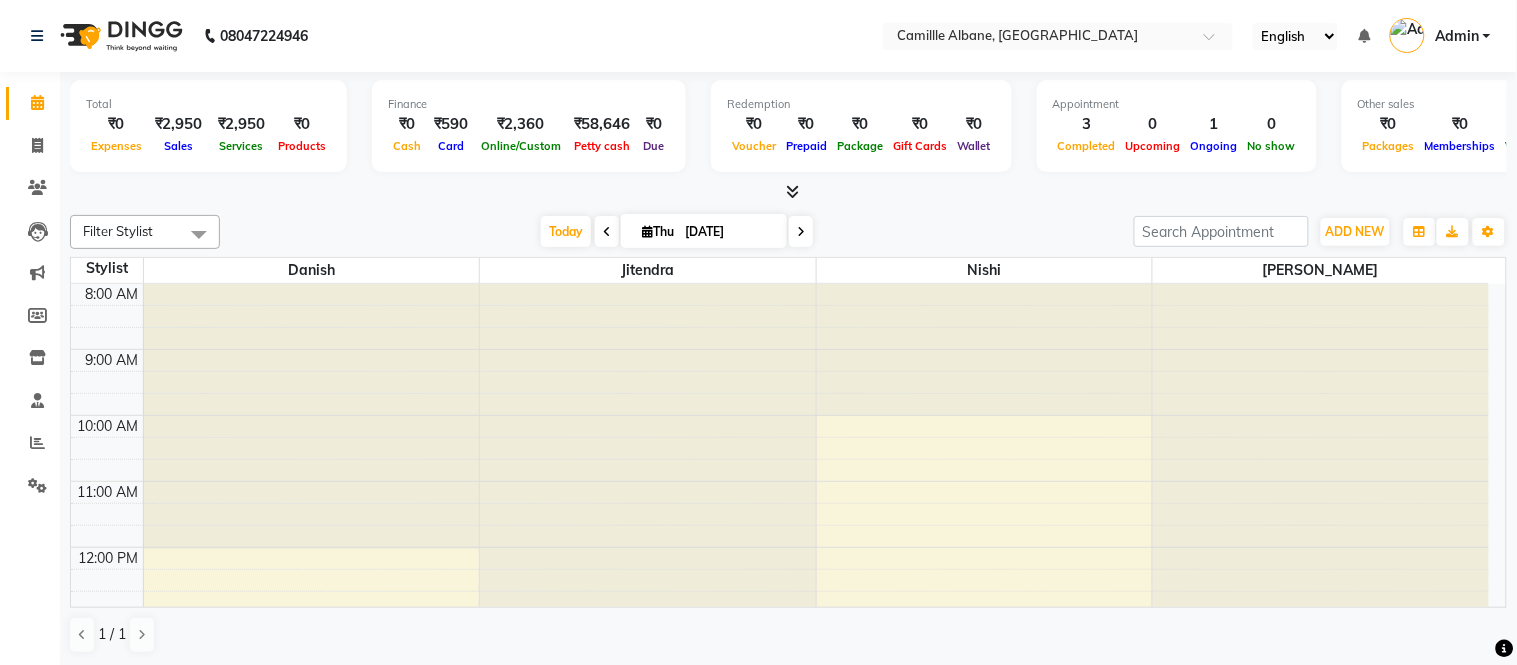 click at bounding box center (788, 192) 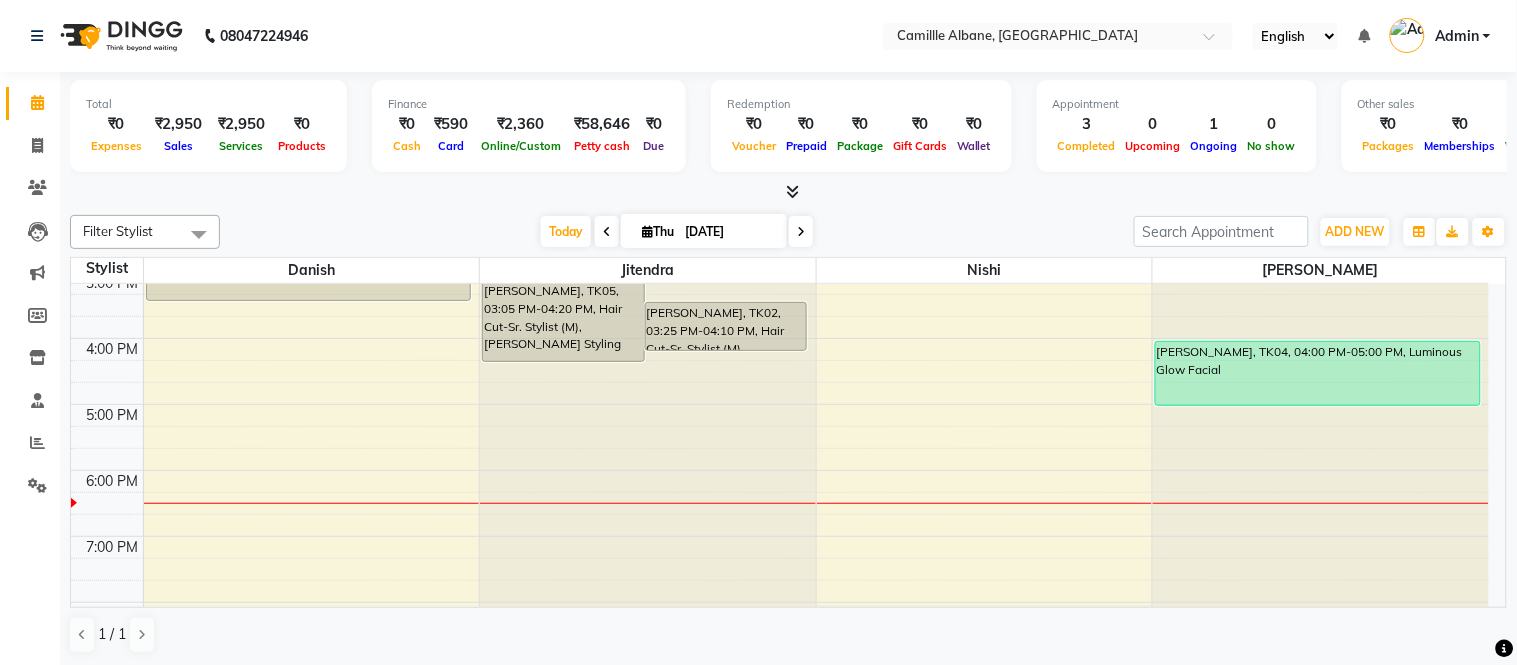 scroll, scrollTop: 418, scrollLeft: 0, axis: vertical 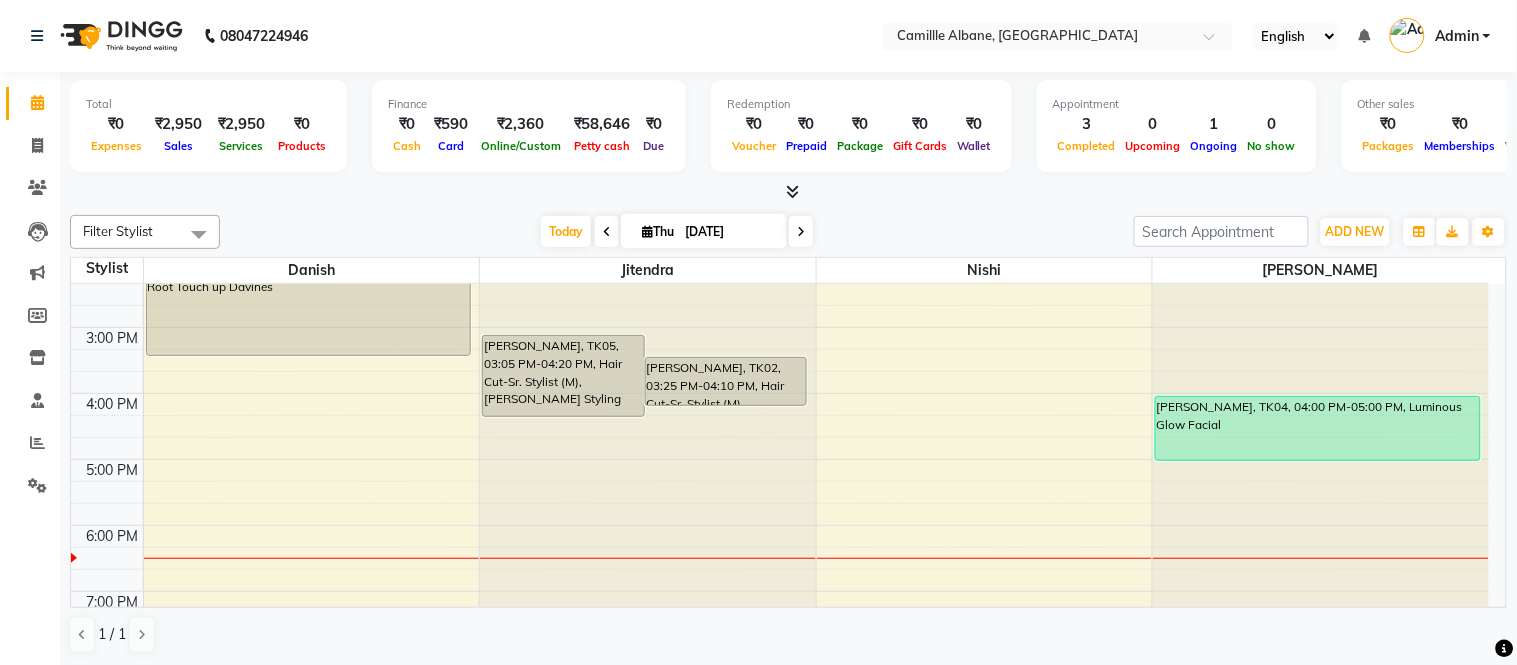 click at bounding box center (788, 192) 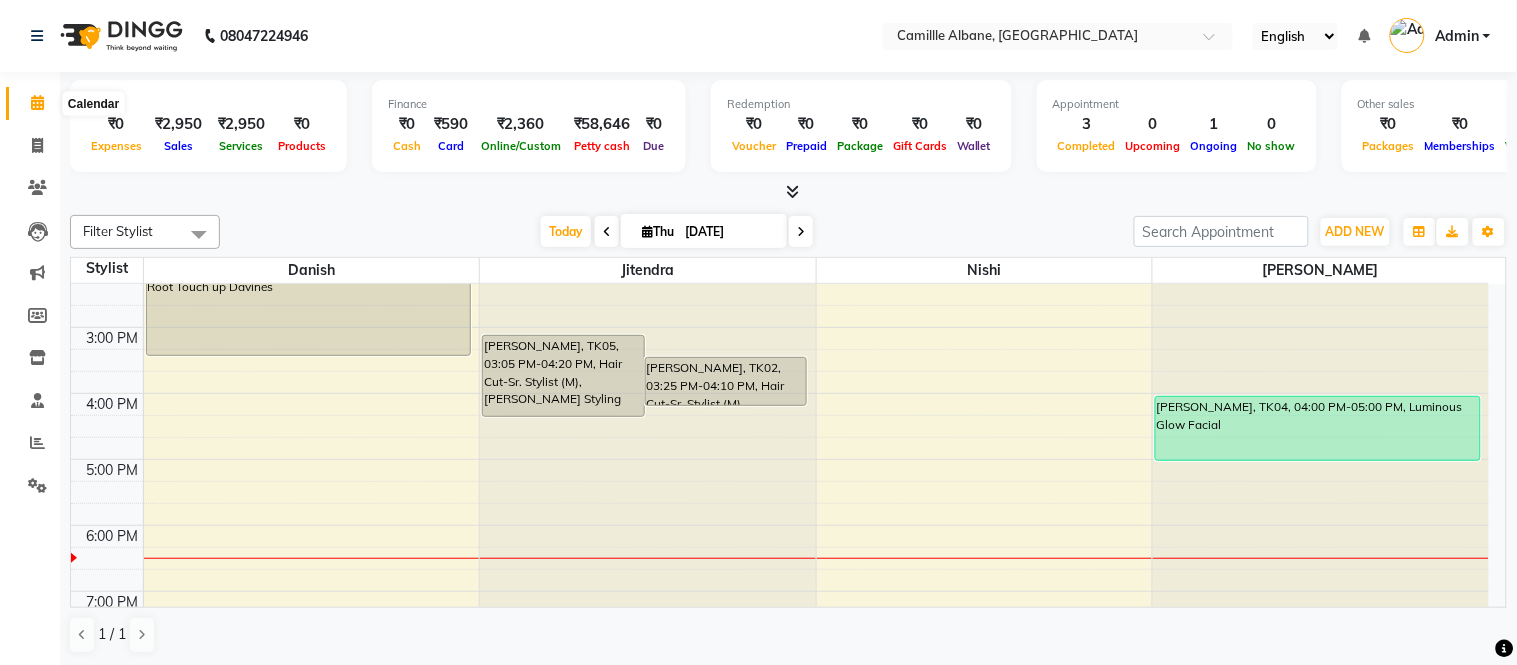click 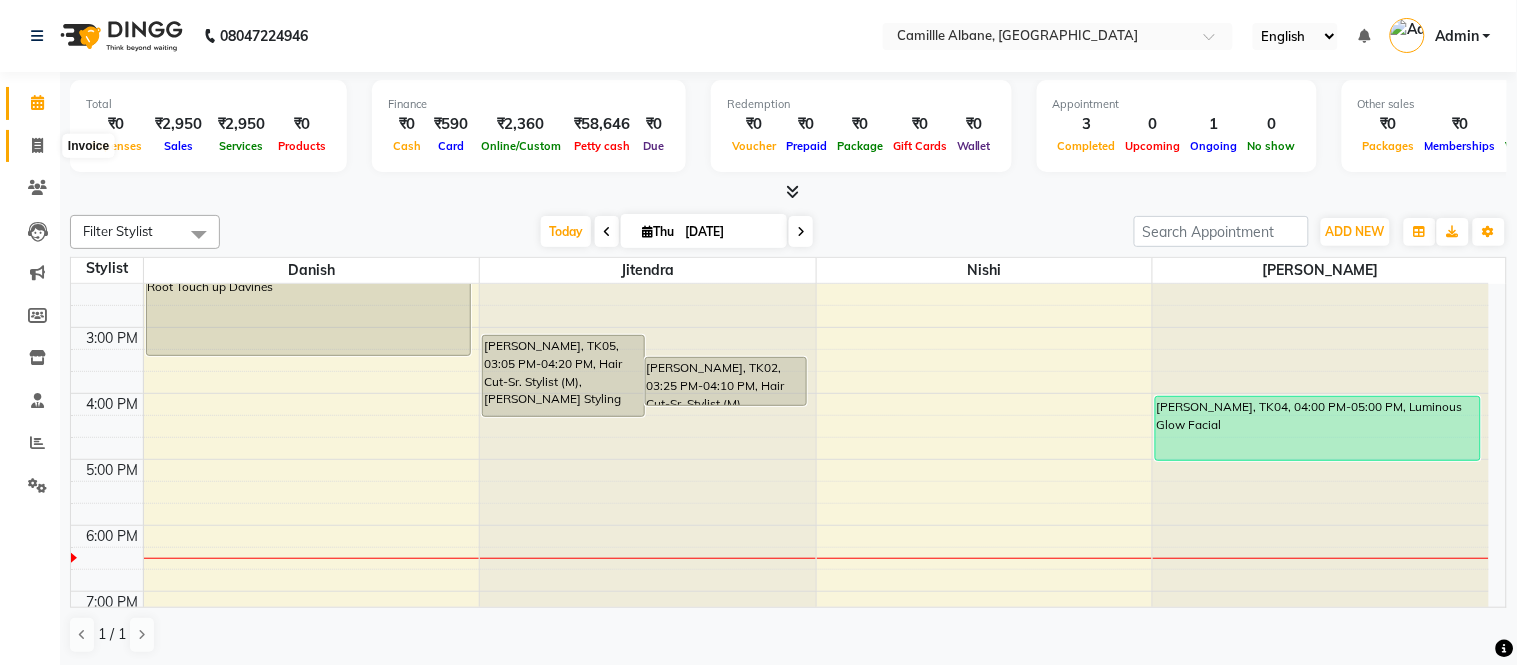 click 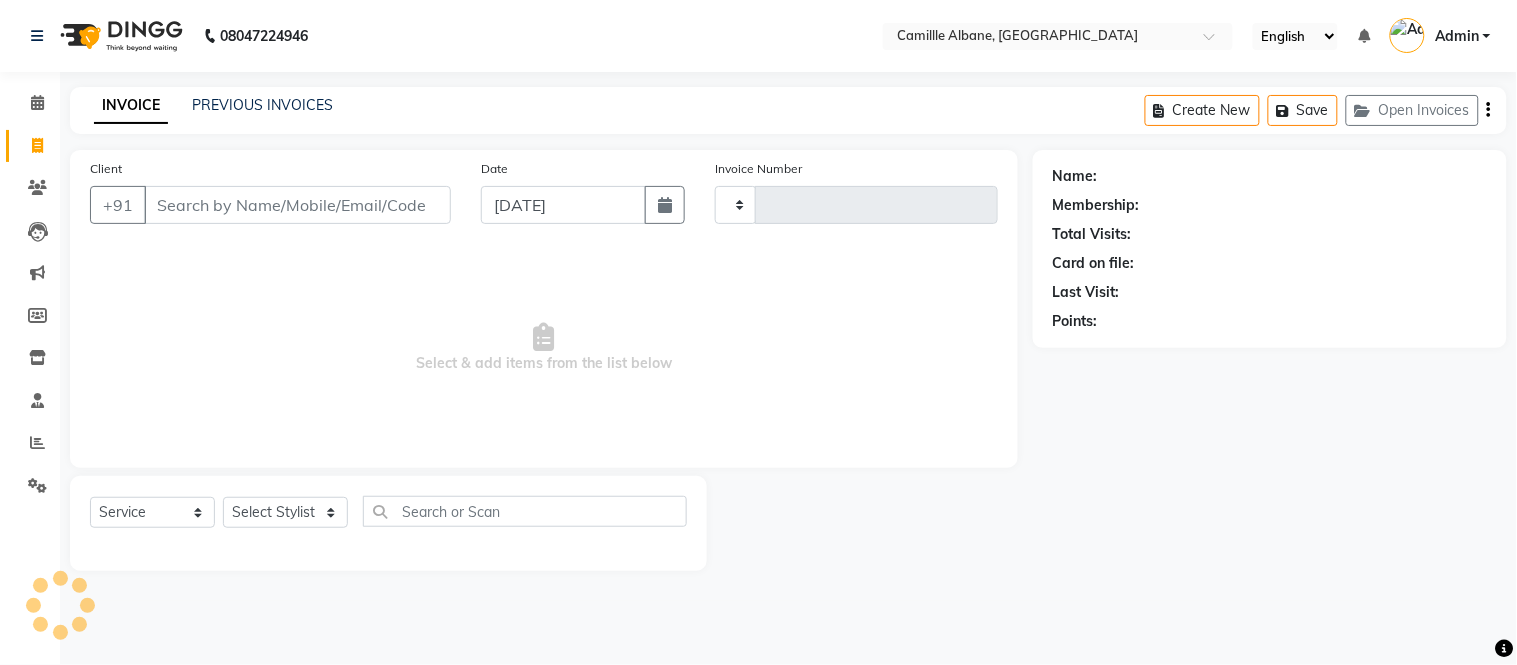 click 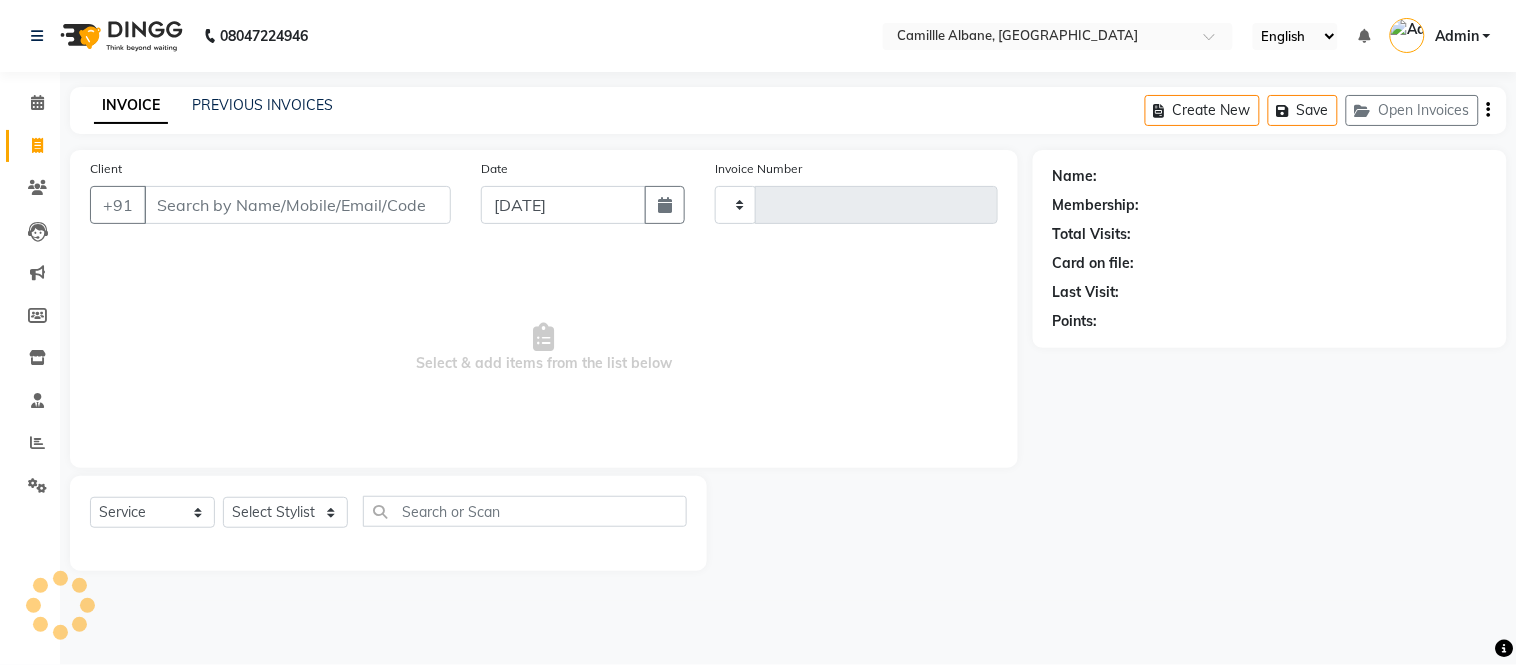 type on "0721" 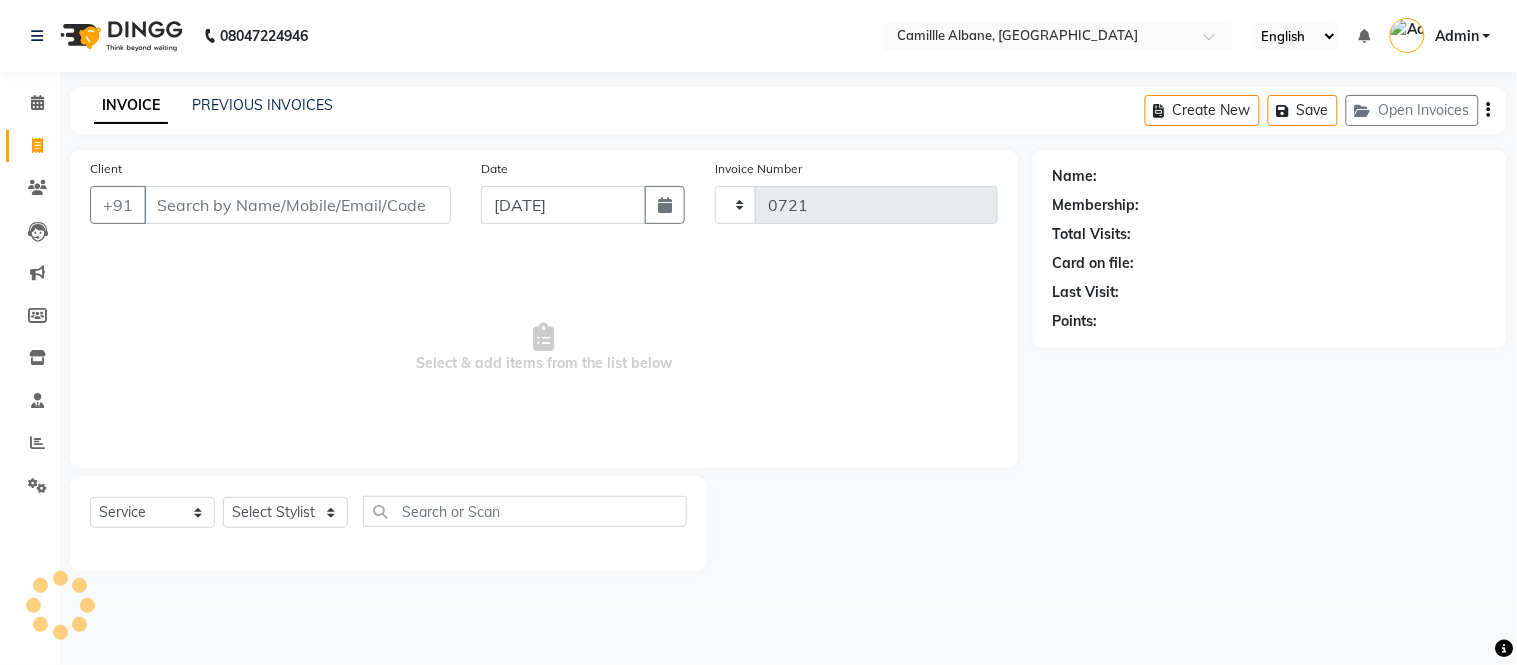 select on "7025" 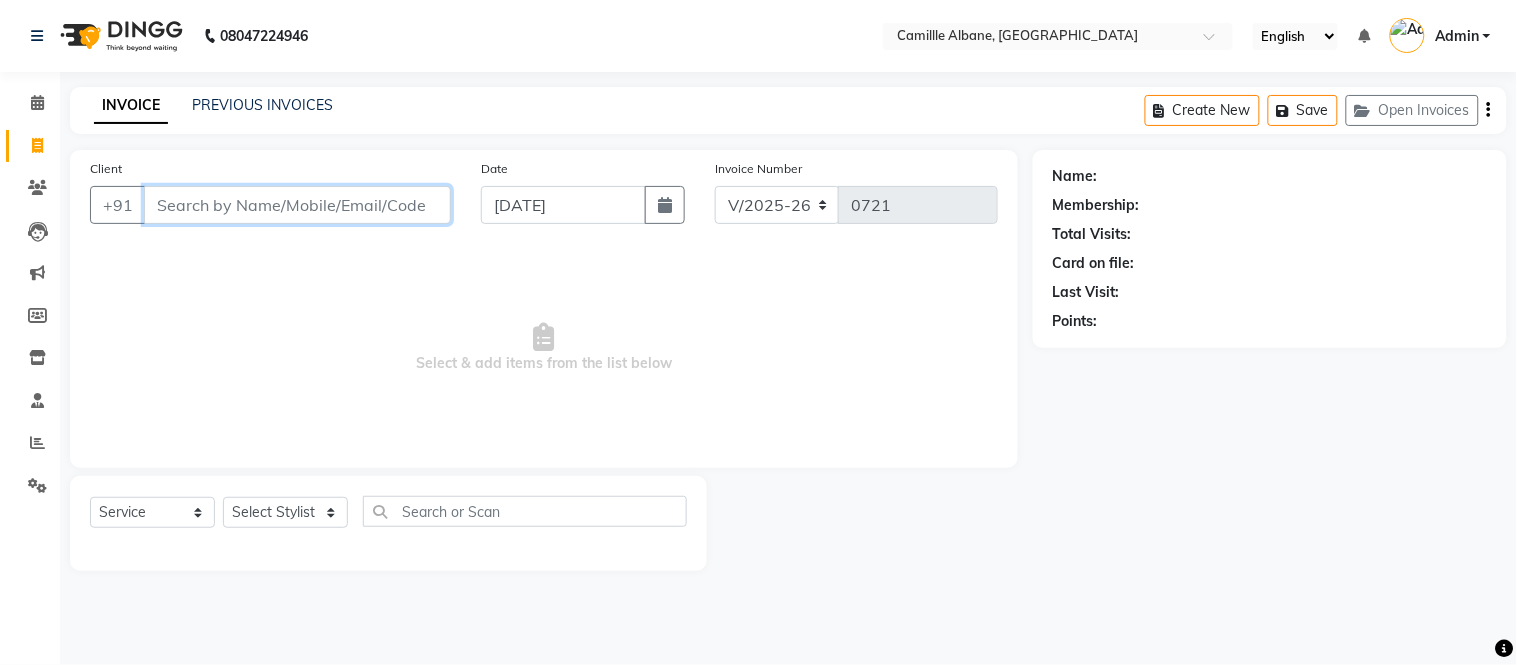 click on "Client" at bounding box center [297, 205] 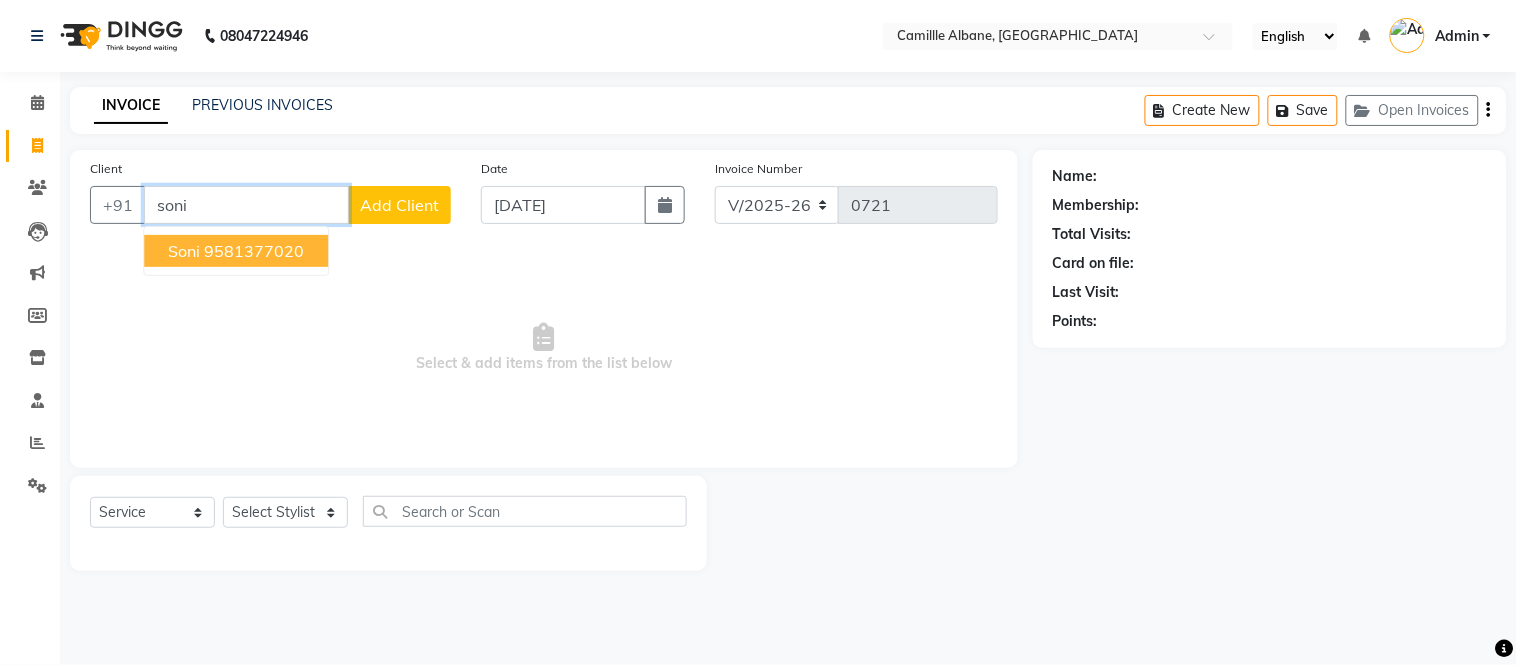 click on "Soni  9581377020" at bounding box center [236, 251] 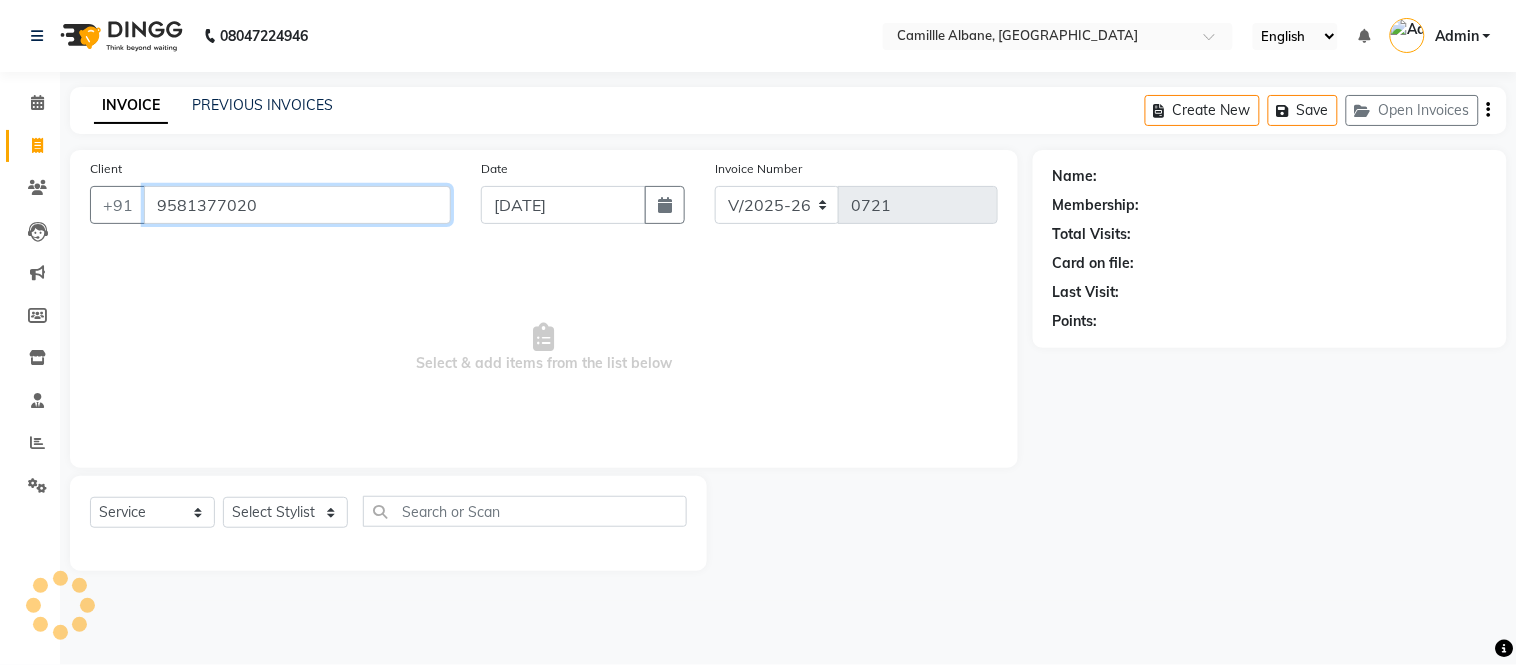 type on "9581377020" 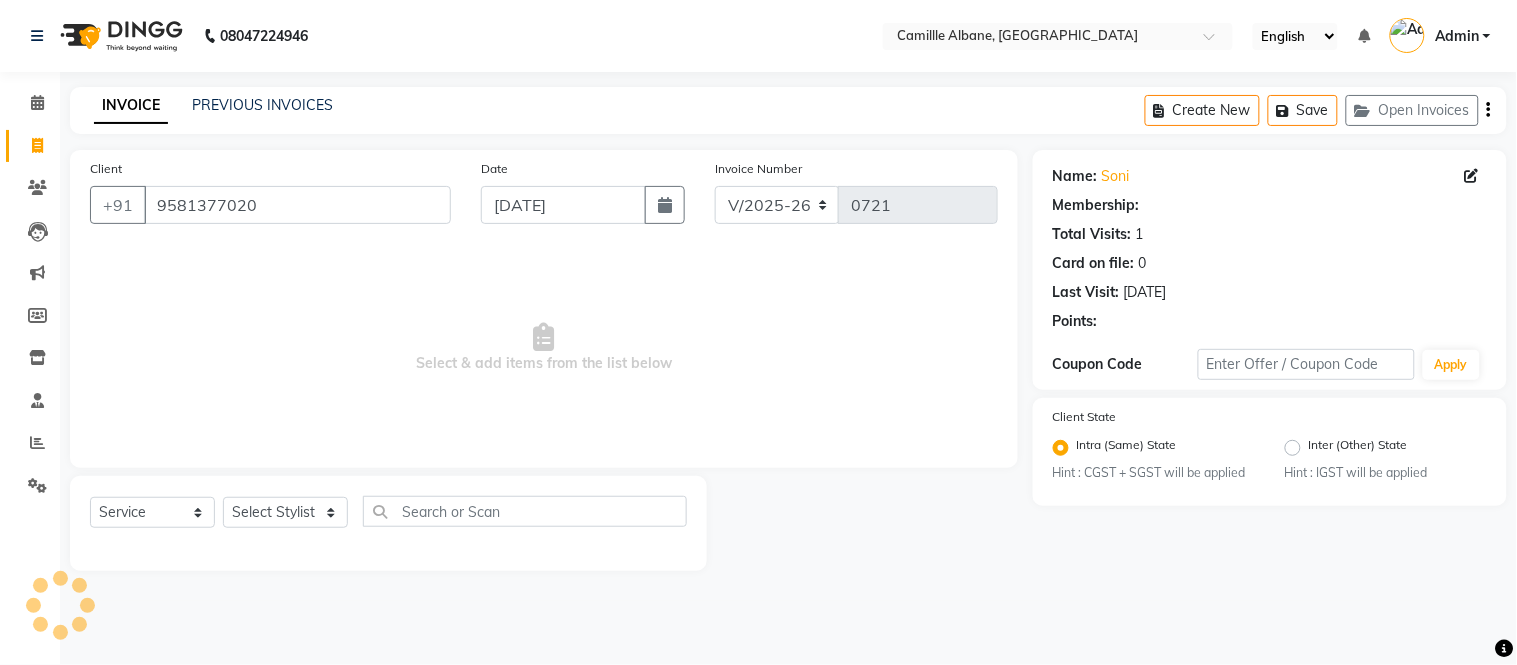 select on "1: Object" 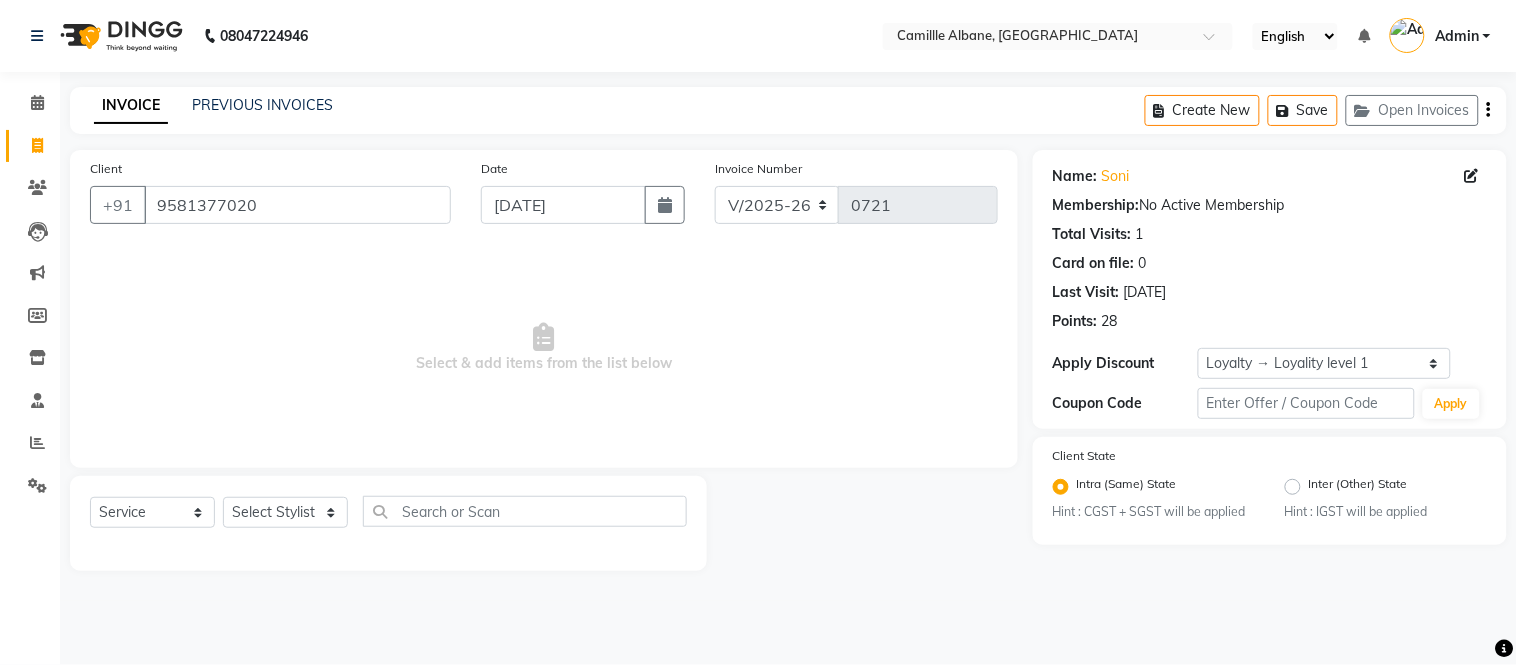 click 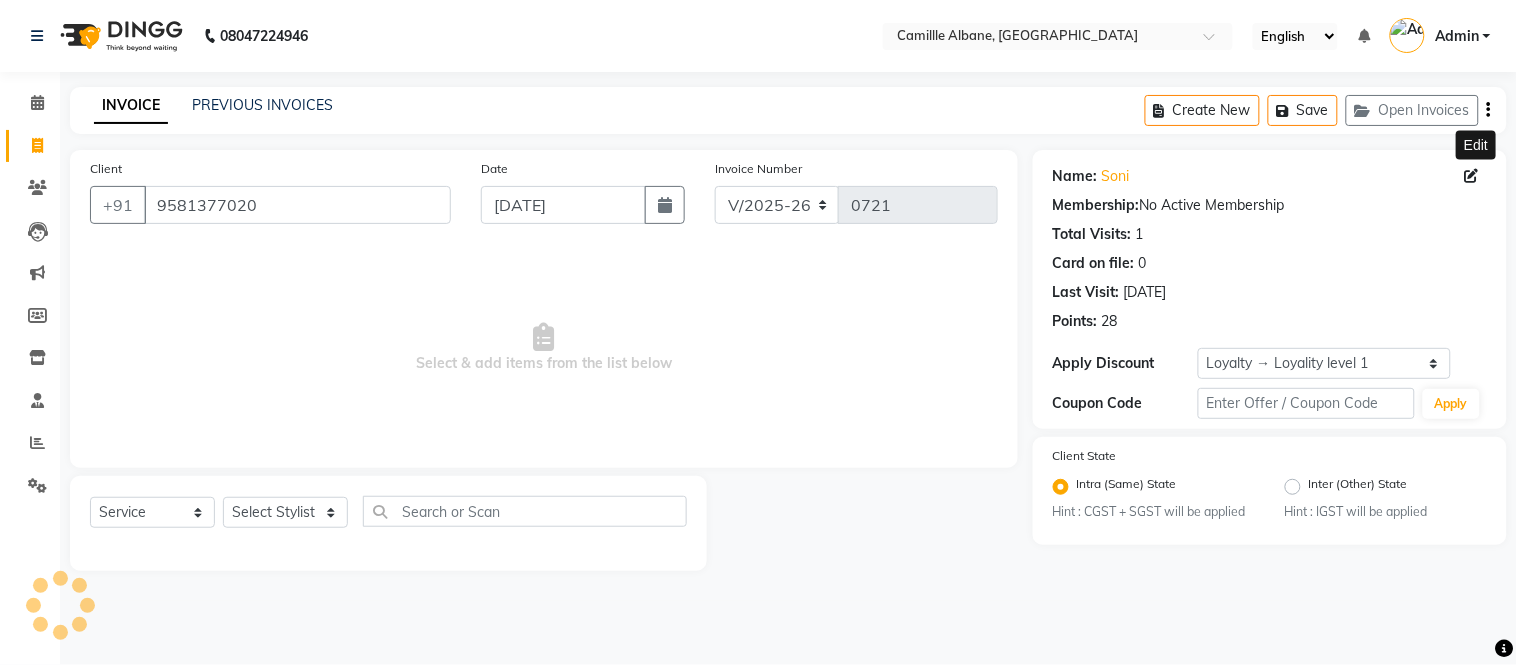 select on "[DEMOGRAPHIC_DATA]" 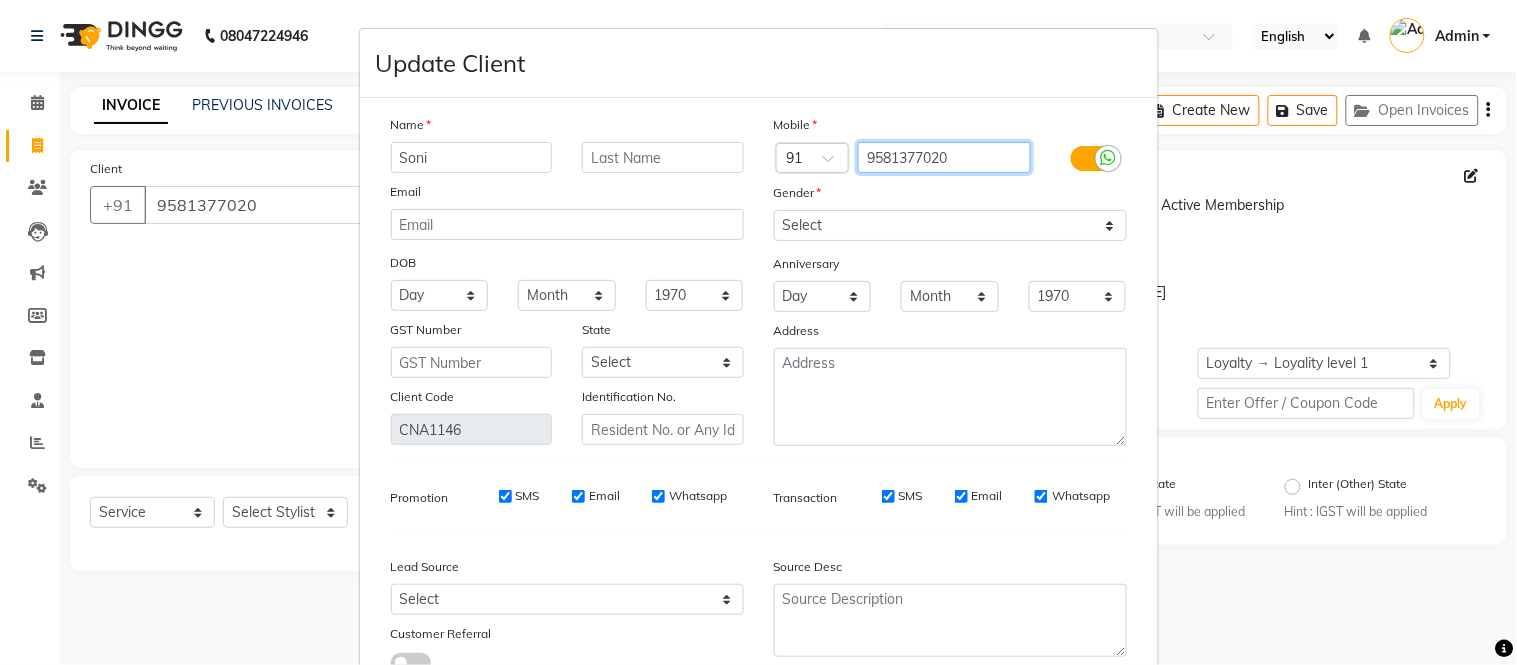 click on "9581377020" at bounding box center (944, 157) 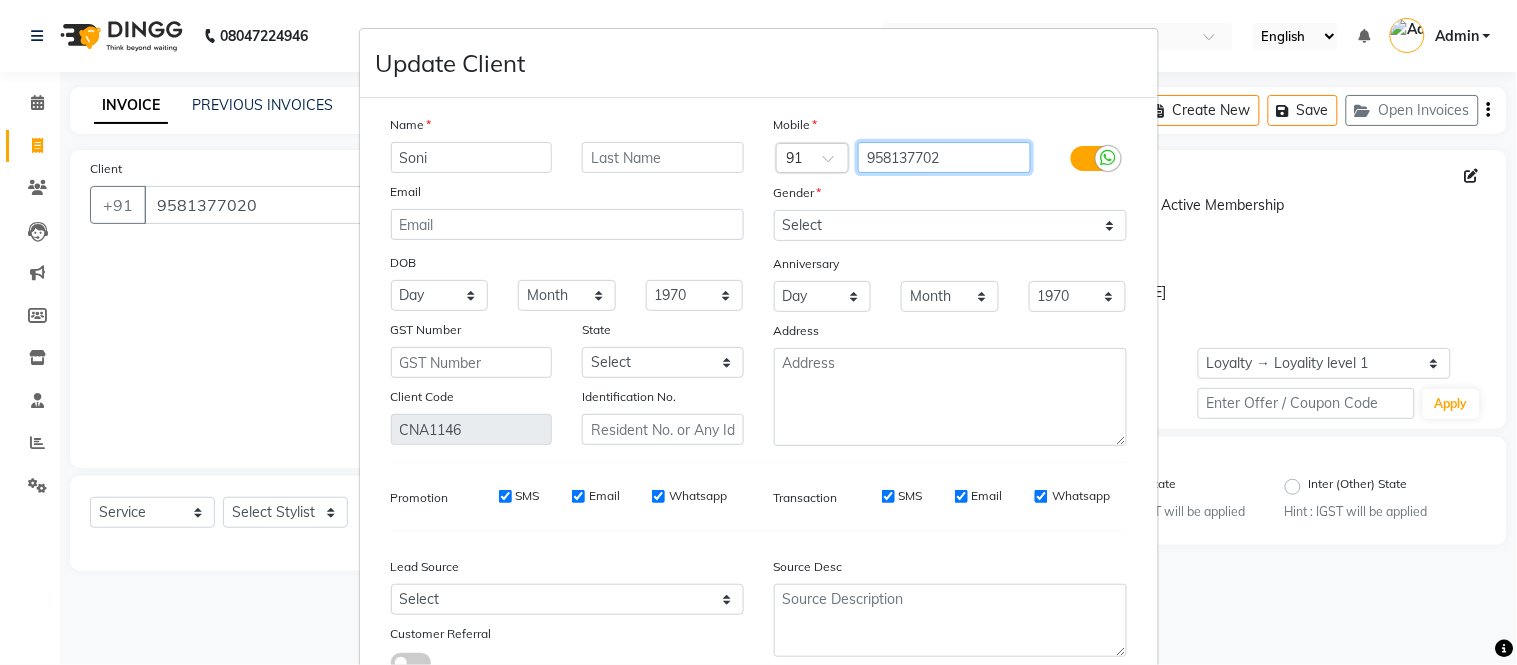 type on "958137702" 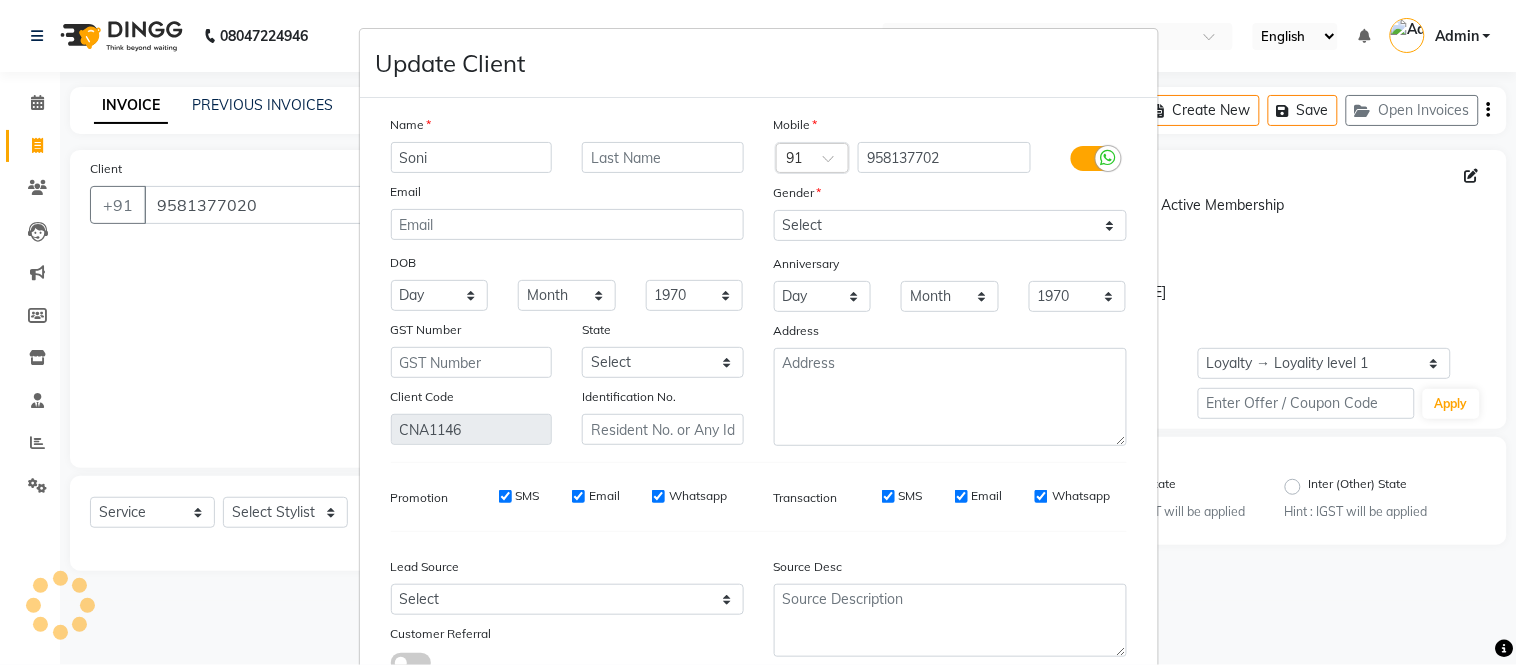 click on "Gender" at bounding box center (950, 196) 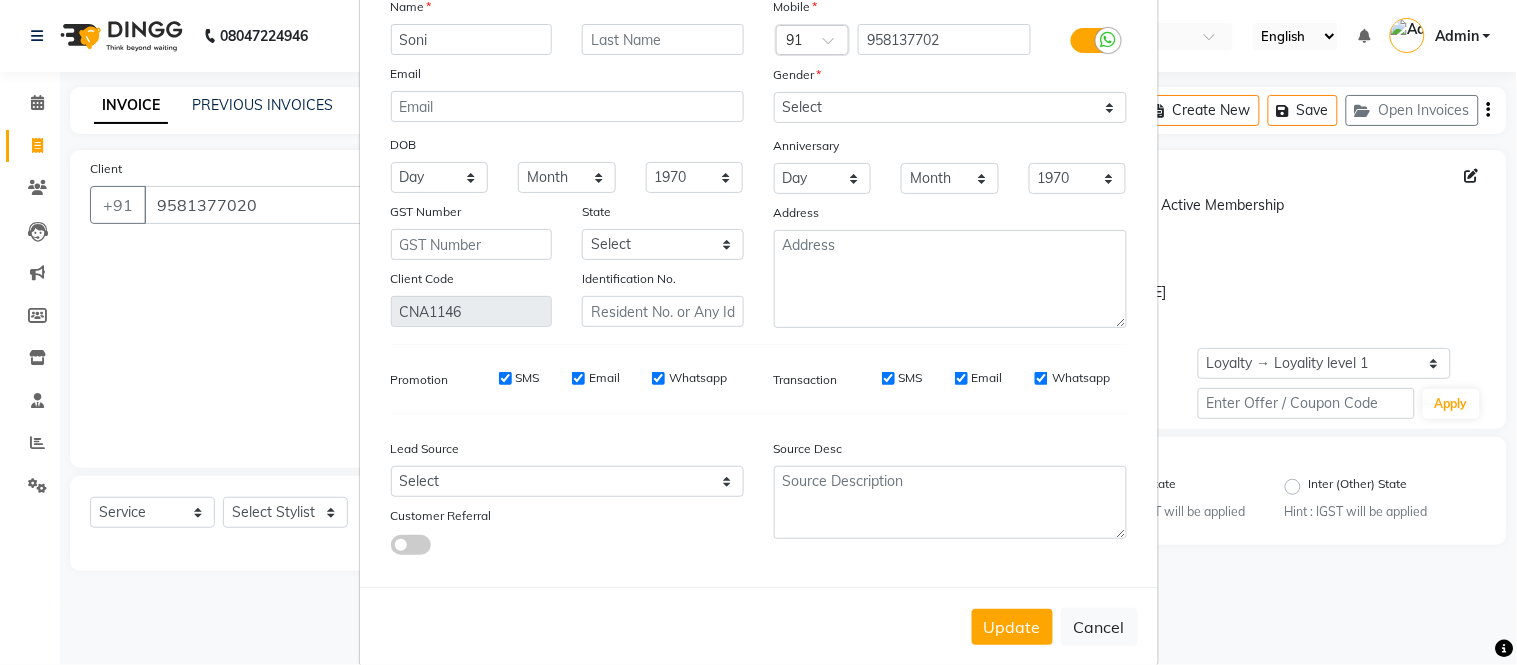 scroll, scrollTop: 150, scrollLeft: 0, axis: vertical 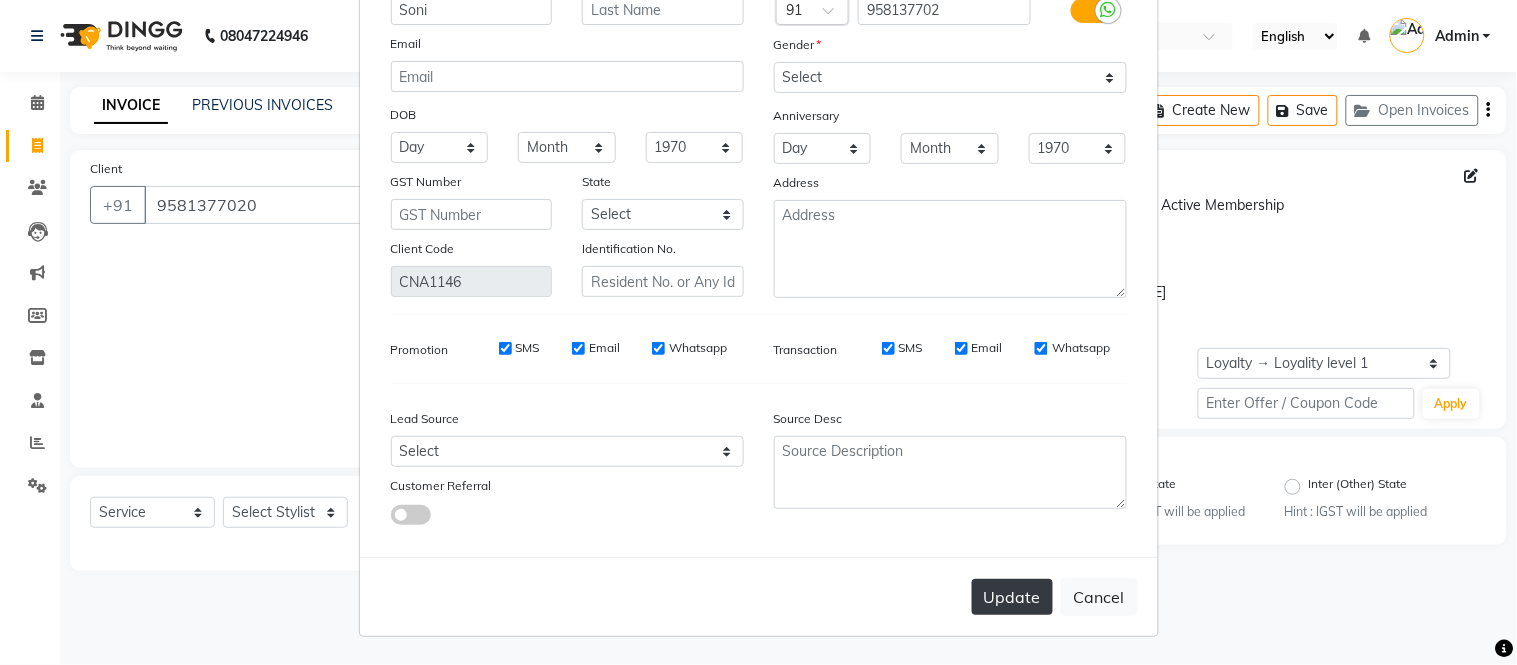 click on "Update" at bounding box center [1012, 597] 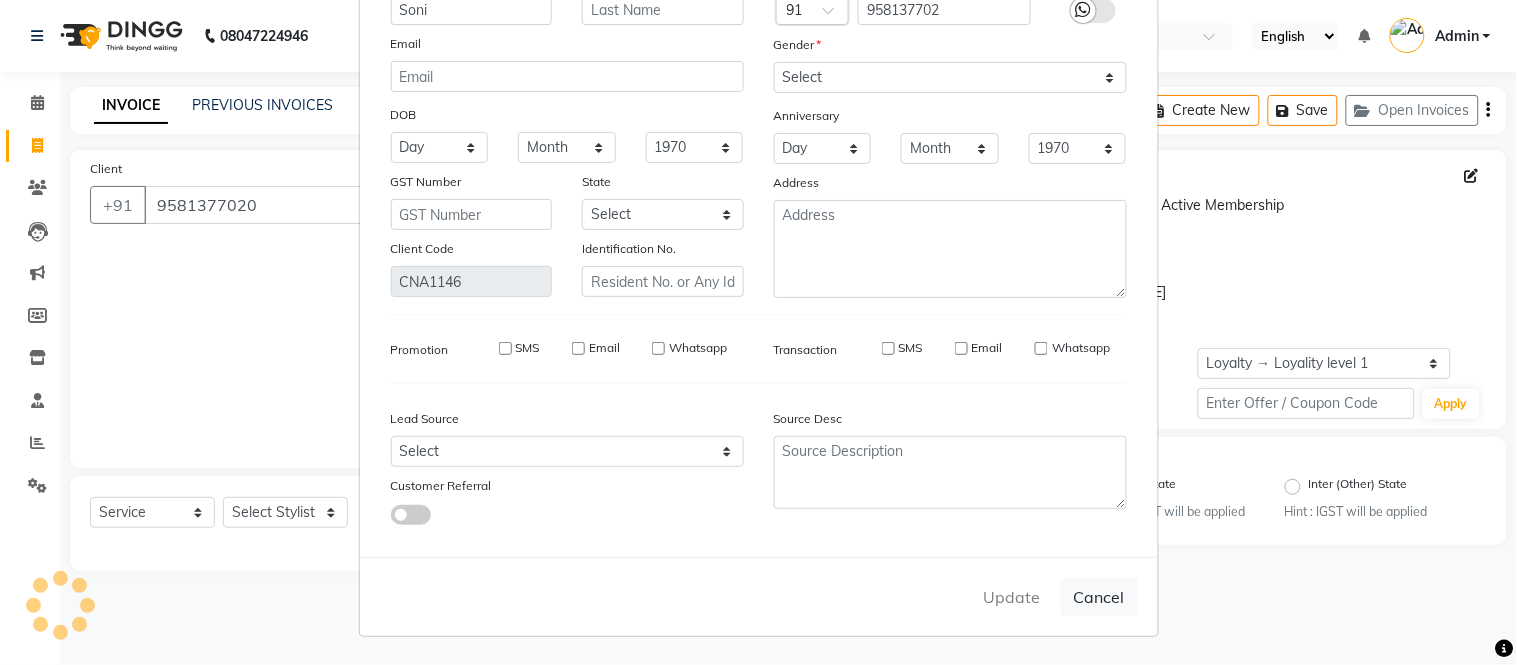 type on "958137702" 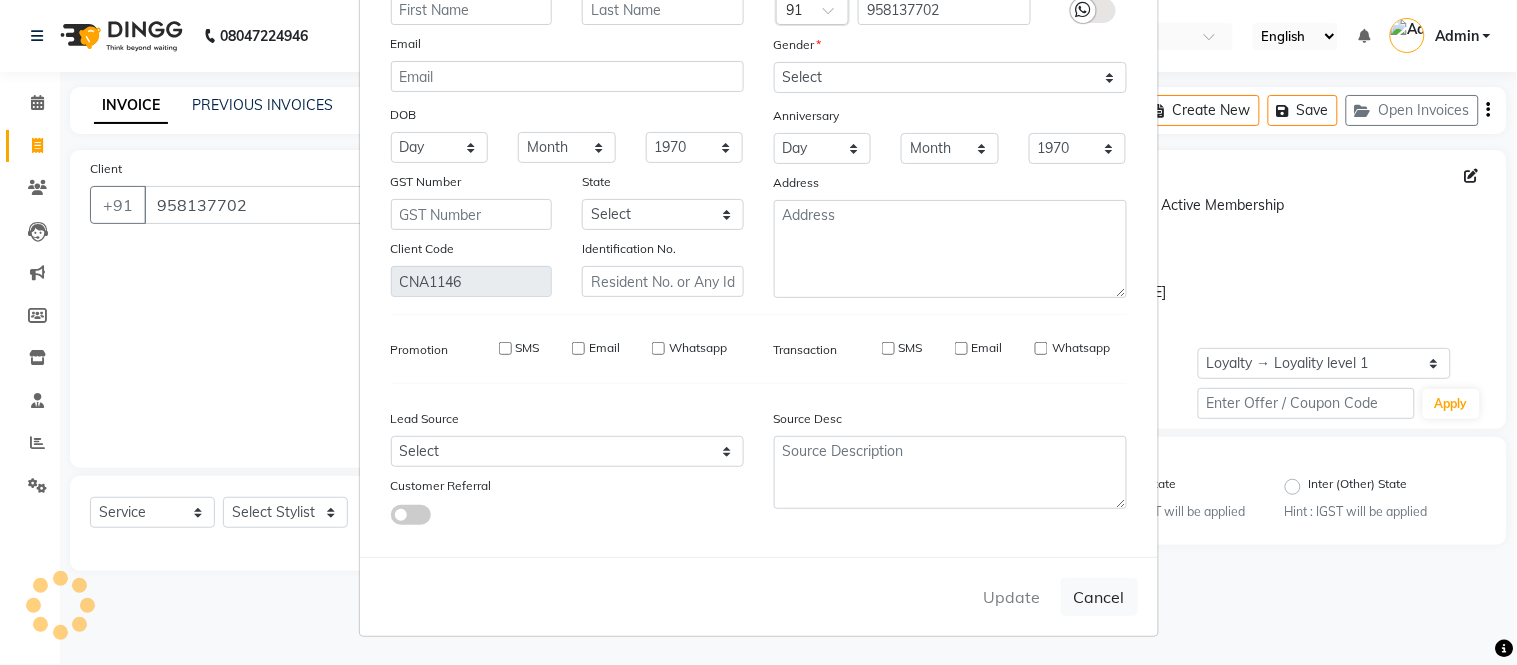 select 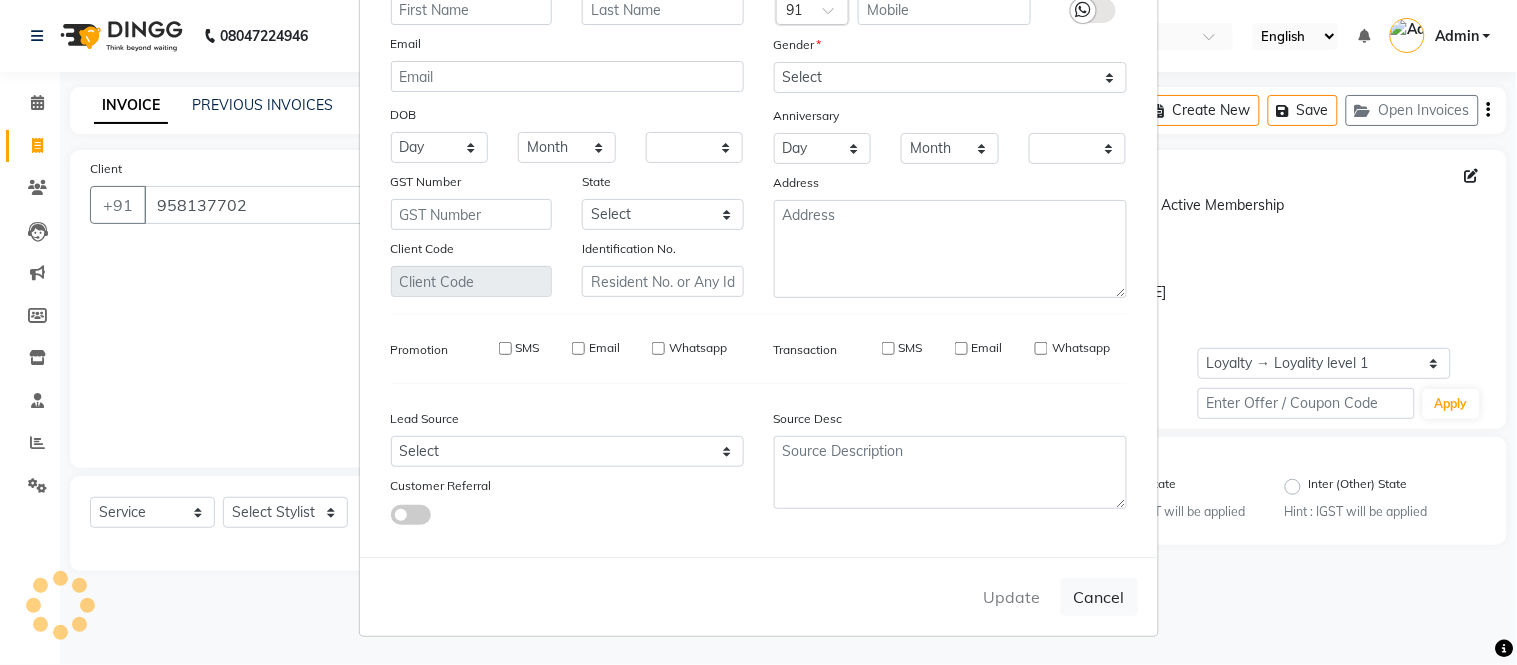 checkbox on "false" 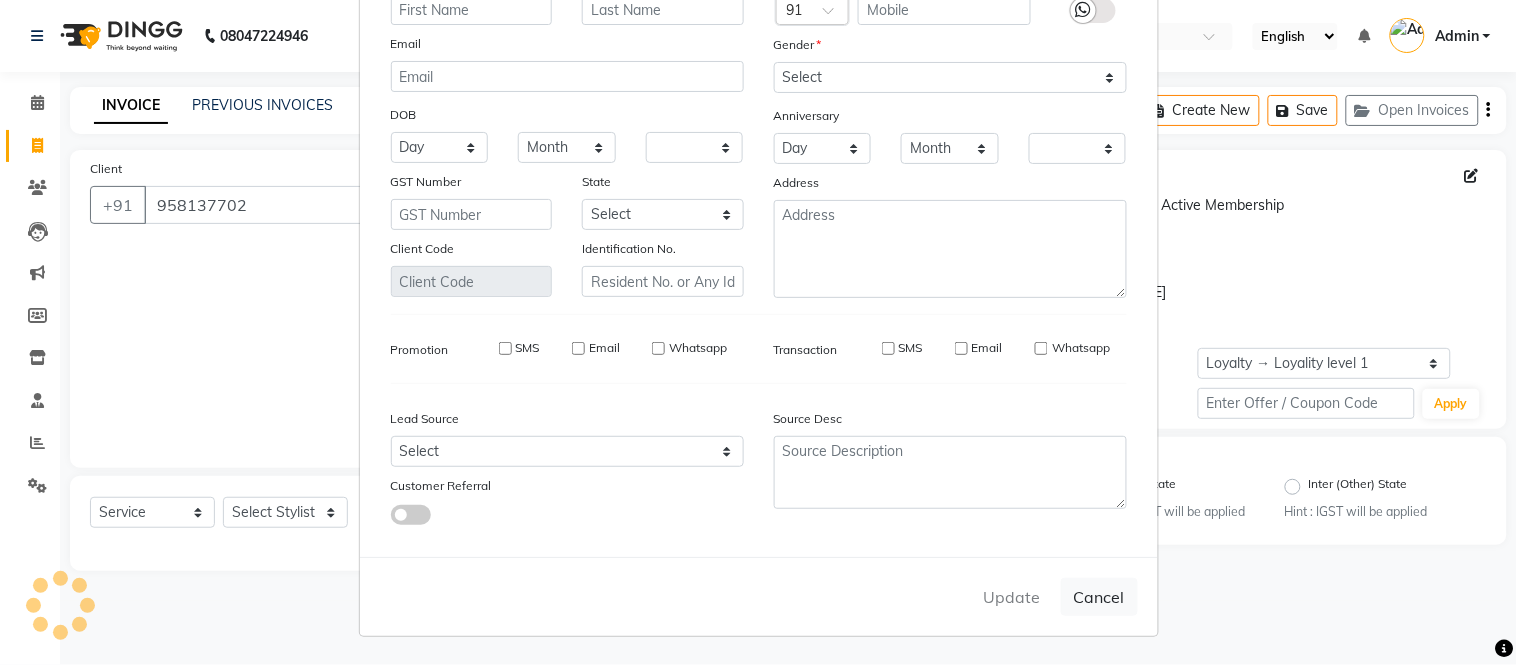 checkbox on "false" 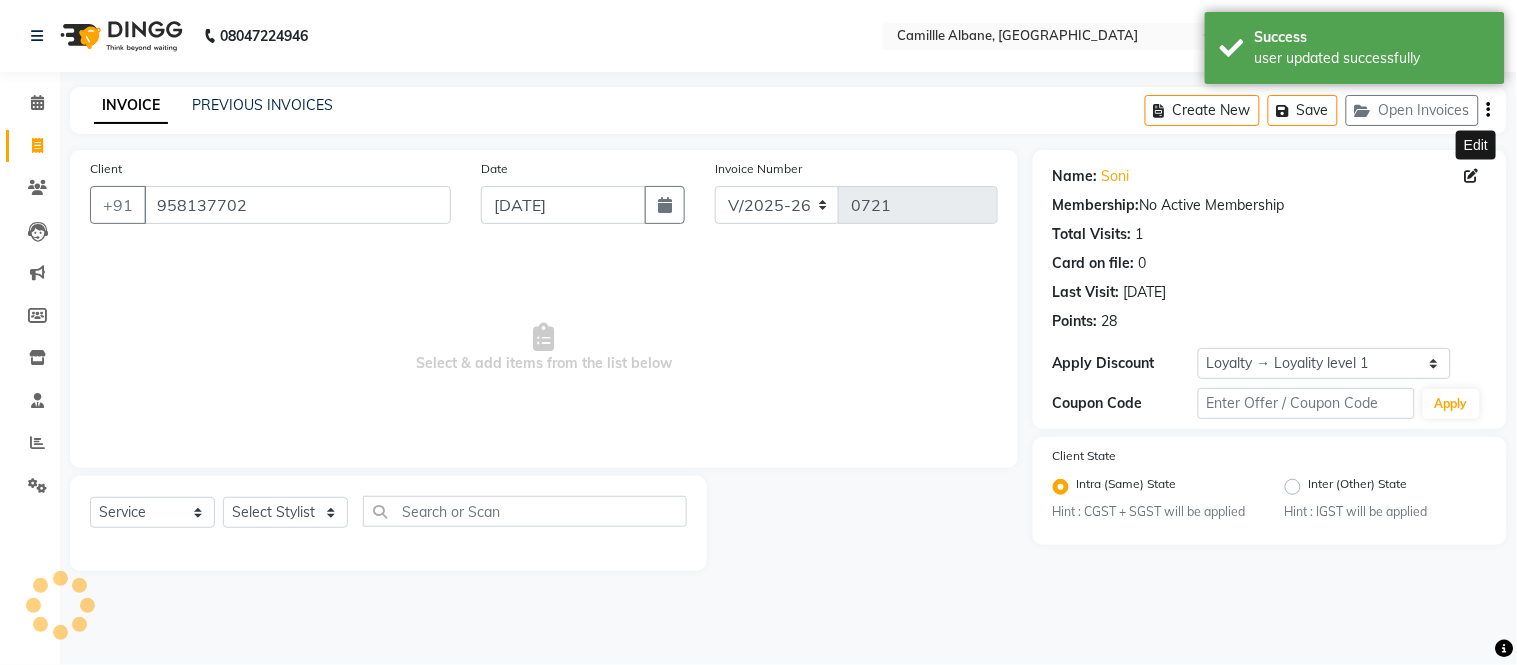 select on "1: Object" 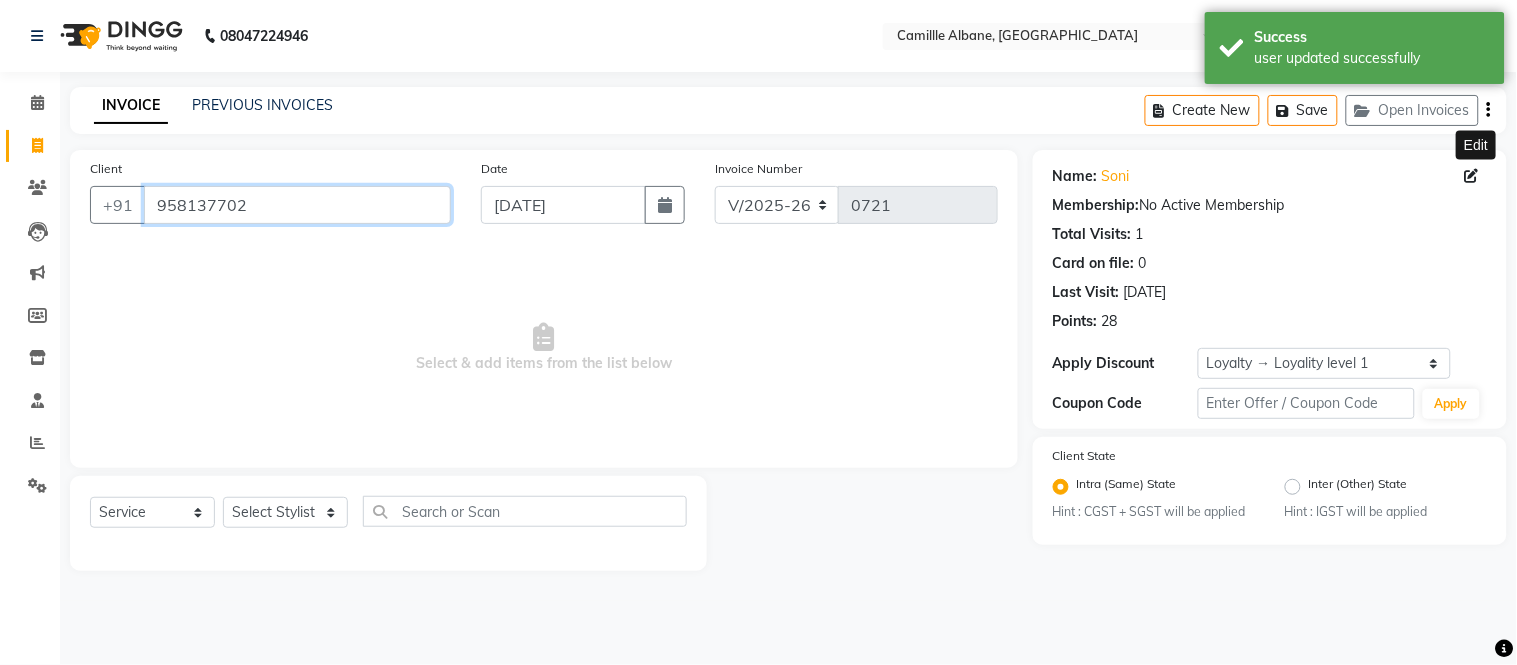 click on "958137702" at bounding box center [297, 205] 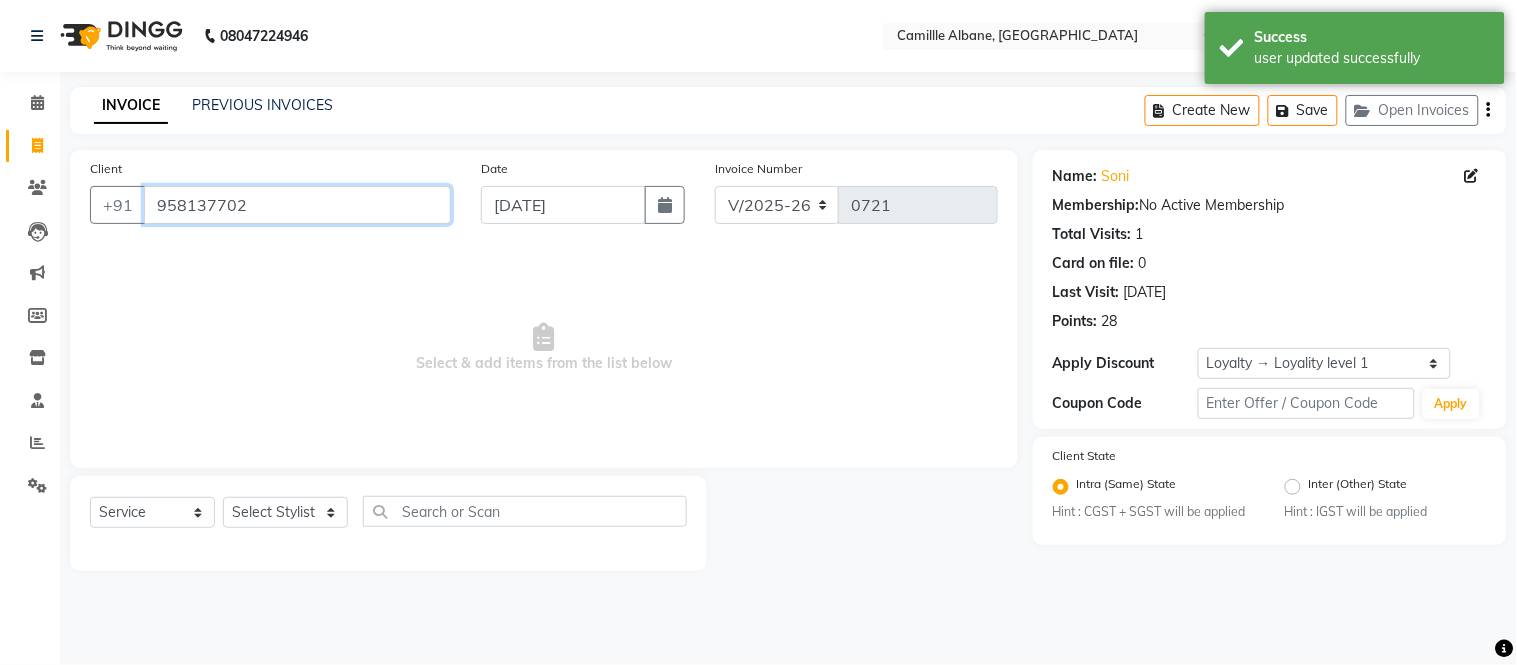 click on "958137702" at bounding box center (297, 205) 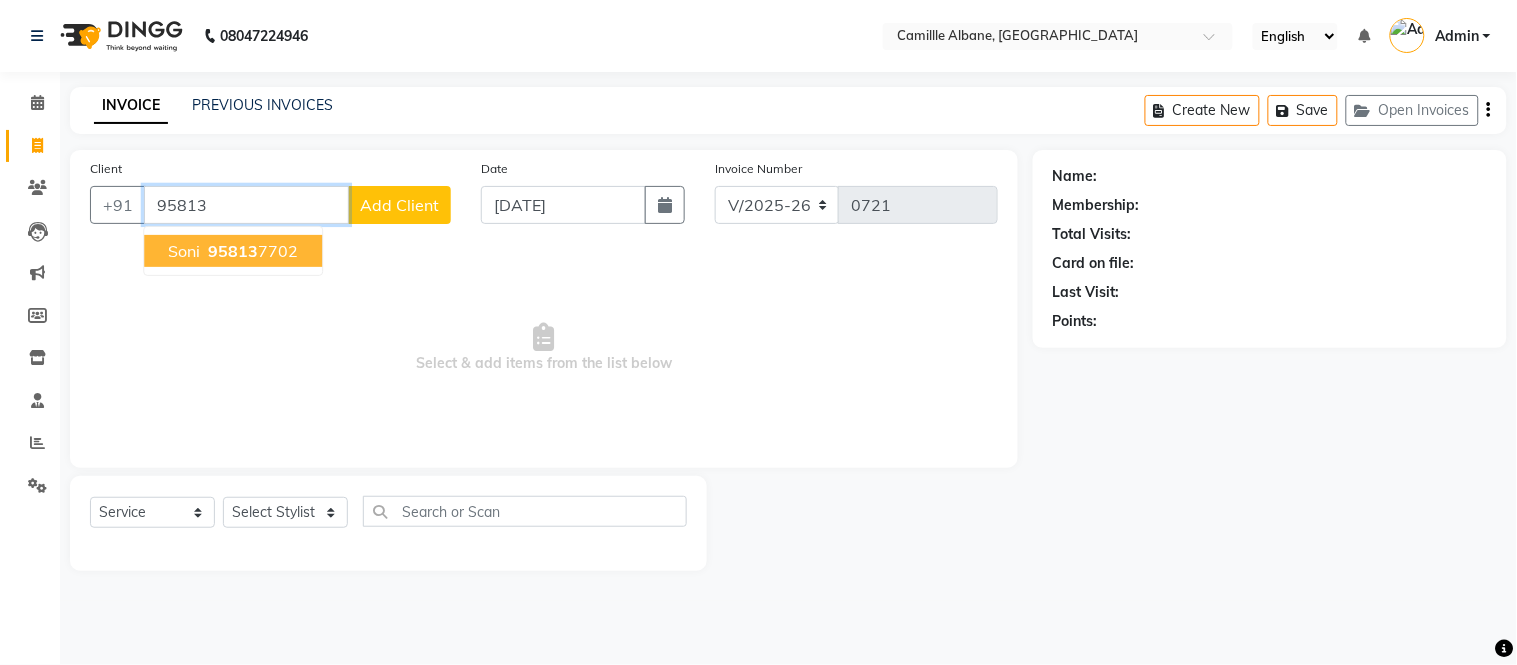 type on "95813" 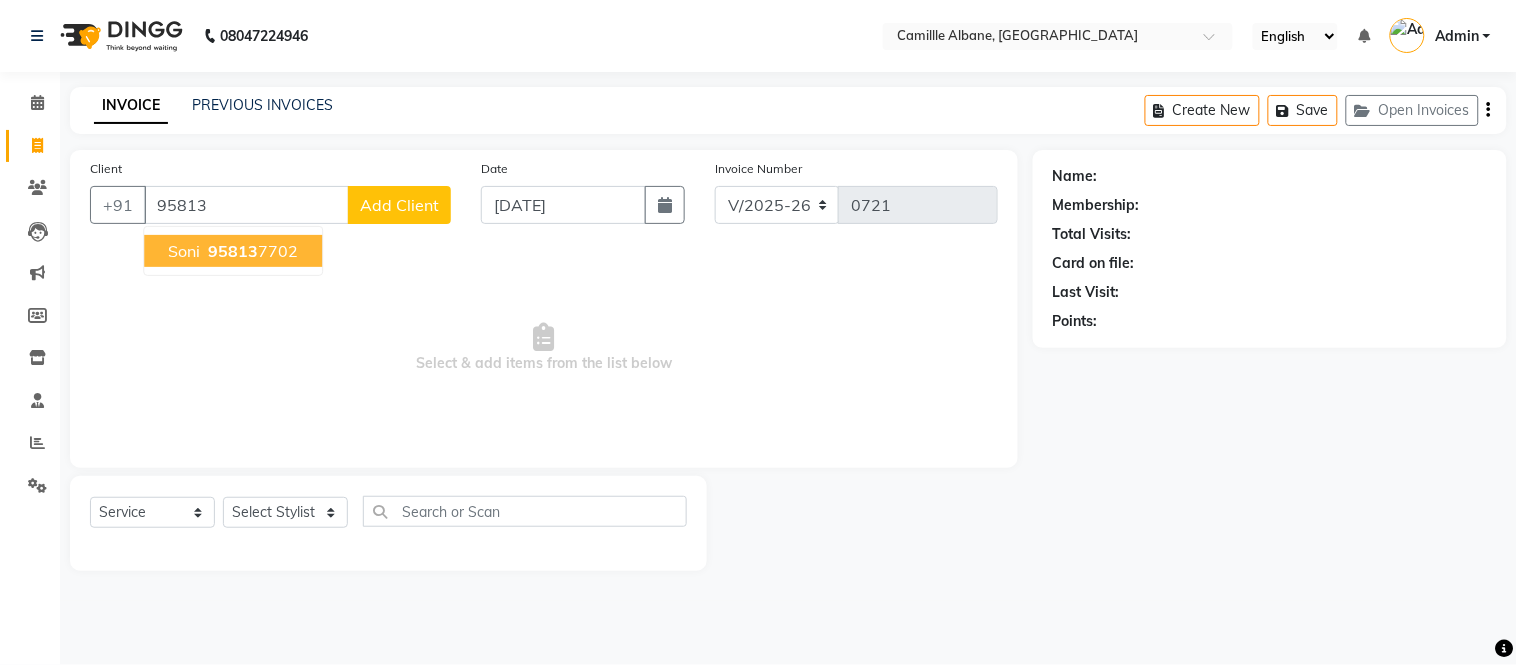 click on "Select & add items from the list below" at bounding box center (544, 348) 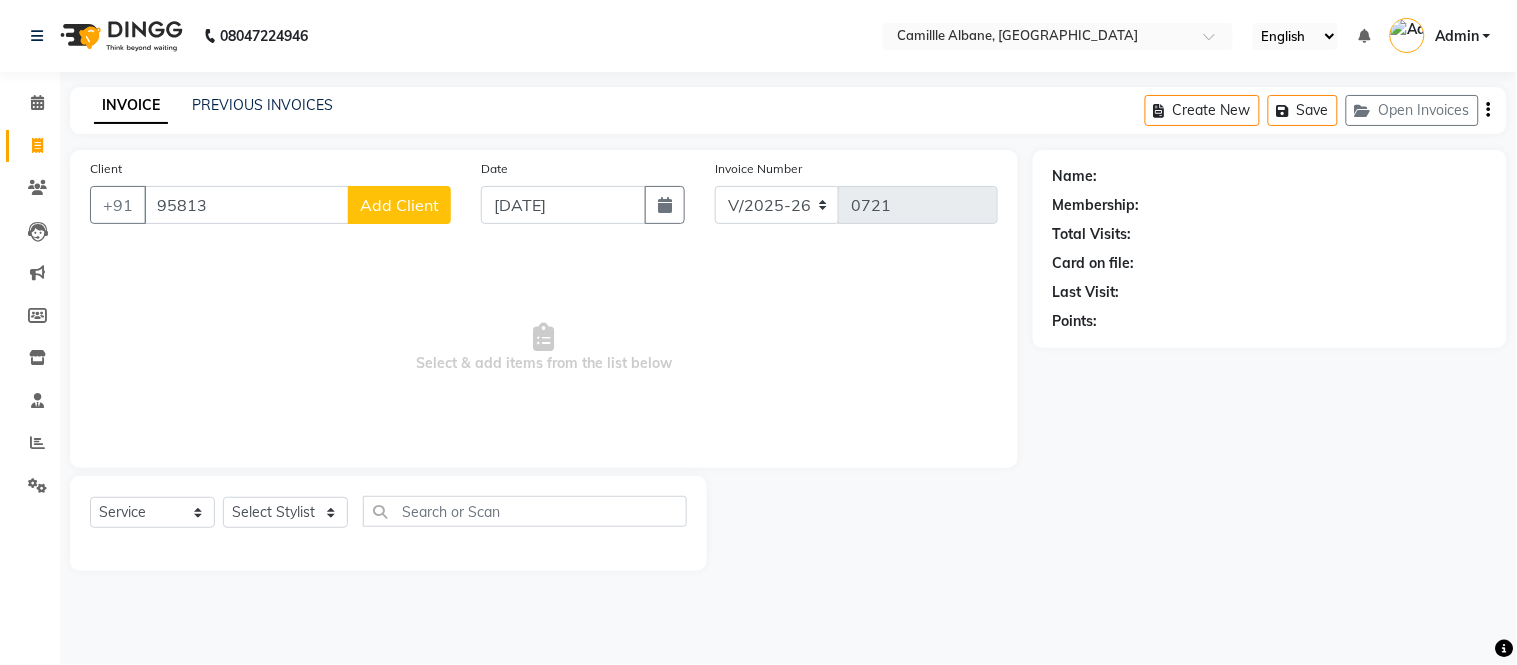 click on "Select & add items from the list below" at bounding box center (544, 348) 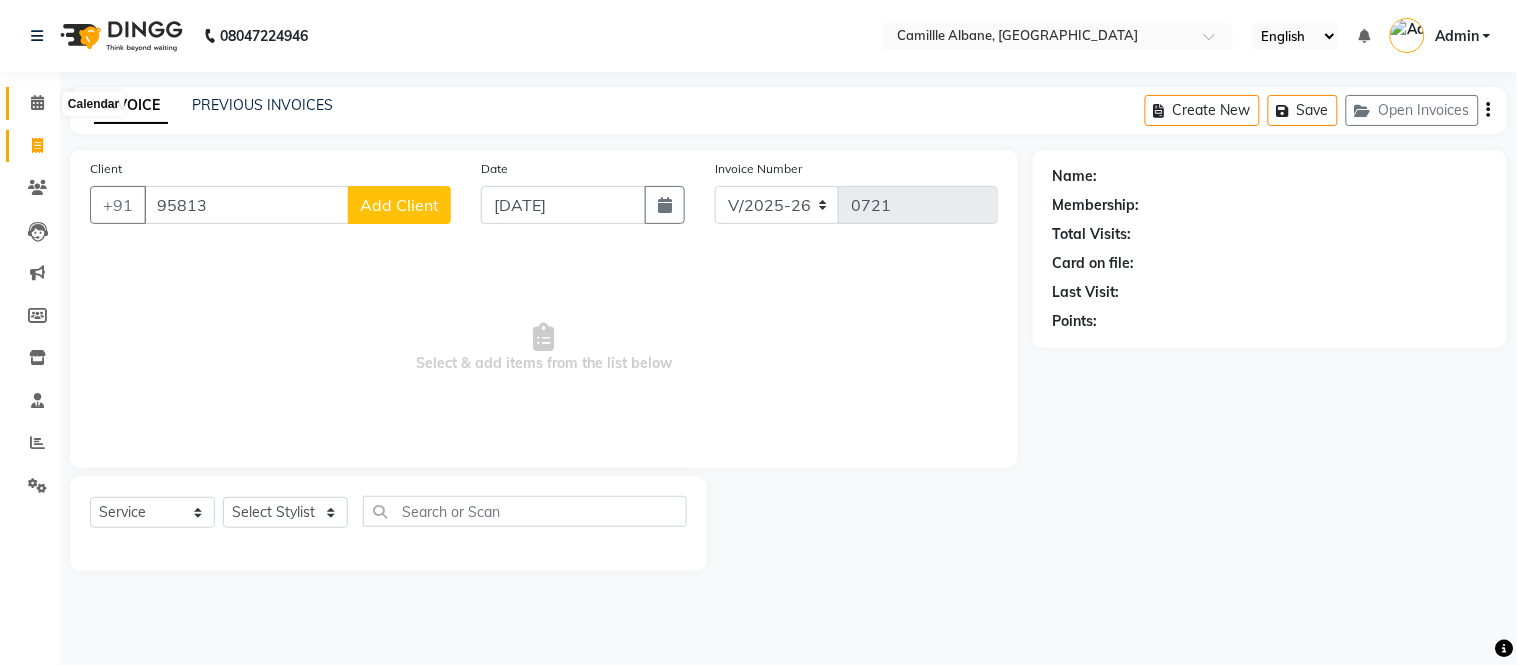 click 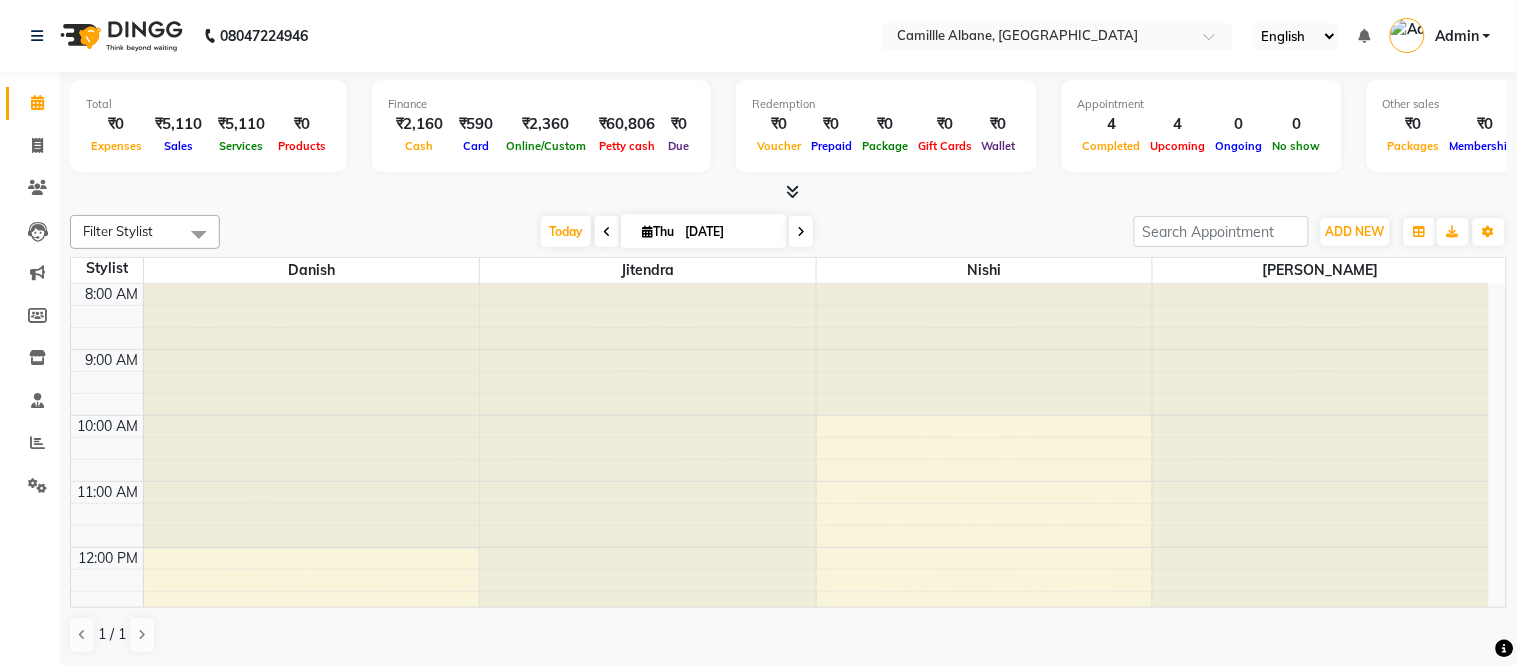 scroll, scrollTop: 604, scrollLeft: 0, axis: vertical 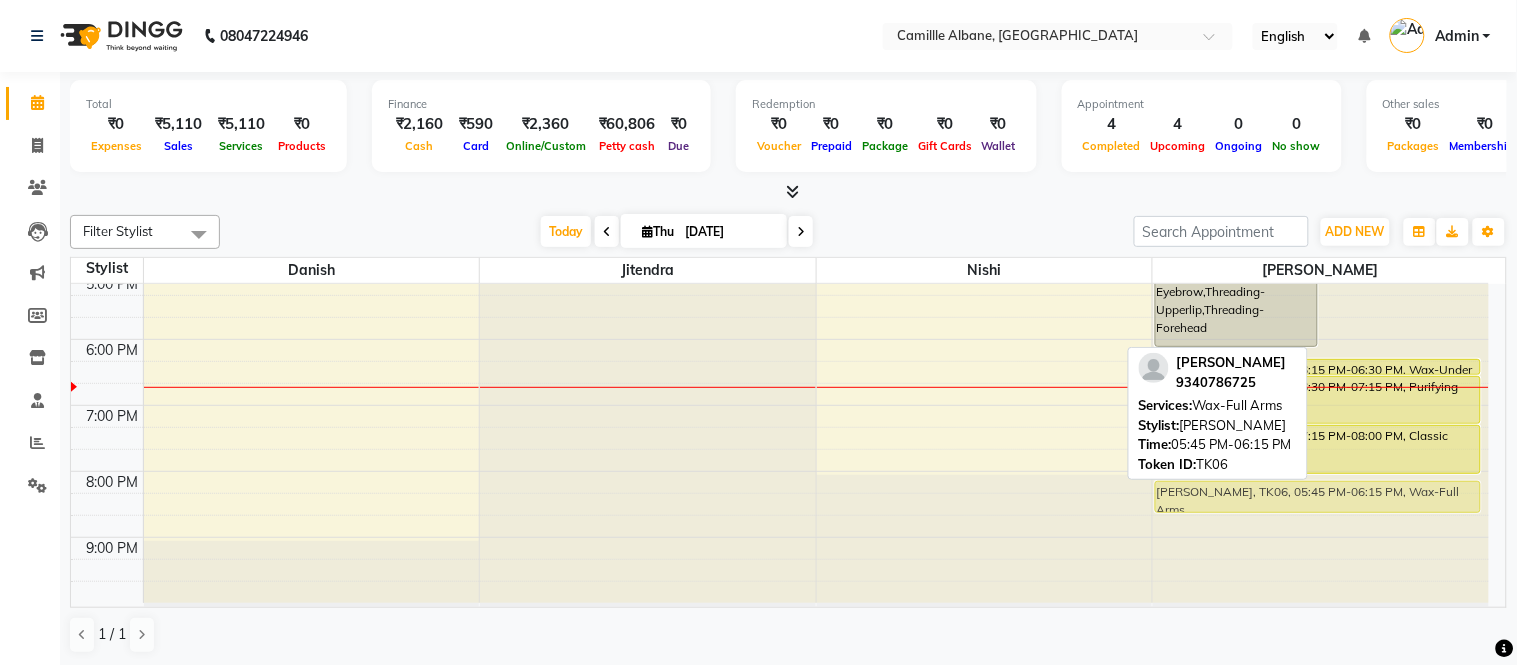 drag, startPoint x: 1362, startPoint y: 343, endPoint x: 1394, endPoint y: 501, distance: 161.20795 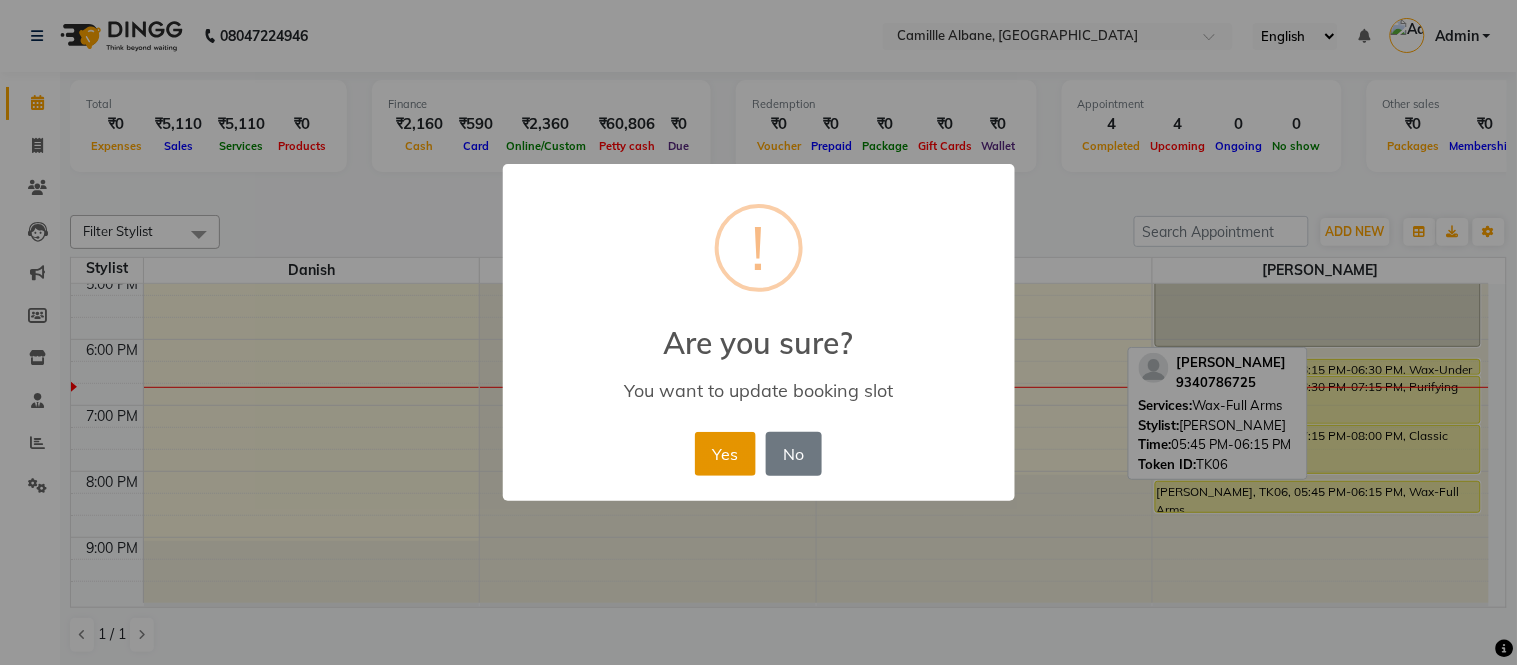 click on "Yes" at bounding box center [725, 454] 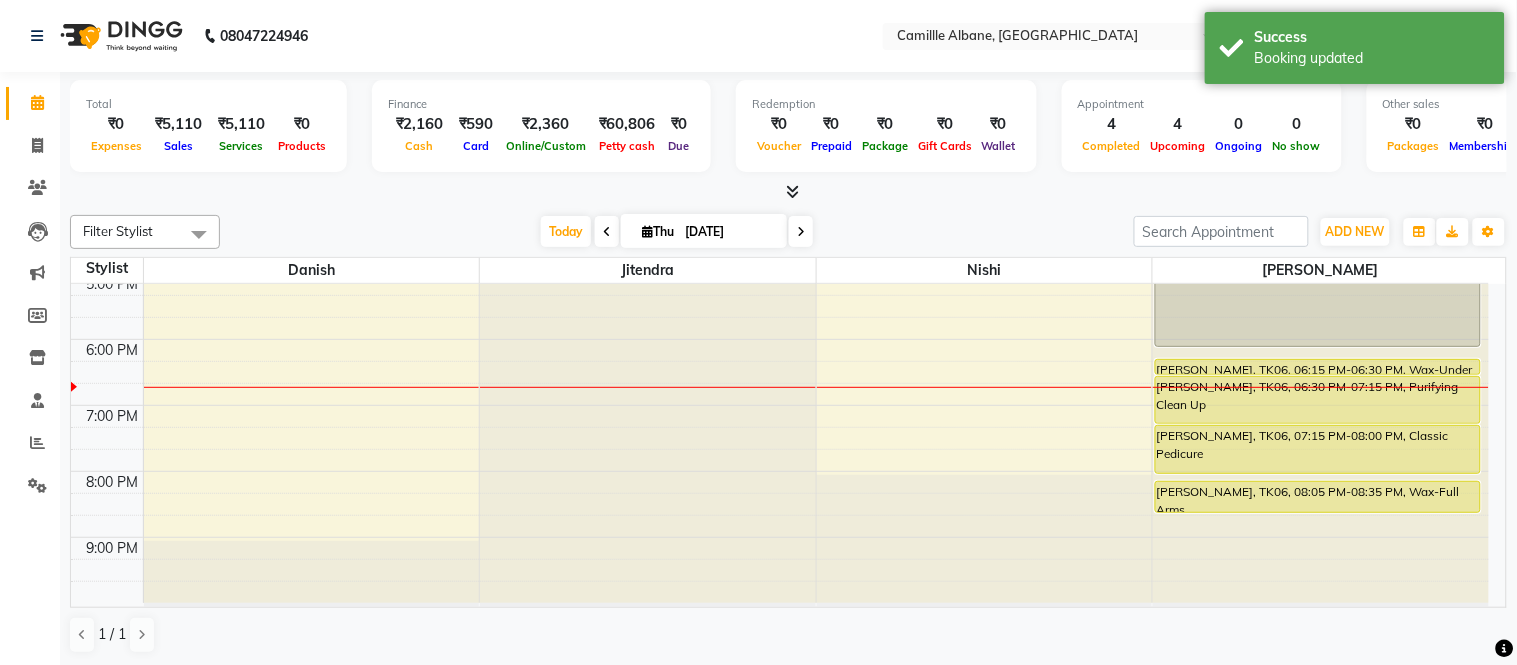 scroll, scrollTop: 418, scrollLeft: 0, axis: vertical 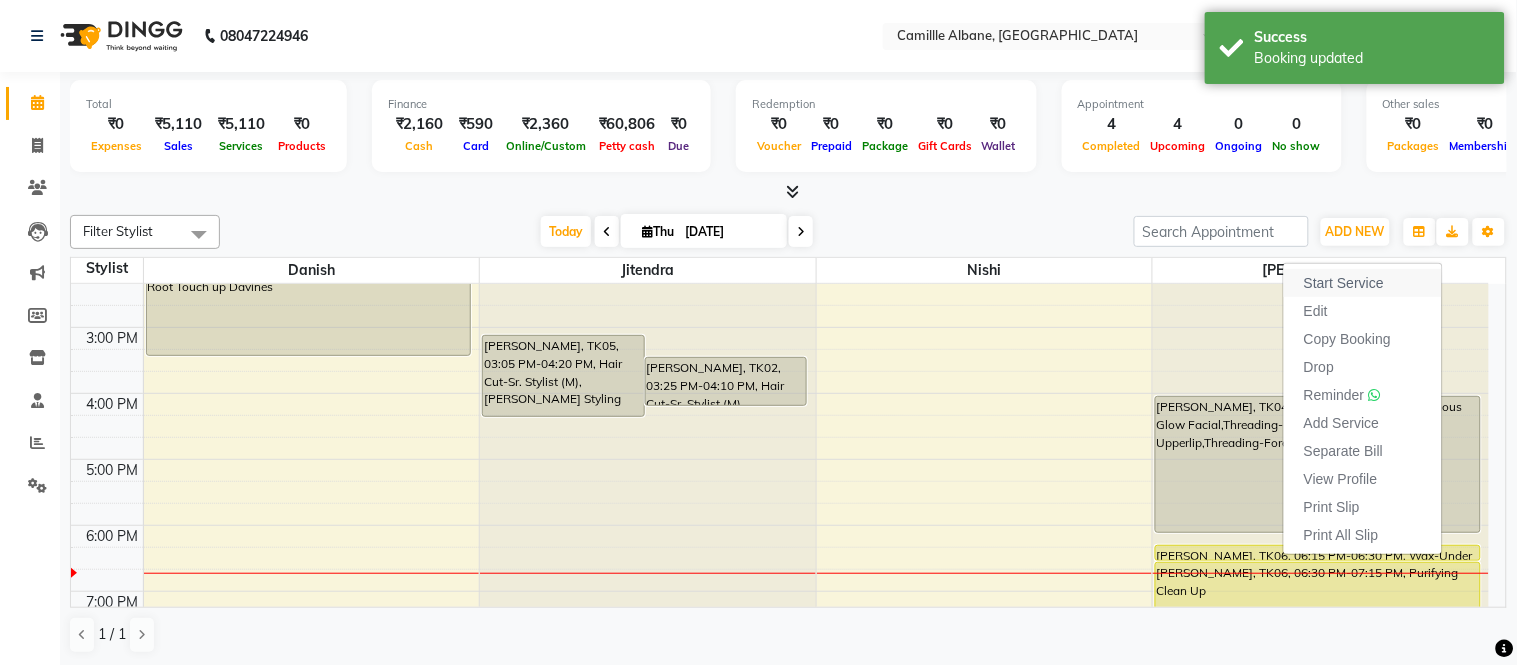 click on "Start Service" at bounding box center (1363, 283) 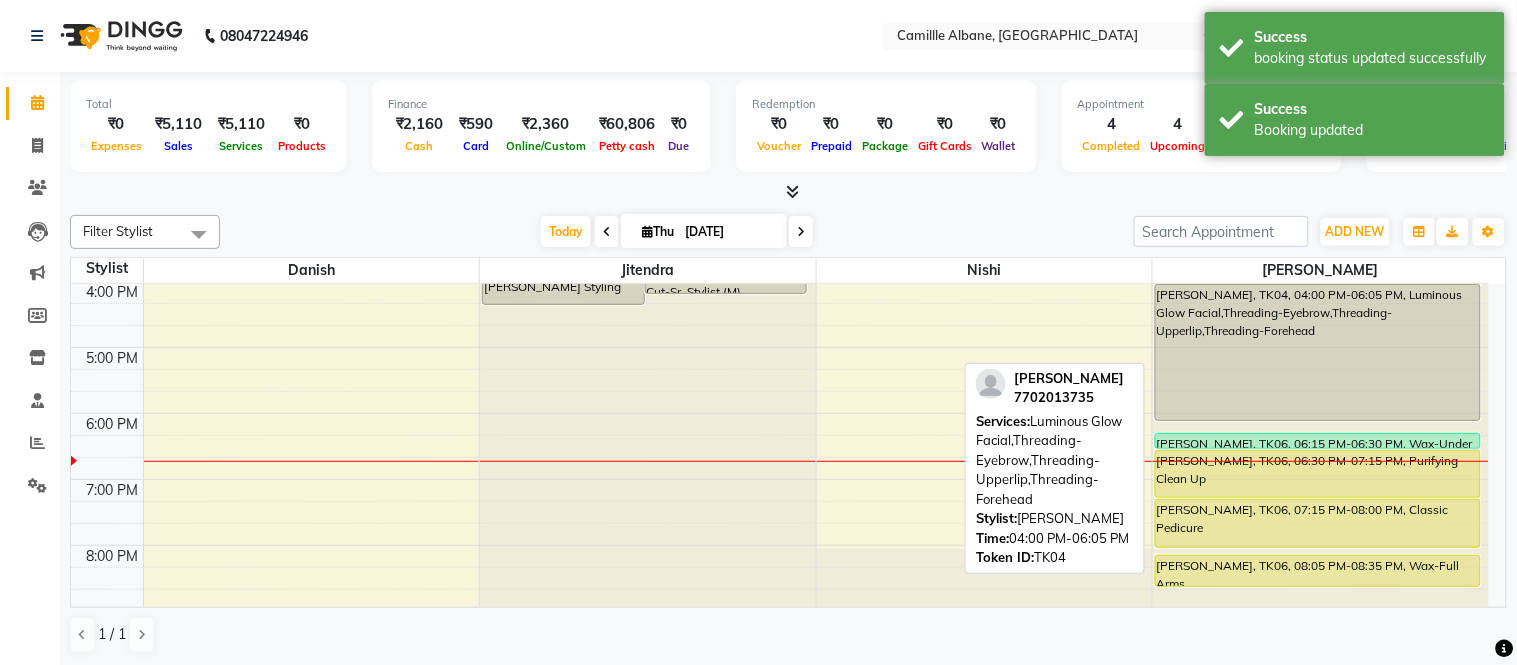 scroll, scrollTop: 604, scrollLeft: 0, axis: vertical 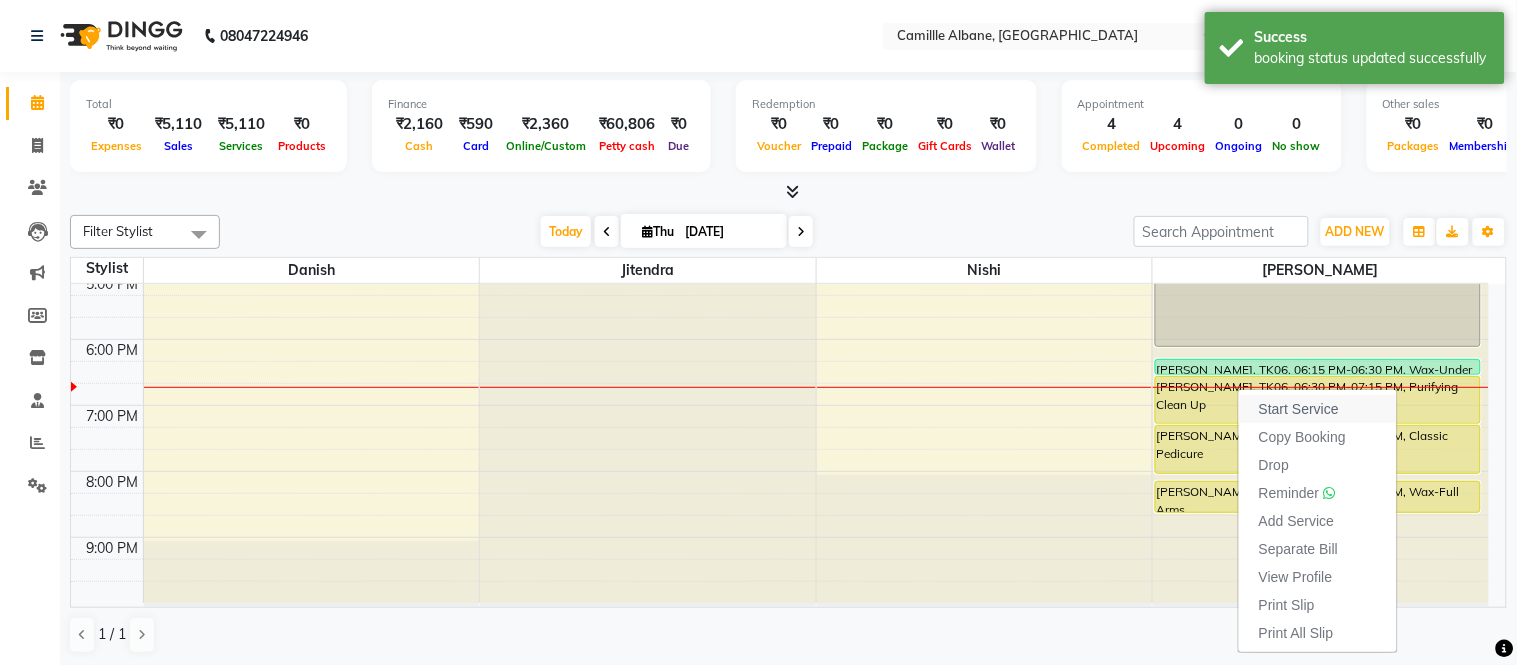 click on "Start Service" at bounding box center (1299, 409) 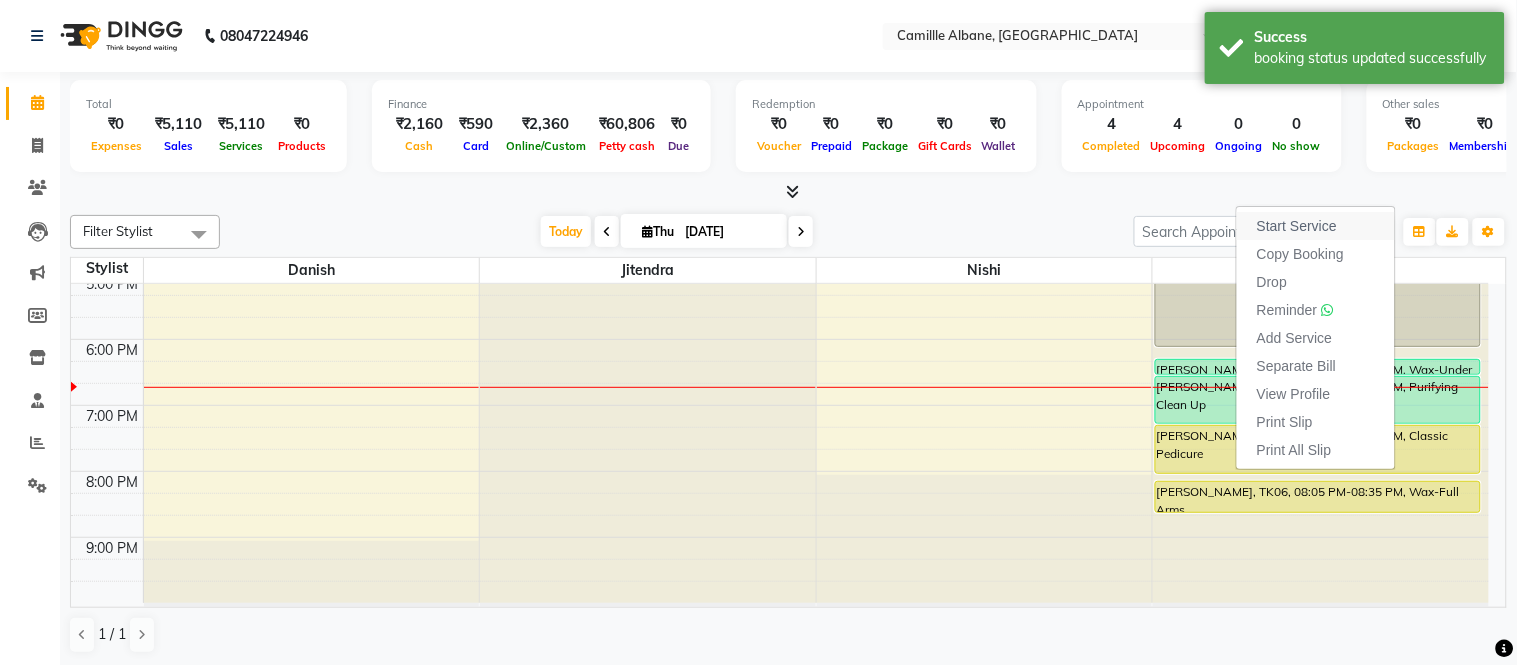 click on "Start Service" at bounding box center (1297, 226) 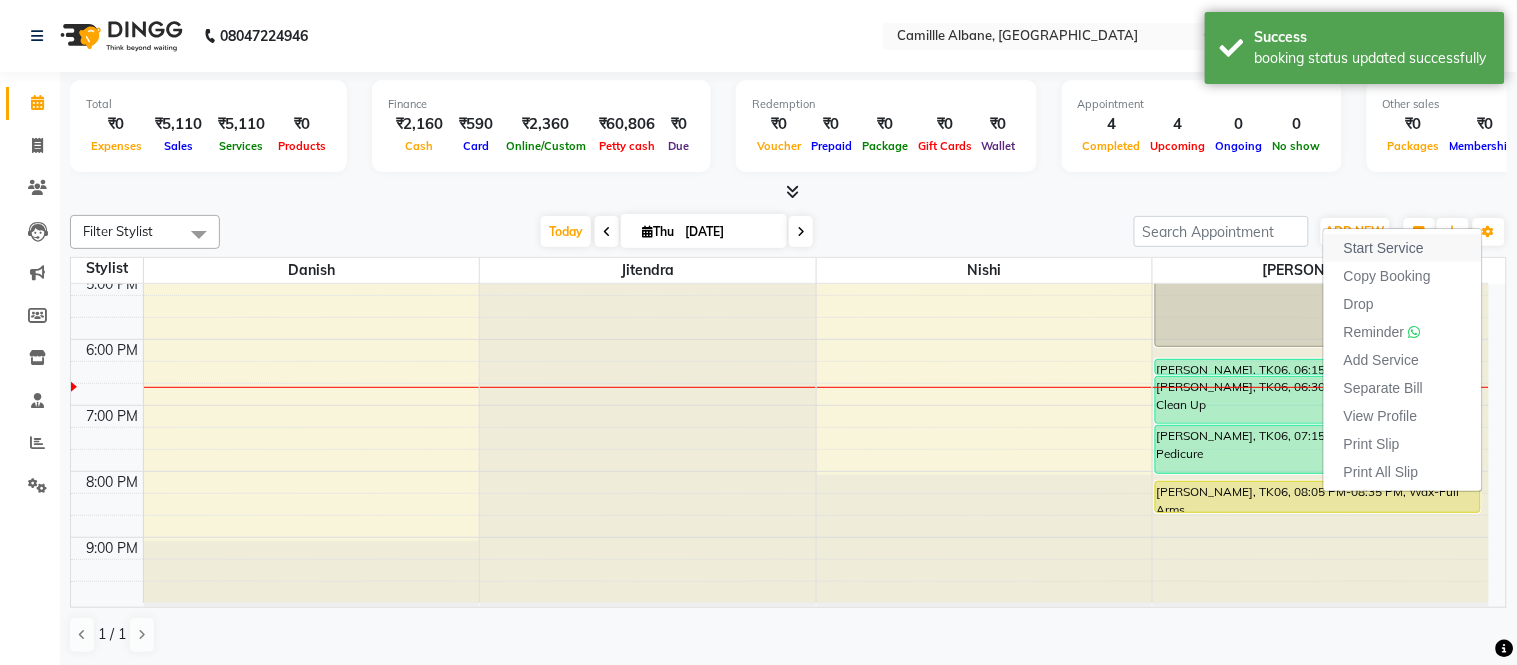 click on "Start Service" at bounding box center [1403, 248] 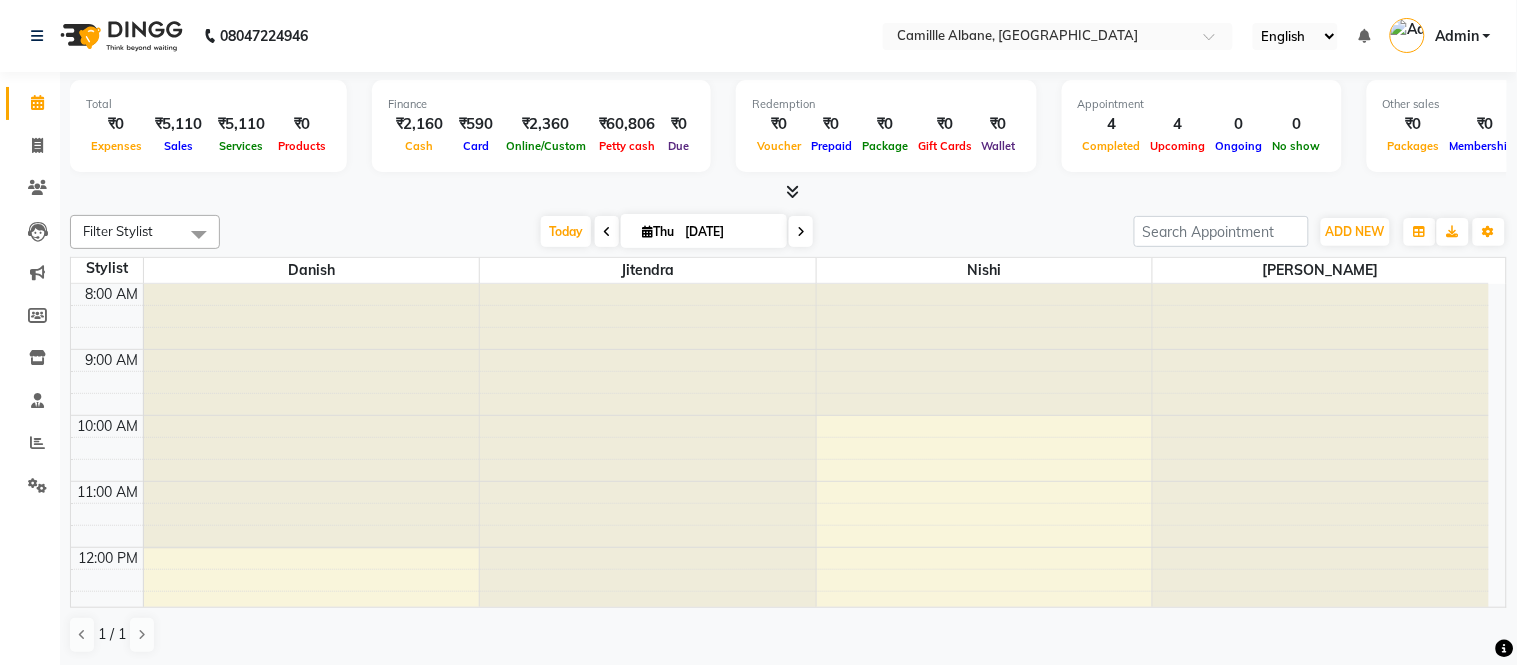 scroll, scrollTop: 604, scrollLeft: 0, axis: vertical 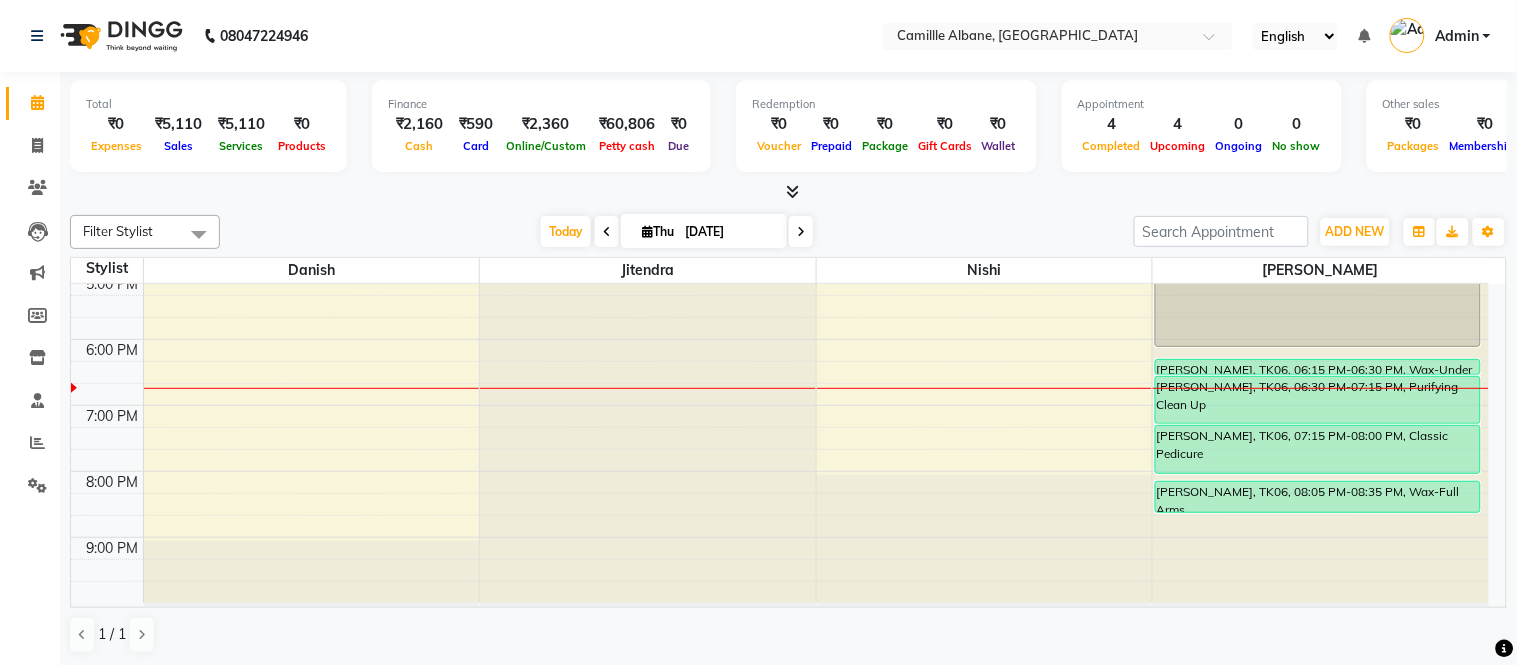 click at bounding box center [801, 232] 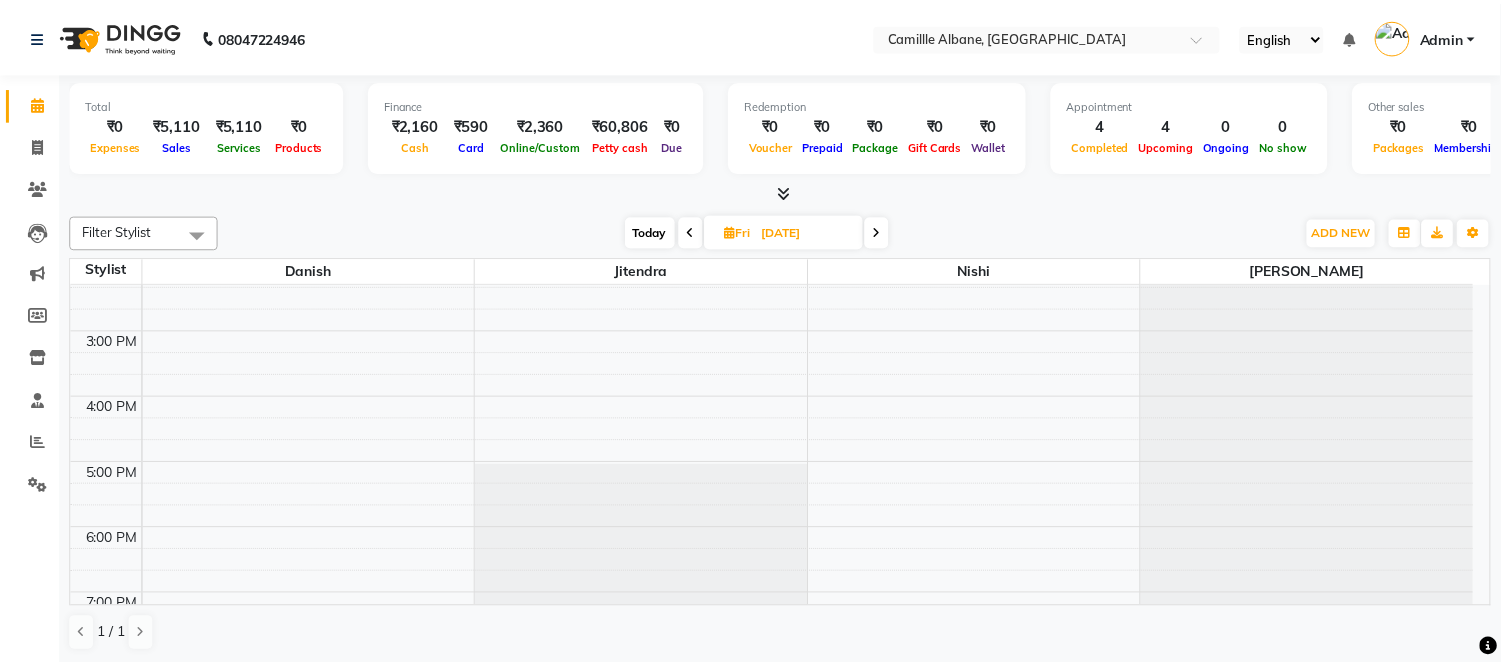 scroll, scrollTop: 604, scrollLeft: 0, axis: vertical 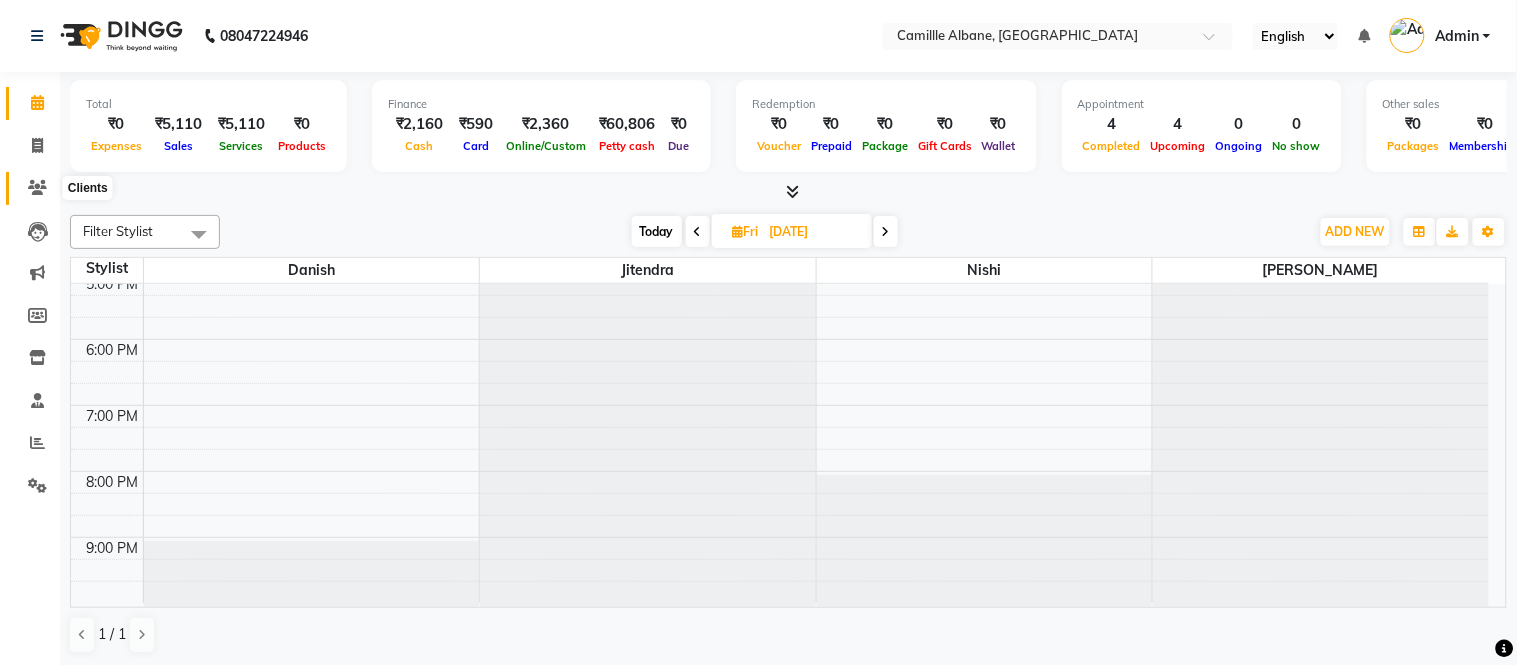 click 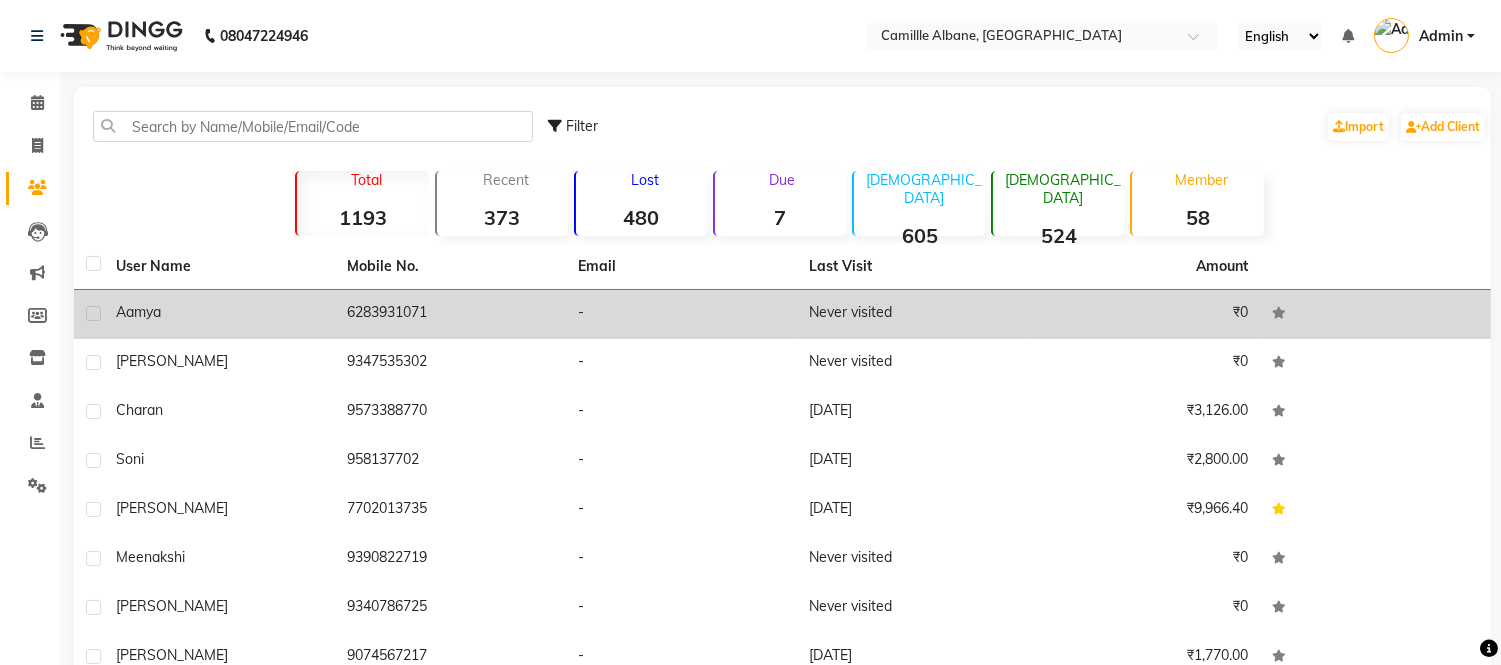 click on "6283931071" 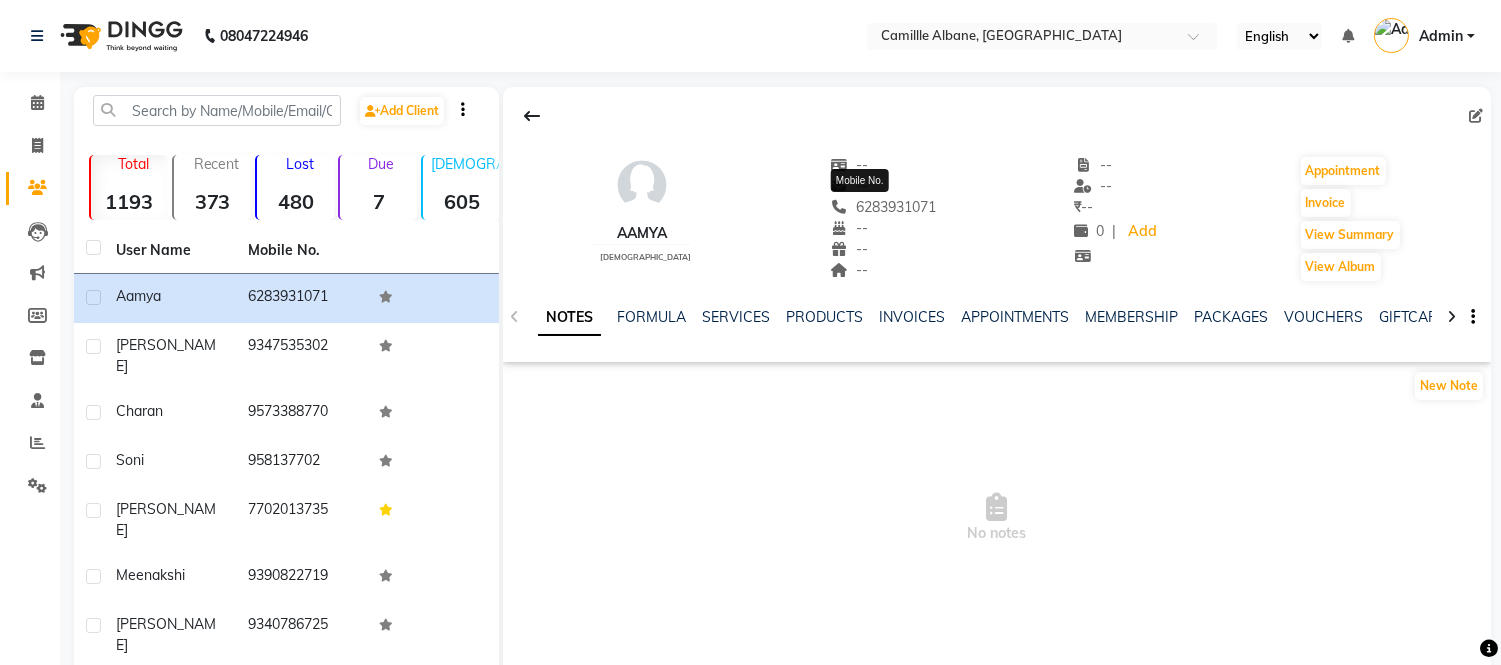 click on "6283931071" 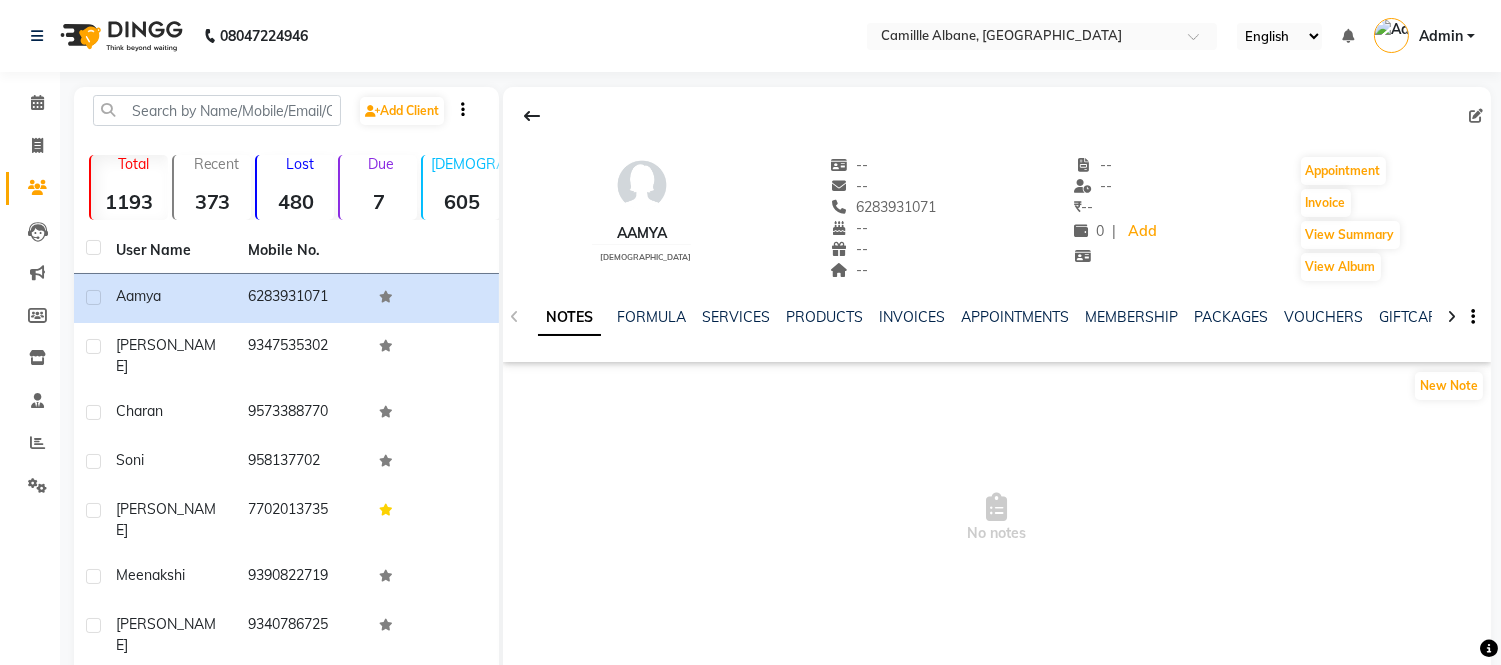 click on "6283931071" 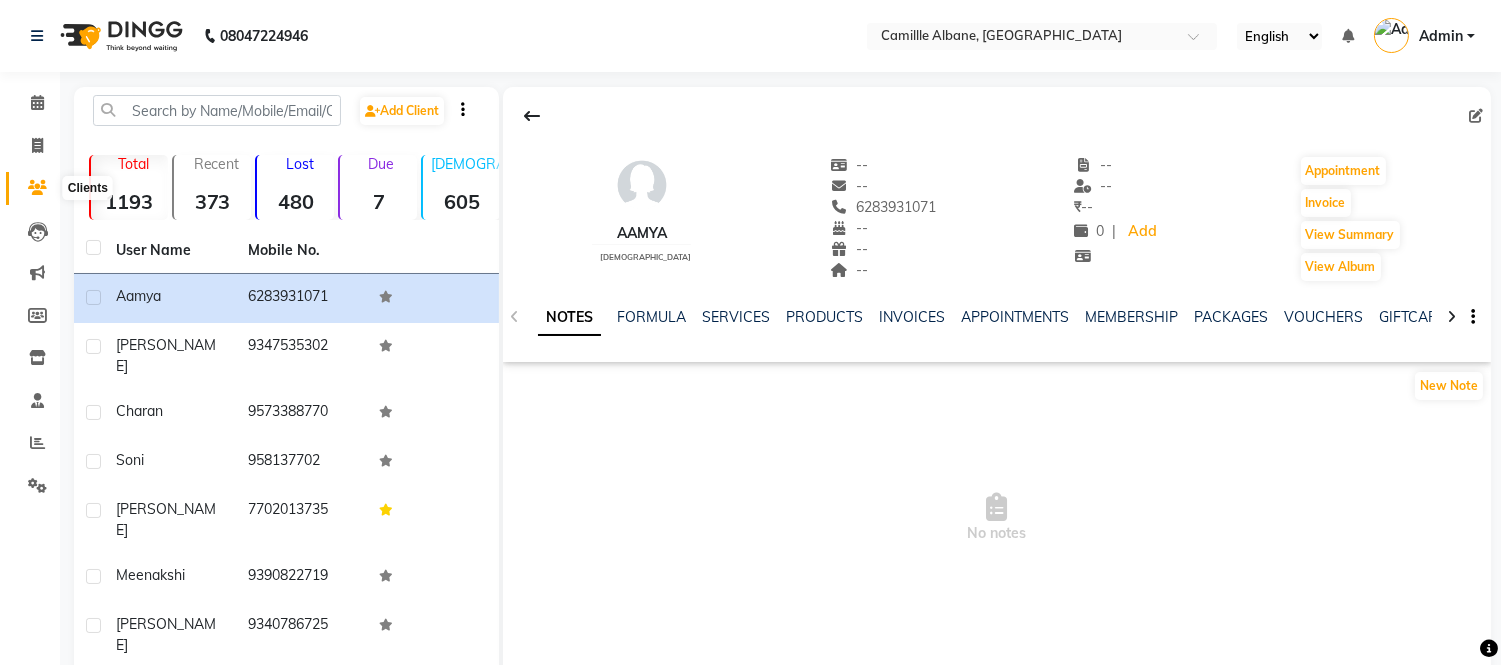 click 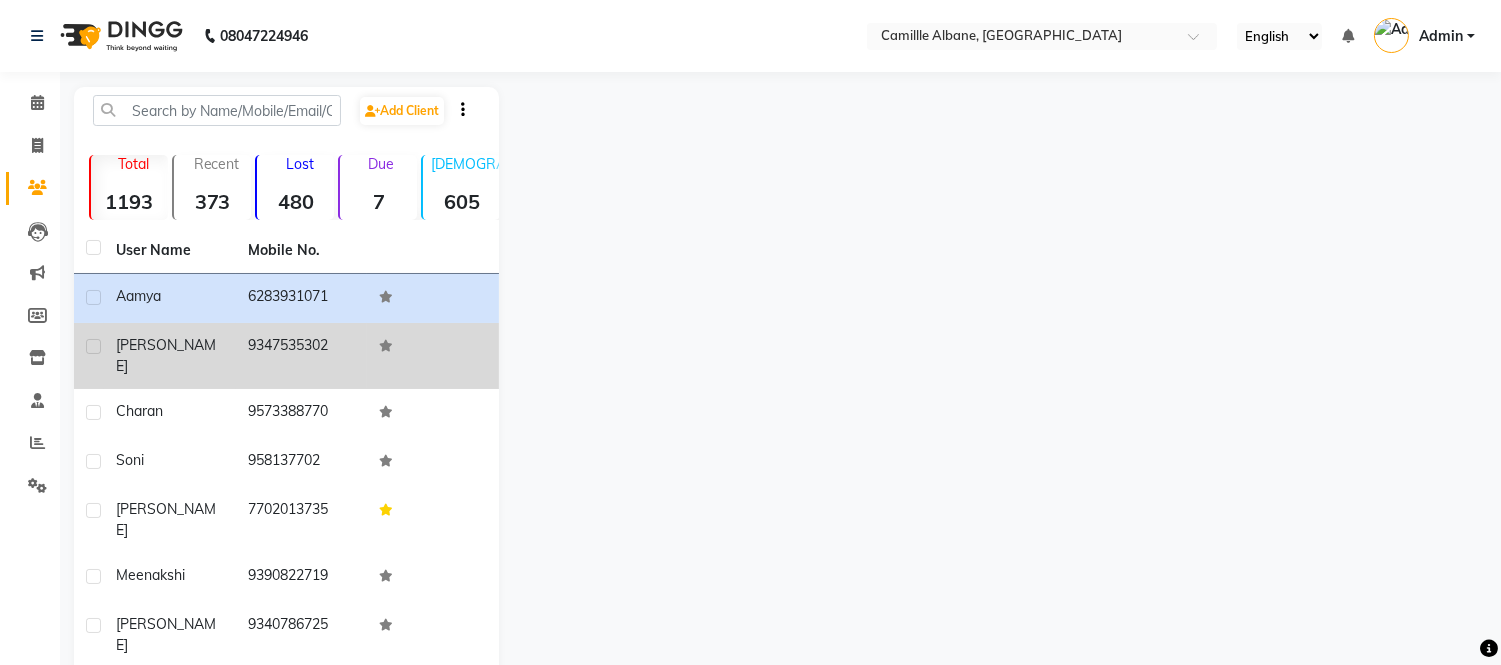 click on "Shivanshi" 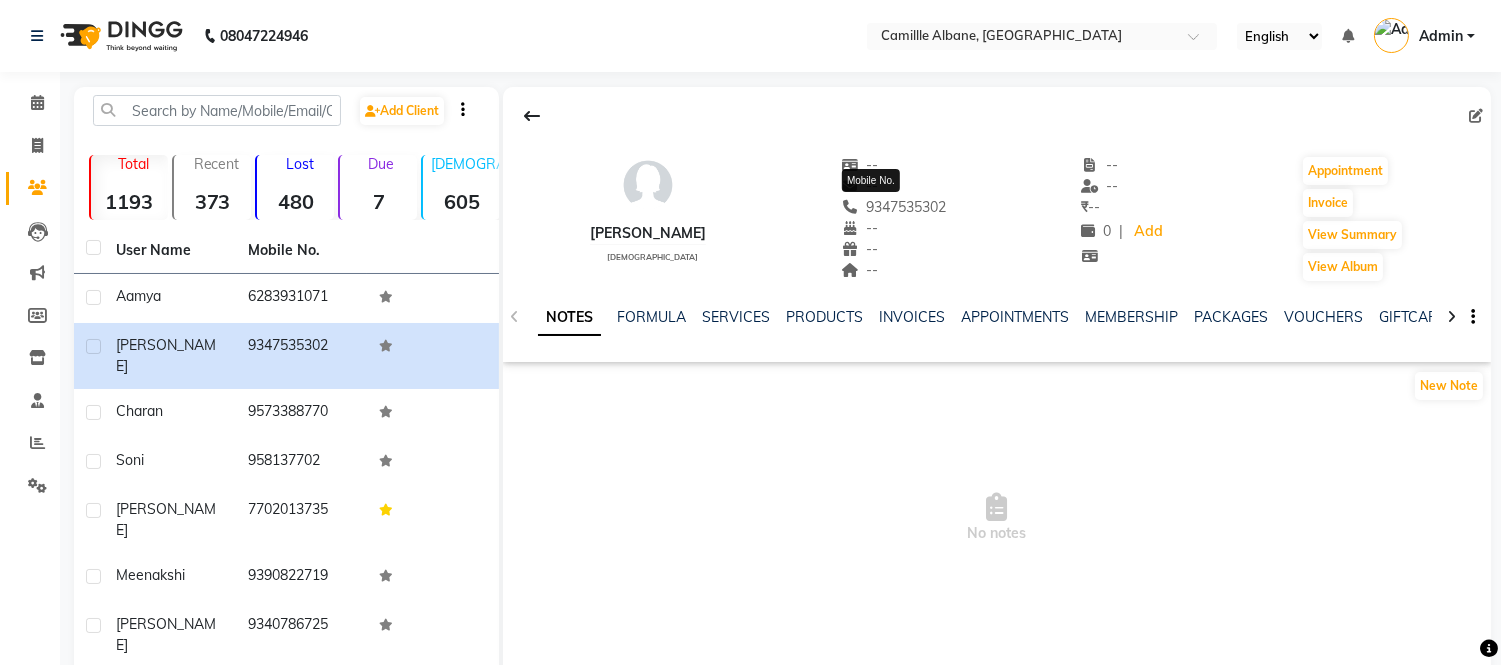 click on "9347535302" 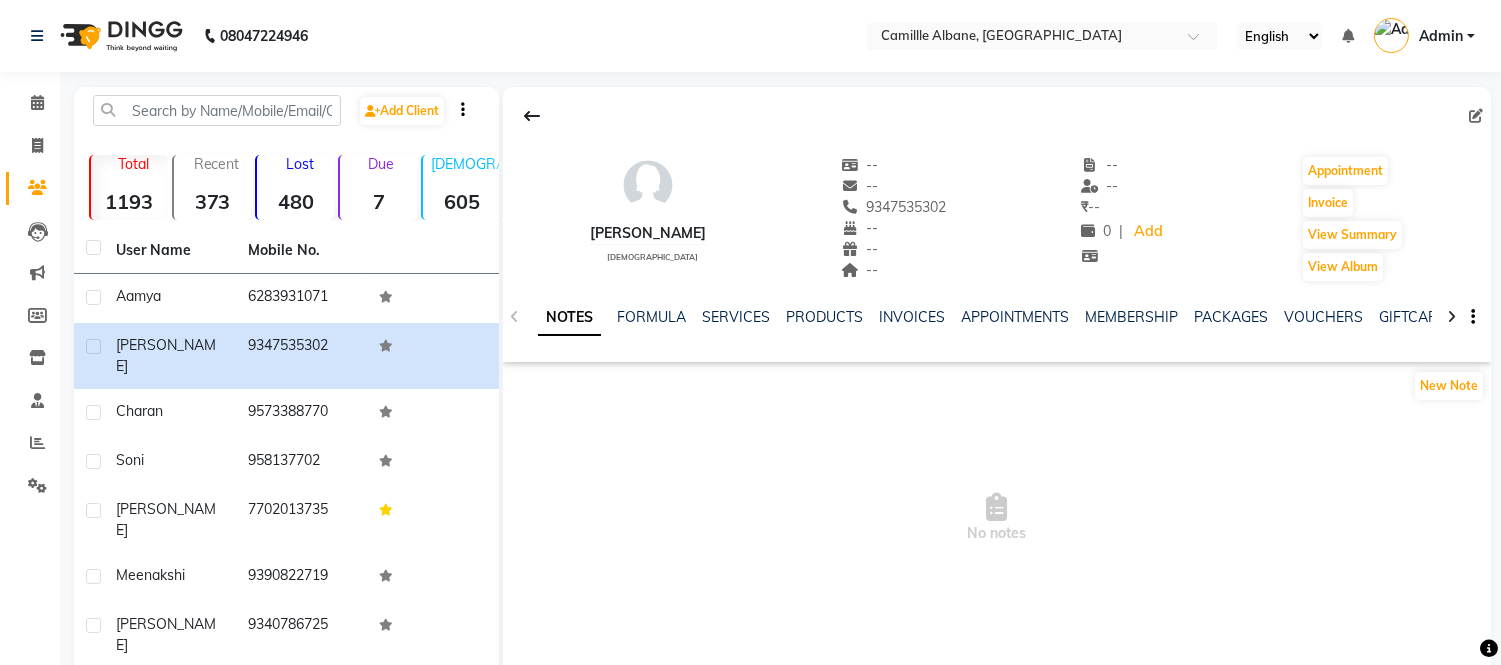 click on "9347535302" 